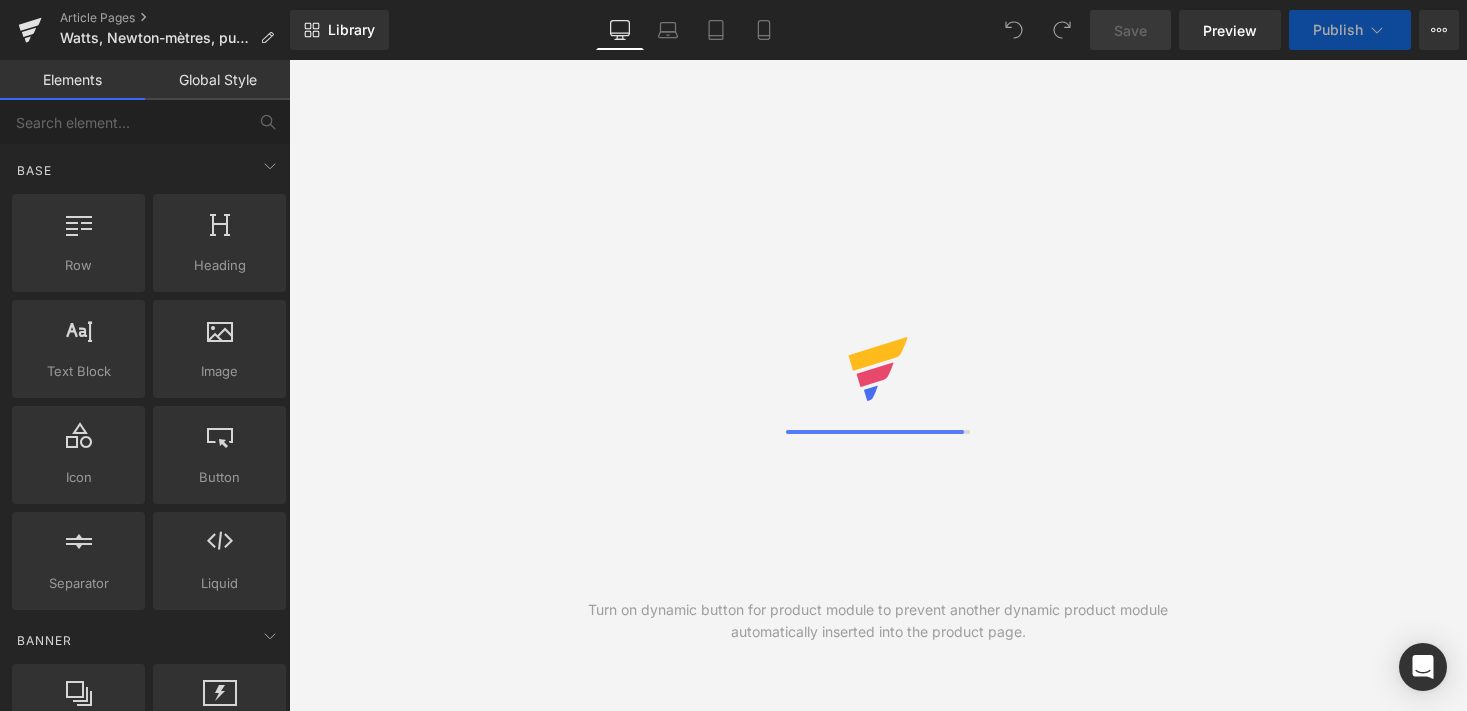scroll, scrollTop: 0, scrollLeft: 0, axis: both 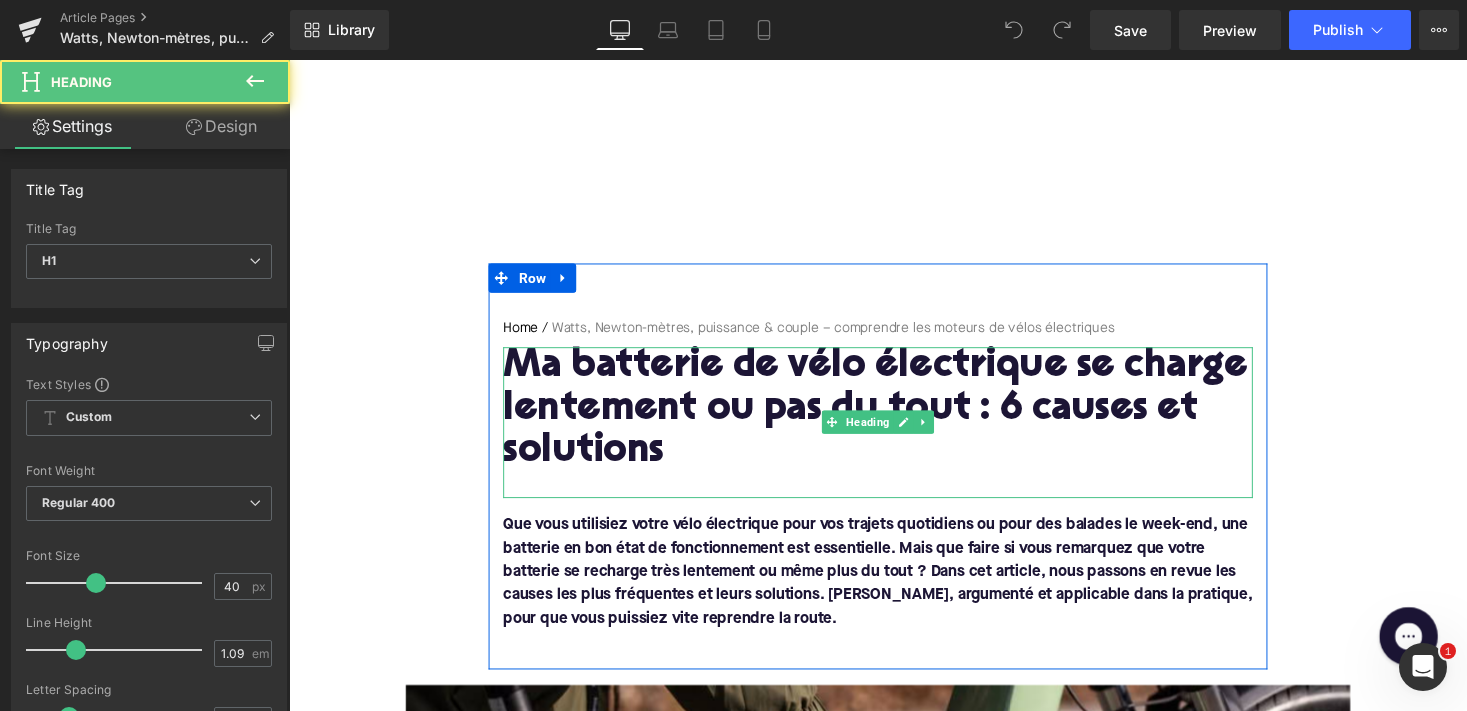 click on "Ma batterie de vélo électrique se charge lentement ou pas du tout : 6 causes et solutions" at bounding box center (894, 420) 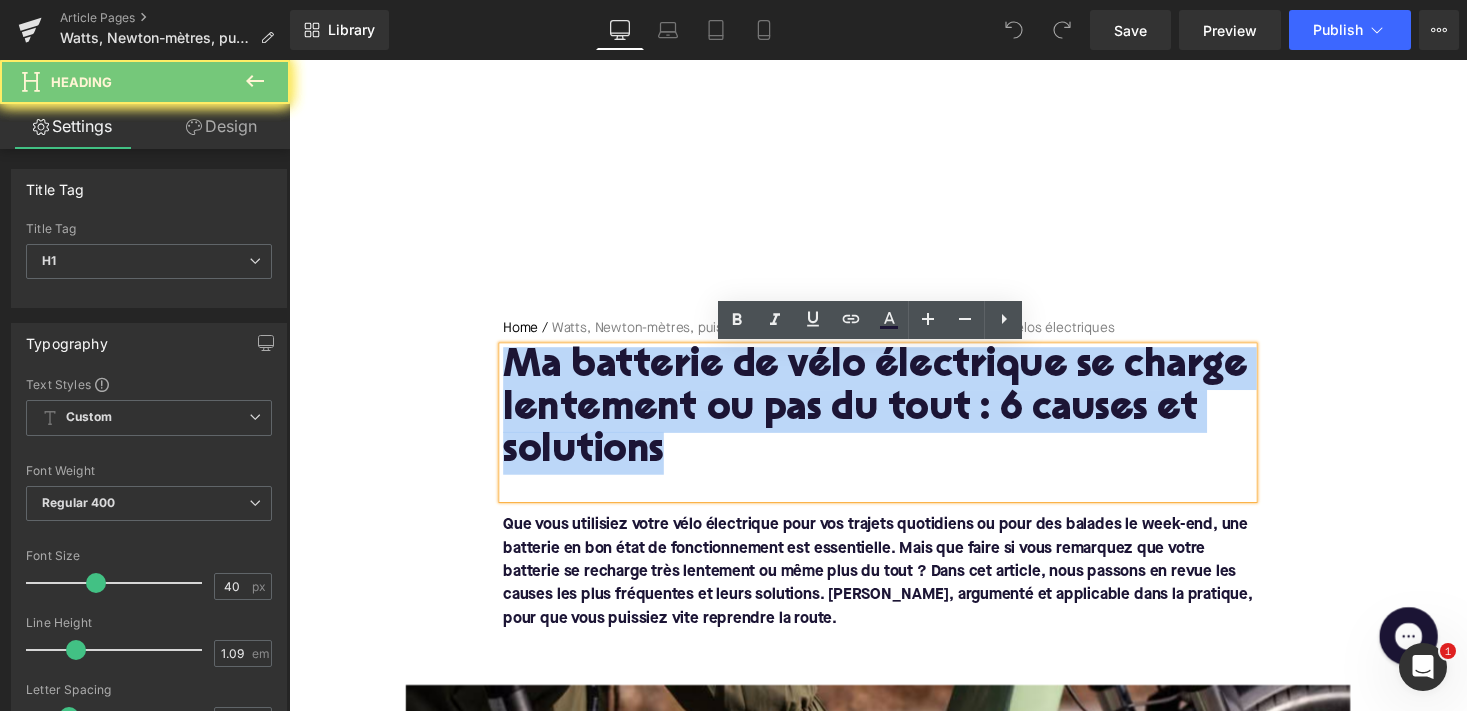 paste 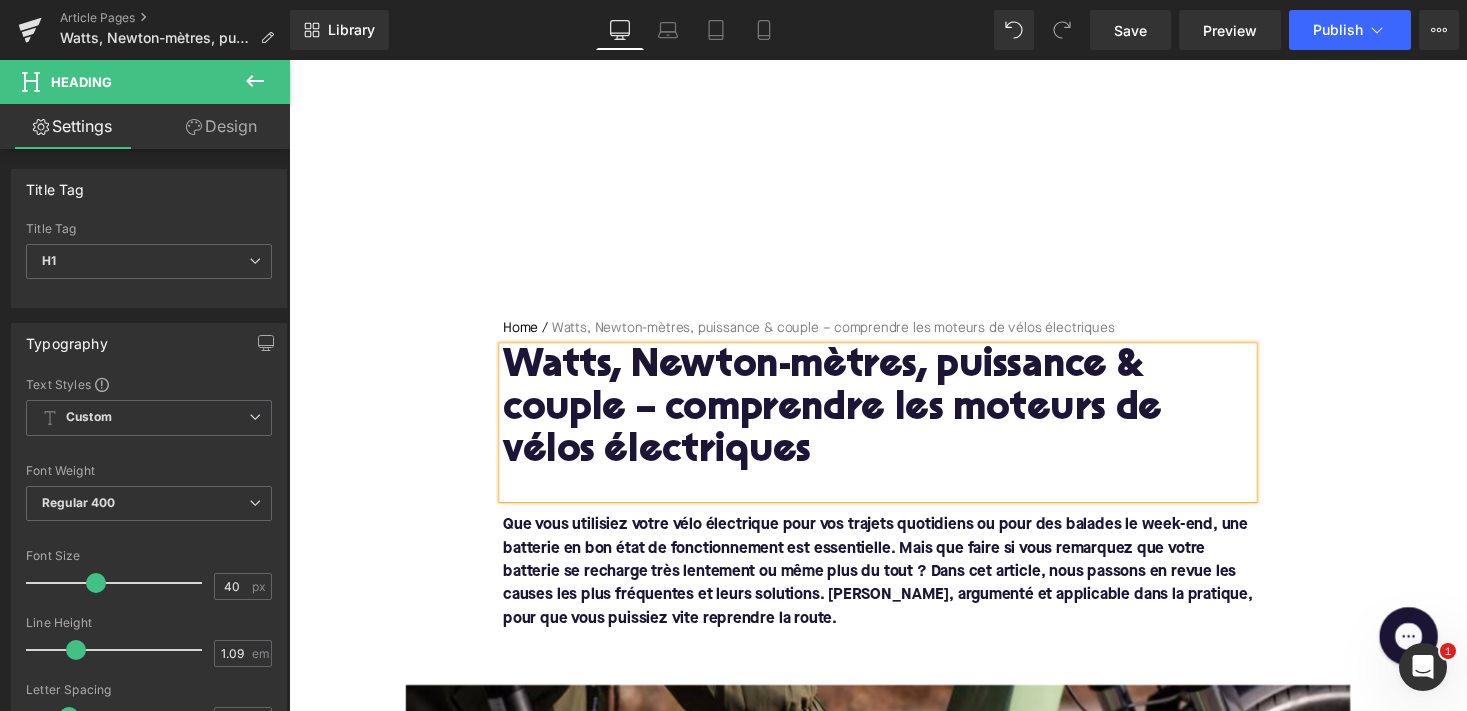 click on "Que vous utilisiez votre vélo électrique pour vos trajets quotidiens ou pour des balades le week-end, une batterie en bon état de fonctionnement est essentielle. Mais que faire si vous remarquez que votre batterie se recharge très lentement ou même plus du tout ? Dans cet article, nous passons en revue les causes les plus fréquentes et leurs solutions. [PERSON_NAME], argumenté et applicable dans la pratique, pour que vous puissiez vite reprendre la route." at bounding box center [894, 586] 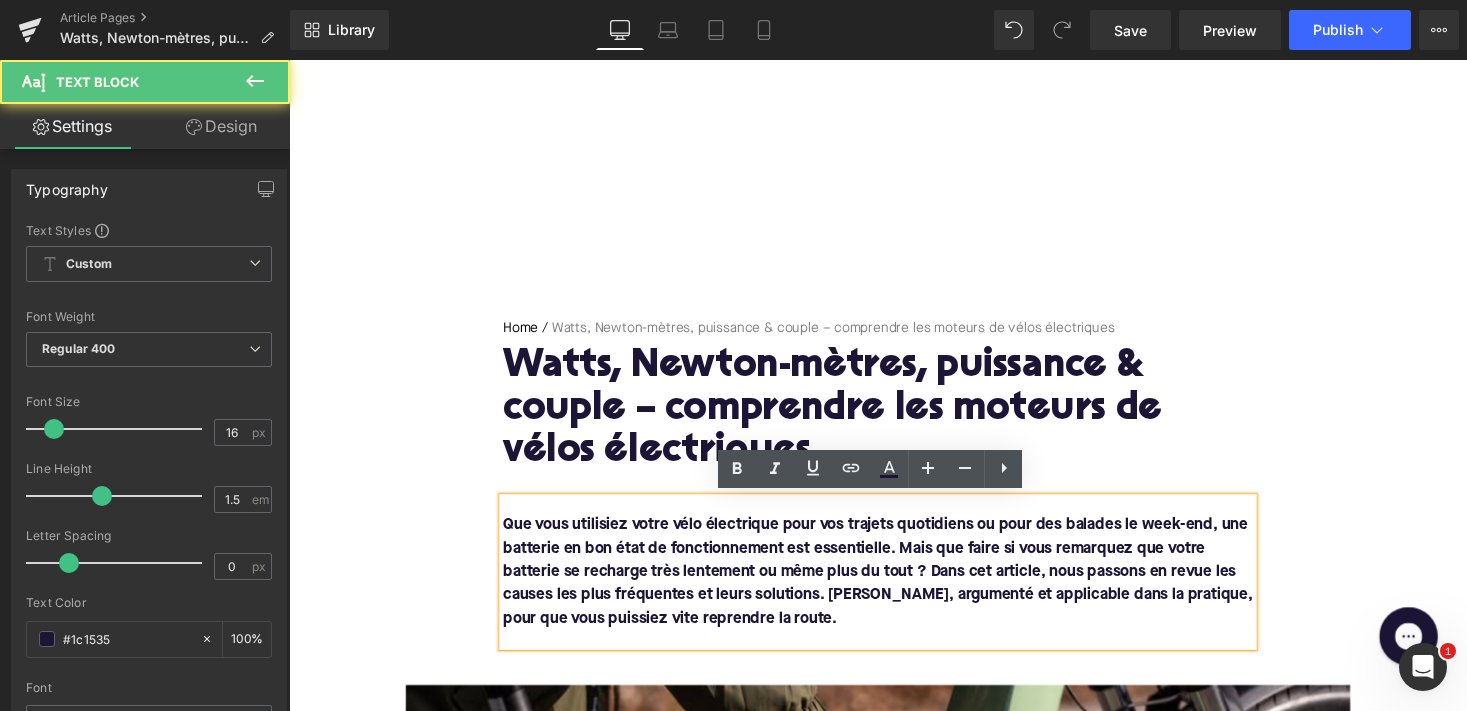click on "Que vous utilisiez votre vélo électrique pour vos trajets quotidiens ou pour des balades le week-end, une batterie en bon état de fonctionnement est essentielle. Mais que faire si vous remarquez que votre batterie se recharge très lentement ou même plus du tout ? Dans cet article, nous passons en revue les causes les plus fréquentes et leurs solutions. [PERSON_NAME], argumenté et applicable dans la pratique, pour que vous puissiez vite reprendre la route." at bounding box center [894, 586] 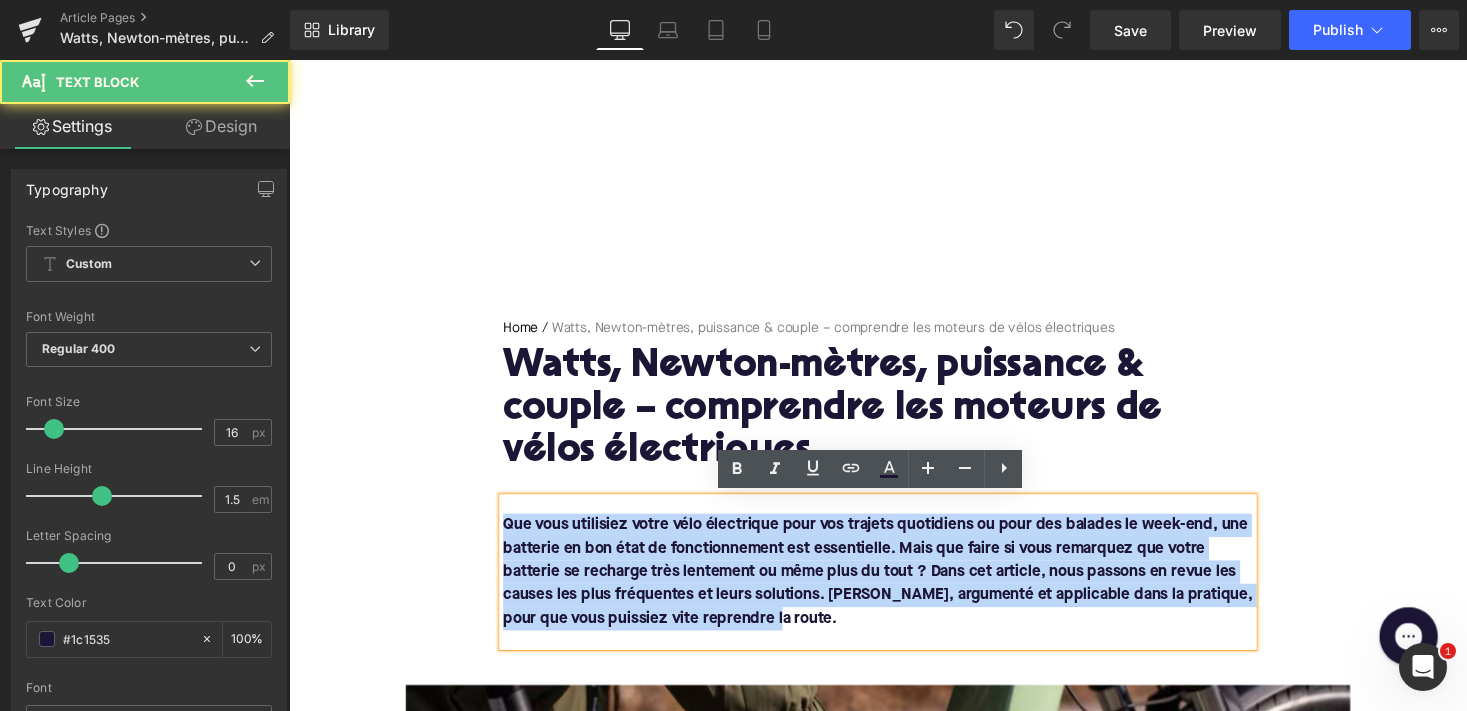 click on "Que vous utilisiez votre vélo électrique pour vos trajets quotidiens ou pour des balades le week-end, une batterie en bon état de fonctionnement est essentielle. Mais que faire si vous remarquez que votre batterie se recharge très lentement ou même plus du tout ? Dans cet article, nous passons en revue les causes les plus fréquentes et leurs solutions. [PERSON_NAME], argumenté et applicable dans la pratique, pour que vous puissiez vite reprendre la route." at bounding box center [894, 586] 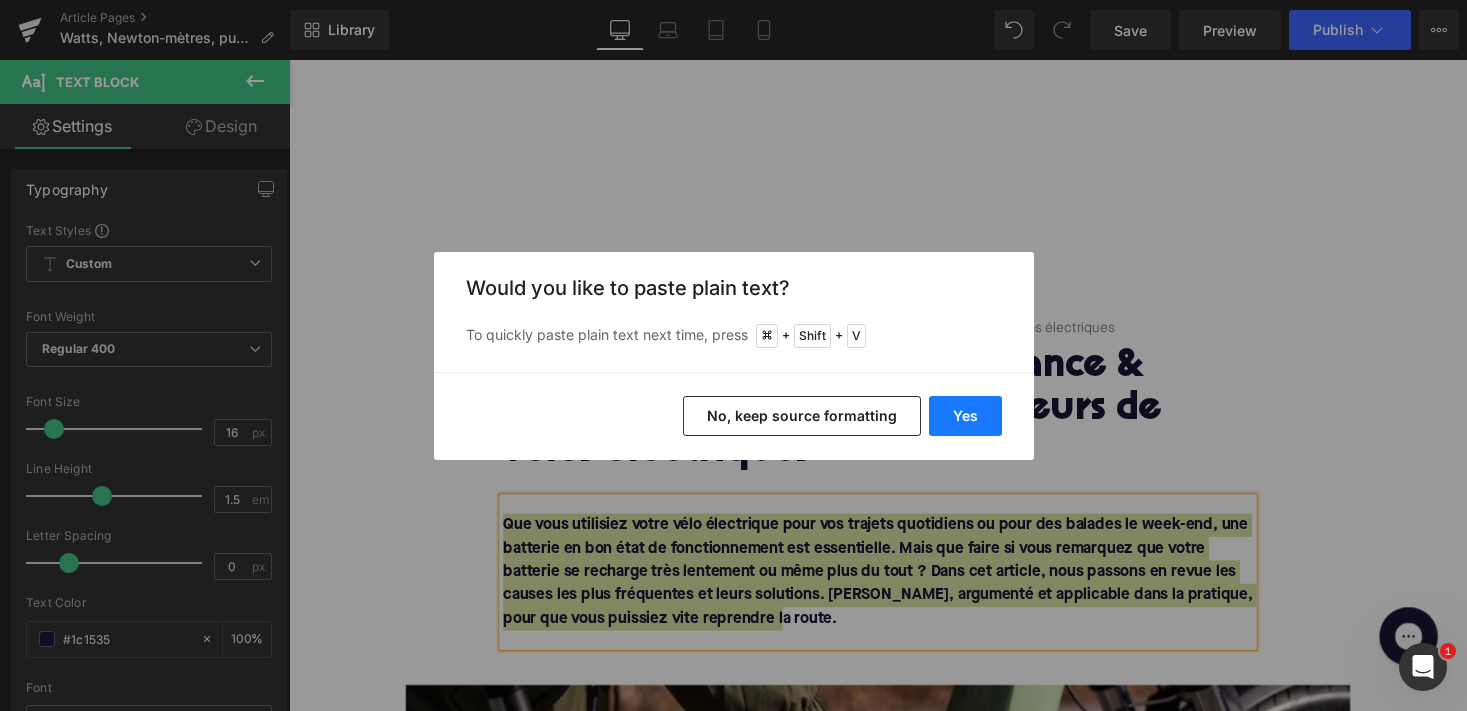 click on "Yes" at bounding box center [965, 416] 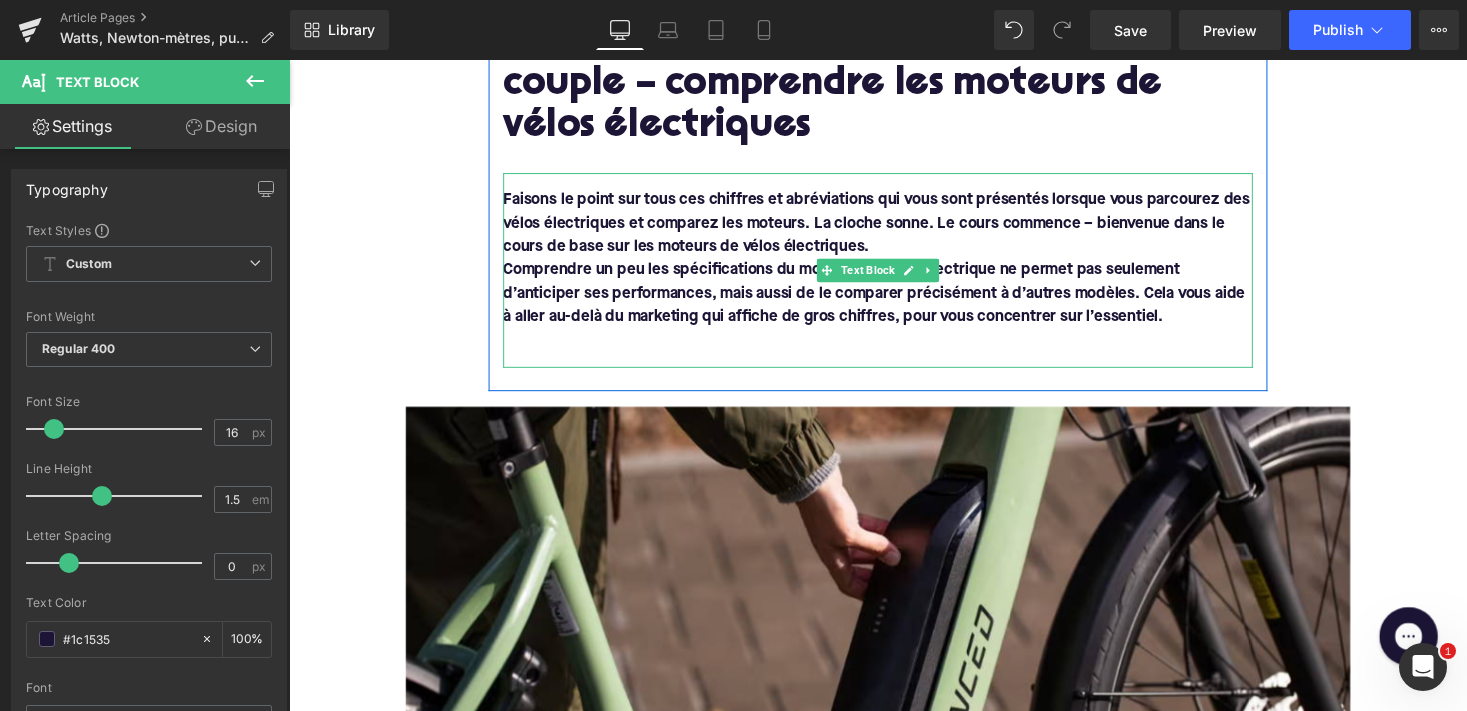 scroll, scrollTop: 390, scrollLeft: 0, axis: vertical 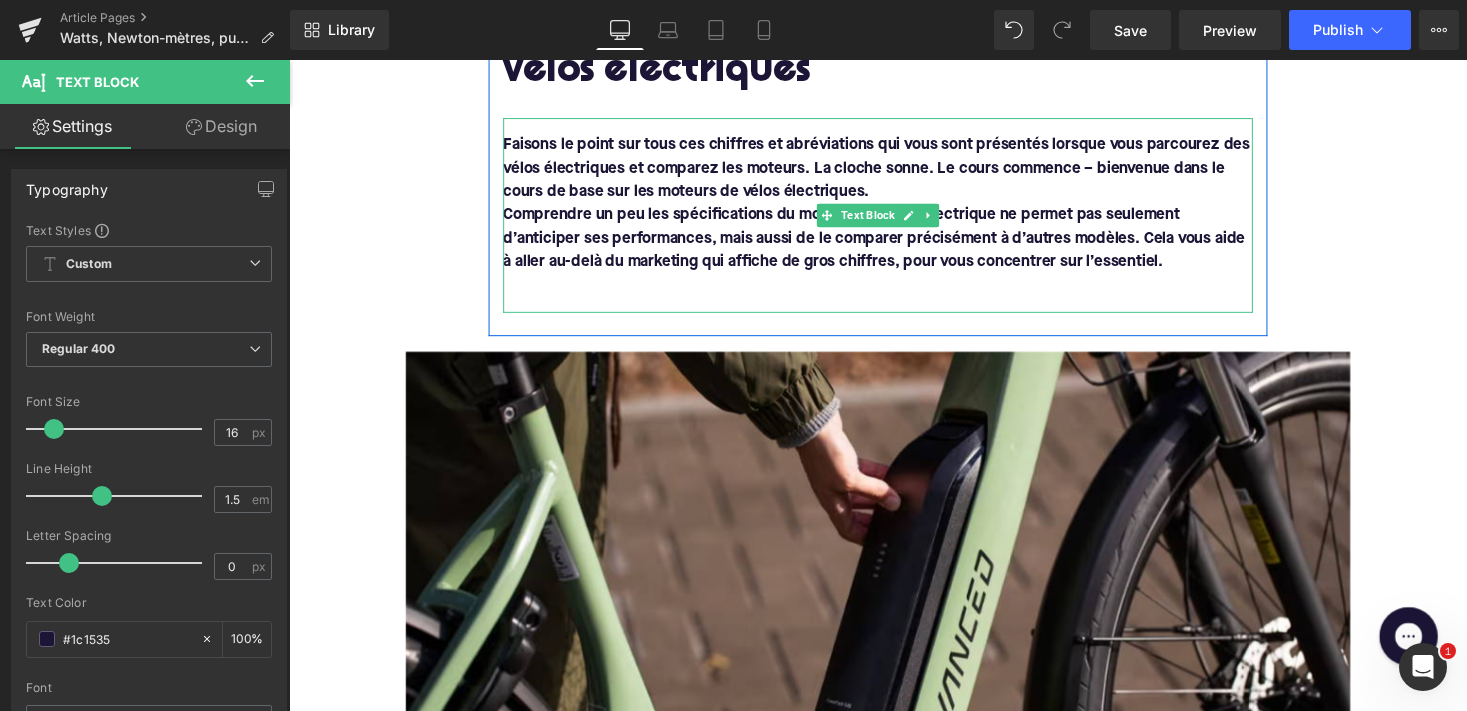 click at bounding box center [894, 292] 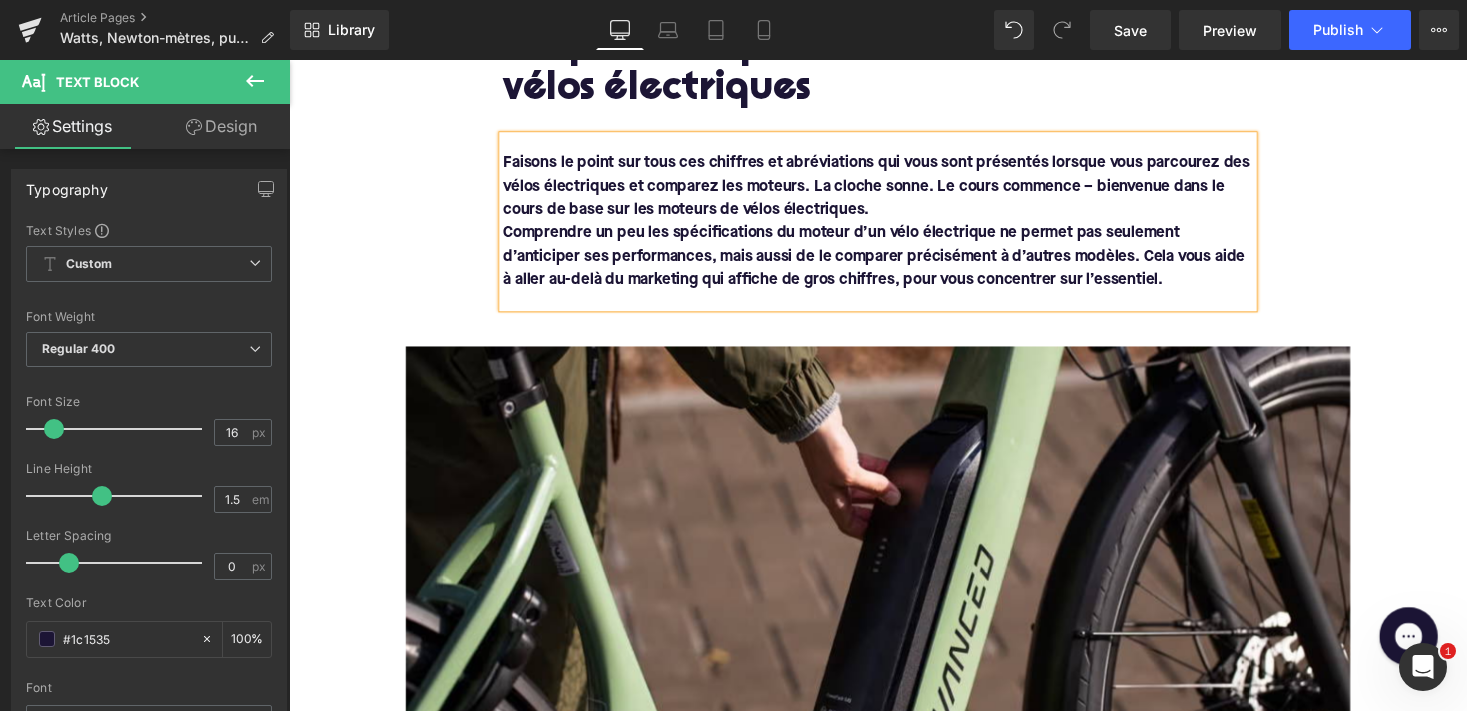 scroll, scrollTop: 363, scrollLeft: 0, axis: vertical 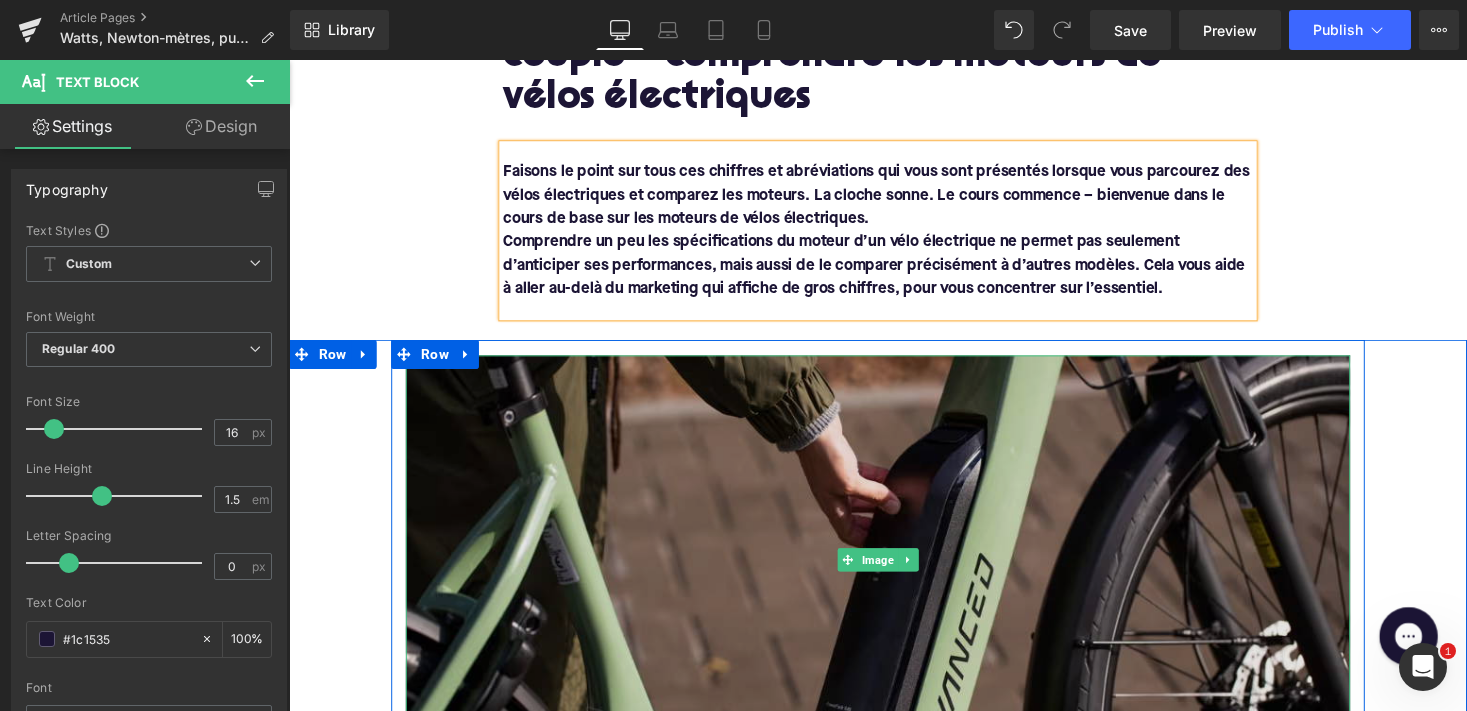 click at bounding box center [894, 573] 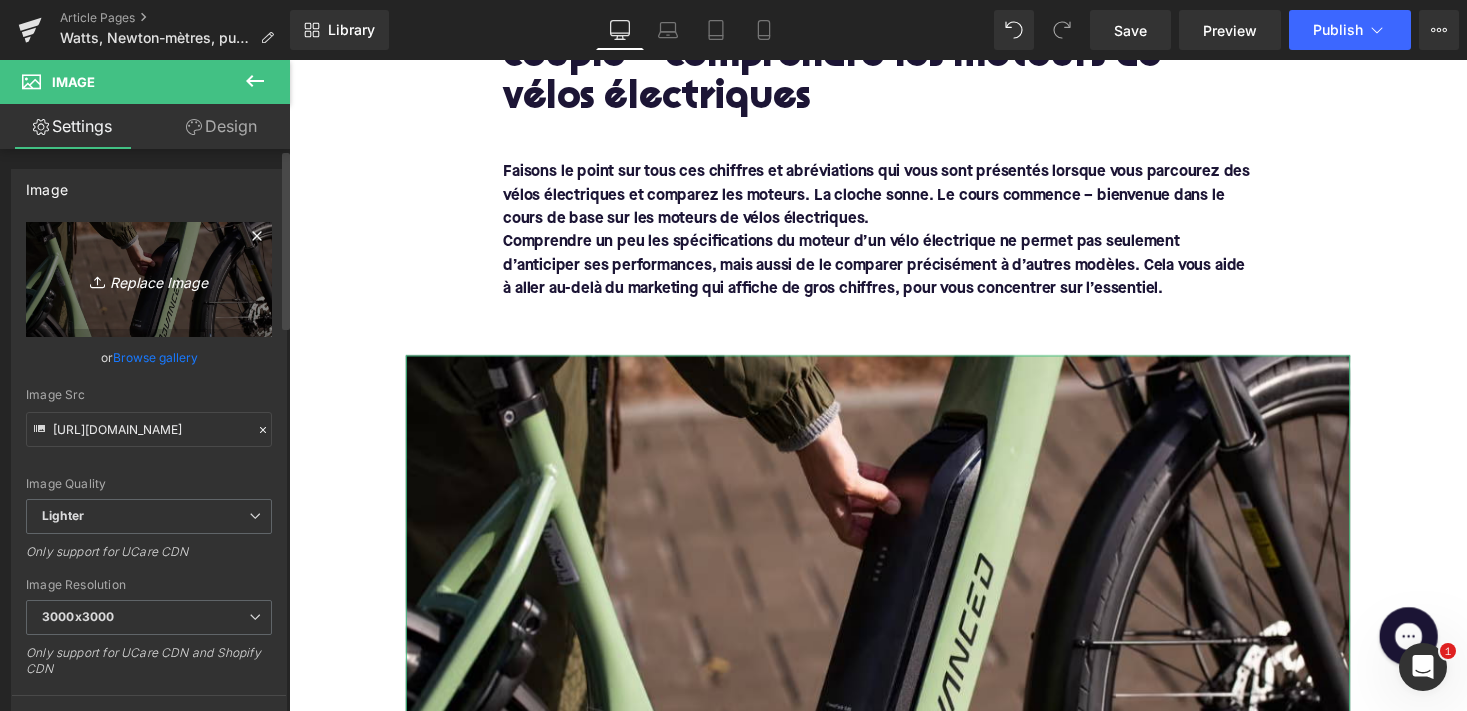 click on "Replace Image" at bounding box center [149, 279] 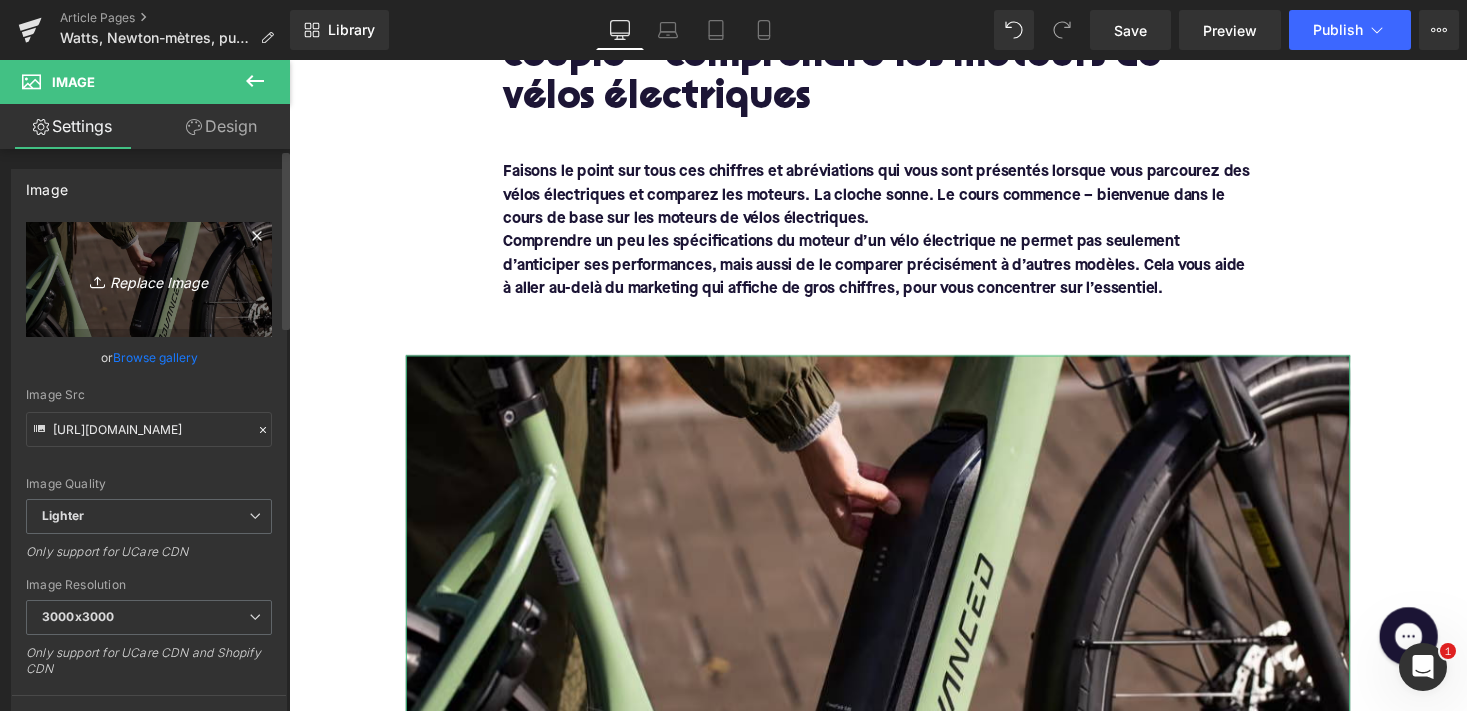 type on "C:\fakepath\bosch batt.avif" 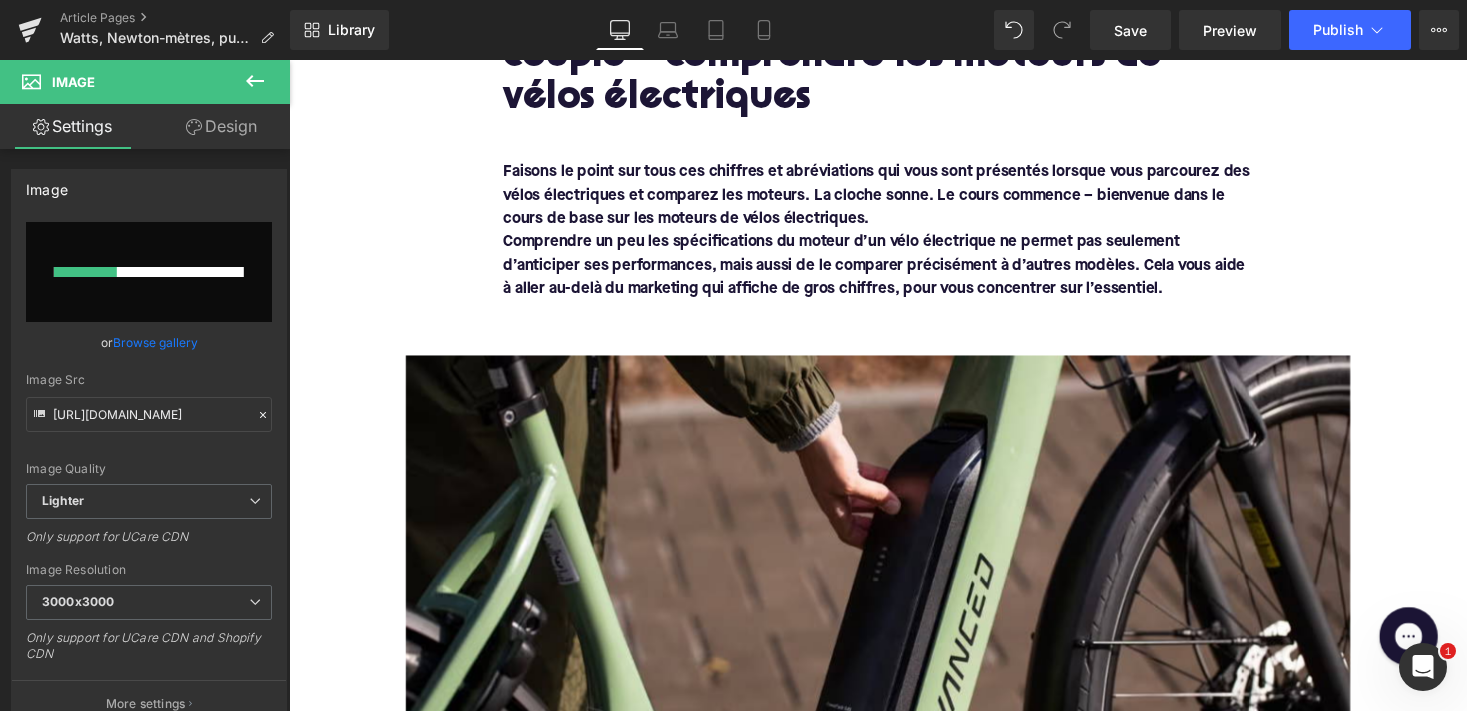 type 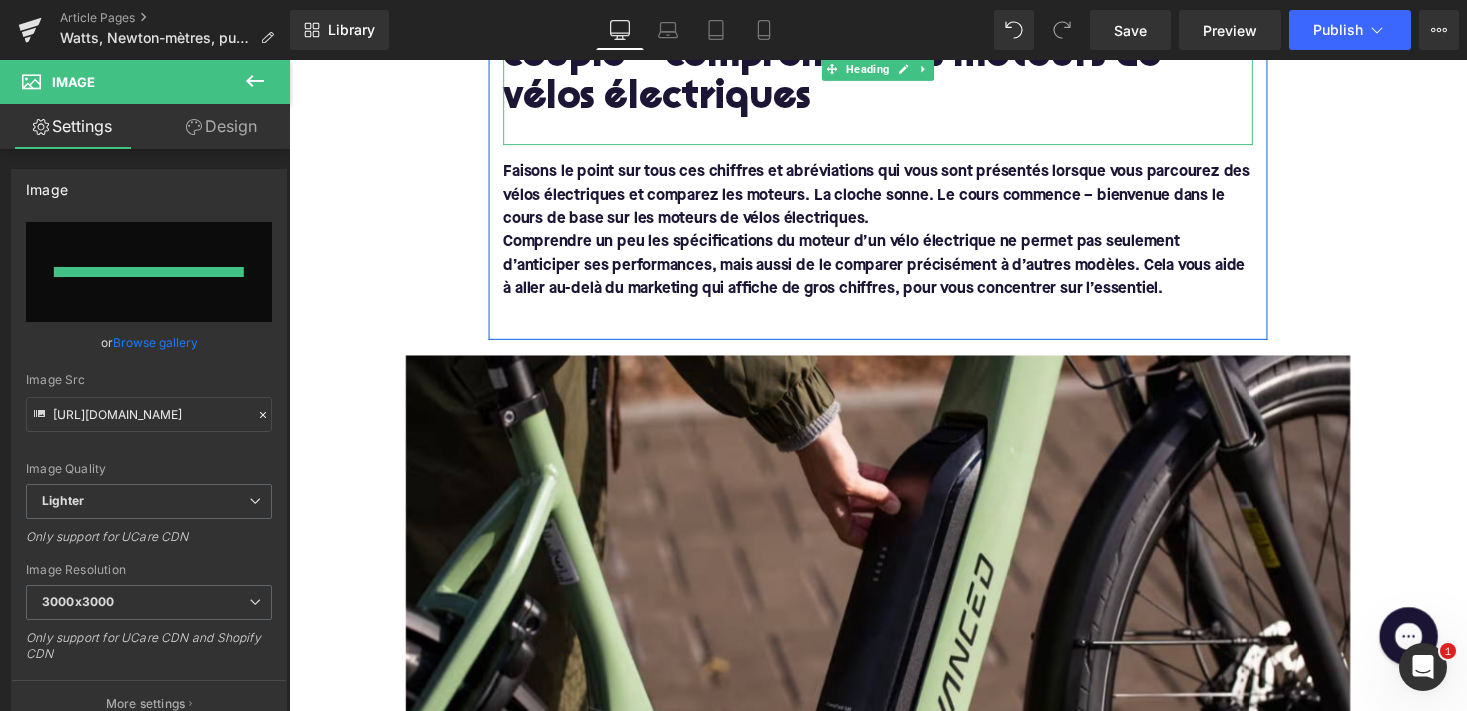 type on "[URL][DOMAIN_NAME]" 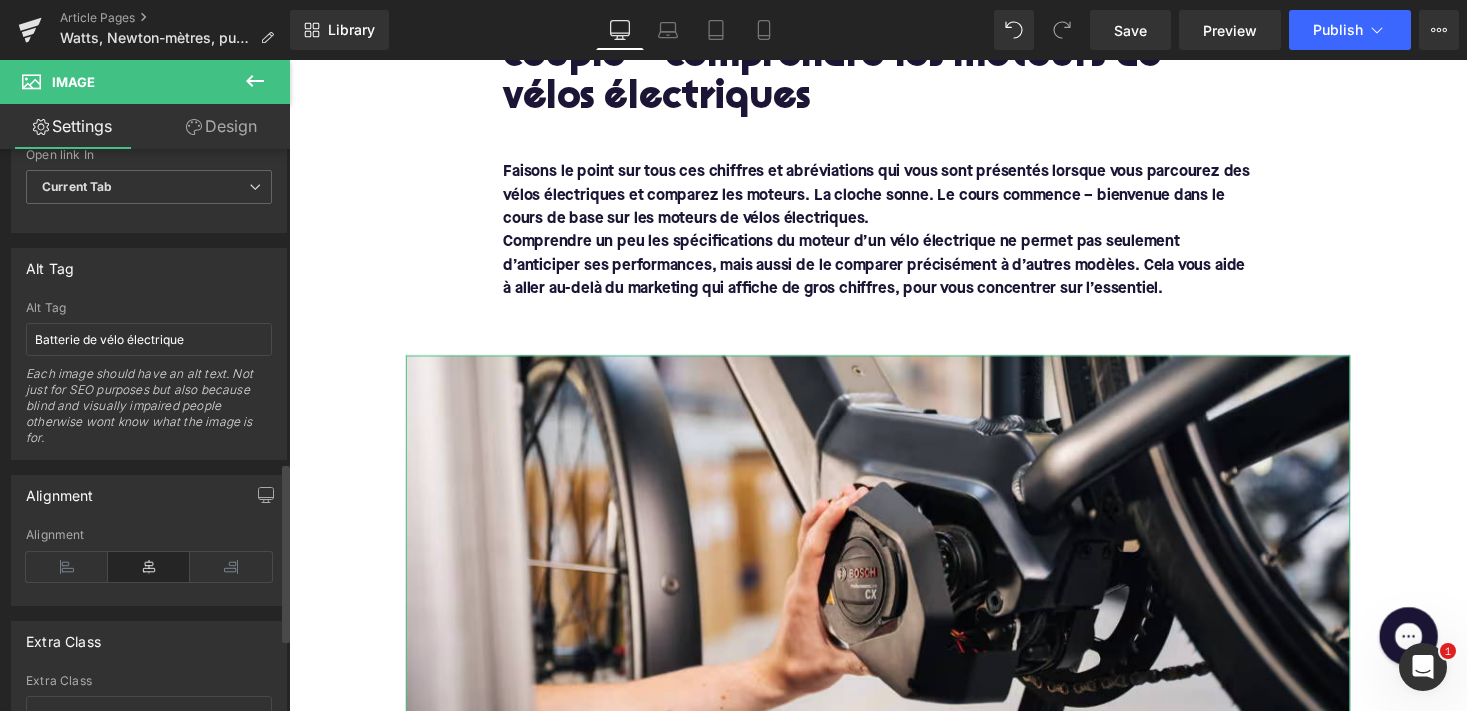 scroll, scrollTop: 955, scrollLeft: 0, axis: vertical 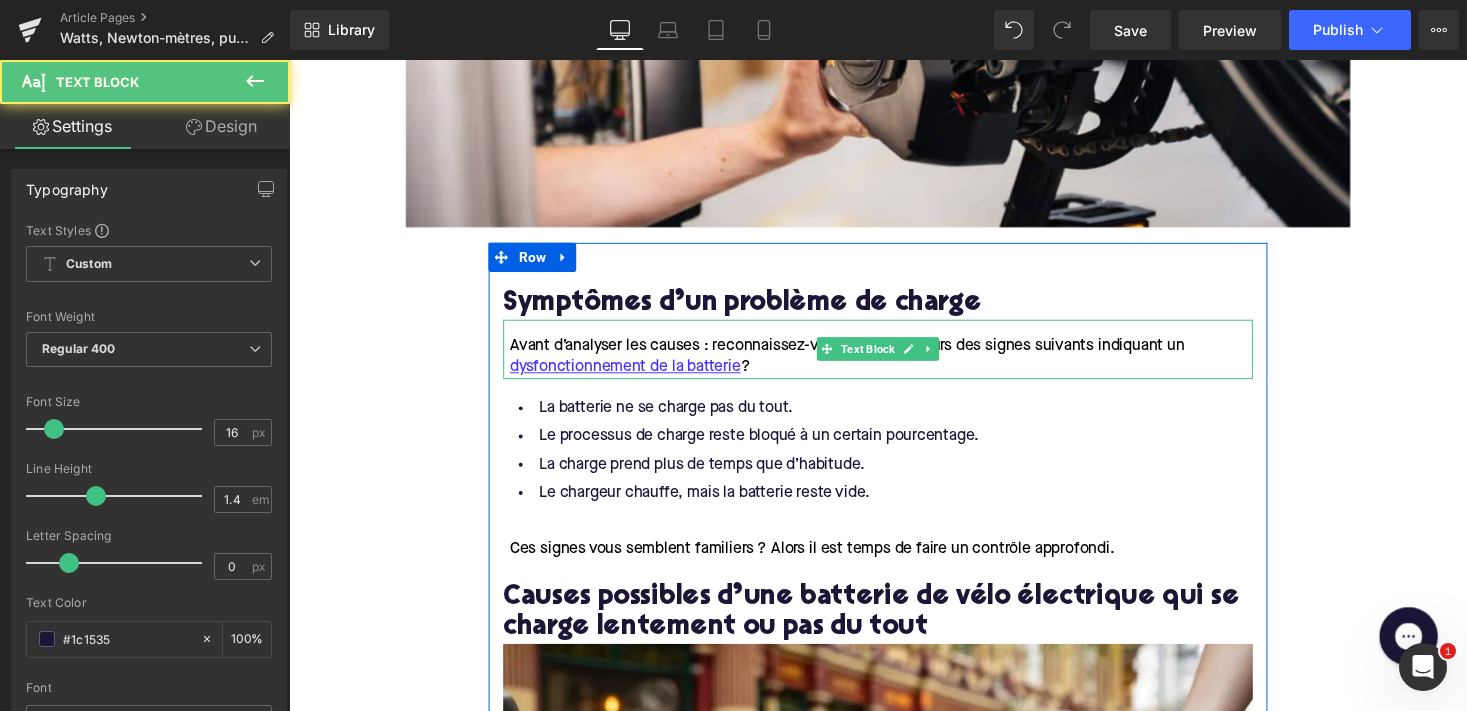 click on "Avant d’analyser les causes : reconnaissez-vous un ou plusieurs des signes suivants indiquant un  dysfonctionnement de la batterie  ?" at bounding box center (862, 365) 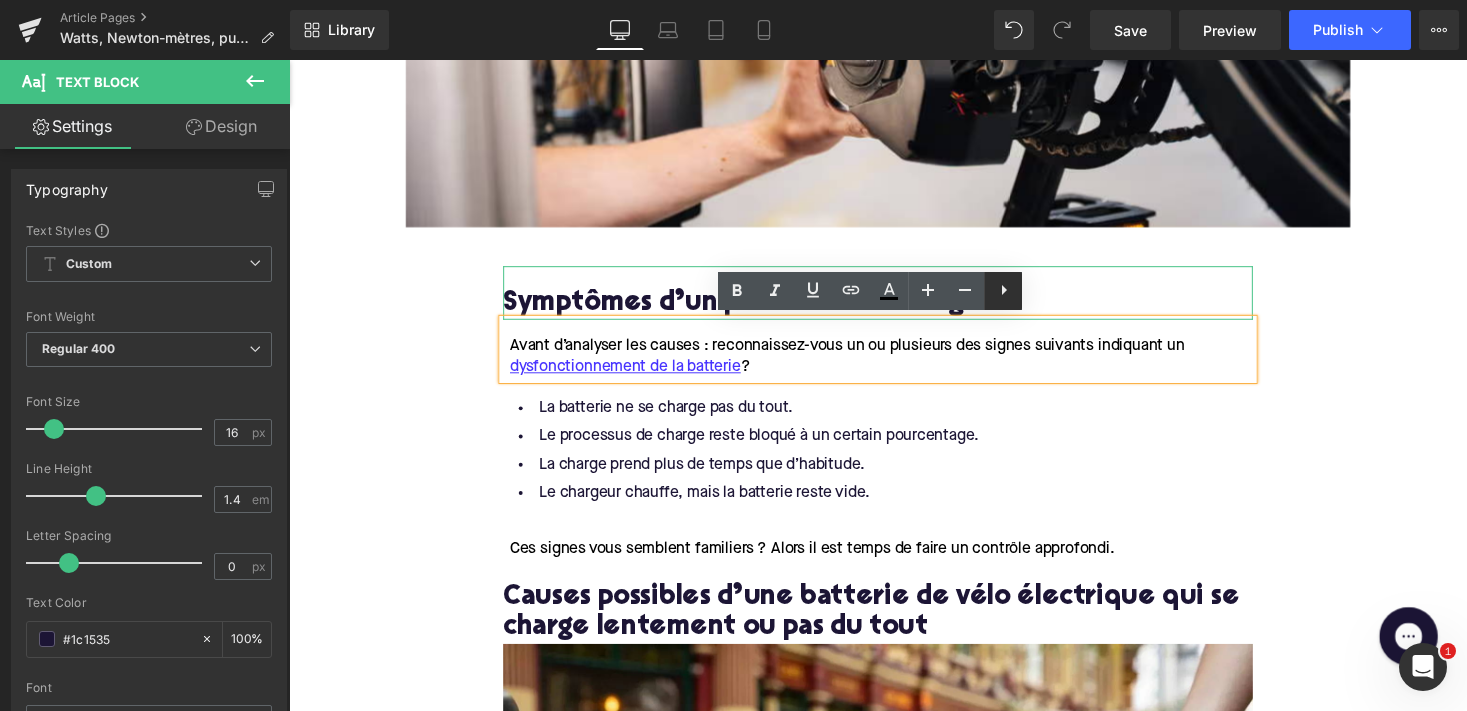click 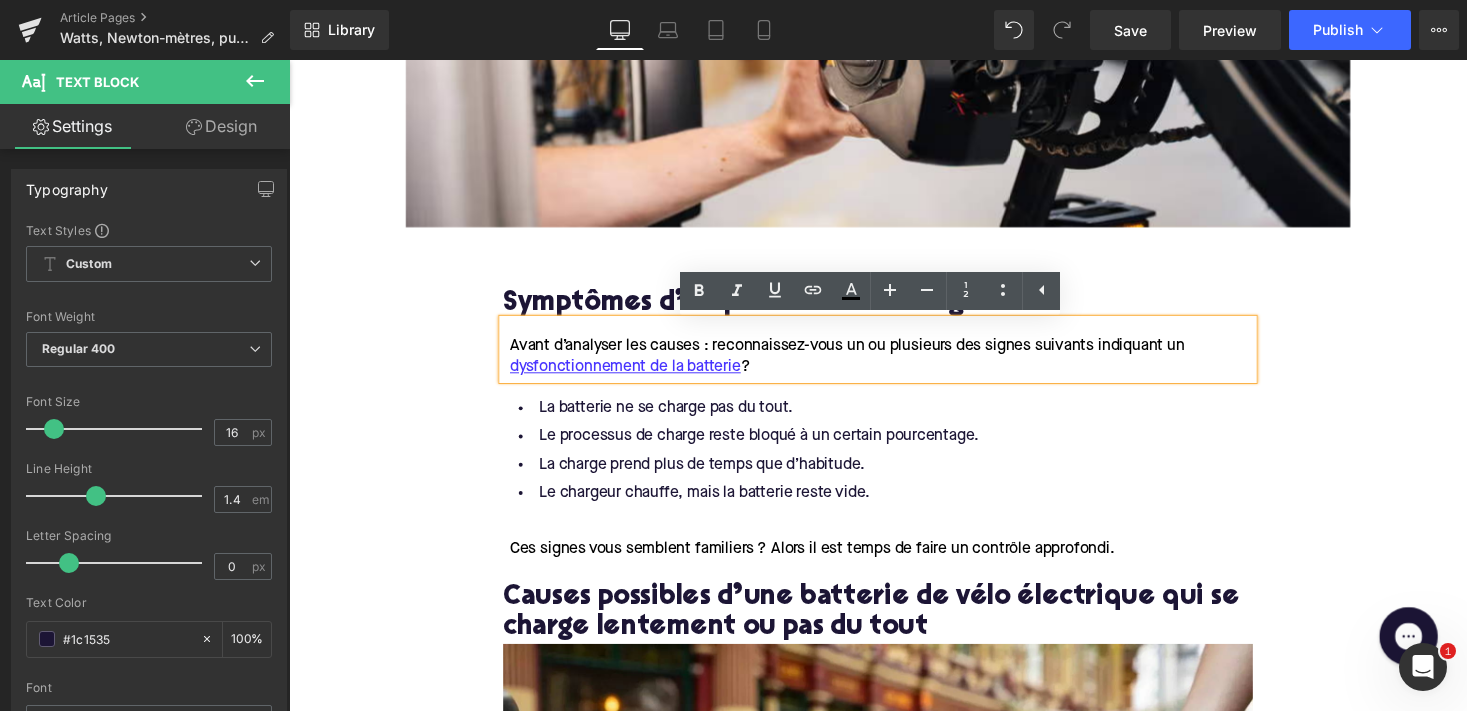 click on "Ces signes vous semblent familiers ? Alors il est temps de faire un contrôle approfondi." at bounding box center [826, 563] 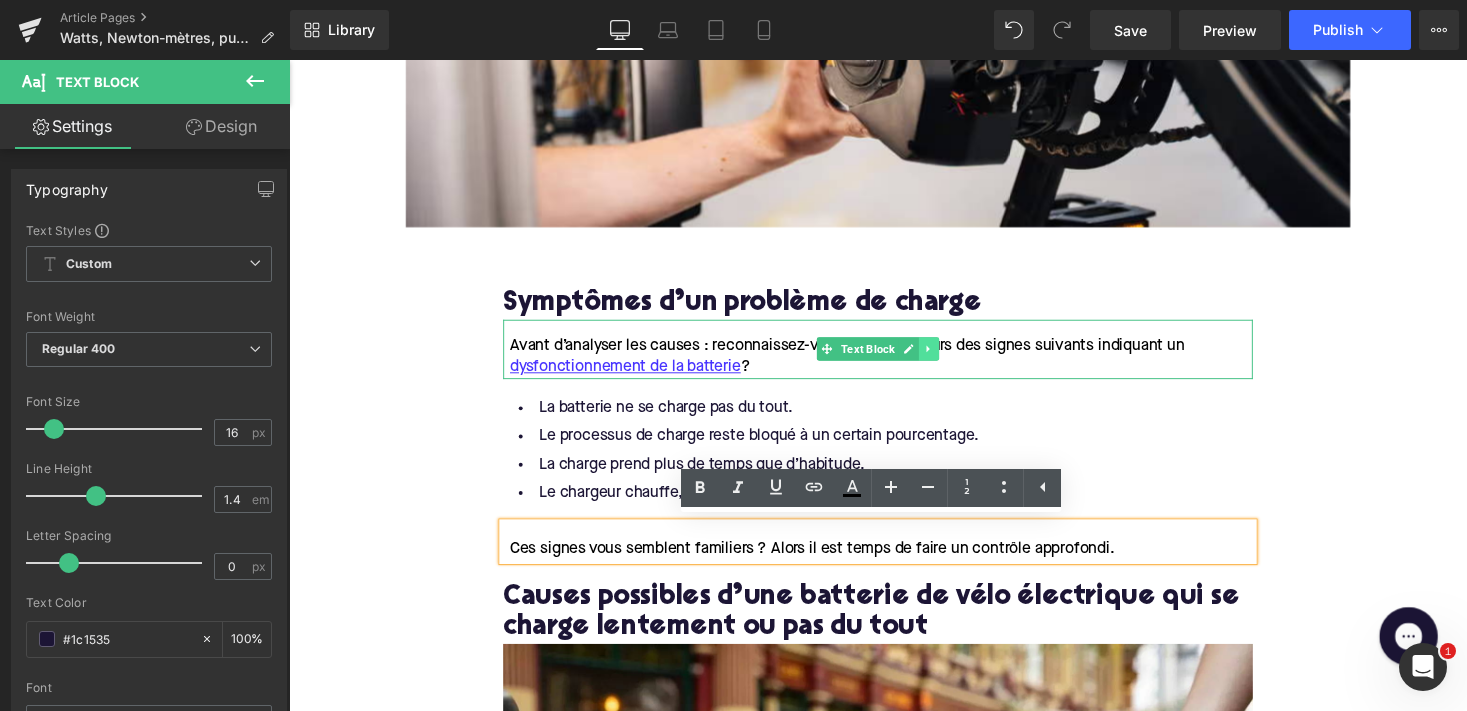 click 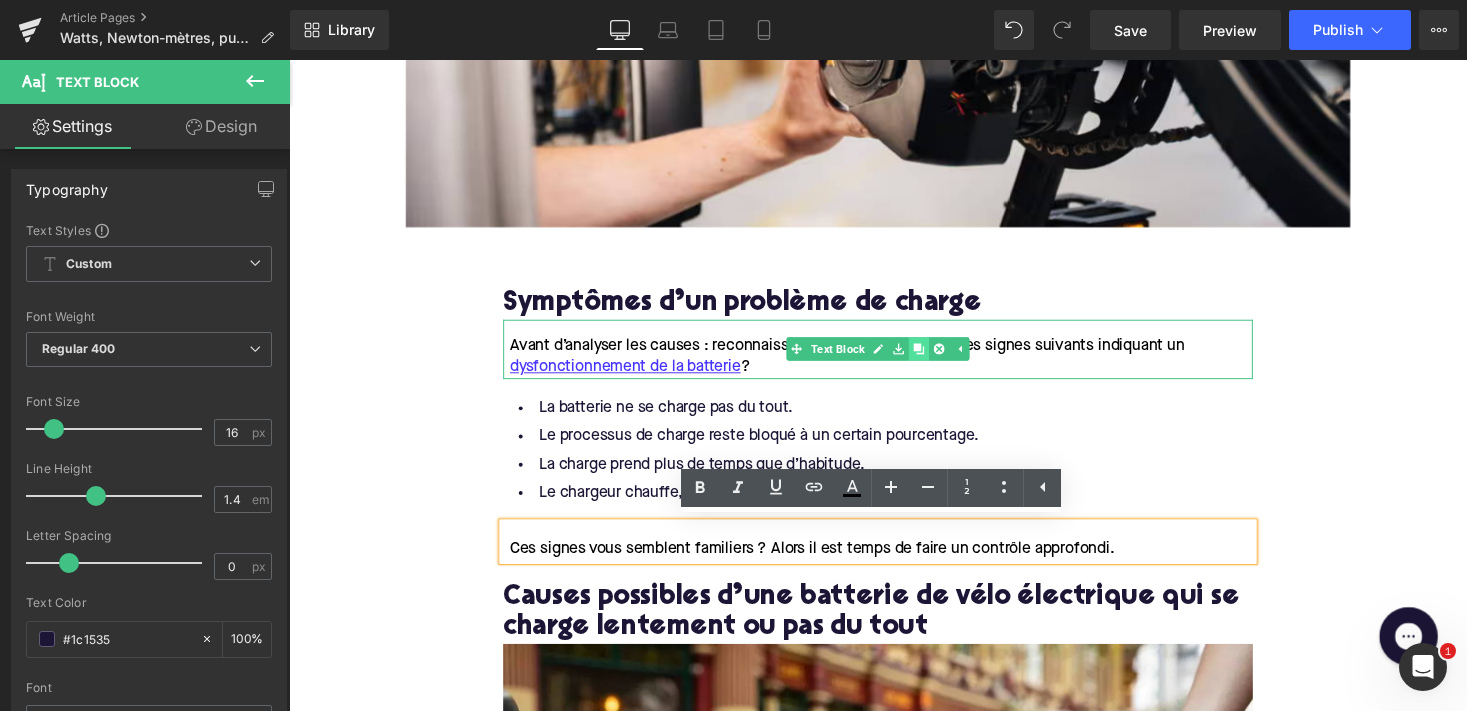 click at bounding box center [936, 357] 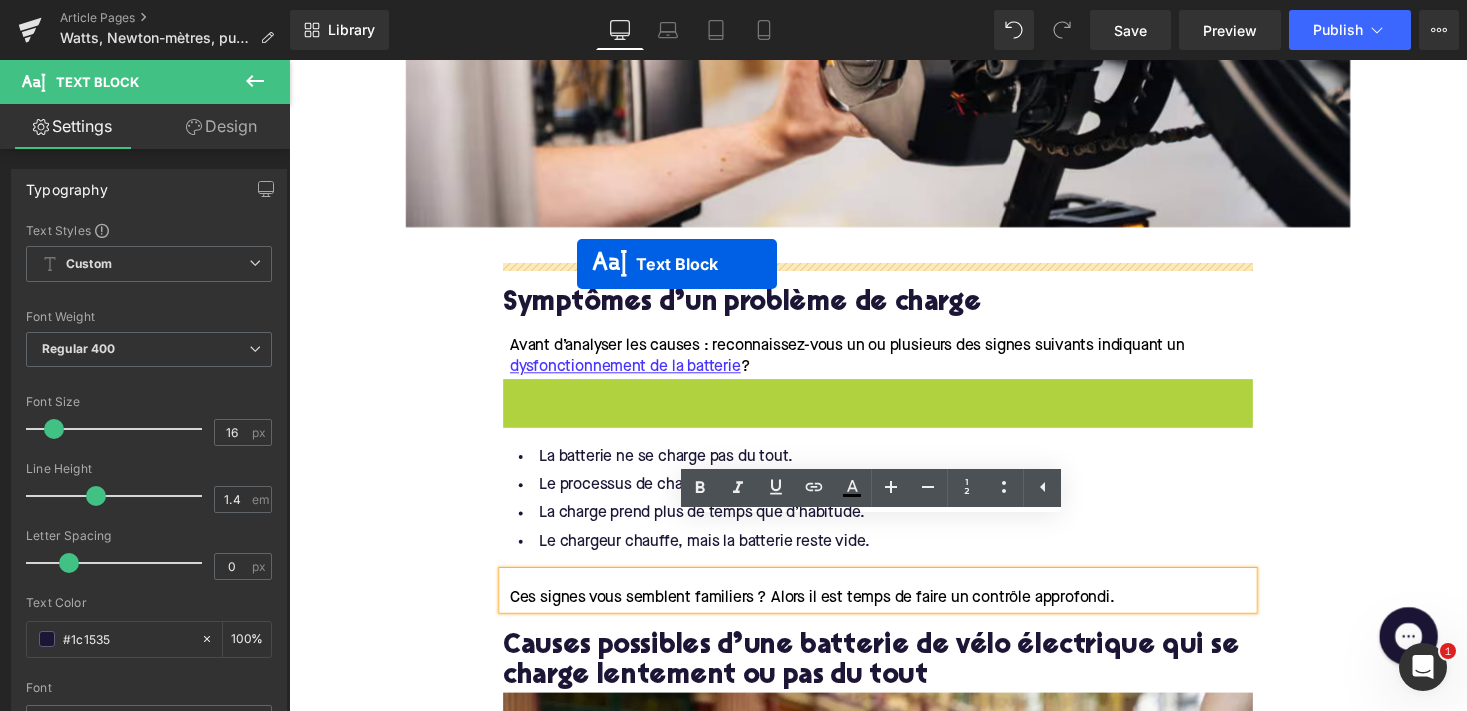 drag, startPoint x: 839, startPoint y: 417, endPoint x: 585, endPoint y: 270, distance: 293.4706 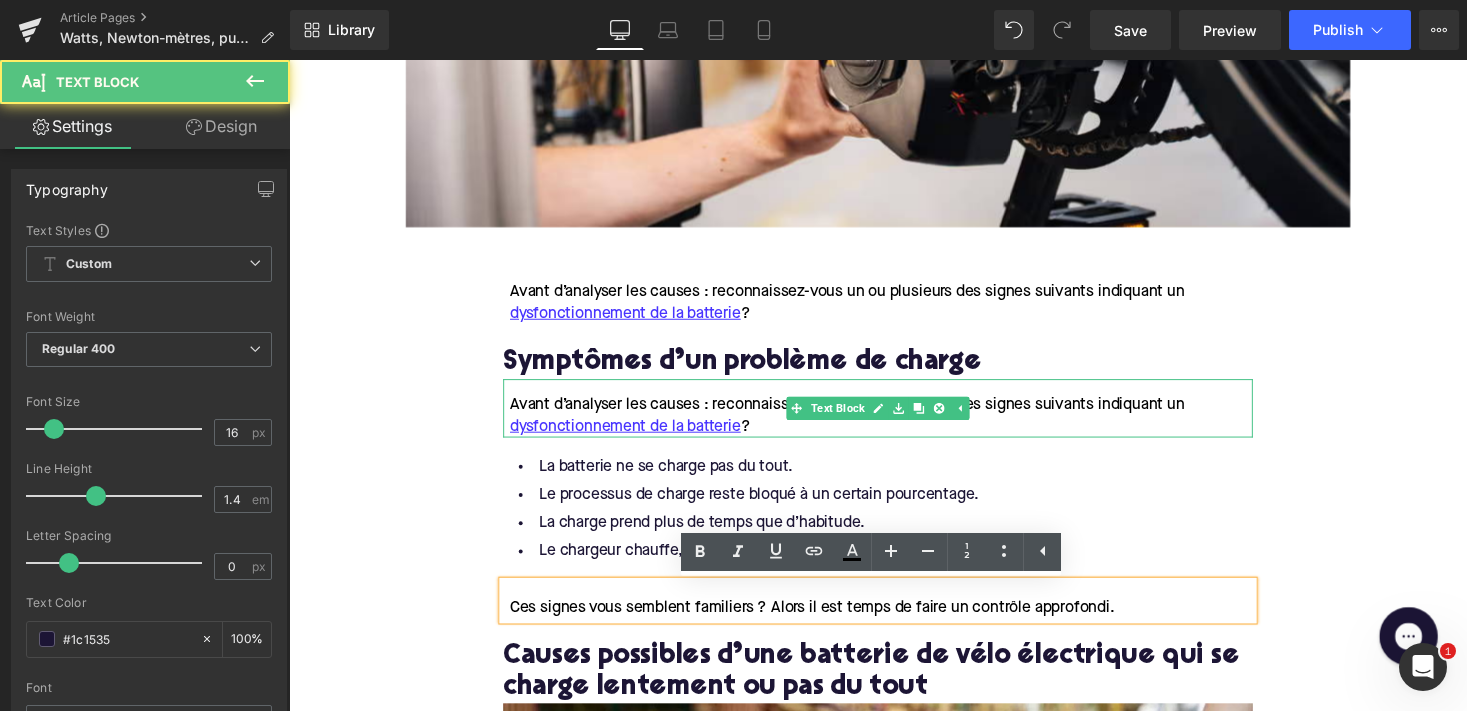 scroll, scrollTop: 900, scrollLeft: 0, axis: vertical 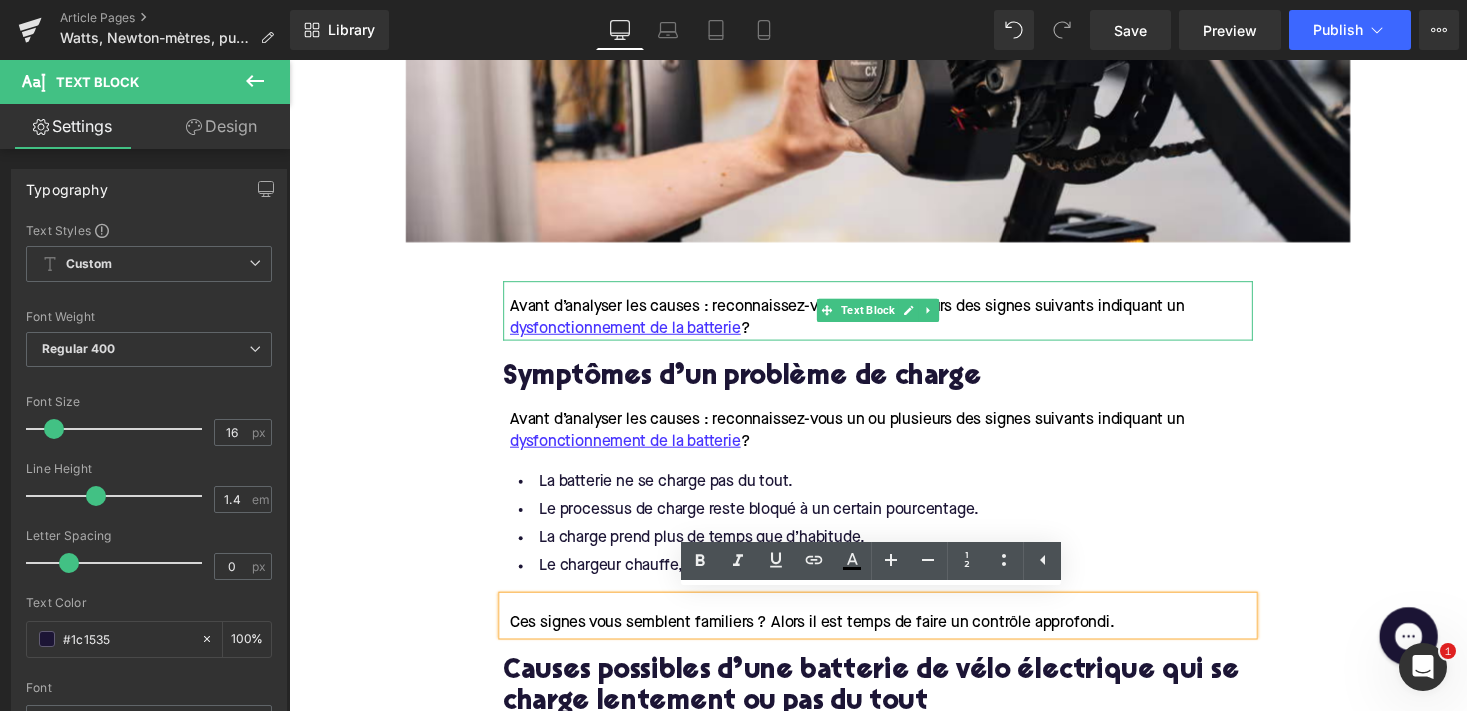 click on "Avant d’analyser les causes : reconnaissez-vous un ou plusieurs des signes suivants indiquant un  dysfonctionnement de la batterie  ?" at bounding box center (897, 325) 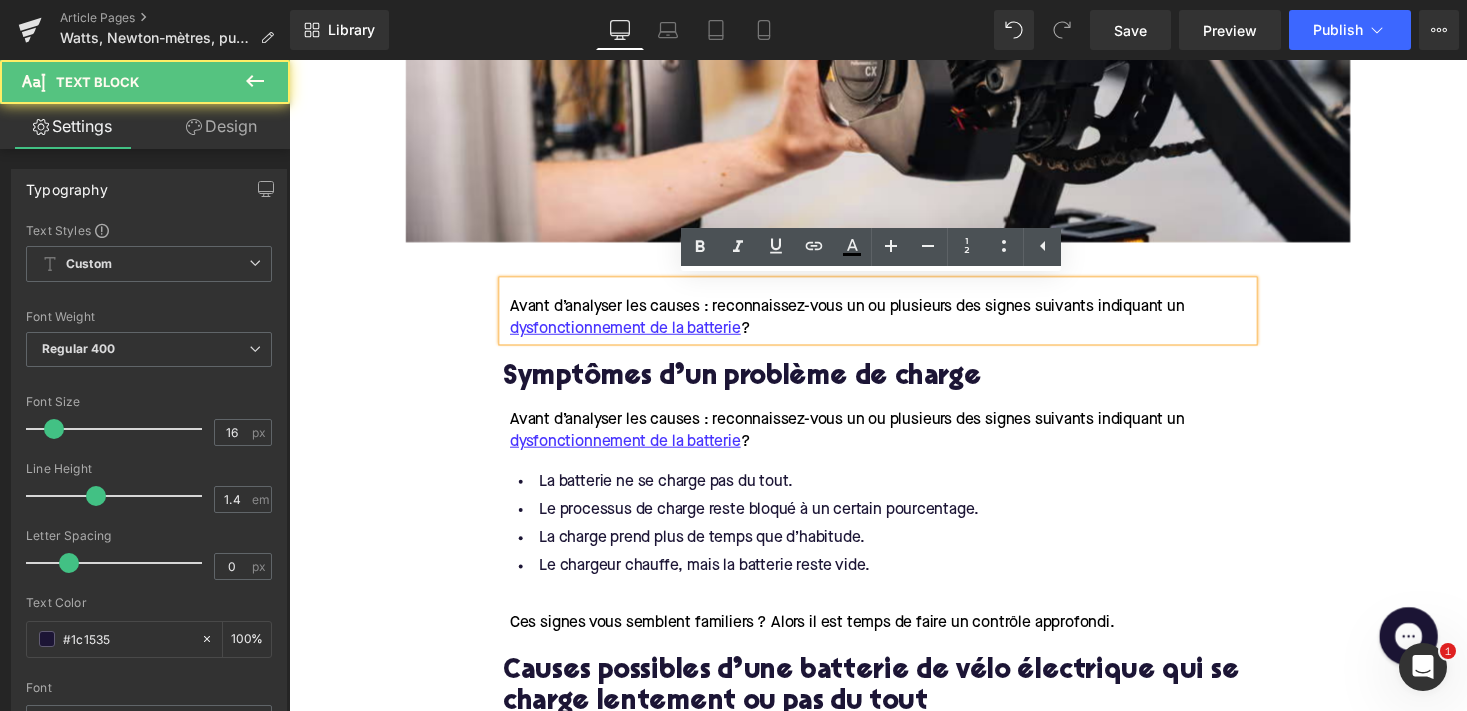 click on "Avant d’analyser les causes : reconnaissez-vous un ou plusieurs des signes suivants indiquant un  dysfonctionnement de la batterie  ?" at bounding box center (897, 325) 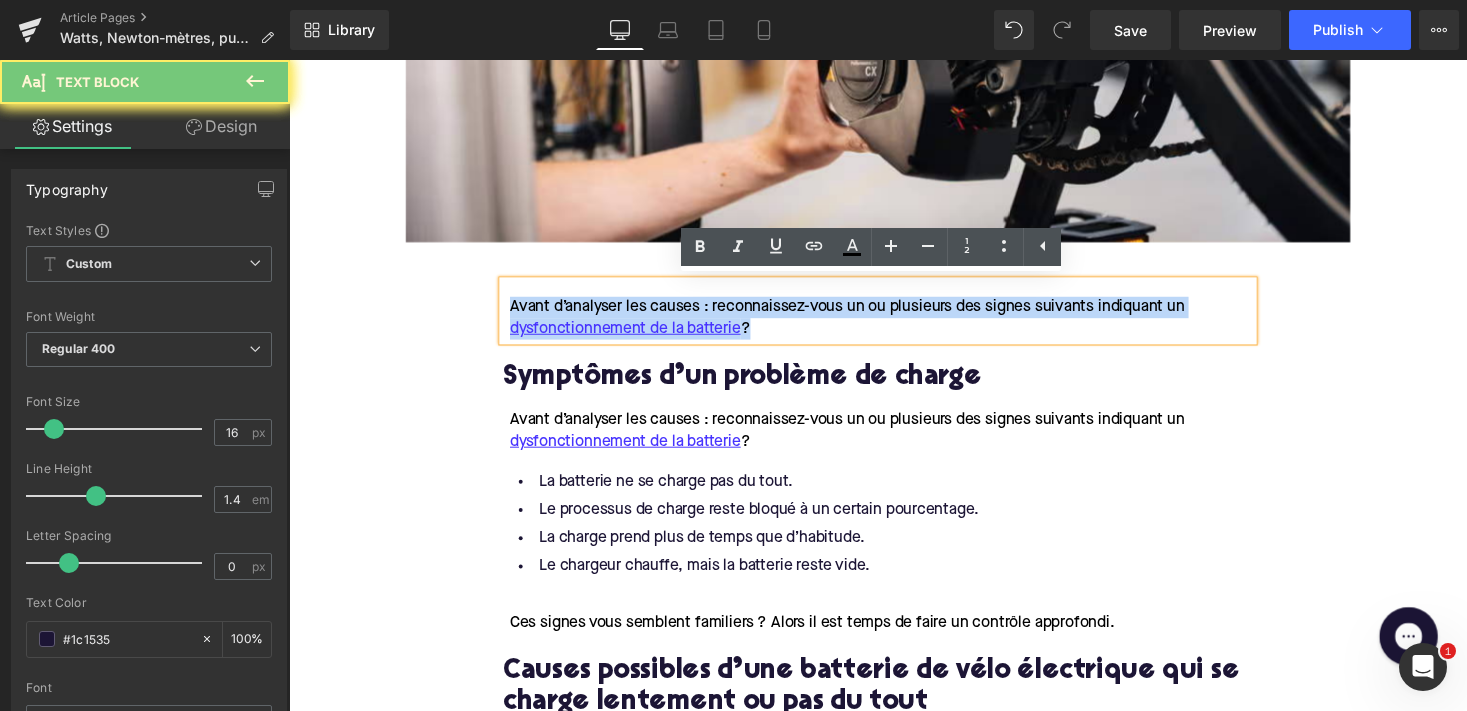 click on "Avant d’analyser les causes : reconnaissez-vous un ou plusieurs des signes suivants indiquant un  dysfonctionnement de la batterie  ?" at bounding box center (897, 325) 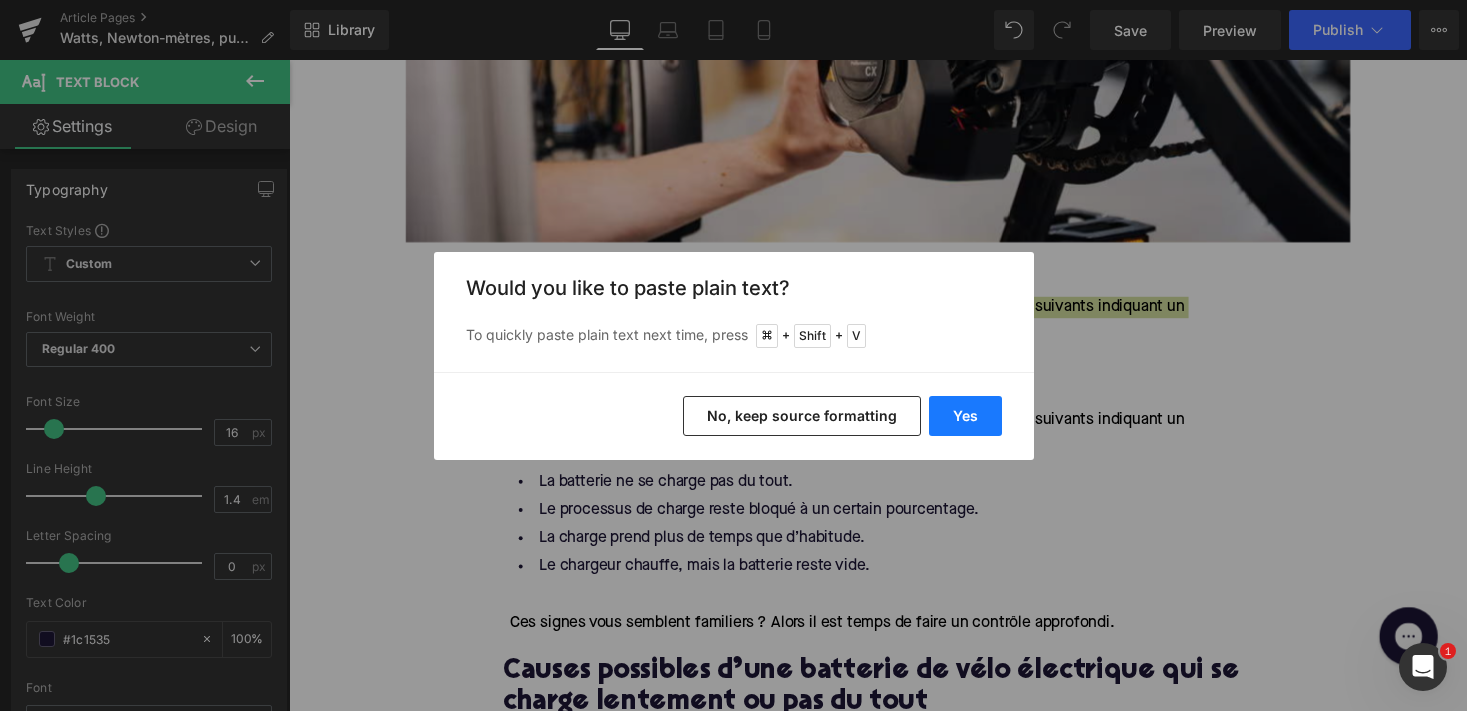 click on "Yes" at bounding box center (965, 416) 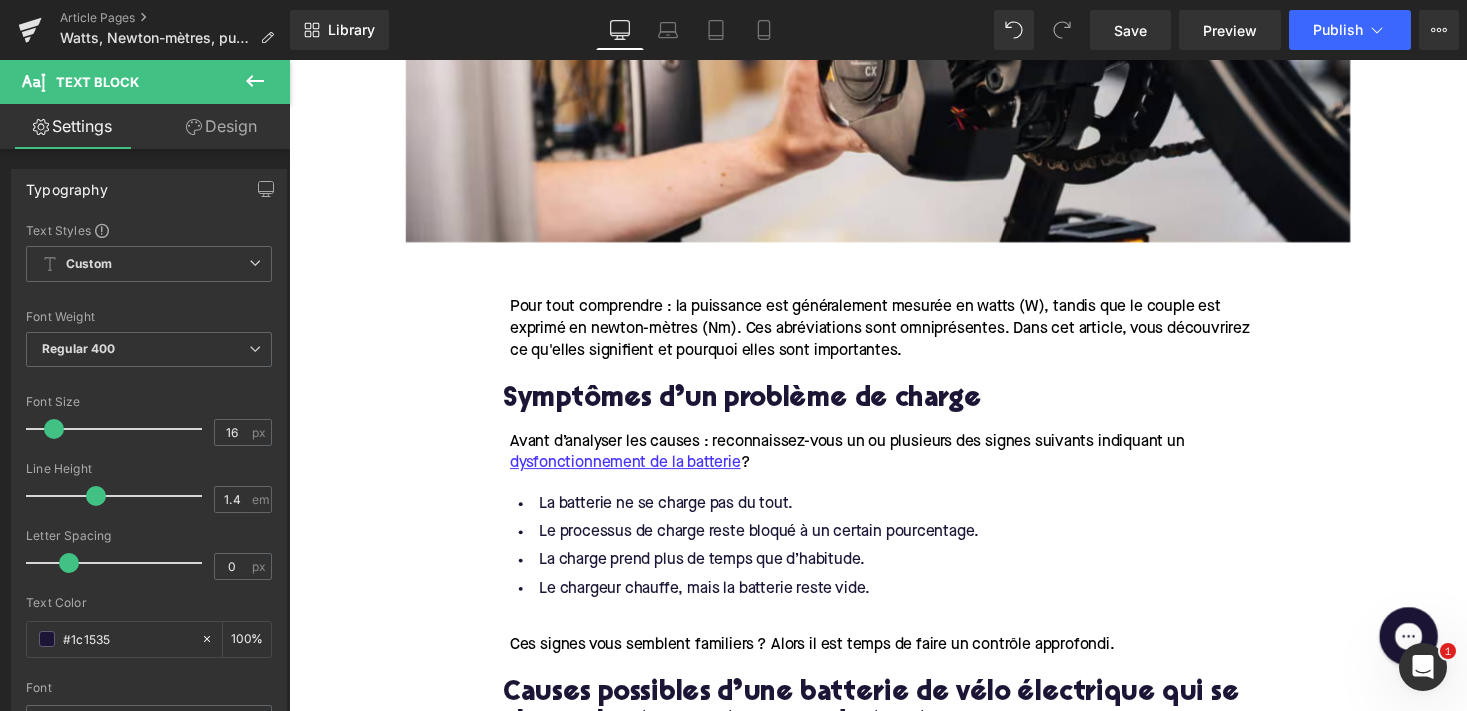 click on "Symptômes d’un problème de charge" at bounding box center (894, 409) 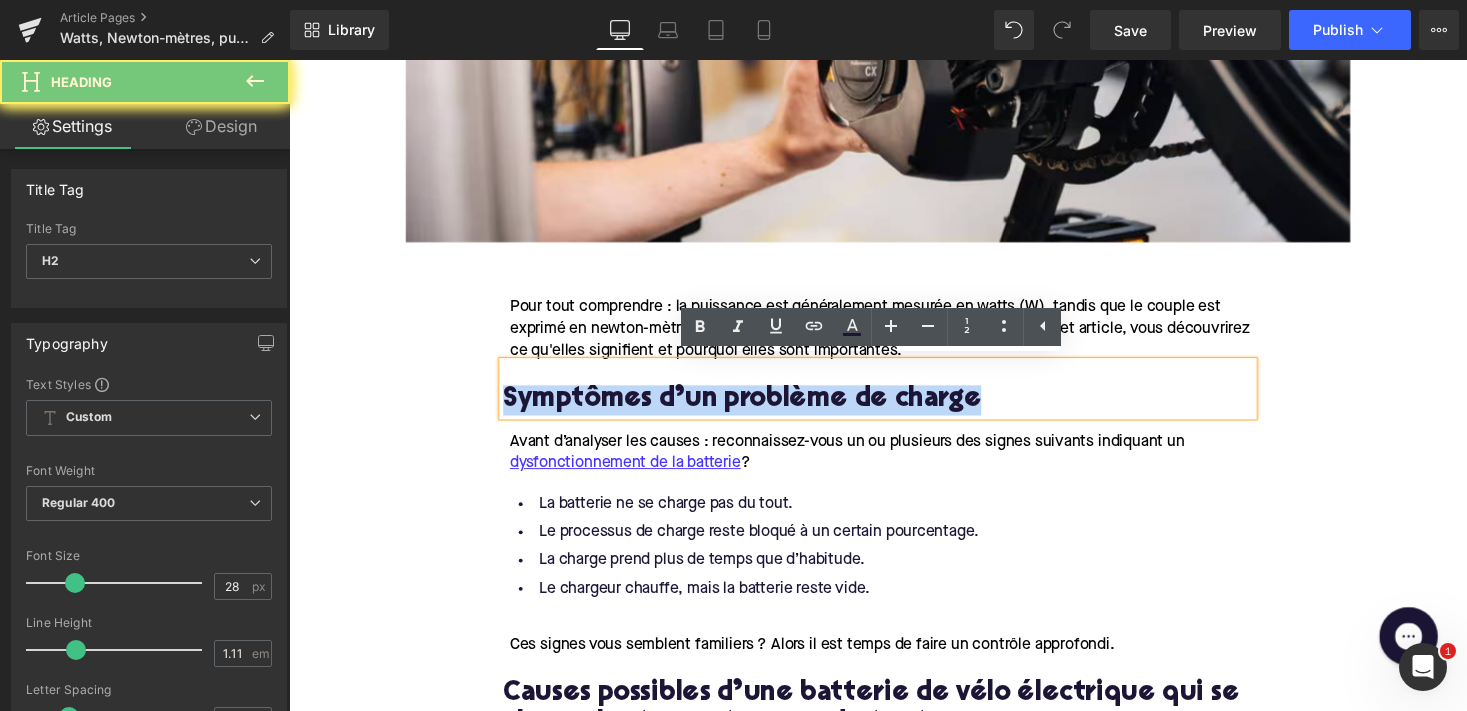 click on "Symptômes d’un problème de charge" at bounding box center (894, 409) 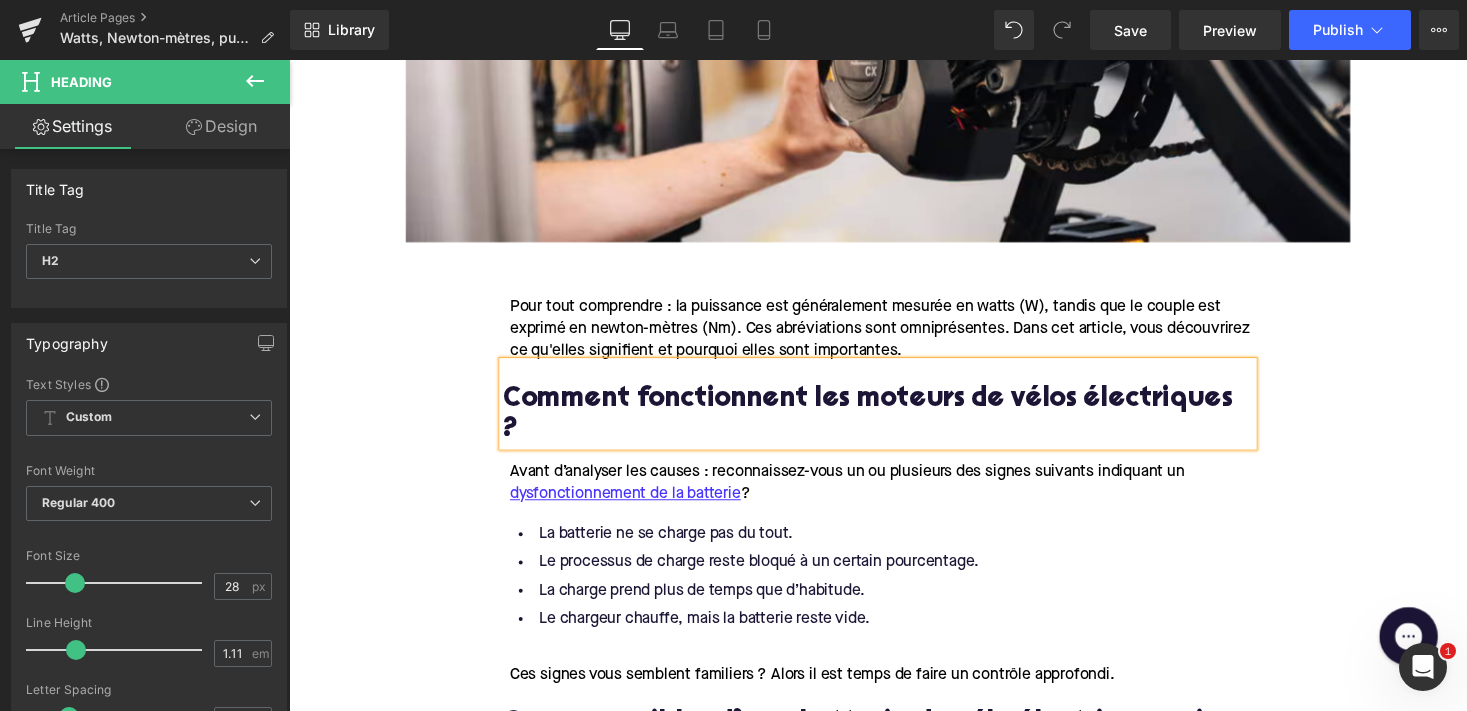 click on "Comment fonctionnent les moteurs de vélos électriques ?" at bounding box center [894, 425] 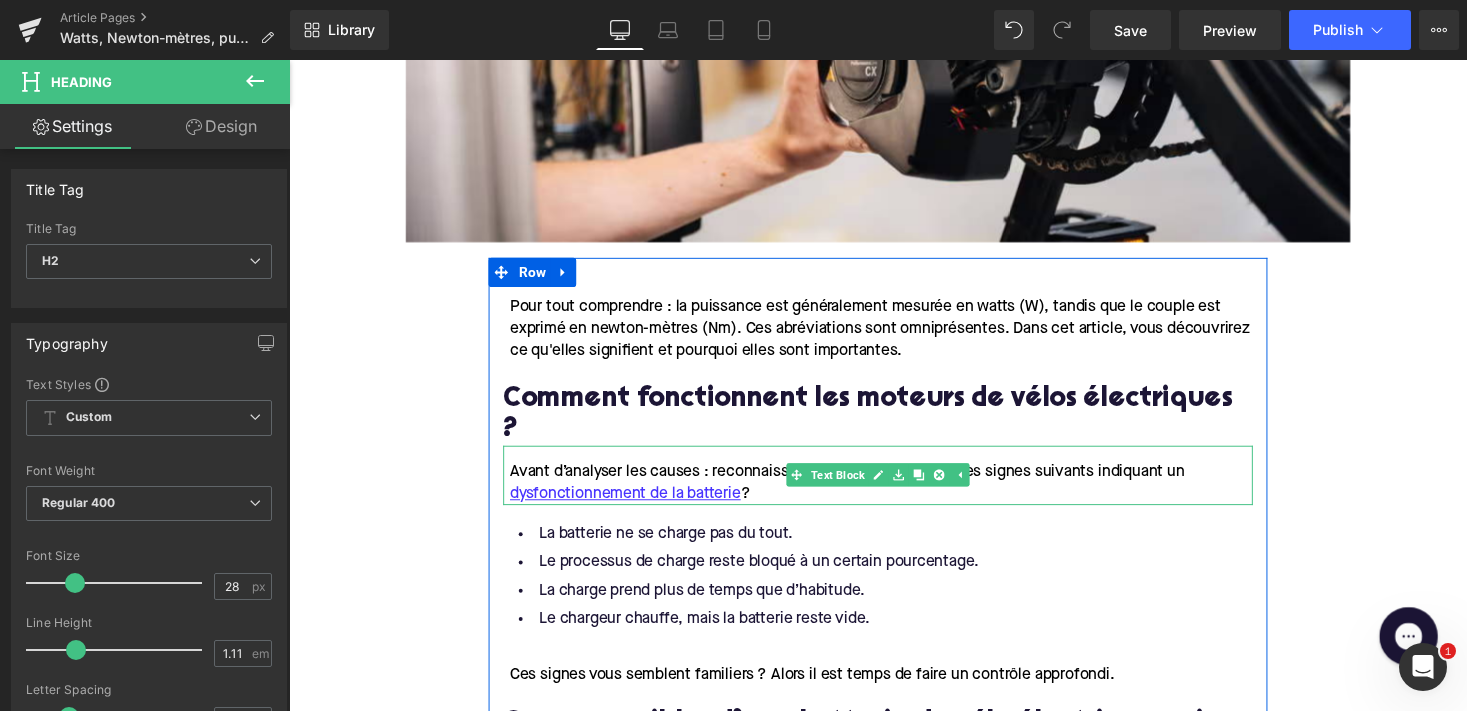 click on "Avant d’analyser les causes : reconnaissez-vous un ou plusieurs des signes suivants indiquant un  dysfonctionnement de la batterie  ? Text Block" at bounding box center [894, 486] 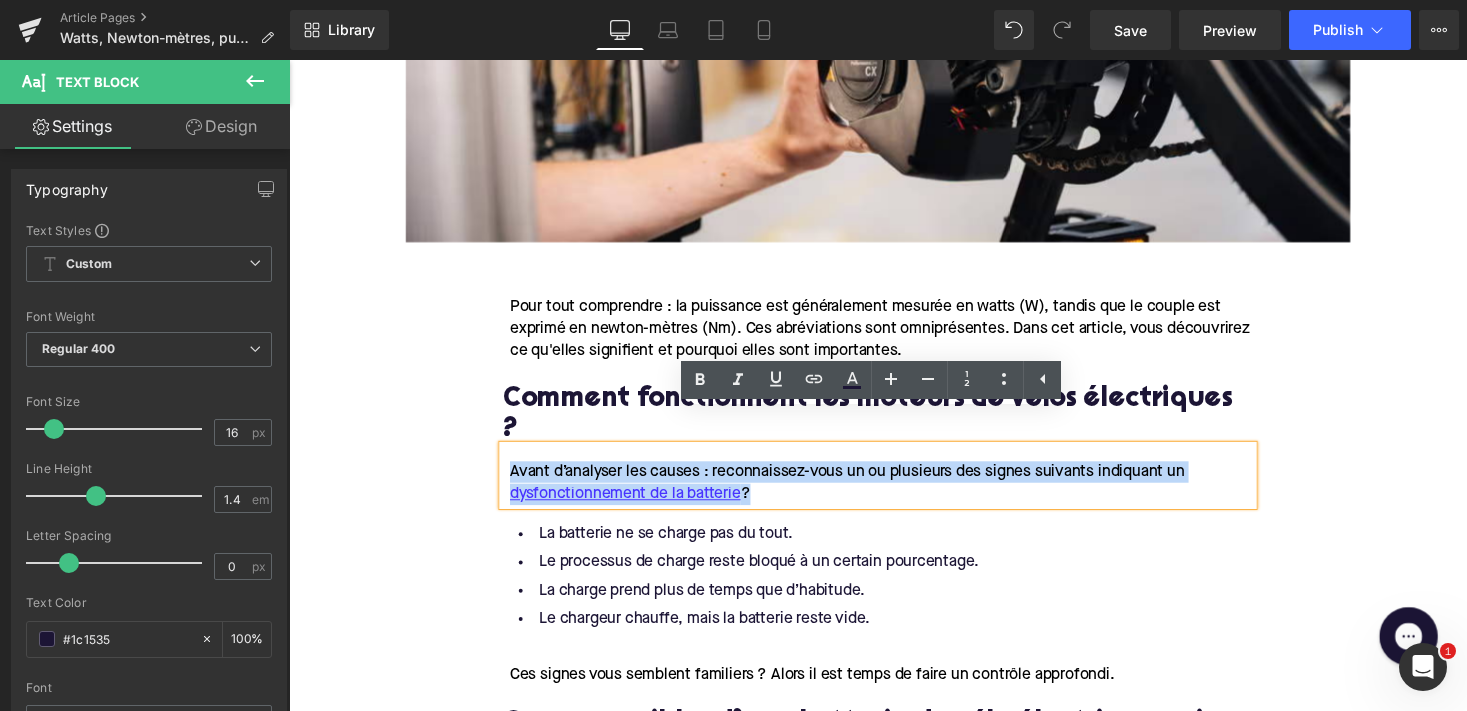 drag, startPoint x: 782, startPoint y: 471, endPoint x: 476, endPoint y: 451, distance: 306.6529 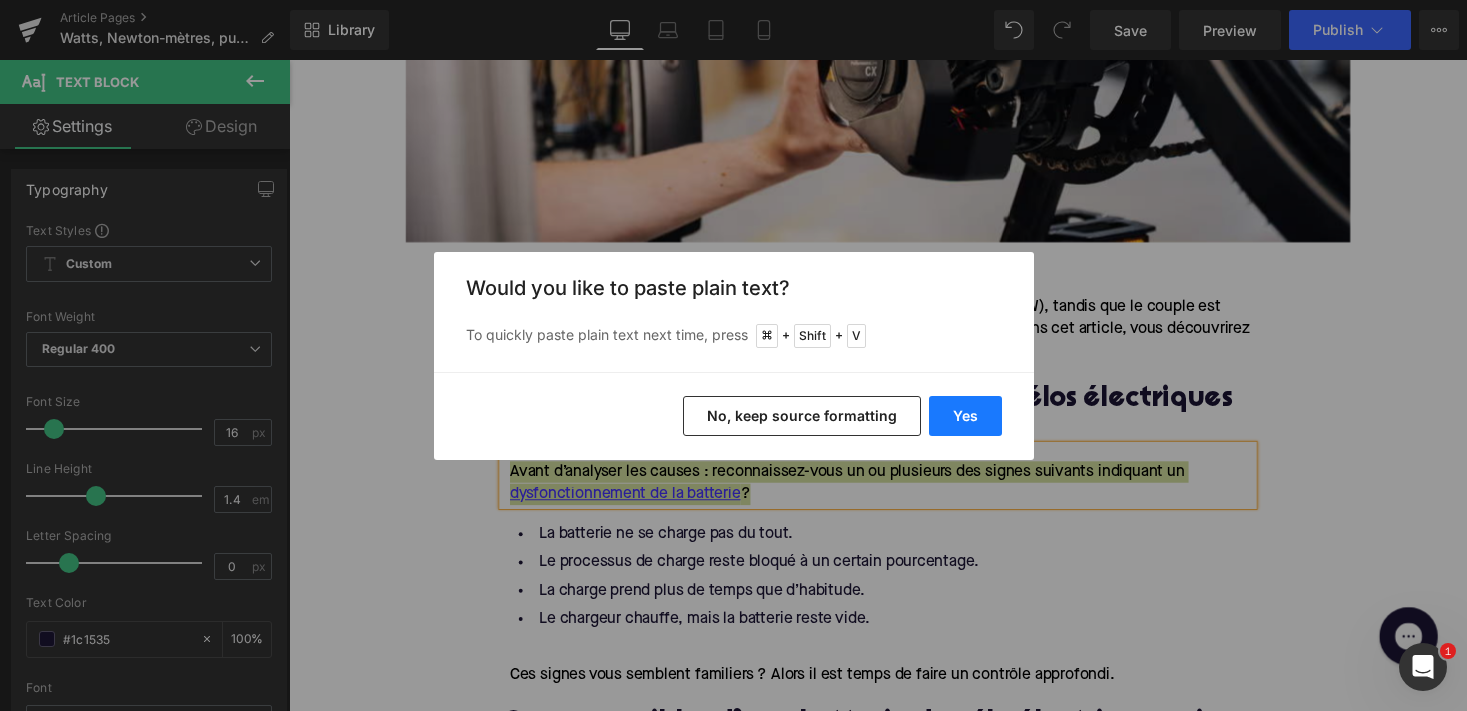 click on "Yes" at bounding box center [965, 416] 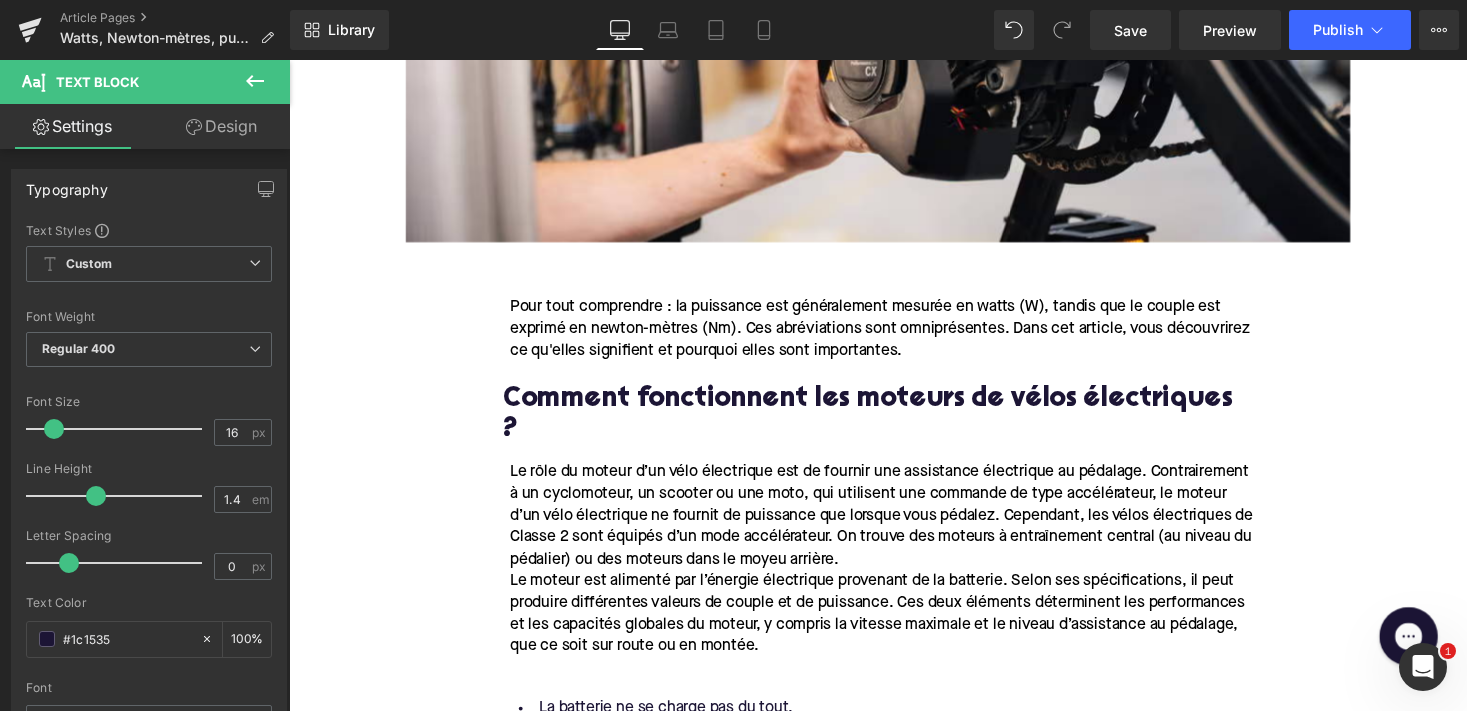 type 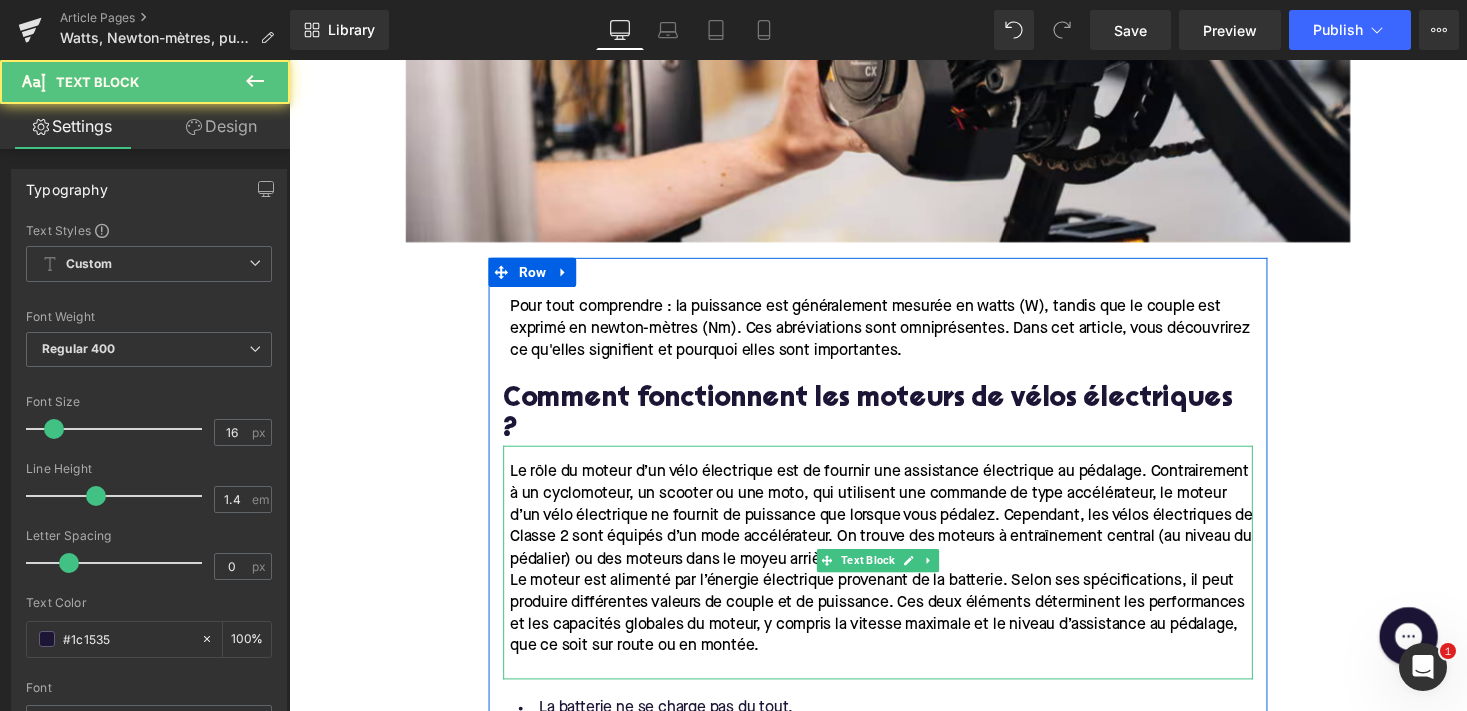 click on "Le moteur est alimenté par l’énergie électrique provenant de la batterie. Selon ses spécifications, il peut produire différentes valeurs de couple et de puissance. Ces deux éléments déterminent les performances et les capacités globales du moteur, y compris la vitesse maximale et le niveau d’assistance au pédalage, que ce soit sur route ou en montée." at bounding box center (893, 628) 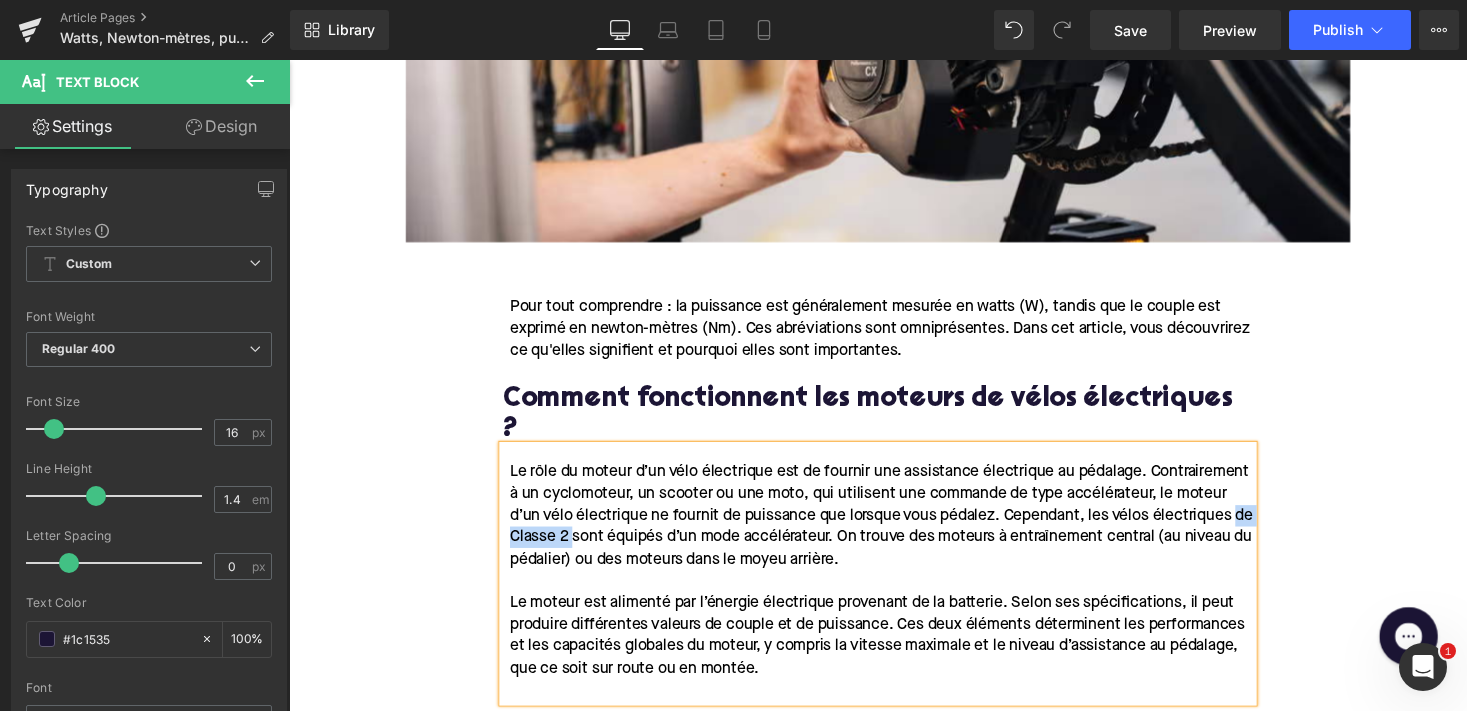 drag, startPoint x: 752, startPoint y: 514, endPoint x: 838, endPoint y: 514, distance: 86 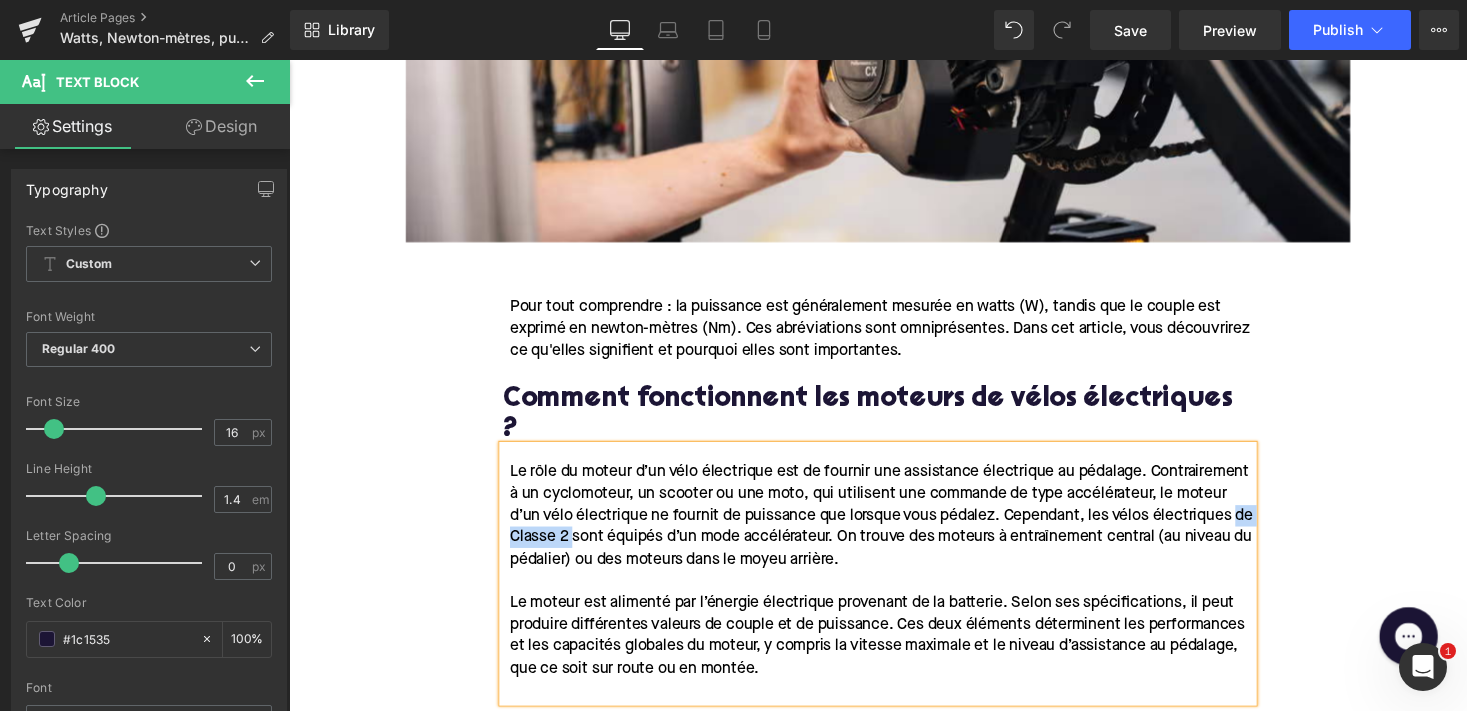 click on "Le rôle du moteur d’un vélo électrique est de fournir une assistance électrique au pédalage. Contrairement à un cyclomoteur, un scooter ou une moto, qui utilisent une commande de type accélérateur, le moteur d’un vélo électrique ne fournit de puissance que lorsque vous pédalez. Cependant, les vélos électriques de Classe 2 sont équipés d’un mode accélérateur. On trouve des moteurs à entraînement central (au niveau du pédalier) ou des moteurs dans le moyeu arrière." at bounding box center (897, 528) 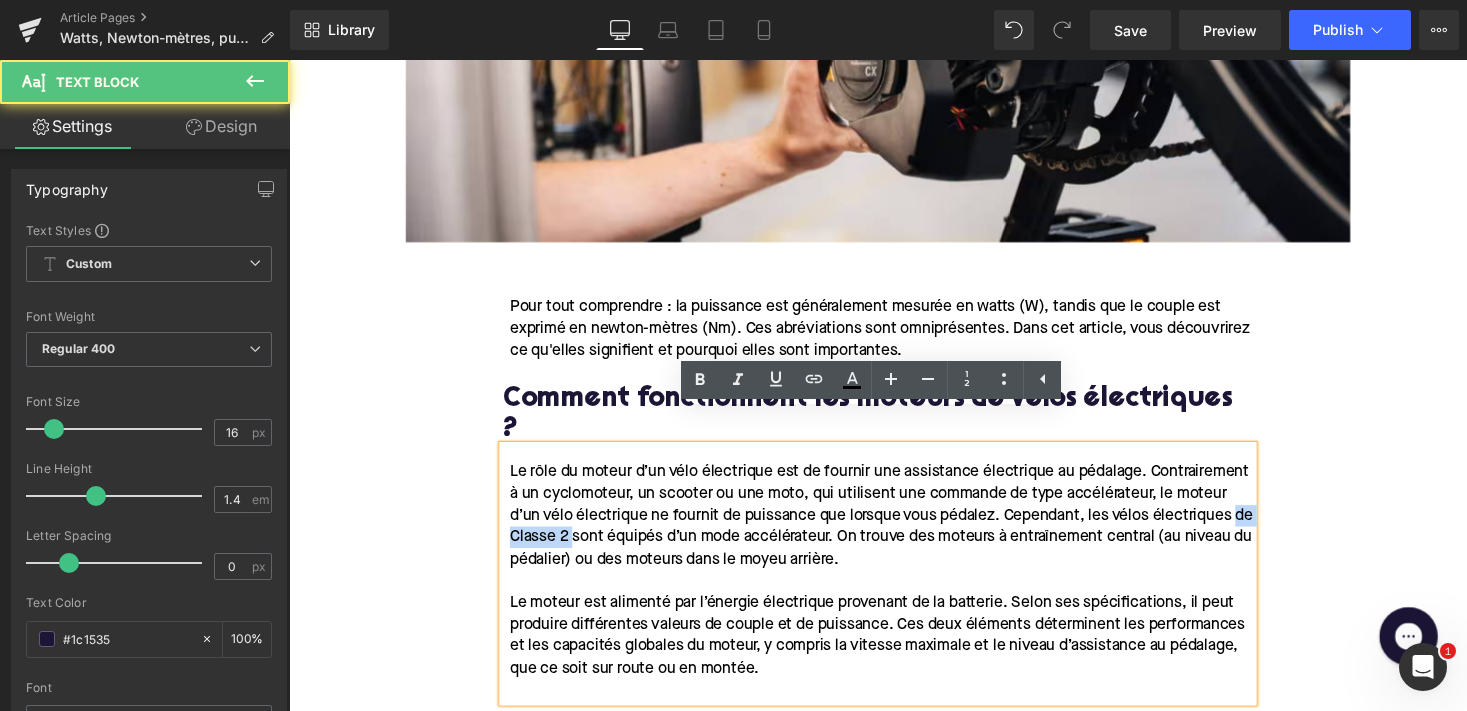 click on "Le rôle du moteur d’un vélo électrique est de fournir une assistance électrique au pédalage. Contrairement à un cyclomoteur, un scooter ou une moto, qui utilisent une commande de type accélérateur, le moteur d’un vélo électrique ne fournit de puissance que lorsque vous pédalez. Cependant, les vélos électriques de Classe 2 sont équipés d’un mode accélérateur. On trouve des moteurs à entraînement central (au niveau du pédalier) ou des moteurs dans le moyeu arrière." at bounding box center (897, 528) 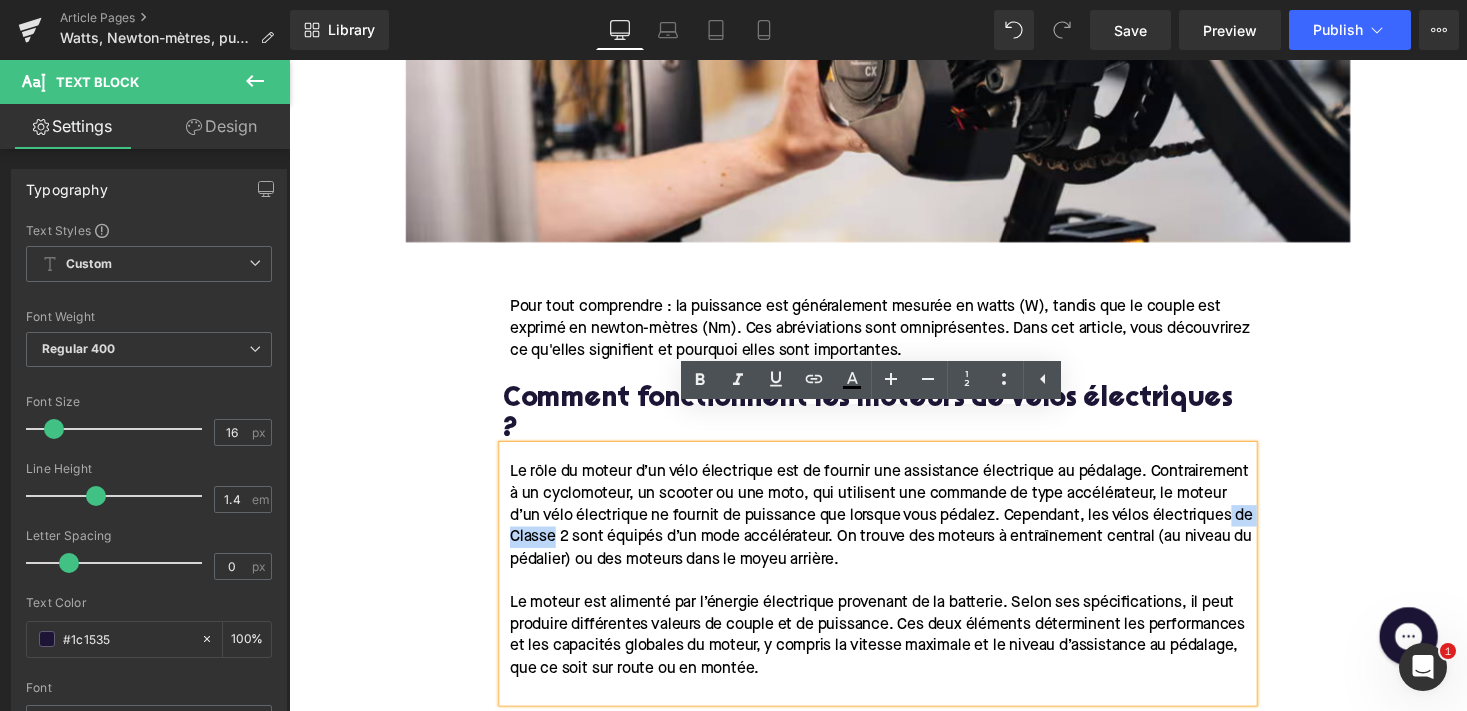 drag, startPoint x: 747, startPoint y: 514, endPoint x: 821, endPoint y: 515, distance: 74.00676 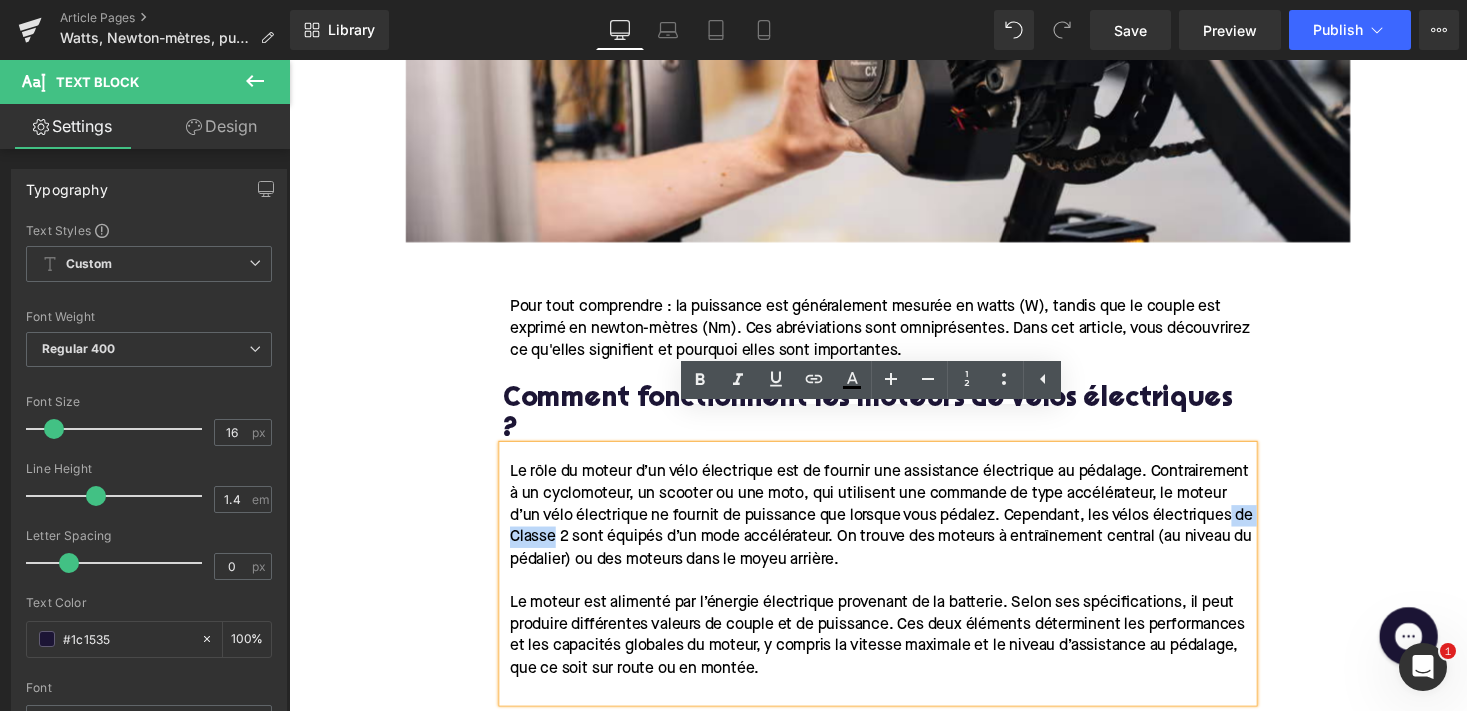 click on "Le rôle du moteur d’un vélo électrique est de fournir une assistance électrique au pédalage. Contrairement à un cyclomoteur, un scooter ou une moto, qui utilisent une commande de type accélérateur, le moteur d’un vélo électrique ne fournit de puissance que lorsque vous pédalez. Cependant, les vélos électriques de Classe 2 sont équipés d’un mode accélérateur. On trouve des moteurs à entraînement central (au niveau du pédalier) ou des moteurs dans le moyeu arrière." at bounding box center [897, 528] 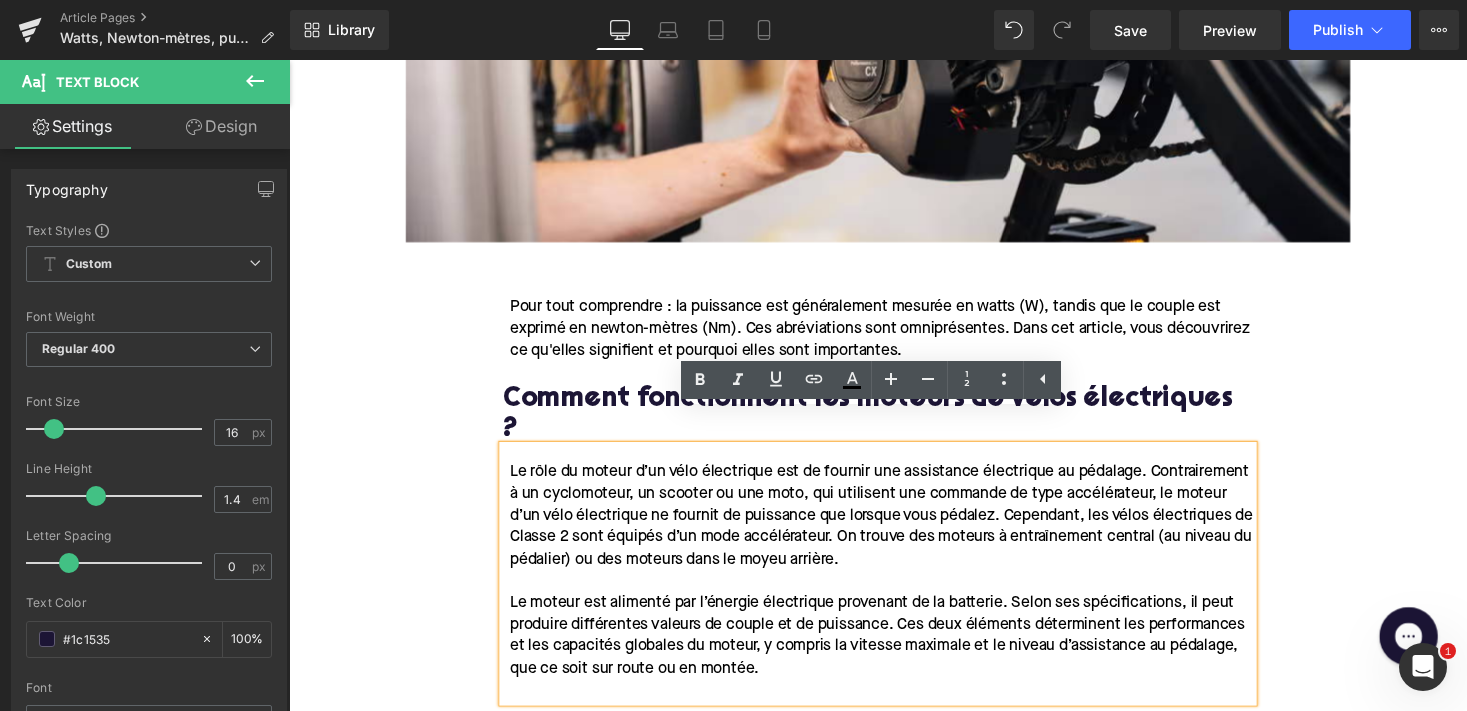 click on "Le rôle du moteur d’un vélo électrique est de fournir une assistance électrique au pédalage. Contrairement à un cyclomoteur, un scooter ou une moto, qui utilisent une commande de type accélérateur, le moteur d’un vélo électrique ne fournit de puissance que lorsque vous pédalez. Cependant, les vélos électriques de Classe 2 sont équipés d’un mode accélérateur. On trouve des moteurs à entraînement central (au niveau du pédalier) ou des moteurs dans le moyeu arrière." at bounding box center (897, 528) 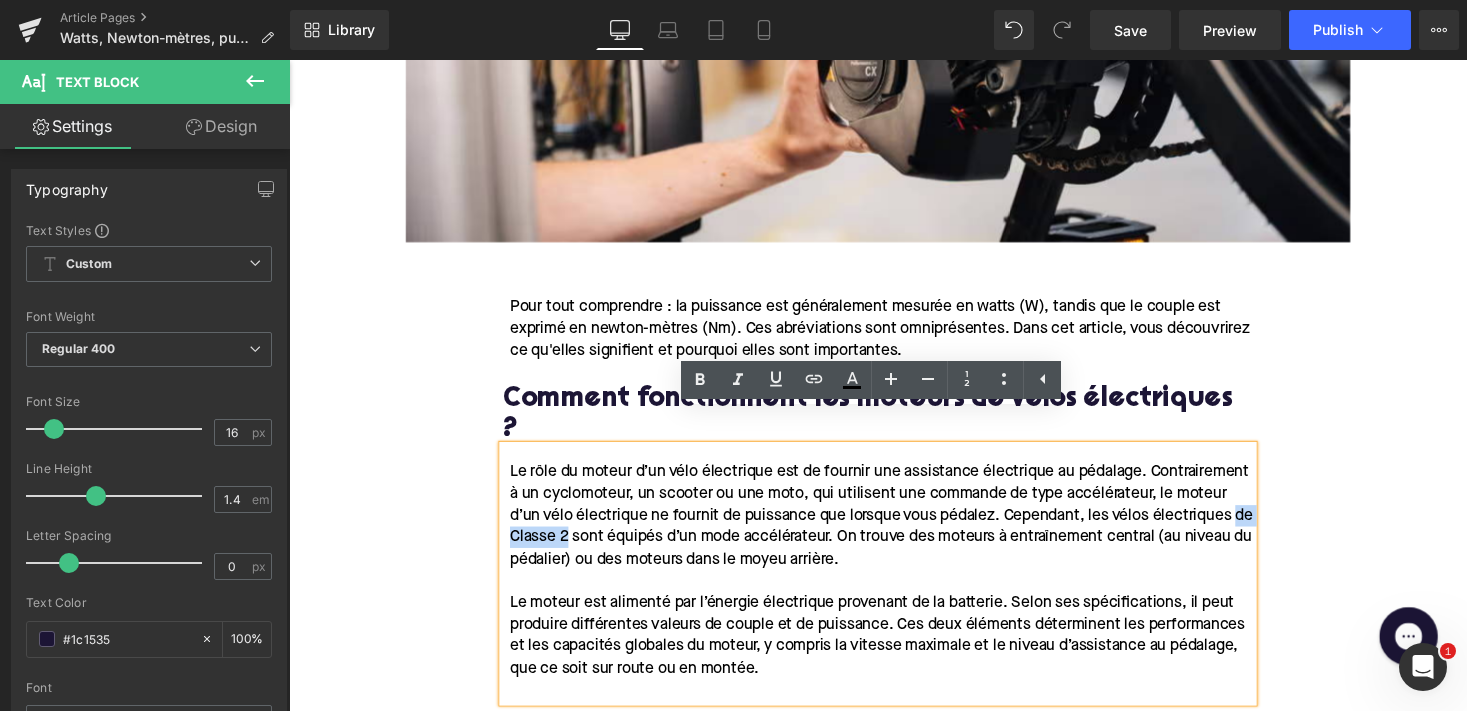 drag, startPoint x: 835, startPoint y: 514, endPoint x: 753, endPoint y: 514, distance: 82 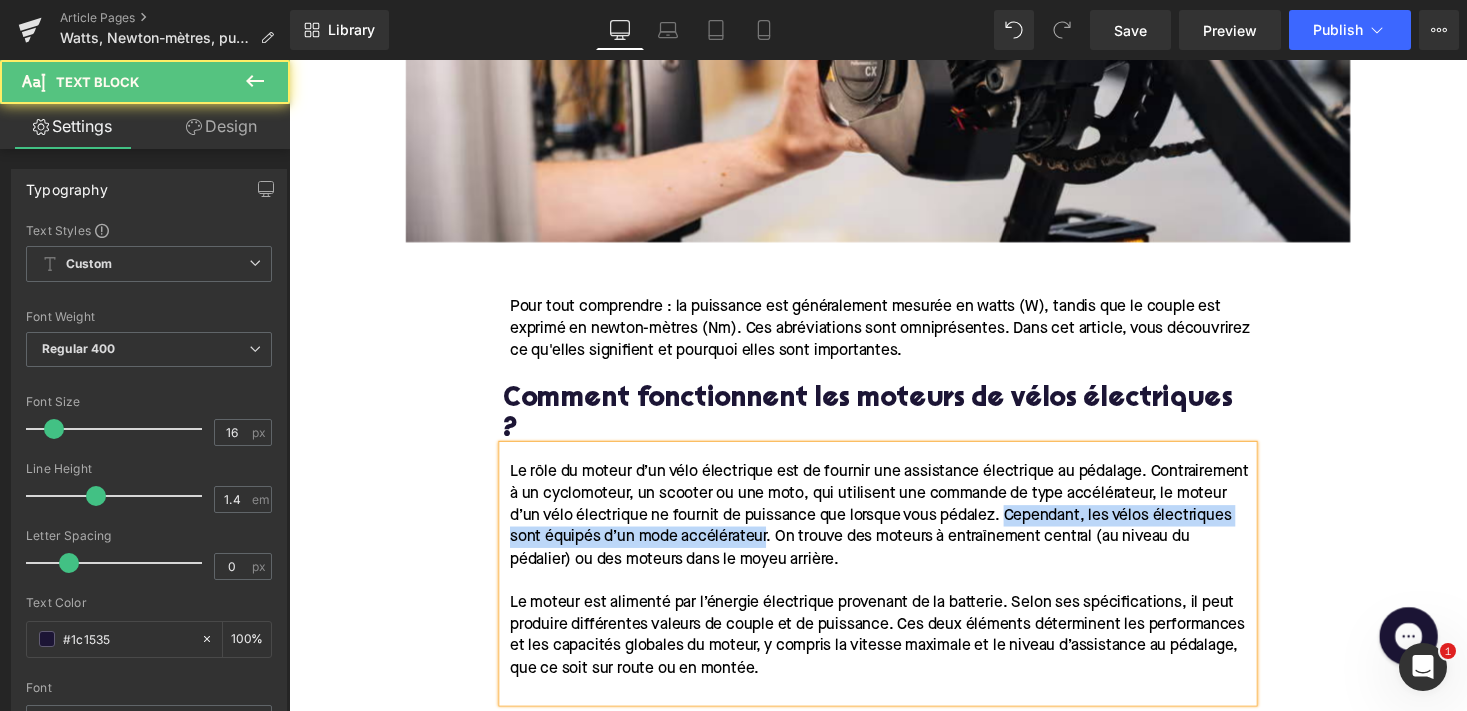 drag, startPoint x: 1019, startPoint y: 513, endPoint x: 510, endPoint y: 507, distance: 509.03537 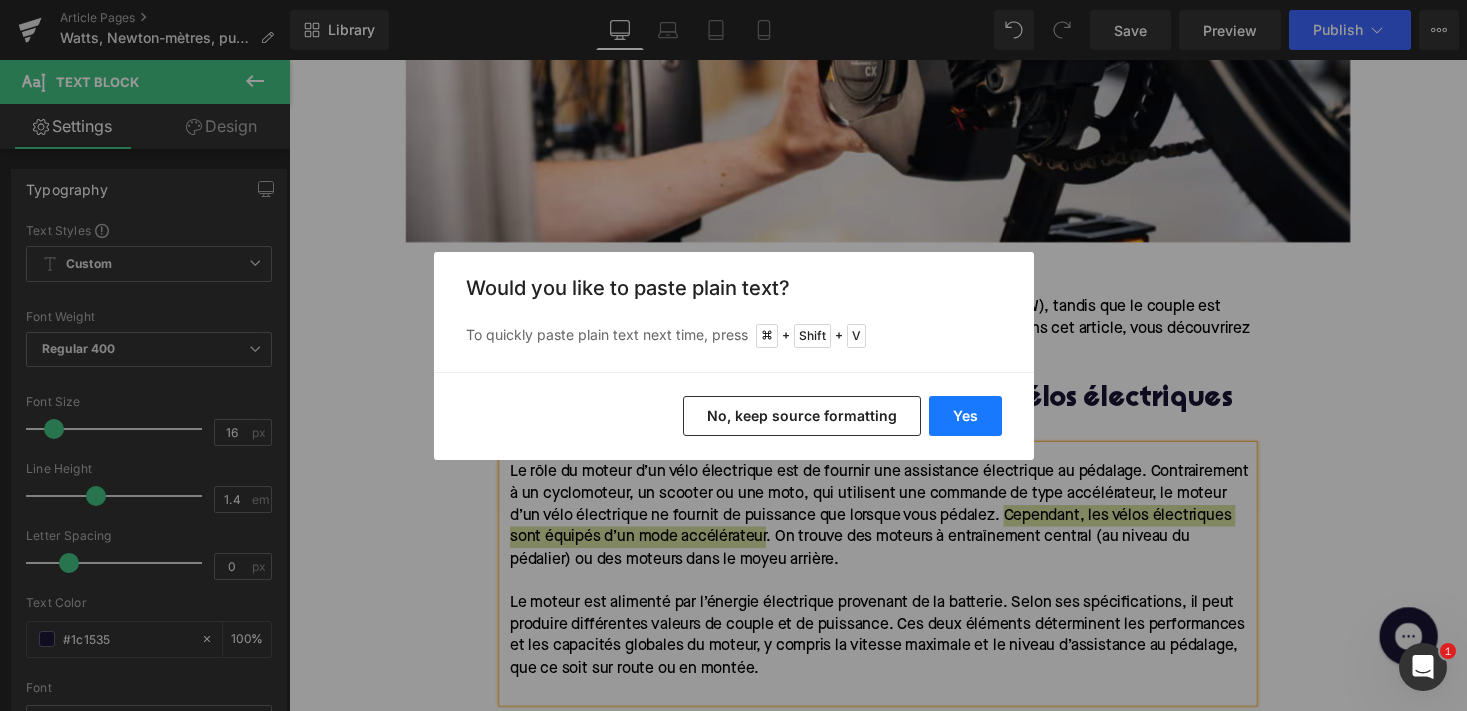 click on "Yes" at bounding box center (965, 416) 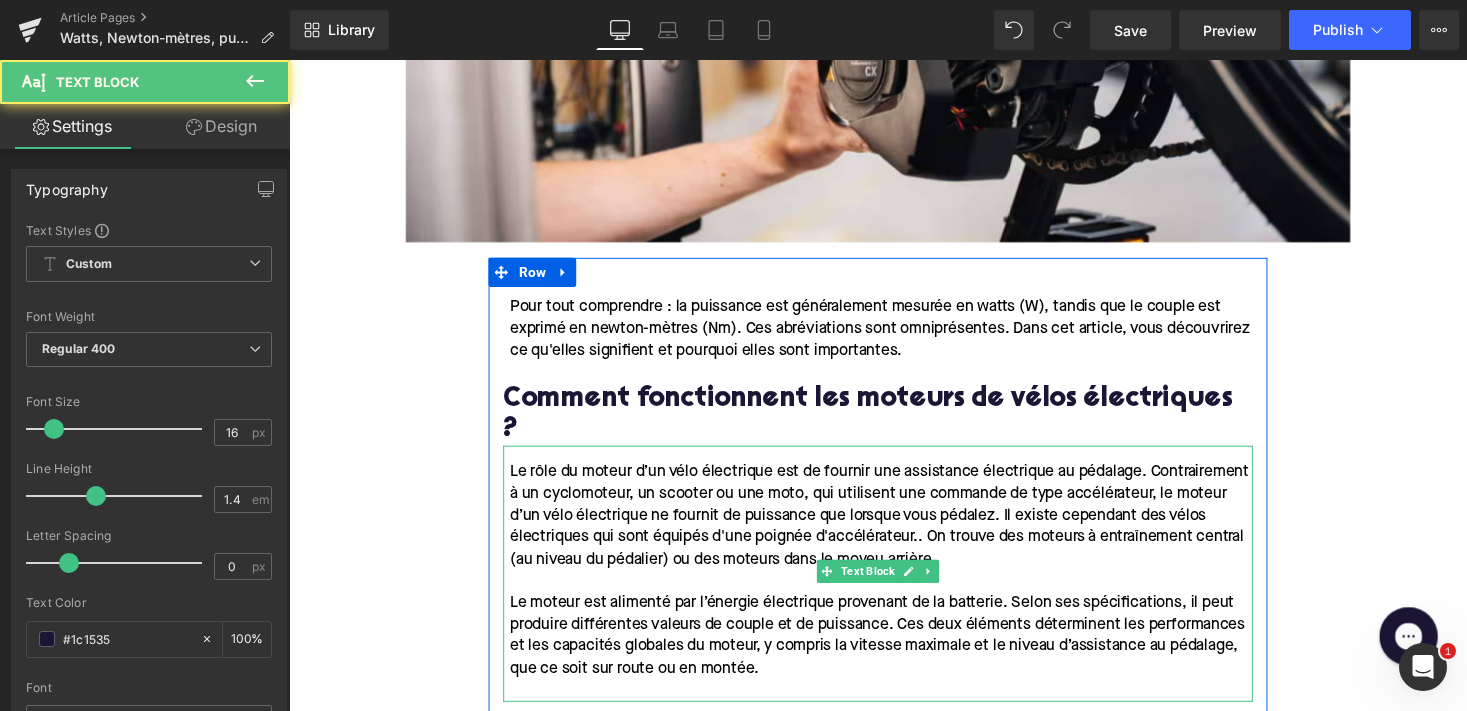 click on "Le rôle du moteur d’un vélo électrique est de fournir une assistance électrique au pédalage. Contrairement à un cyclomoteur, un scooter ou une moto, qui utilisent une commande de type accélérateur, le moteur d’un vélo électrique ne fournit de puissance que lorsque vous pédalez. Il existe cependant des vélos électriques qui sont équipés d'une poignée d'accélérateur.. On trouve des moteurs à entraînement central (au niveau du pédalier) ou des moteurs dans le moyeu arrière." at bounding box center (895, 528) 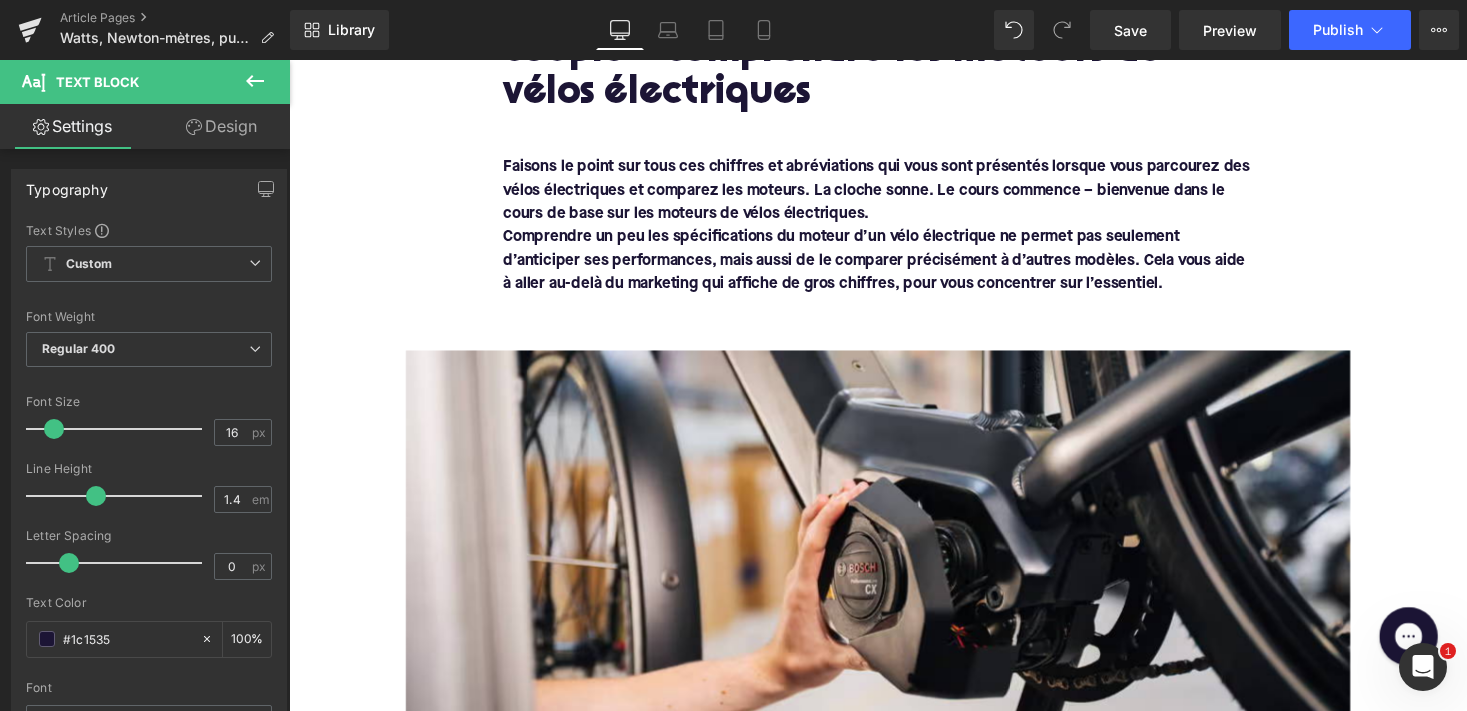 scroll, scrollTop: 193, scrollLeft: 0, axis: vertical 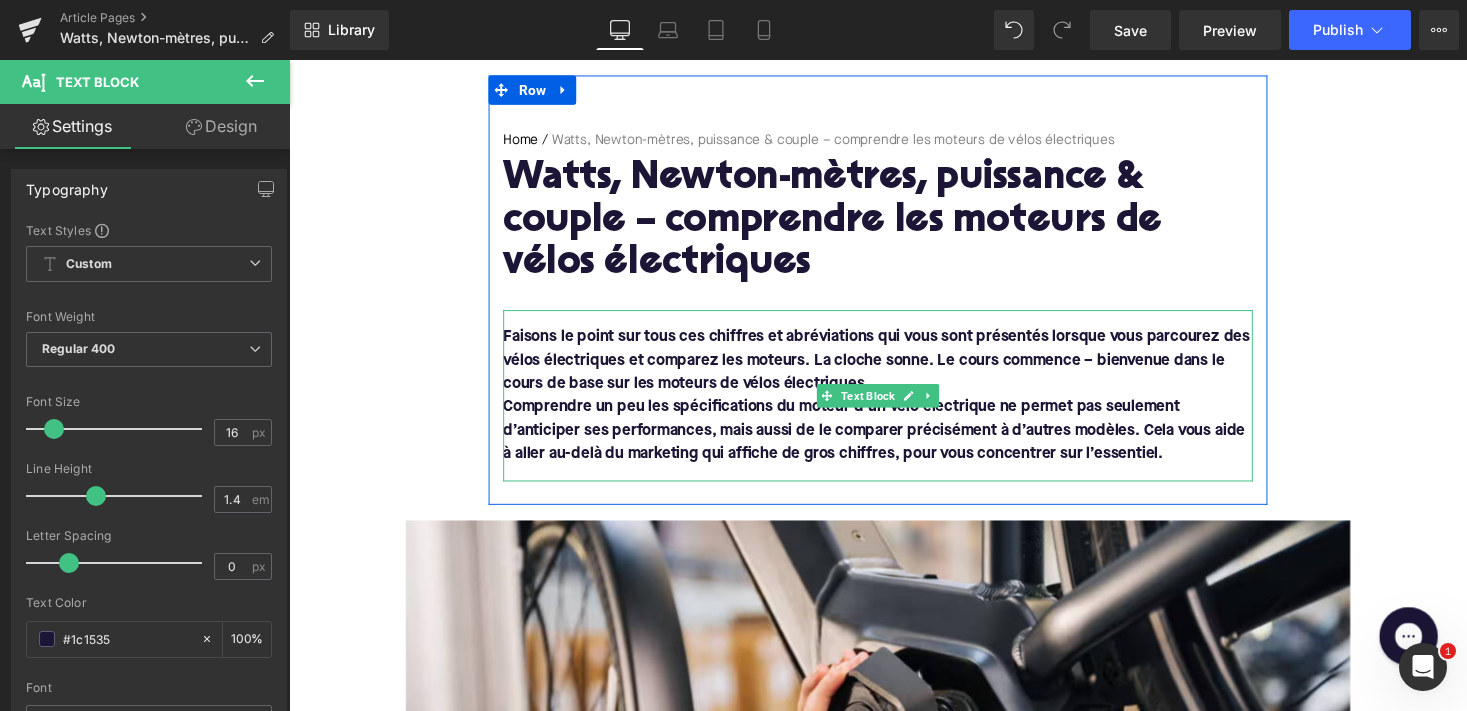 click on "Comprendre un peu les spécifications du moteur d’un vélo électrique ne permet pas seulement d’anticiper ses performances, mais aussi de le comparer précisément à d’autres modèles. Cela vous aide à aller au-delà du marketing qui affiche de gros chiffres, pour vous concentrer sur l’essentiel." at bounding box center [890, 441] 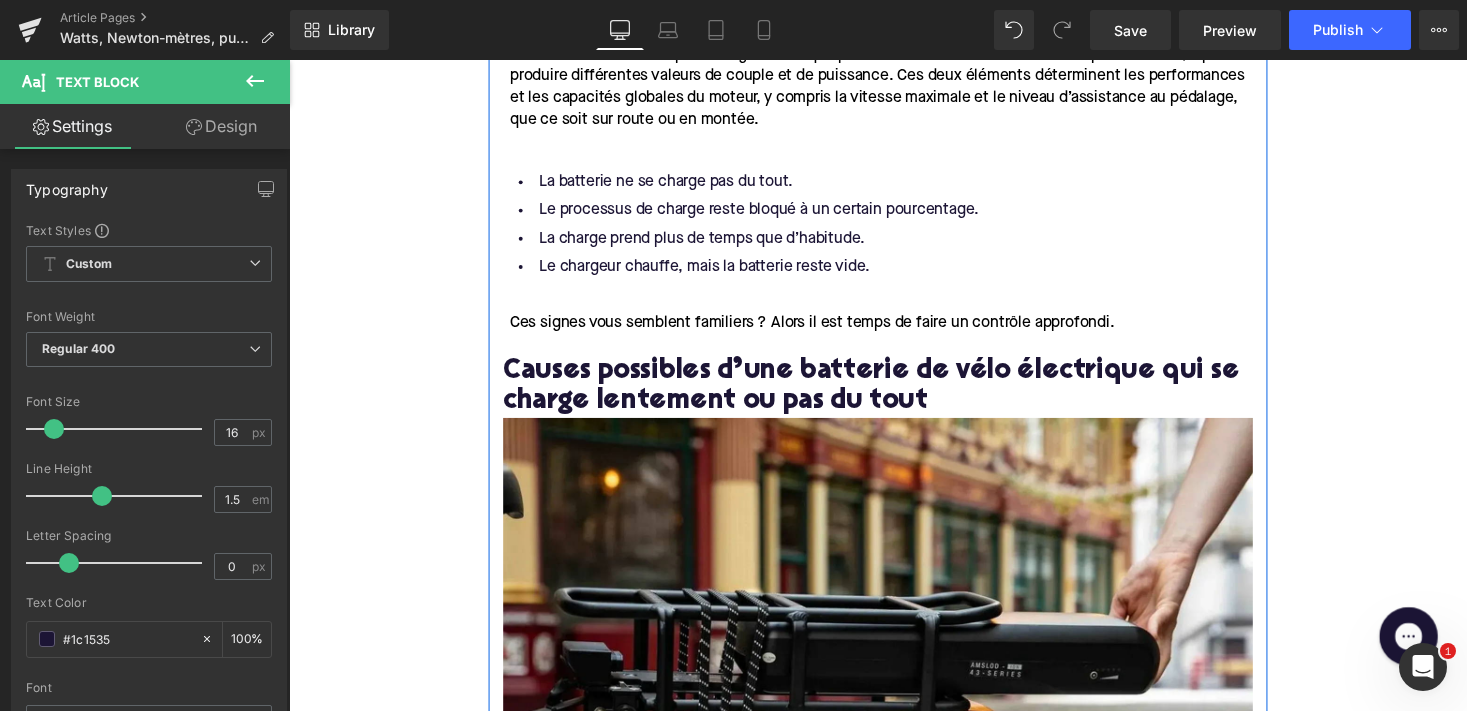 scroll, scrollTop: 1370, scrollLeft: 0, axis: vertical 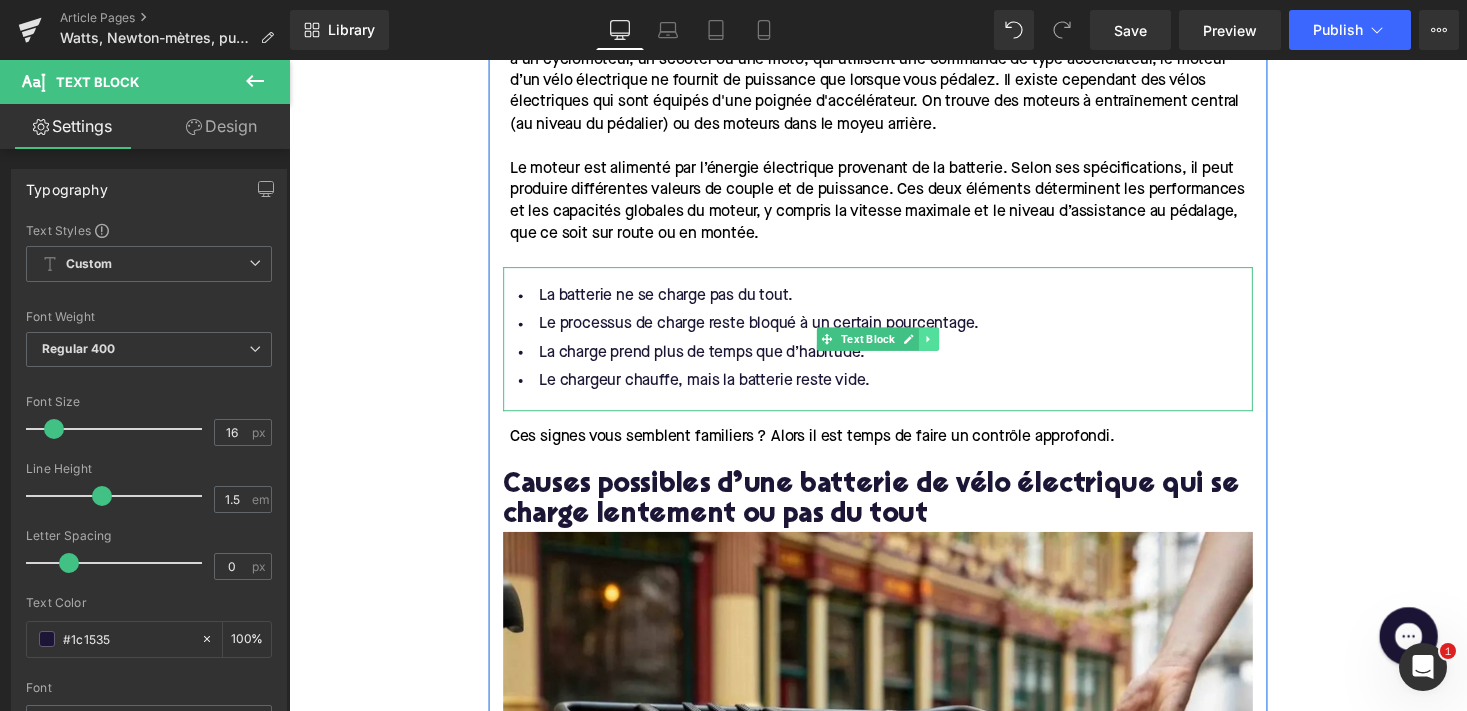 click 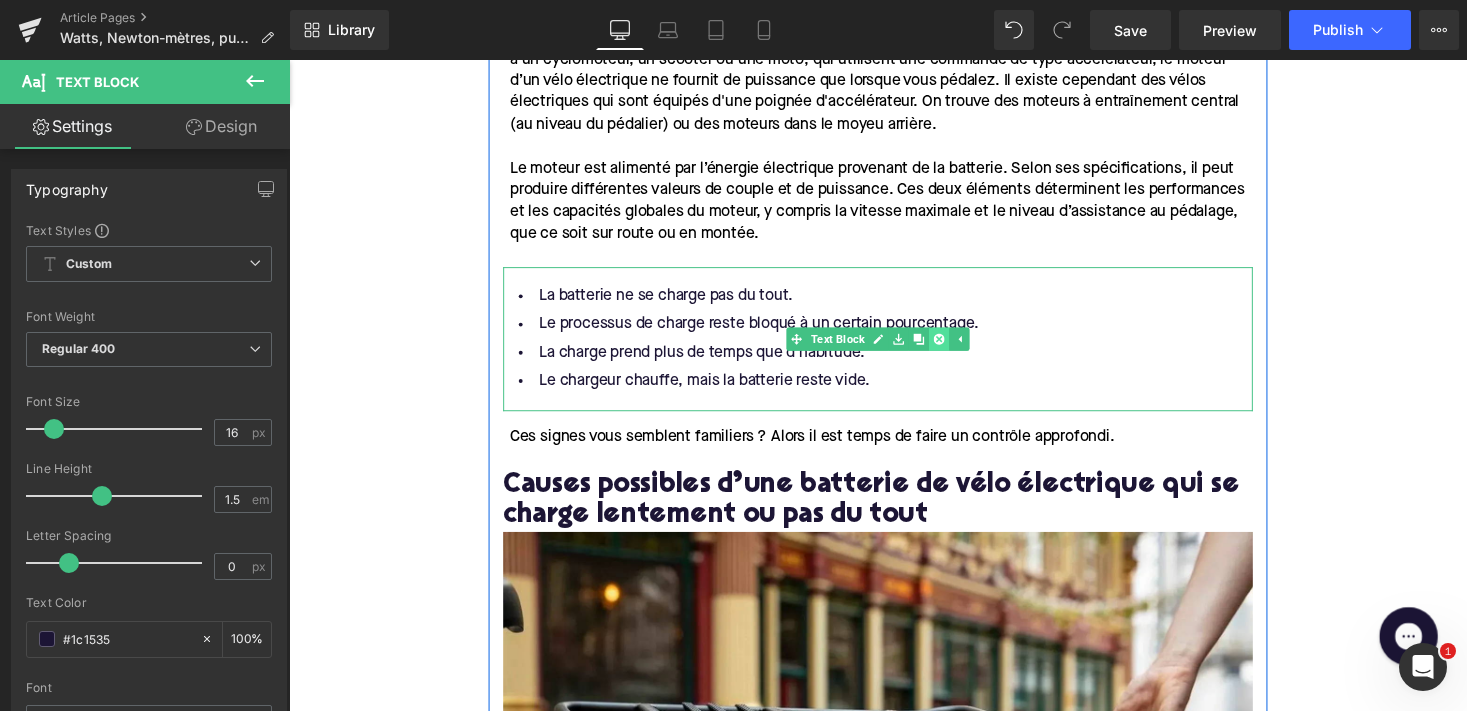 click 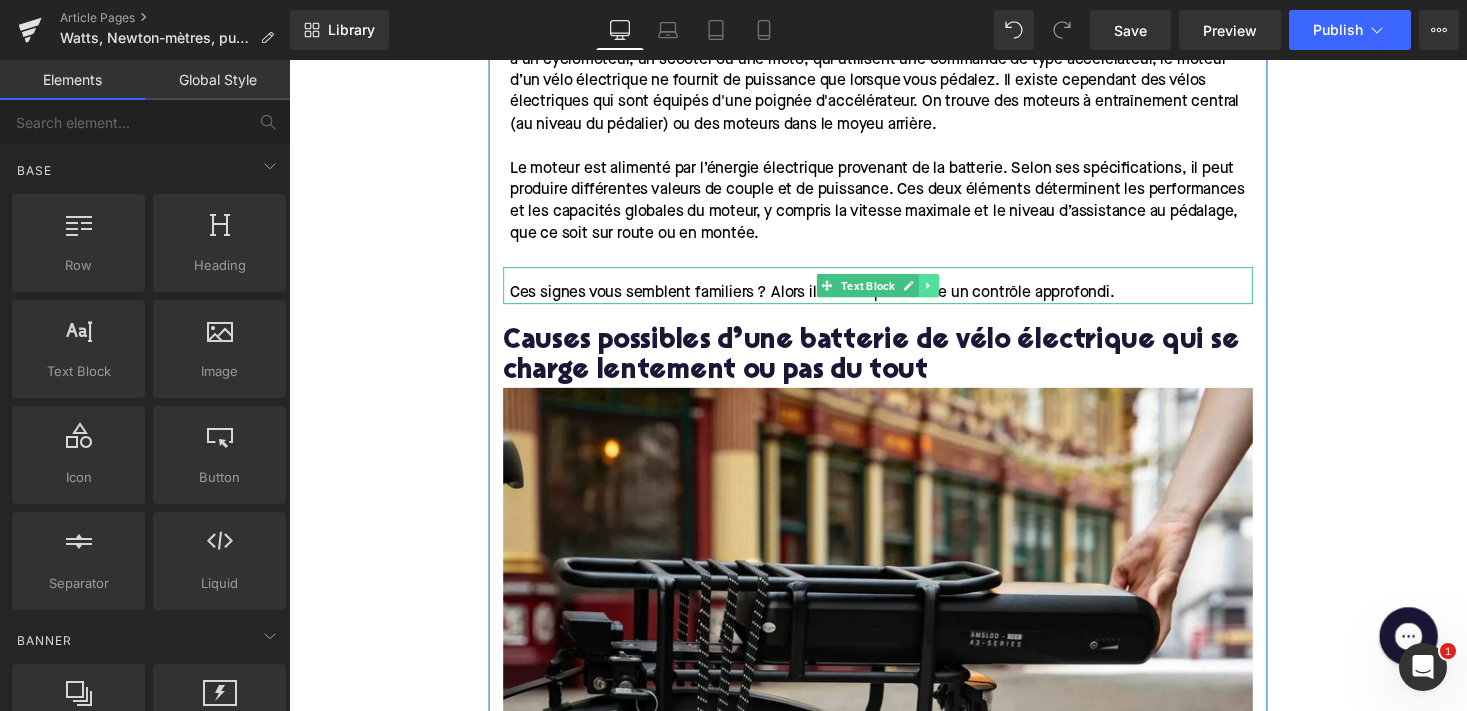 click 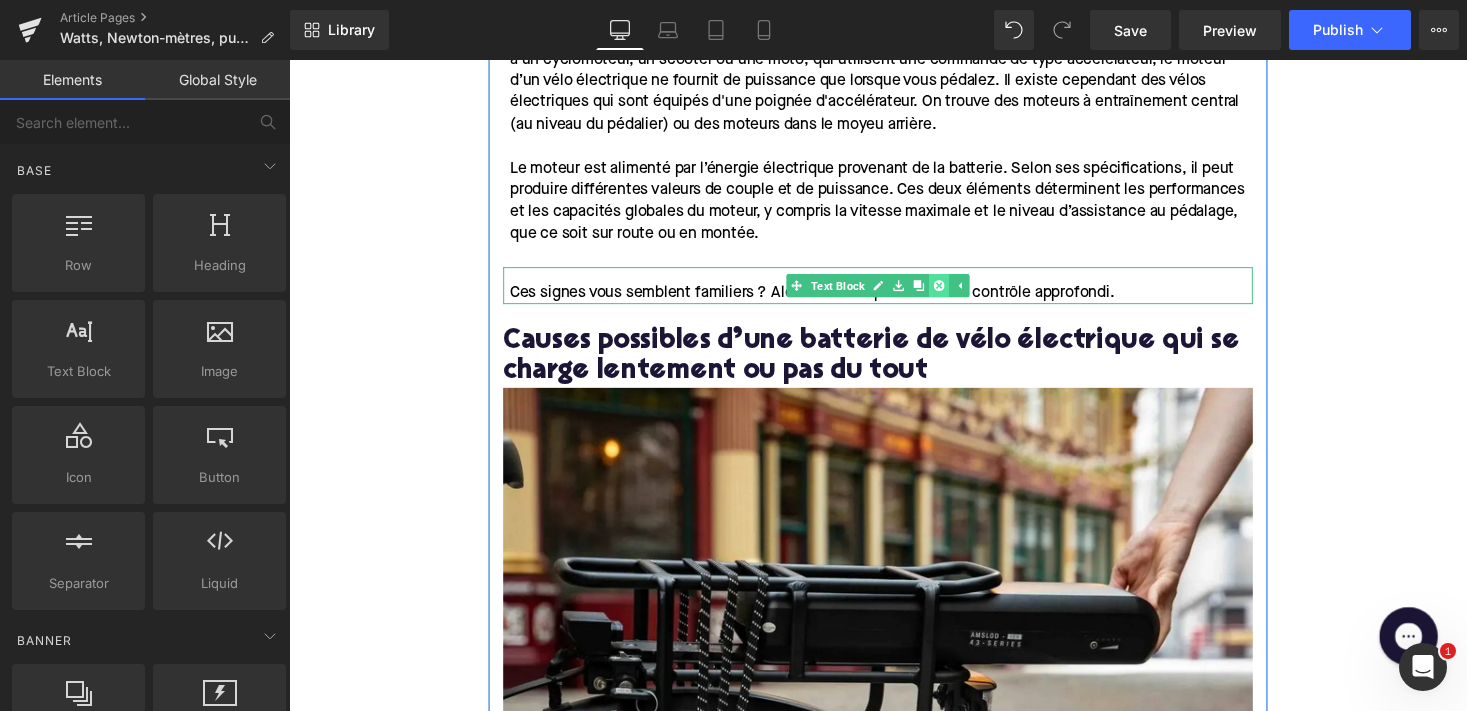 click 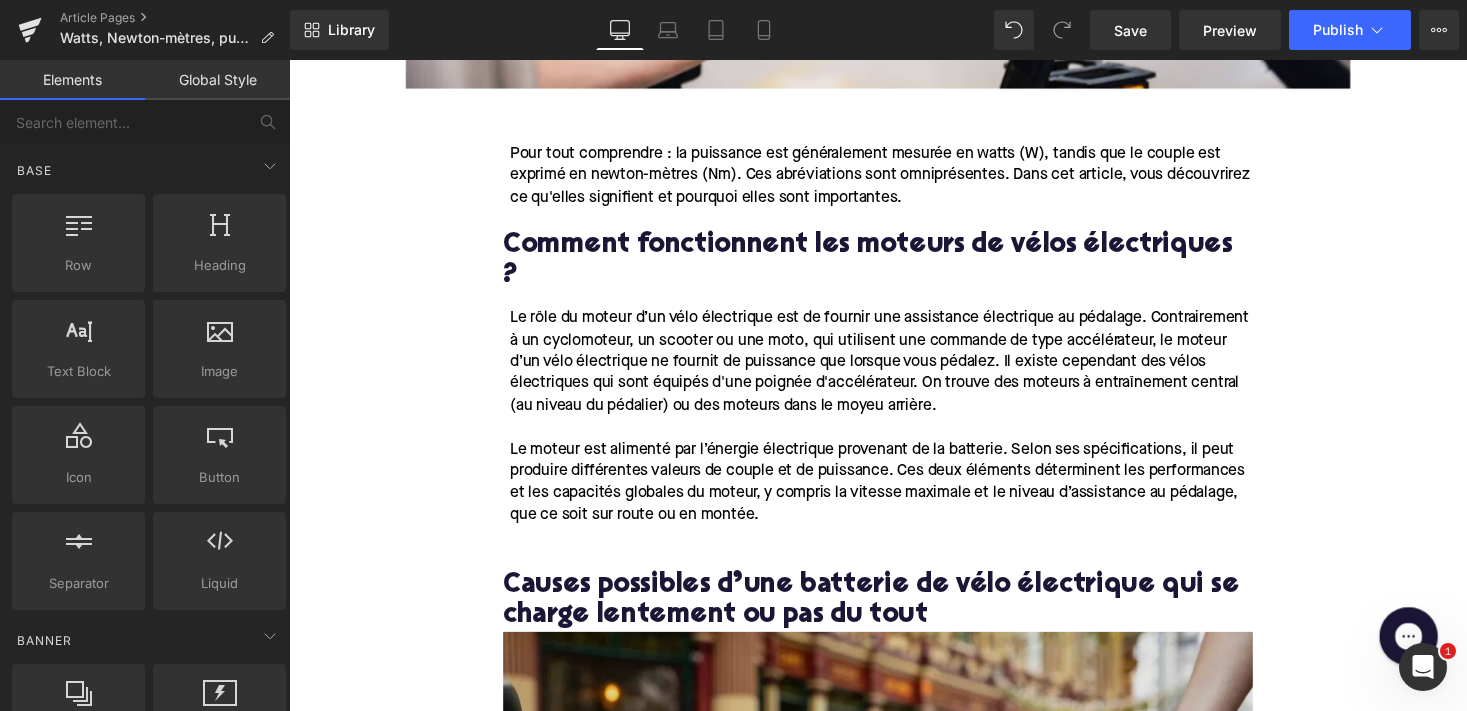scroll, scrollTop: 1263, scrollLeft: 0, axis: vertical 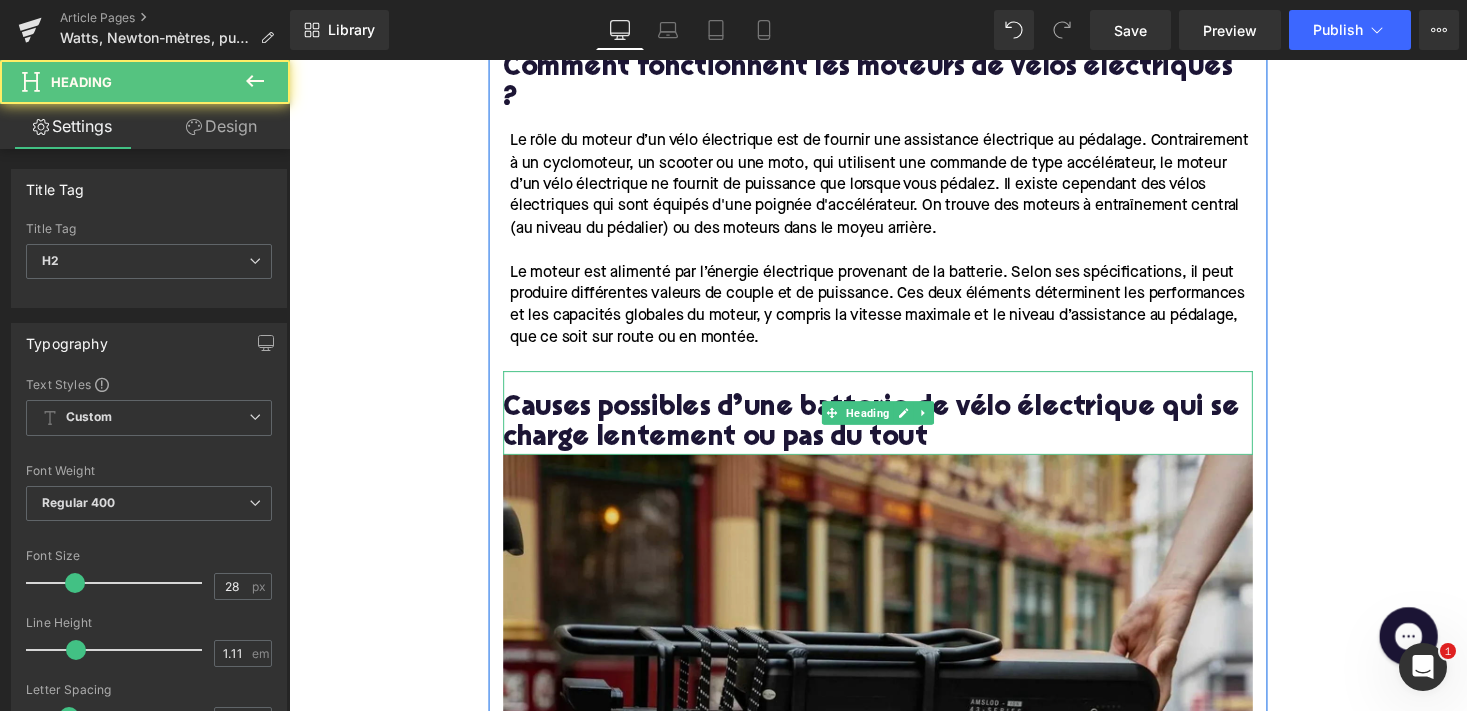 click on "Causes possibles d’une batterie de vélo électrique qui se charge lentement ou pas du tout" at bounding box center [894, 435] 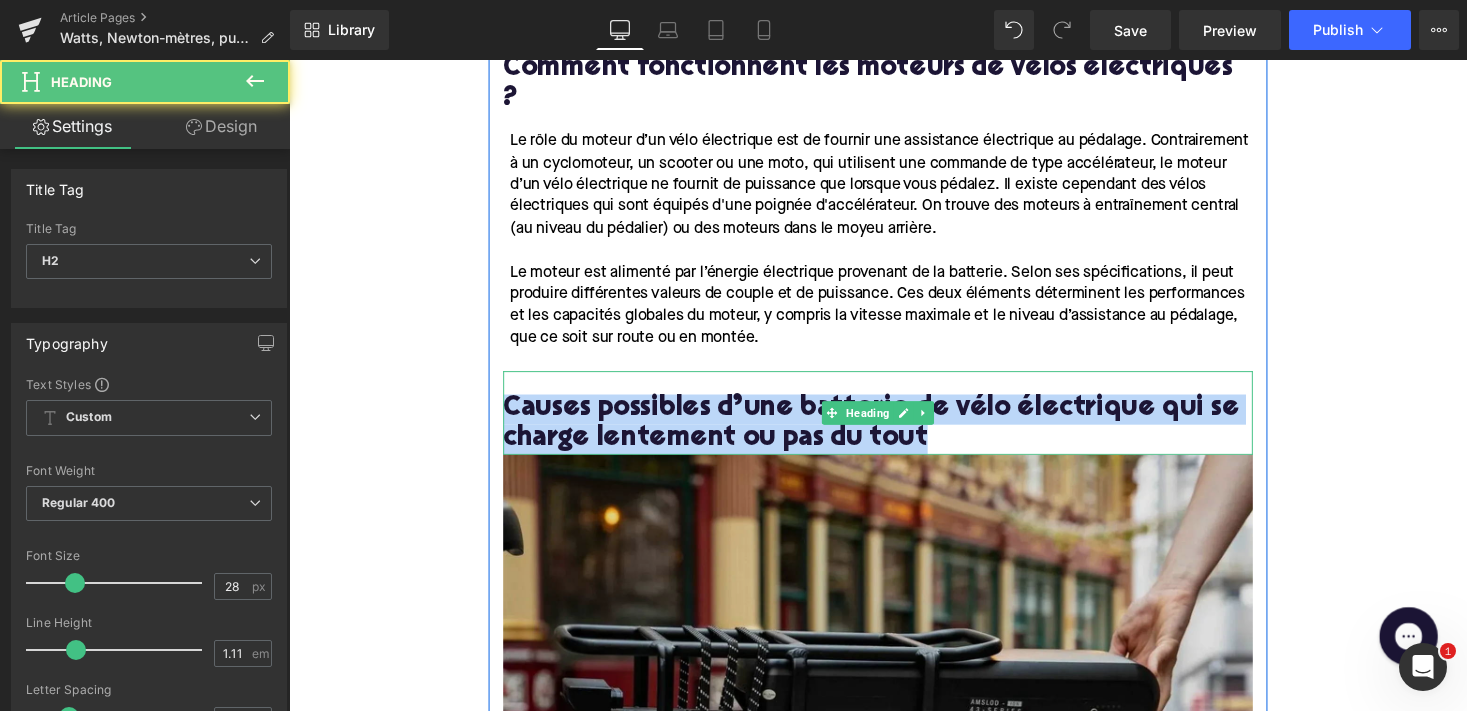 click on "Causes possibles d’une batterie de vélo électrique qui se charge lentement ou pas du tout" at bounding box center (894, 435) 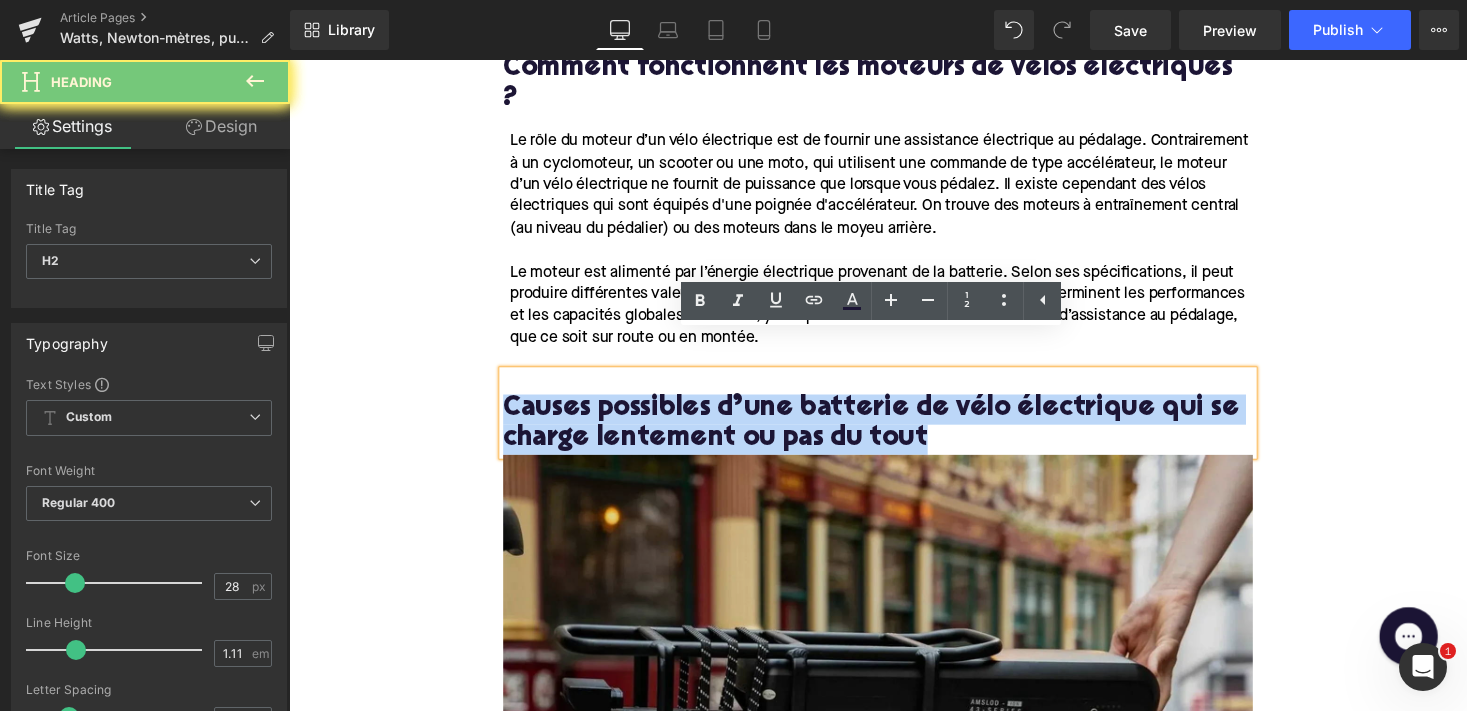 paste 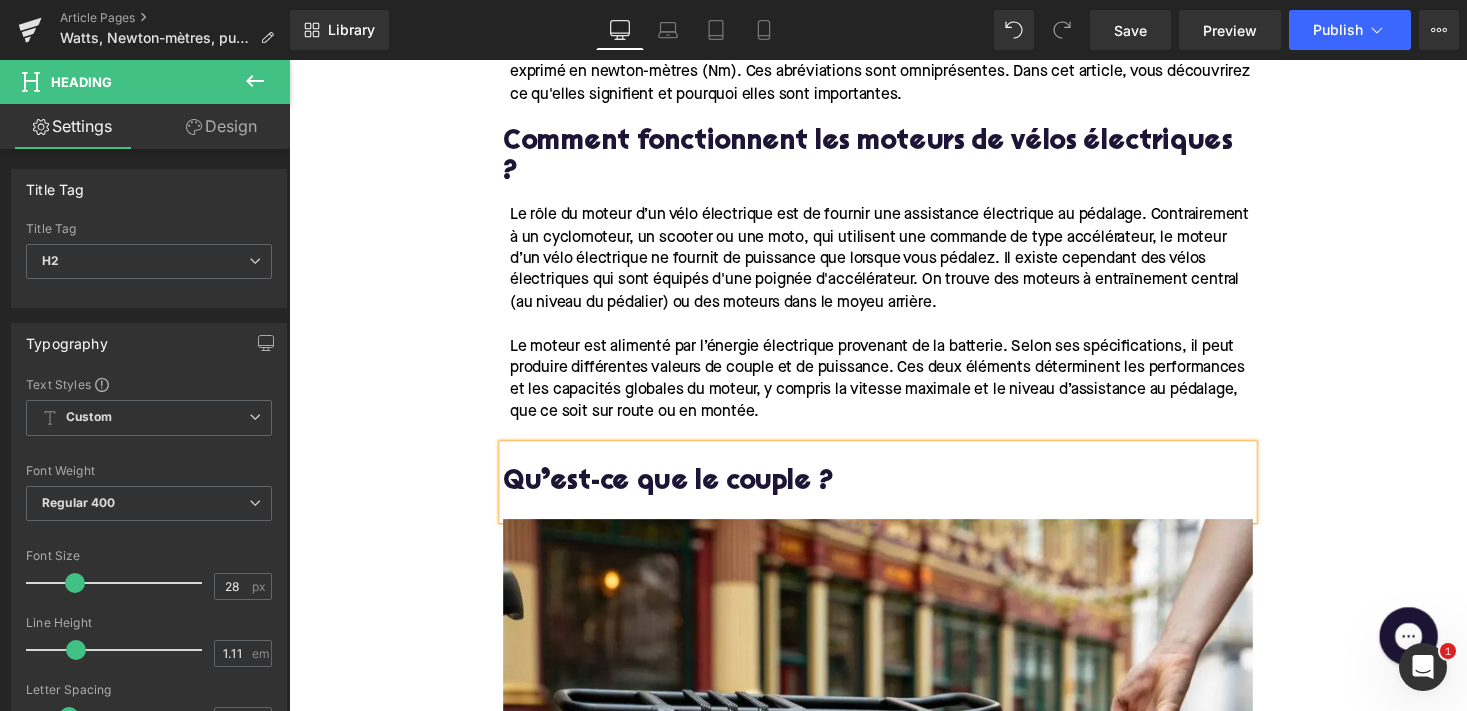 scroll, scrollTop: 1036, scrollLeft: 0, axis: vertical 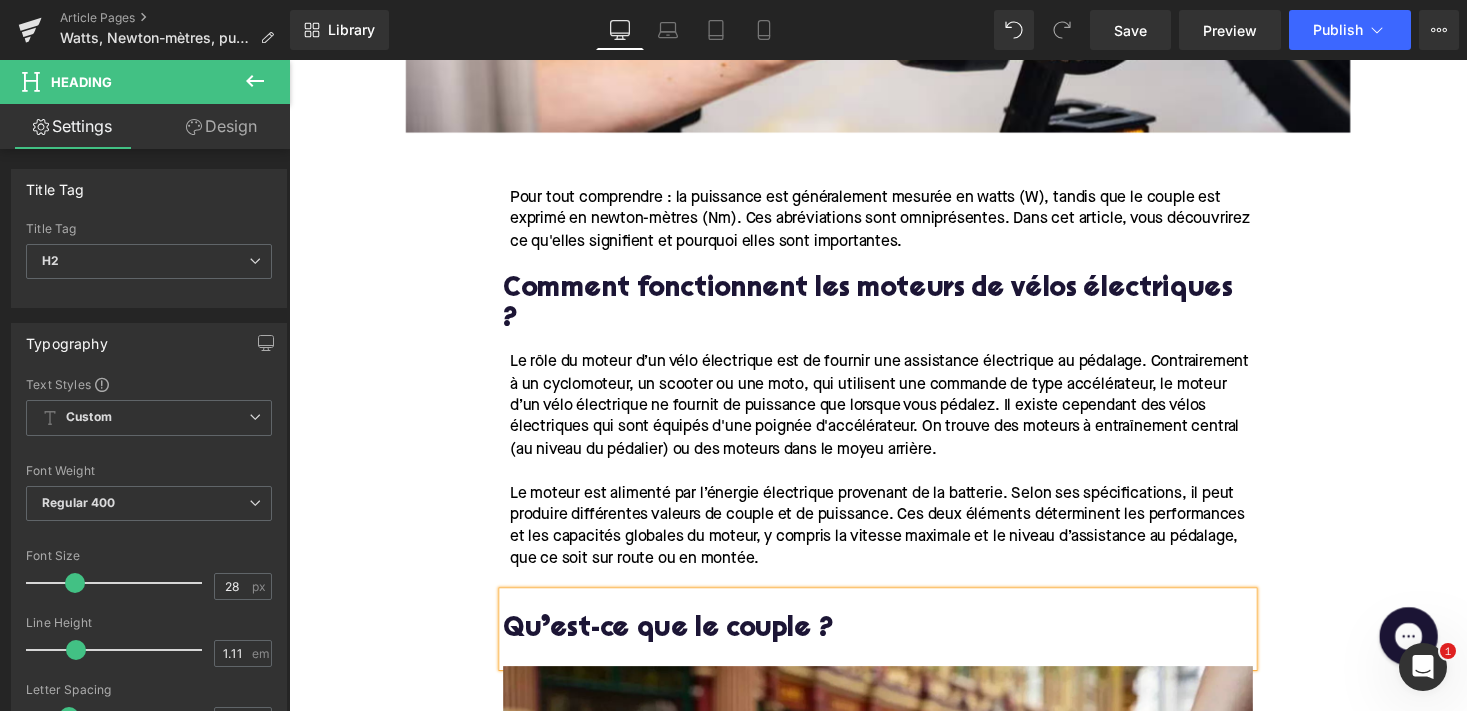 click on "Le rôle du moteur d’un vélo électrique est de fournir une assistance électrique au pédalage. Contrairement à un cyclomoteur, un scooter ou une moto, qui utilisent une commande de type accélérateur, le moteur d’un vélo électrique ne fournit de puissance que lorsque vous pédalez. Il existe cependant des vélos électriques qui sont équipés d'une poignée d'accélérateur. On trouve des moteurs à entraînement central (au niveau du pédalier) ou des moteurs dans le moyeu arrière." at bounding box center (895, 416) 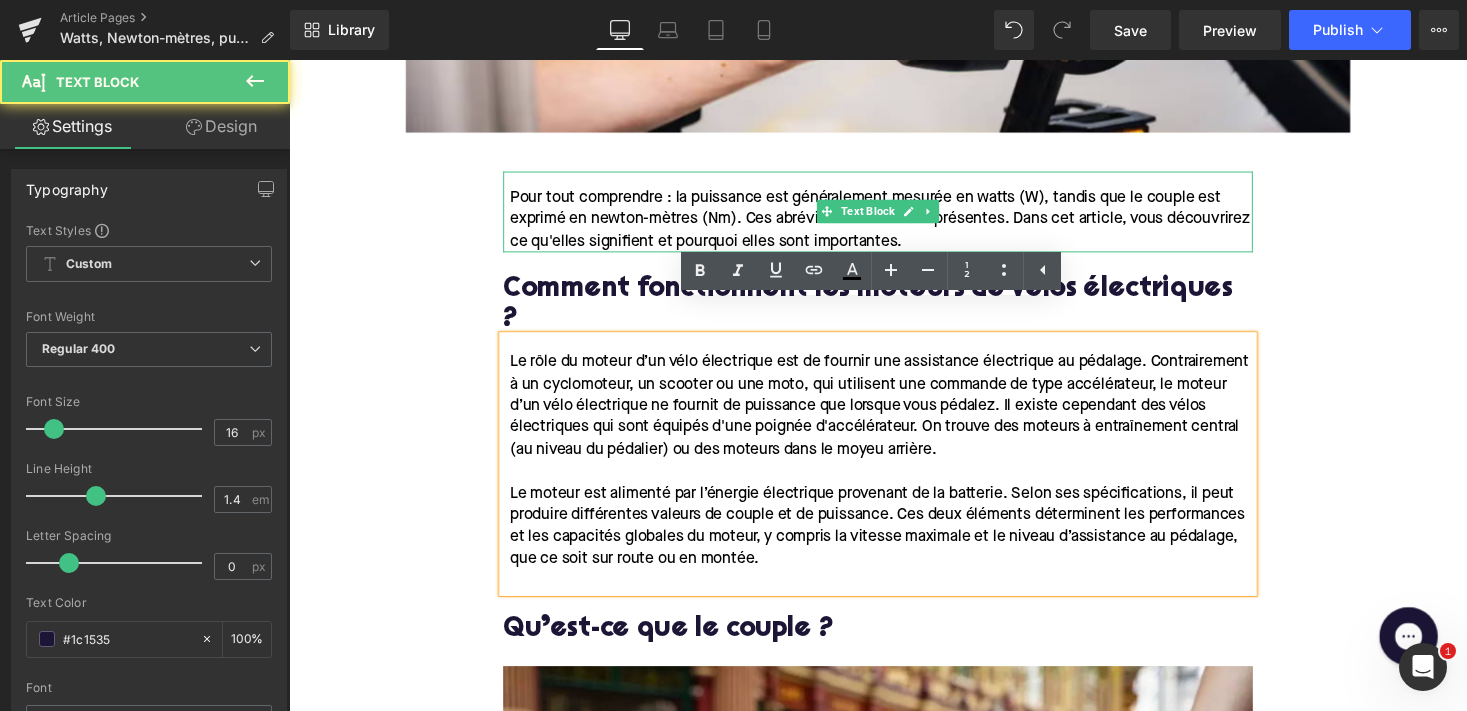 click on "Pour tout comprendre : la puissance est généralement mesurée en watts (W), tandis que le couple est exprimé en newton-mètres (Nm). Ces abréviations sont omniprésentes. Dans cet article, vous découvrirez ce qu'elles signifient et pourquoi elles sont importantes." at bounding box center [896, 224] 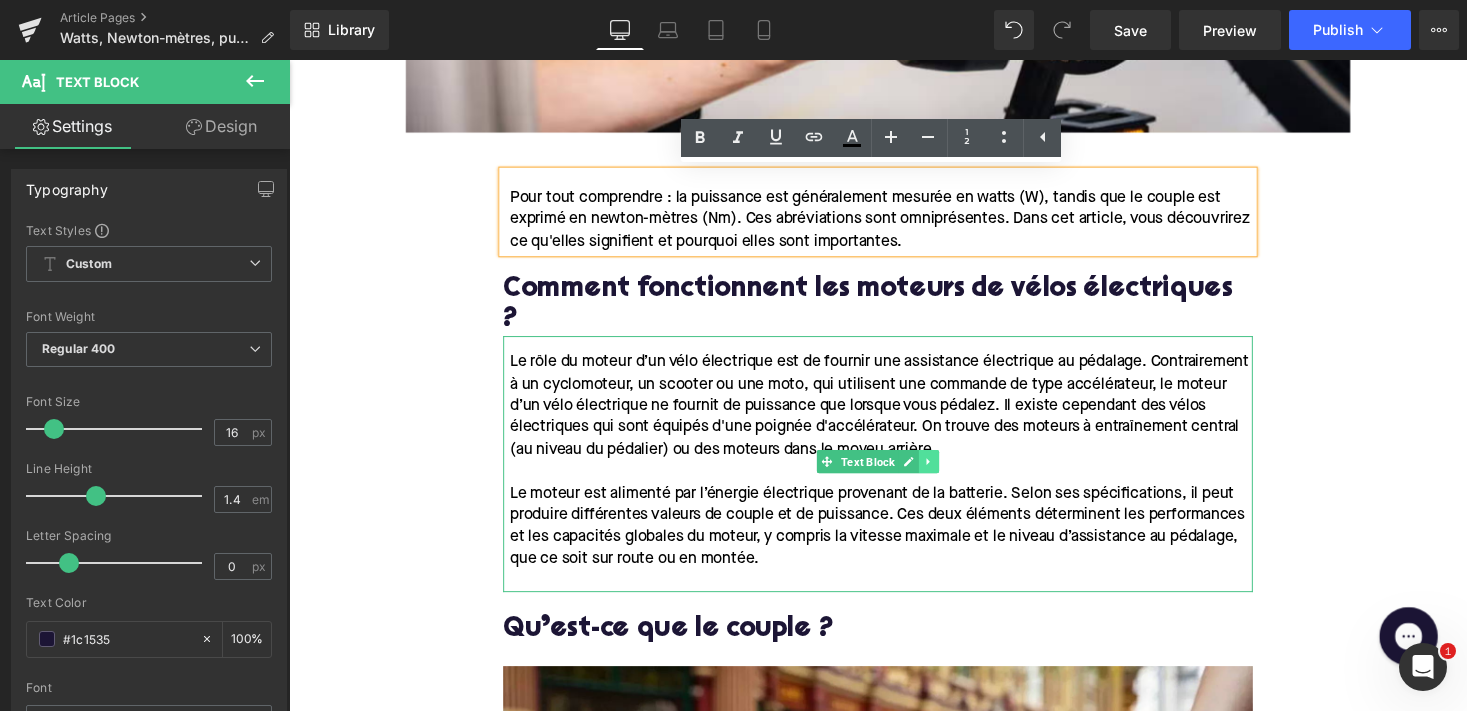 click 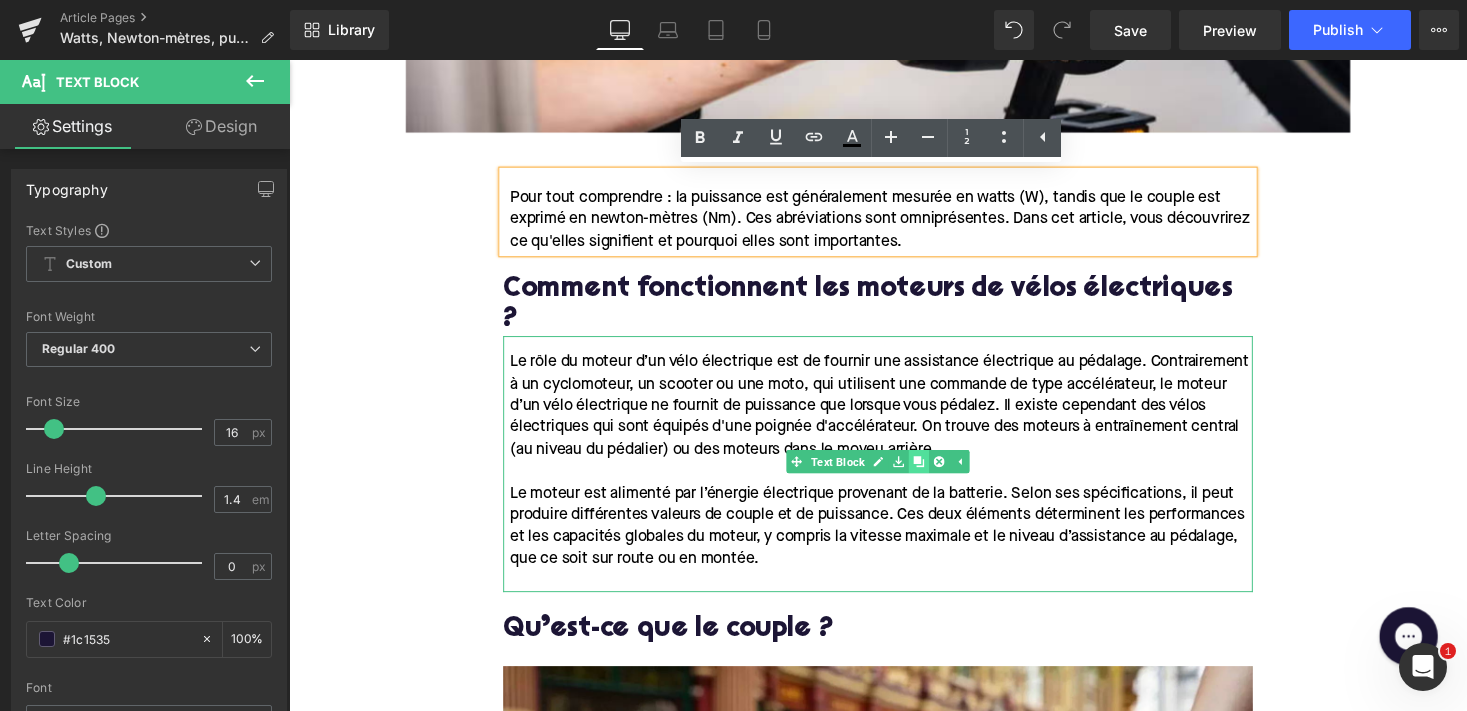 click 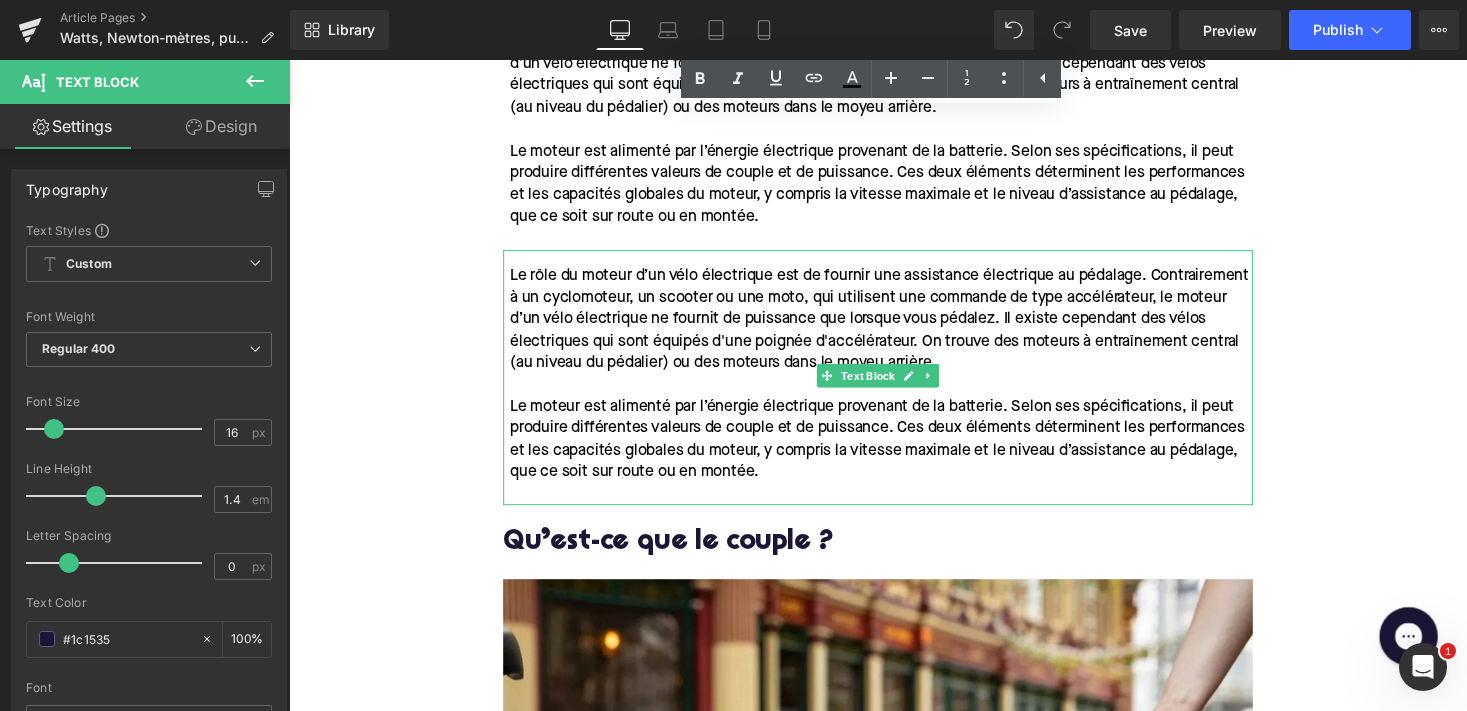 scroll, scrollTop: 1316, scrollLeft: 0, axis: vertical 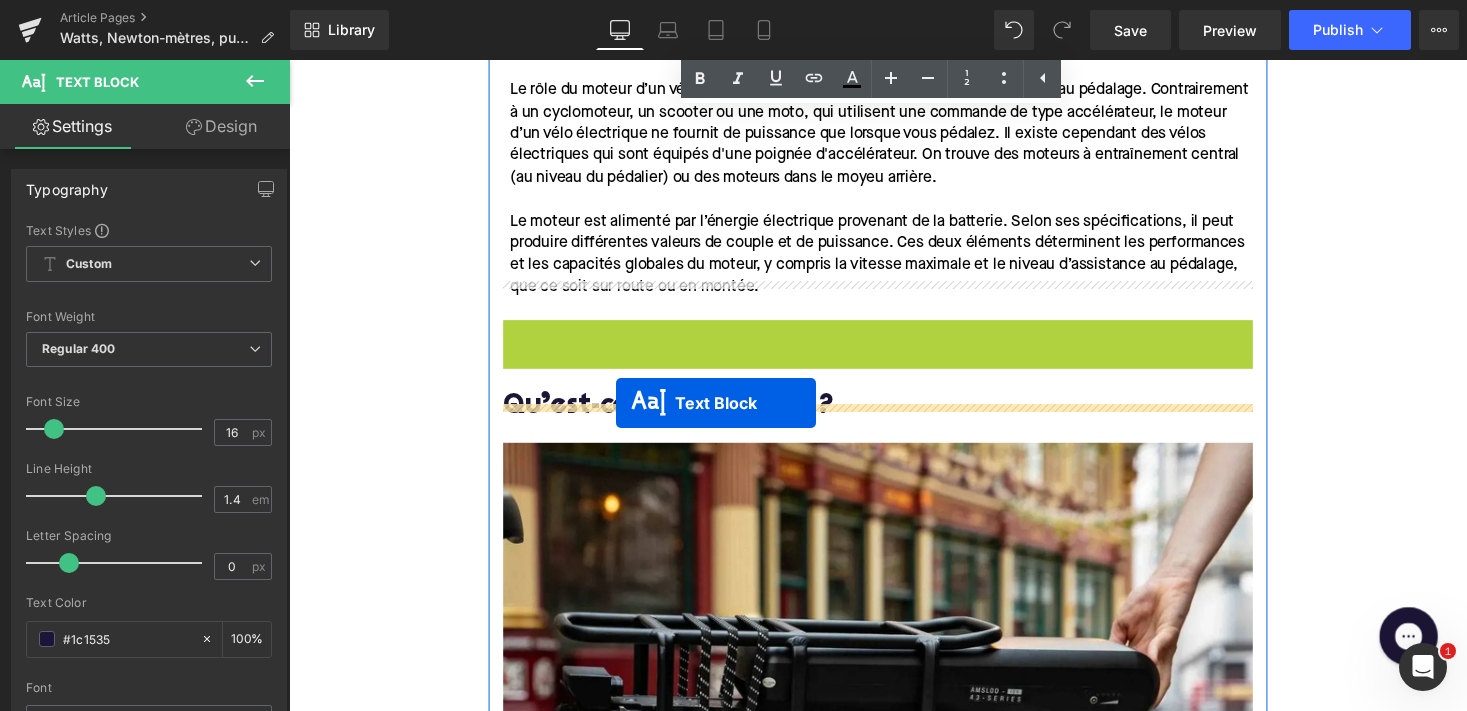 drag, startPoint x: 835, startPoint y: 413, endPoint x: 625, endPoint y: 412, distance: 210.00238 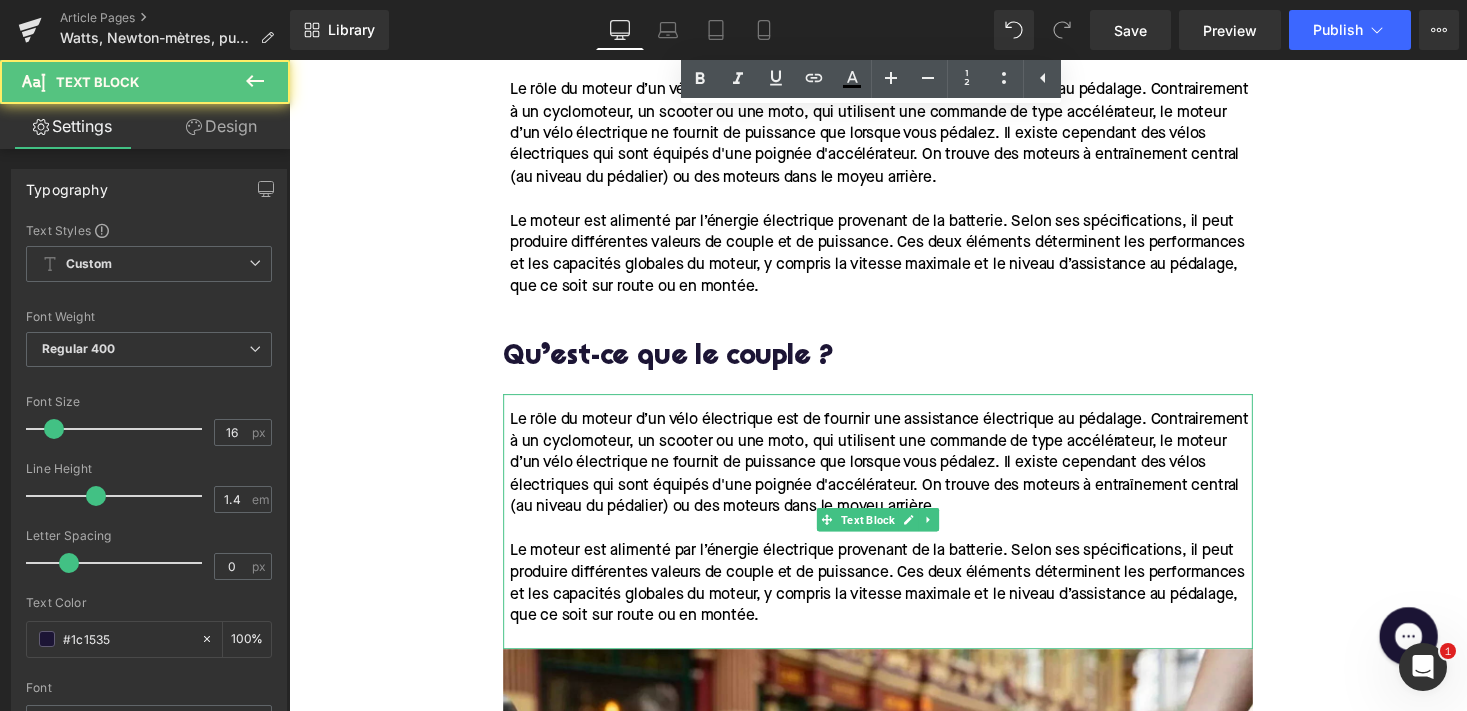 click on "Le moteur est alimenté par l’énergie électrique provenant de la batterie. Selon ses spécifications, il peut produire différentes valeurs de couple et de puissance. Ces deux éléments déterminent les performances et les capacités globales du moteur, y compris la vitesse maximale et le niveau d’assistance au pédalage, que ce soit sur route ou en montée." at bounding box center [897, 598] 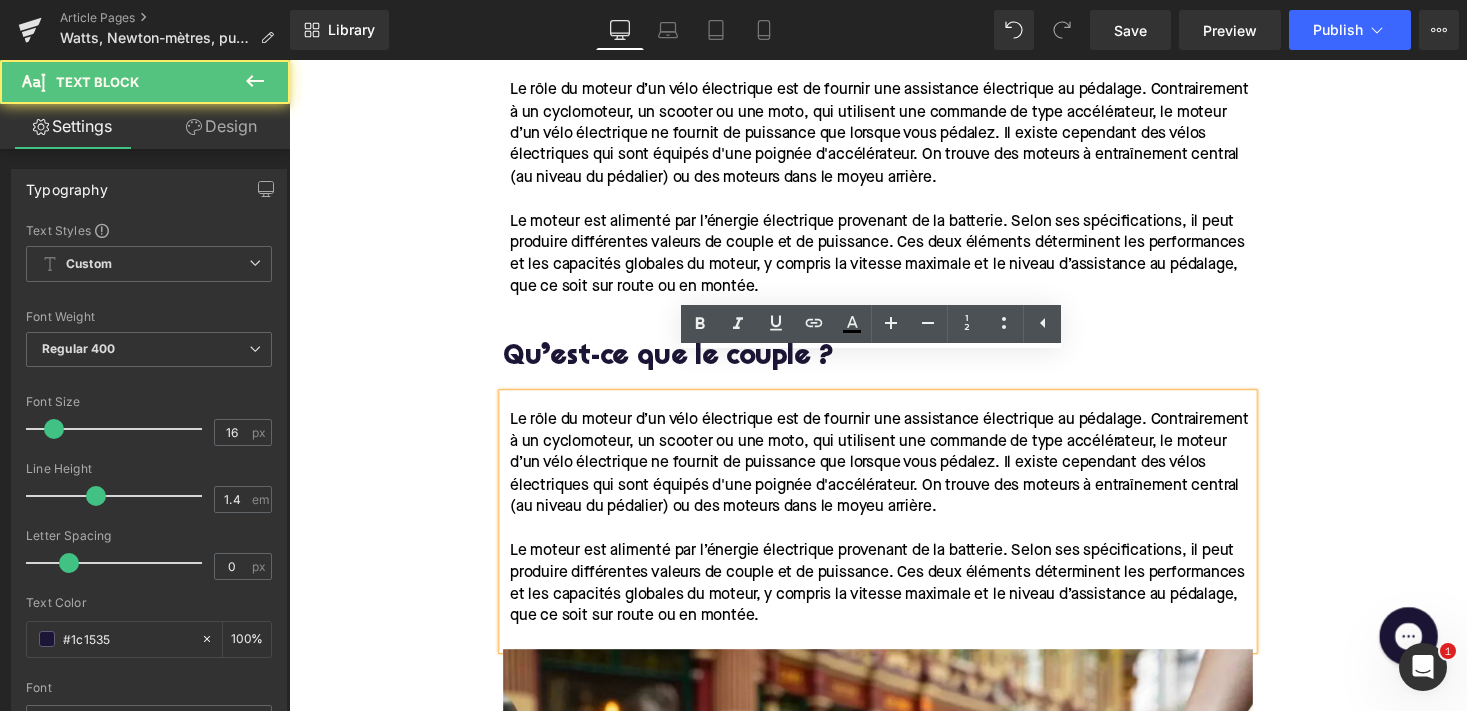 click on "Le moteur est alimenté par l’énergie électrique provenant de la batterie. Selon ses spécifications, il peut produire différentes valeurs de couple et de puissance. Ces deux éléments déterminent les performances et les capacités globales du moteur, y compris la vitesse maximale et le niveau d’assistance au pédalage, que ce soit sur route ou en montée." at bounding box center (897, 598) 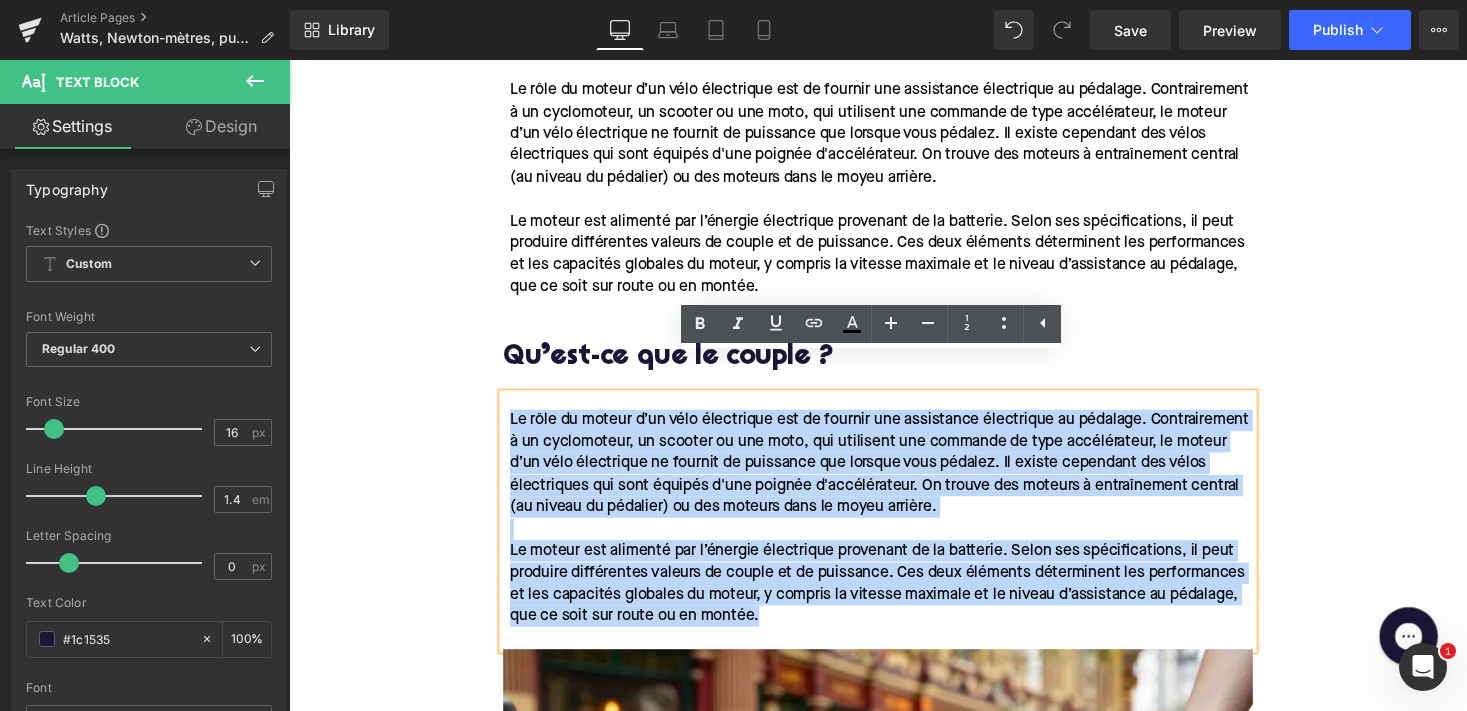 drag, startPoint x: 769, startPoint y: 592, endPoint x: 508, endPoint y: 388, distance: 331.26575 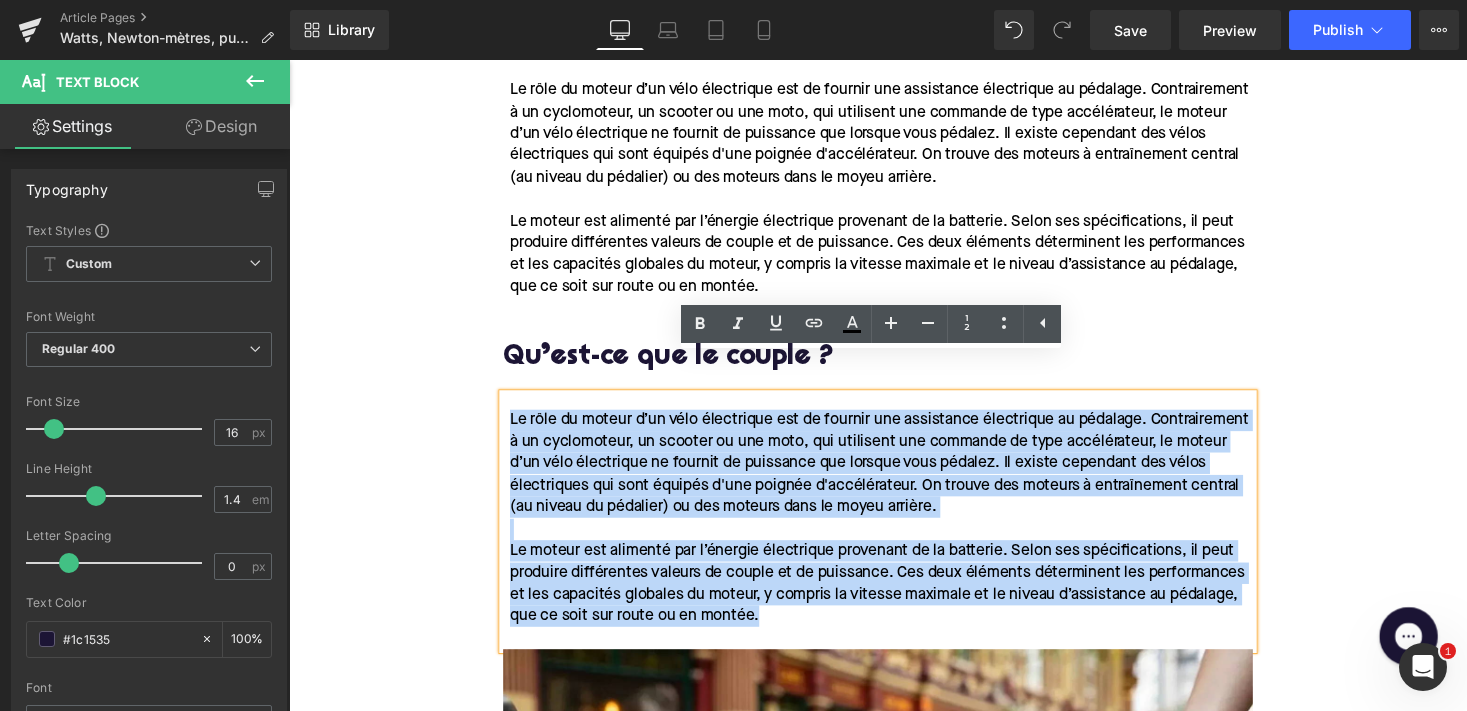 click on "Le rôle du moteur d’un vélo électrique est de fournir une assistance électrique au pédalage. Contrairement à un cyclomoteur, un scooter ou une moto, qui utilisent une commande de type accélérateur, le moteur d’un vélo électrique ne fournit de puissance que lorsque vous pédalez. Il existe cependant des vélos électriques qui sont équipés d'une poignée d'accélérateur. On trouve des moteurs à entraînement central (au niveau du pédalier) ou des moteurs dans le moyeu arrière. Le moteur est alimenté par l’énergie électrique provenant de la batterie. Selon ses spécifications, il peut produire différentes valeurs de couple et de puissance. Ces deux éléments déterminent les performances et les capacités globales du moteur, y compris la vitesse maximale et le niveau d’assistance au pédalage, que ce soit sur route ou en montée." at bounding box center [894, 534] 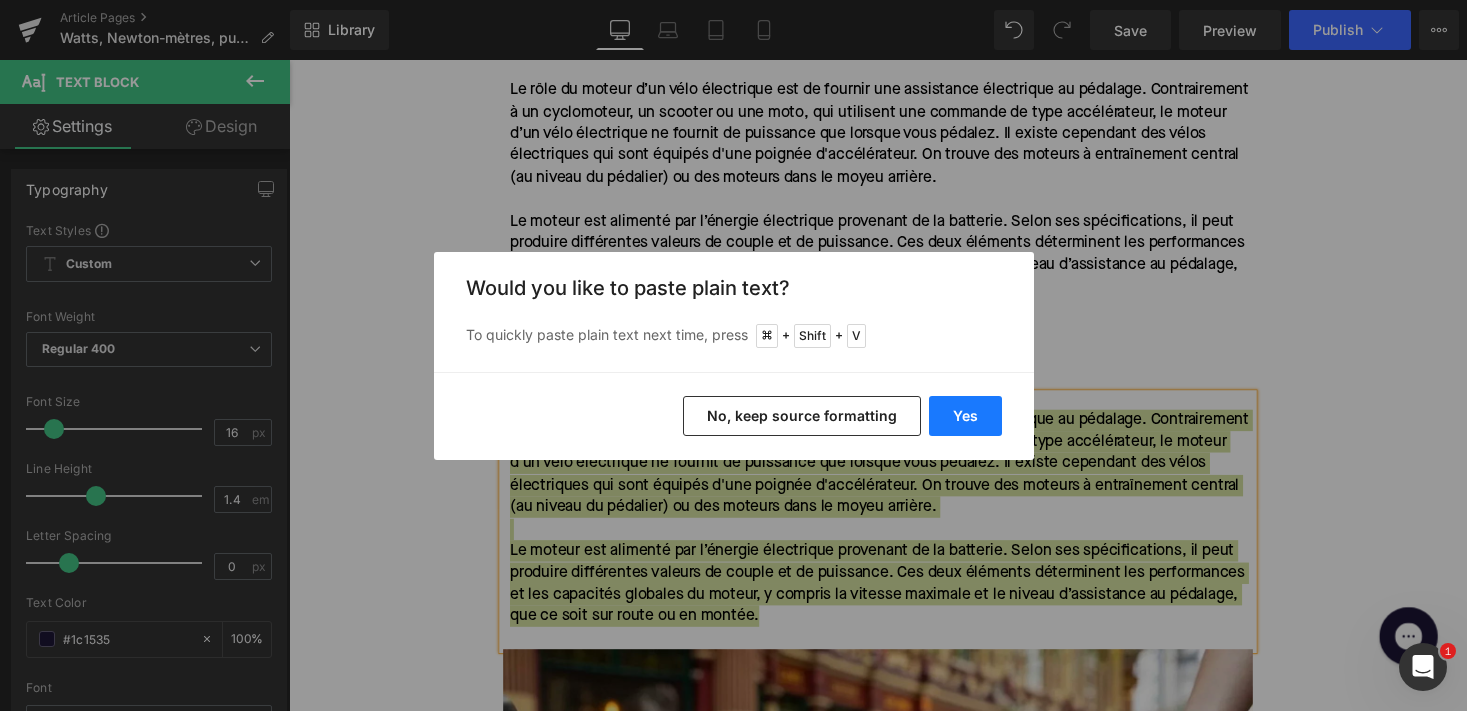 click on "Yes" at bounding box center [965, 416] 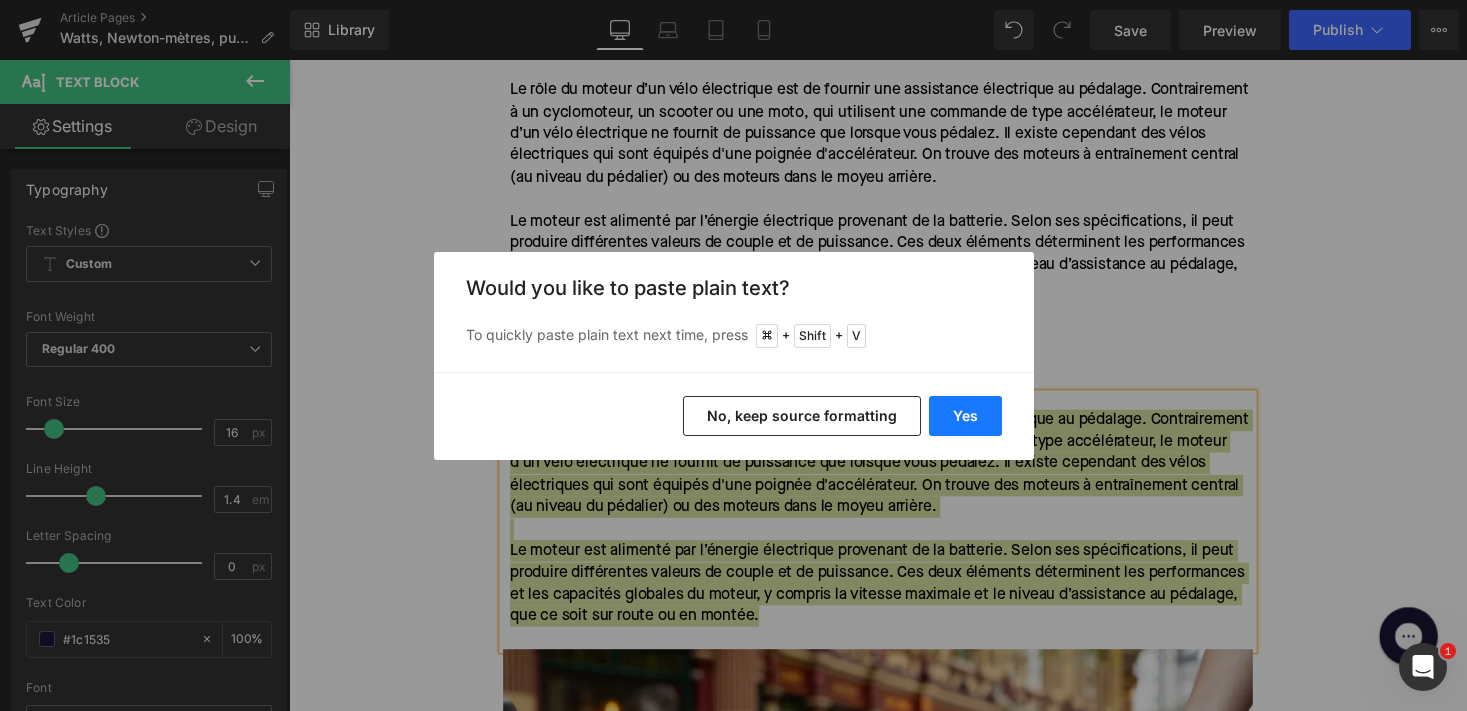 type 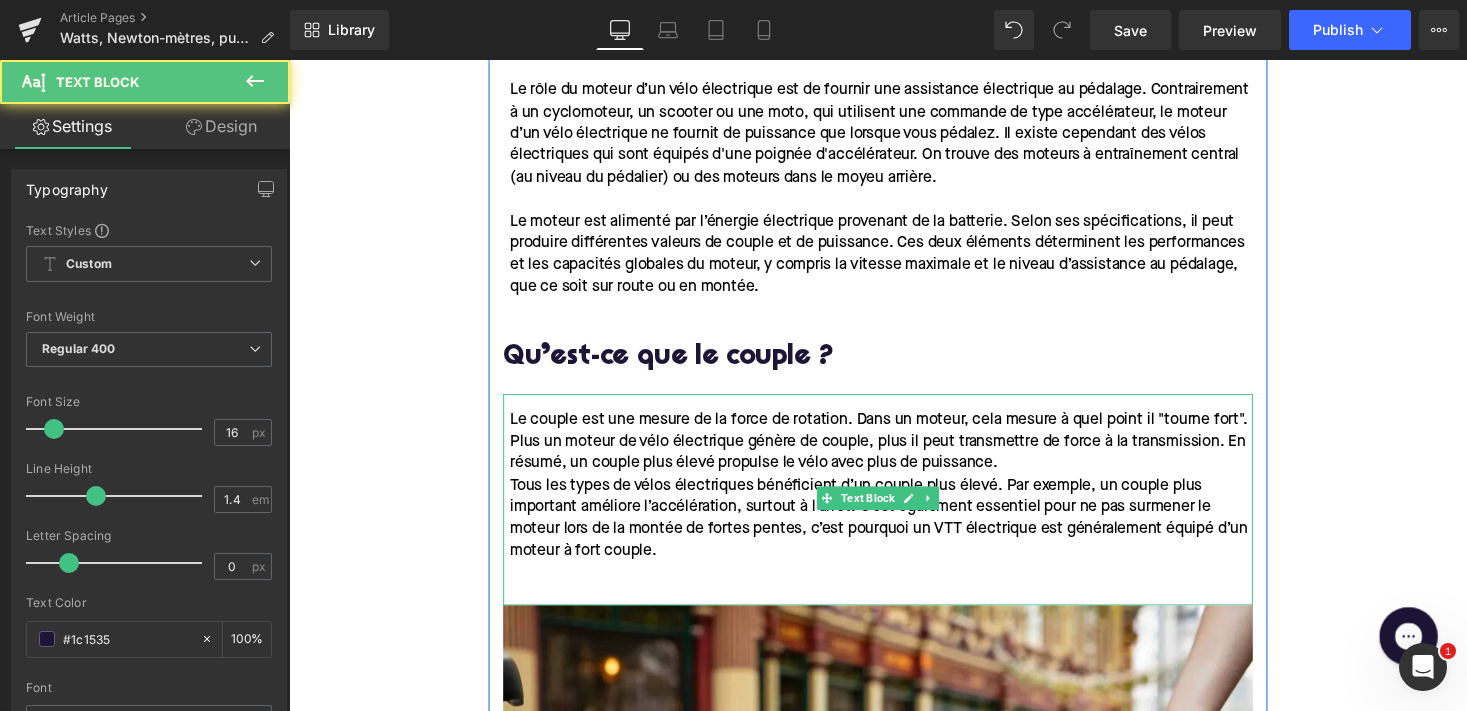 click on "Tous les types de vélos électriques bénéficient d’un couple plus élevé. Par exemple, un couple plus important améliore l’accélération, surtout à l’arrêt. C’est également essentiel pour ne pas surmener le moteur lors de la montée de fortes pentes, c’est pourquoi un VTT électrique est généralement équipé d’un moteur à fort couple." at bounding box center [895, 530] 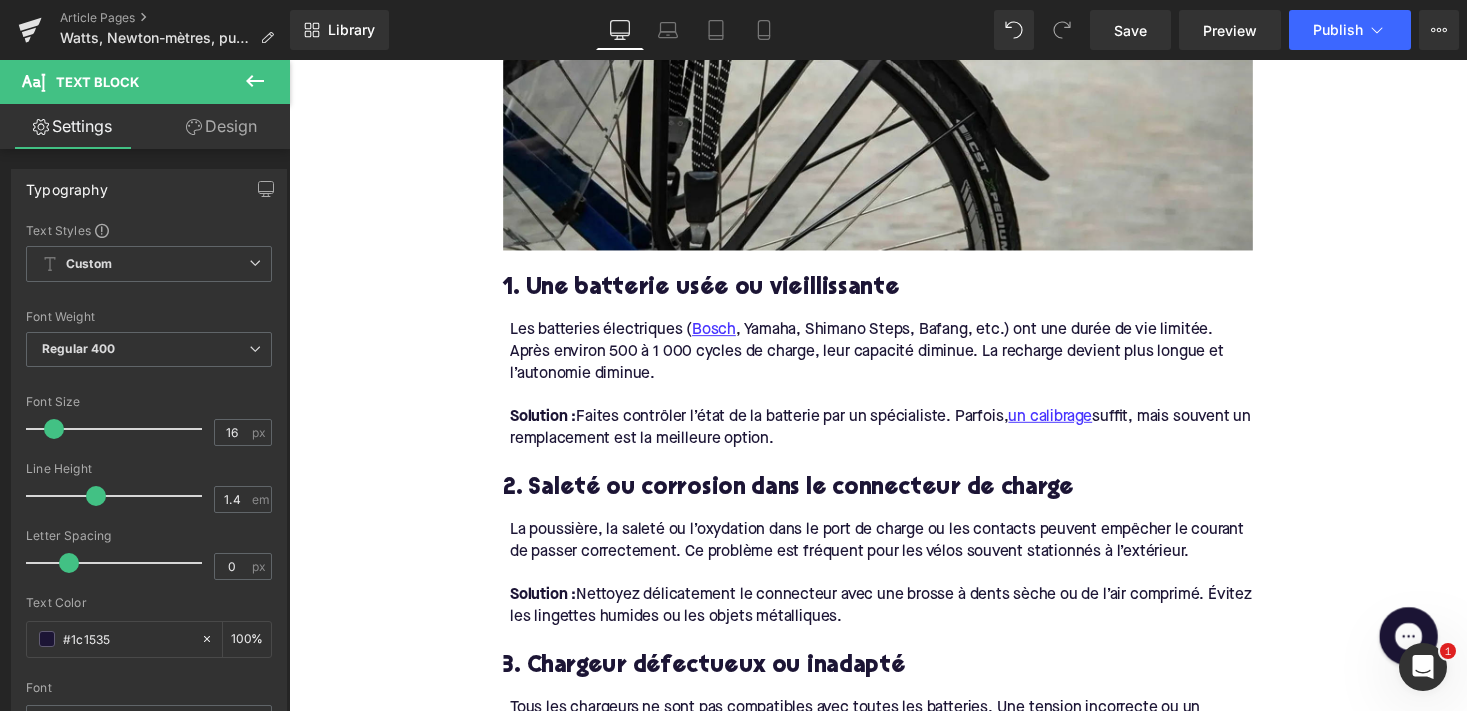 scroll, scrollTop: 2335, scrollLeft: 0, axis: vertical 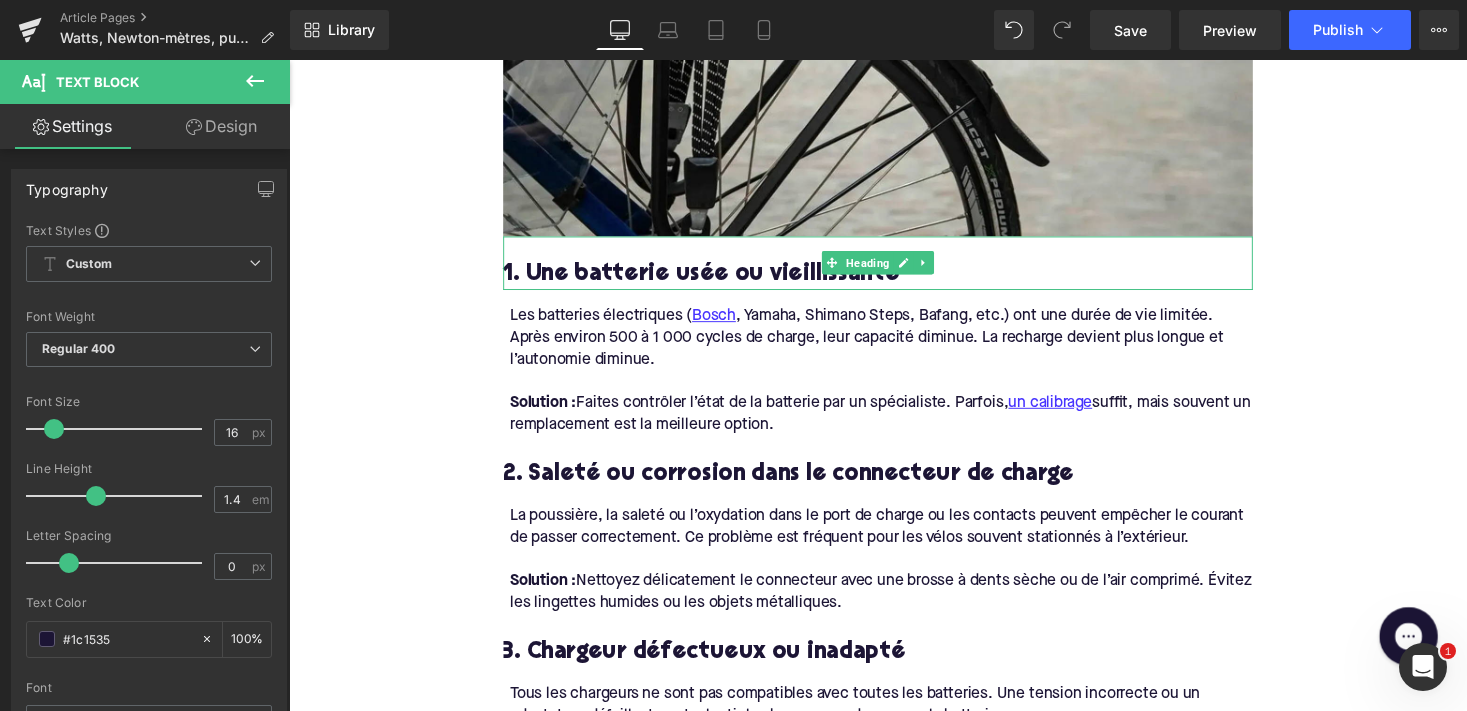 click on "1. Une batterie usée ou vieillissante" at bounding box center [894, 280] 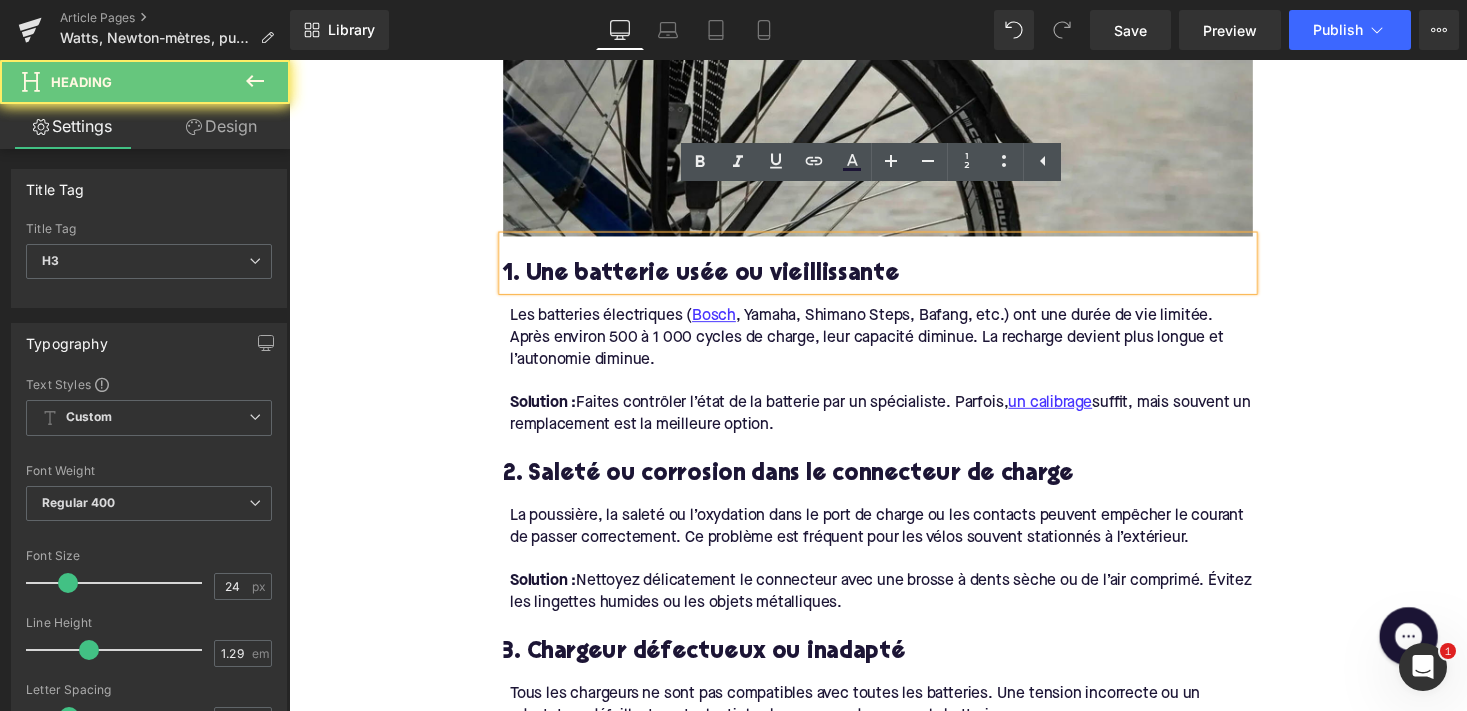 click on "1. Une batterie usée ou vieillissante" at bounding box center (894, 280) 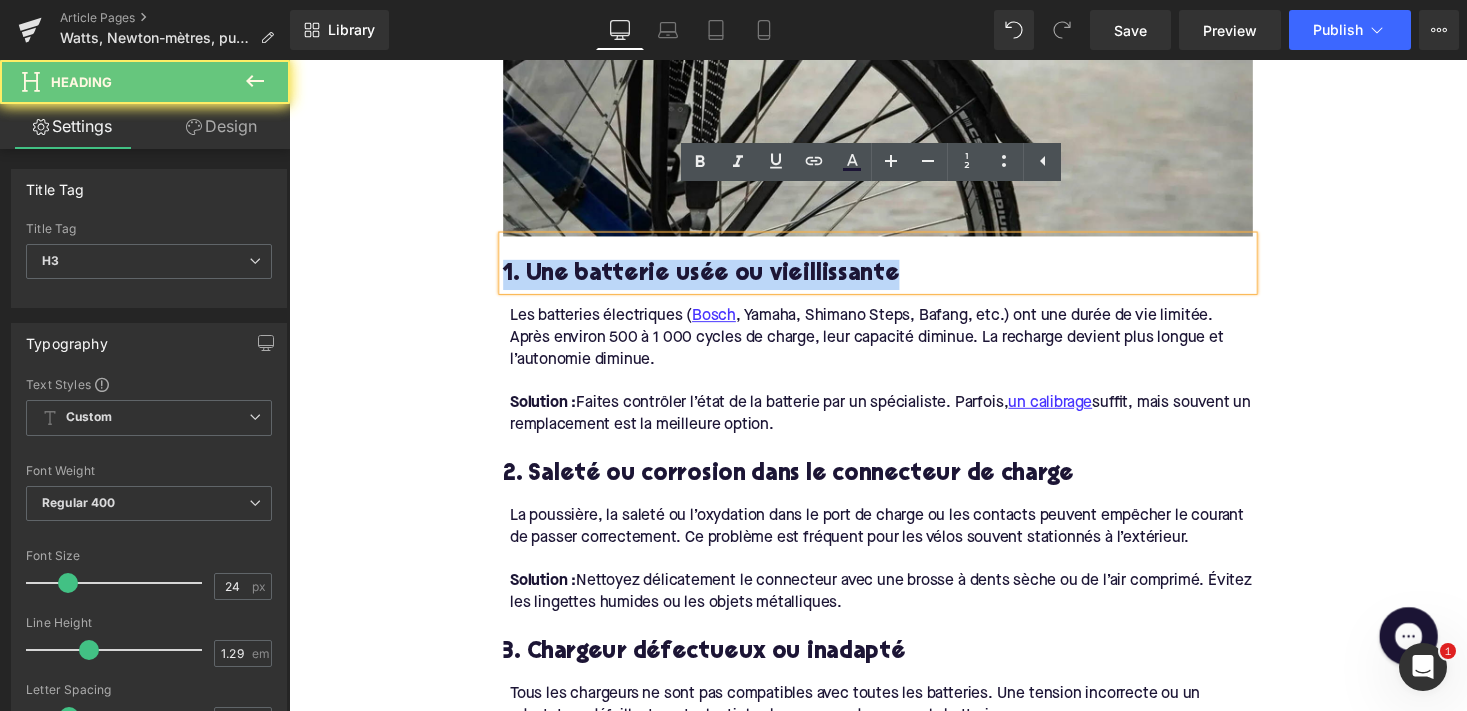 click on "1. Une batterie usée ou vieillissante" at bounding box center [894, 280] 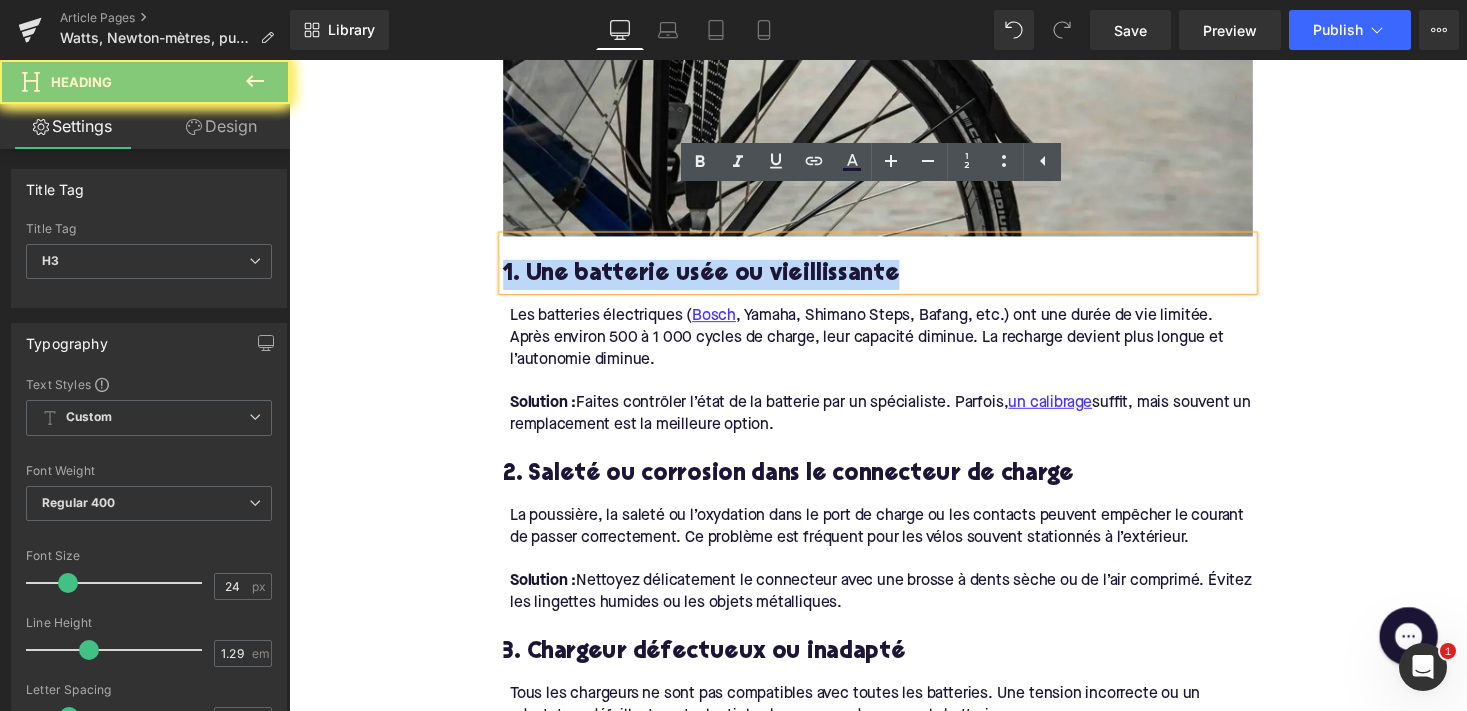 paste 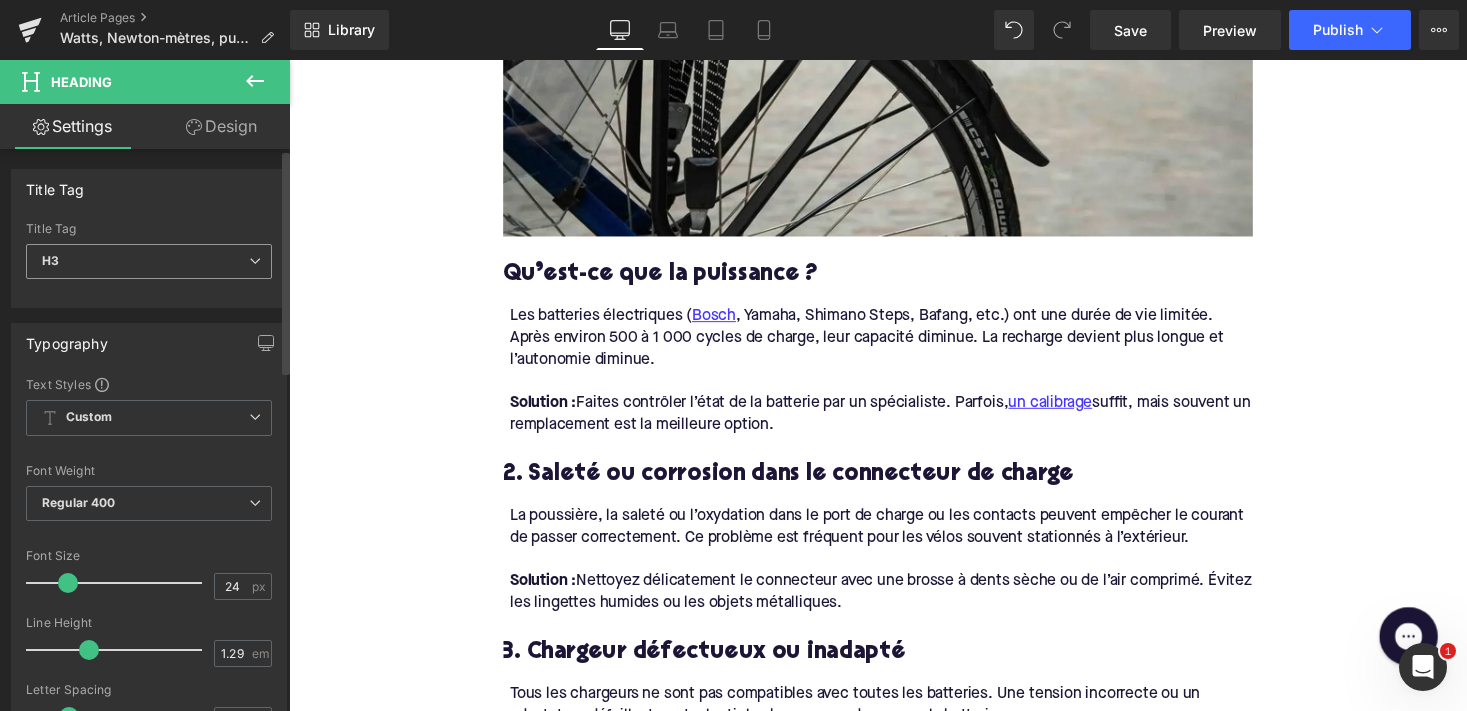 click on "H3" at bounding box center [149, 261] 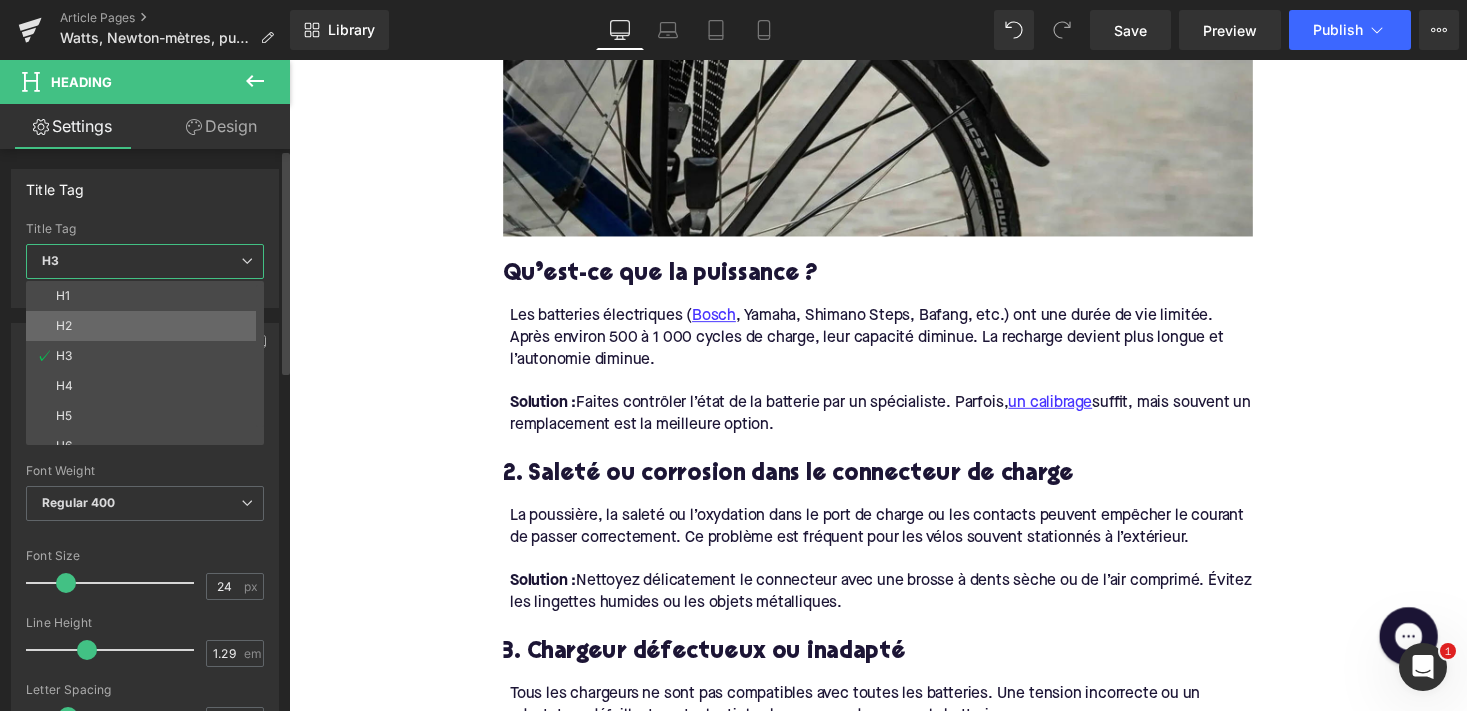 click on "H2" at bounding box center [149, 326] 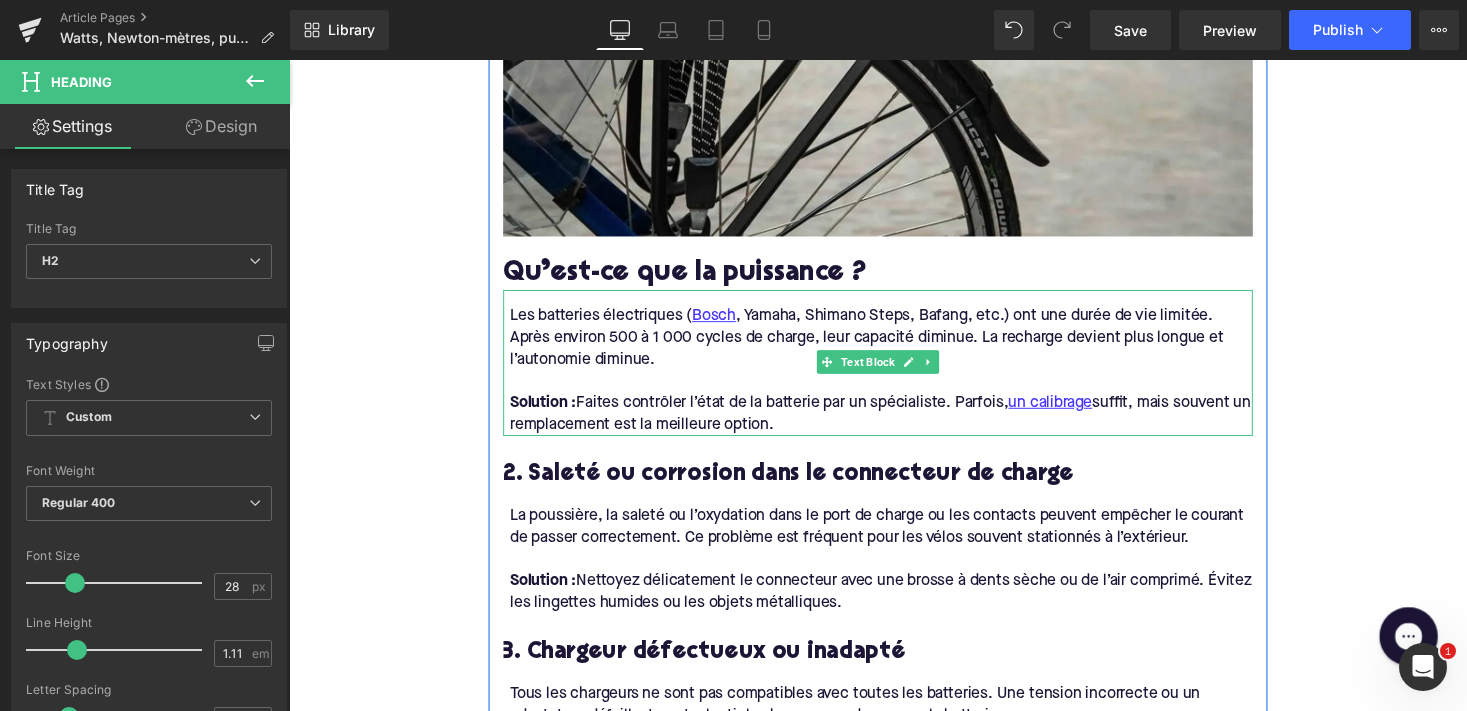 click on "Solution :  Faites contrôler l’état de la batterie par un spécialiste. Parfois,  un calibrage  suffit, mais souvent un remplacement est la meilleure option." at bounding box center [897, 423] 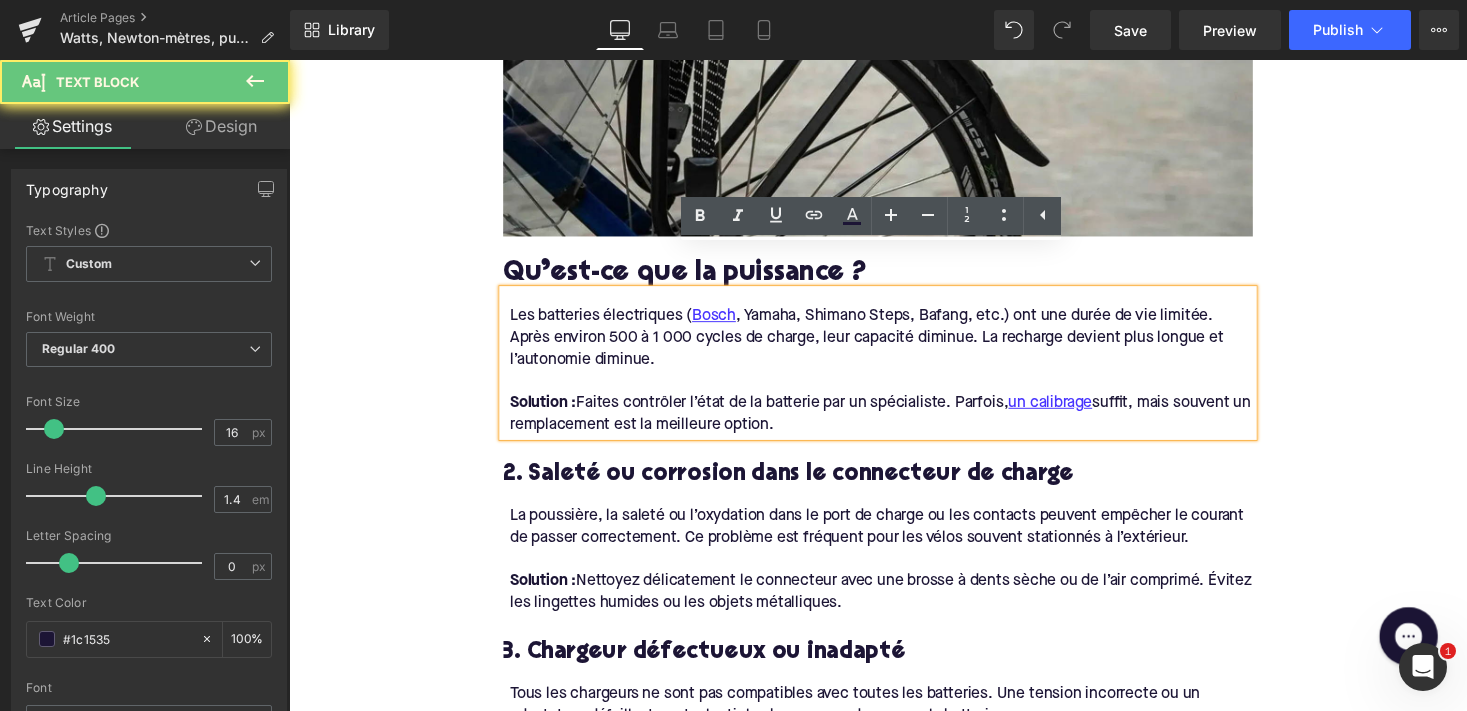 click on "Solution :  Faites contrôler l’état de la batterie par un spécialiste. Parfois,  un calibrage  suffit, mais souvent un remplacement est la meilleure option." at bounding box center [897, 423] 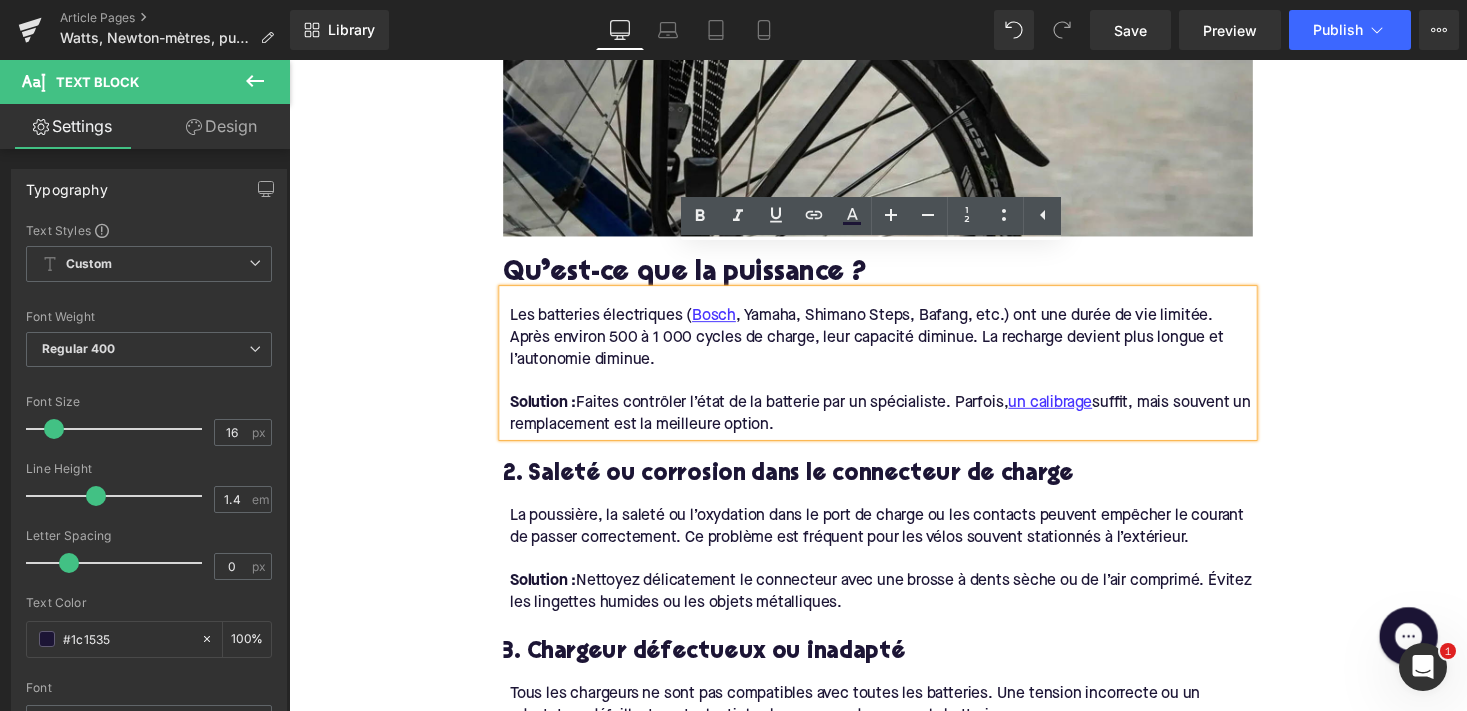 drag, startPoint x: 808, startPoint y: 389, endPoint x: 511, endPoint y: 270, distance: 319.95312 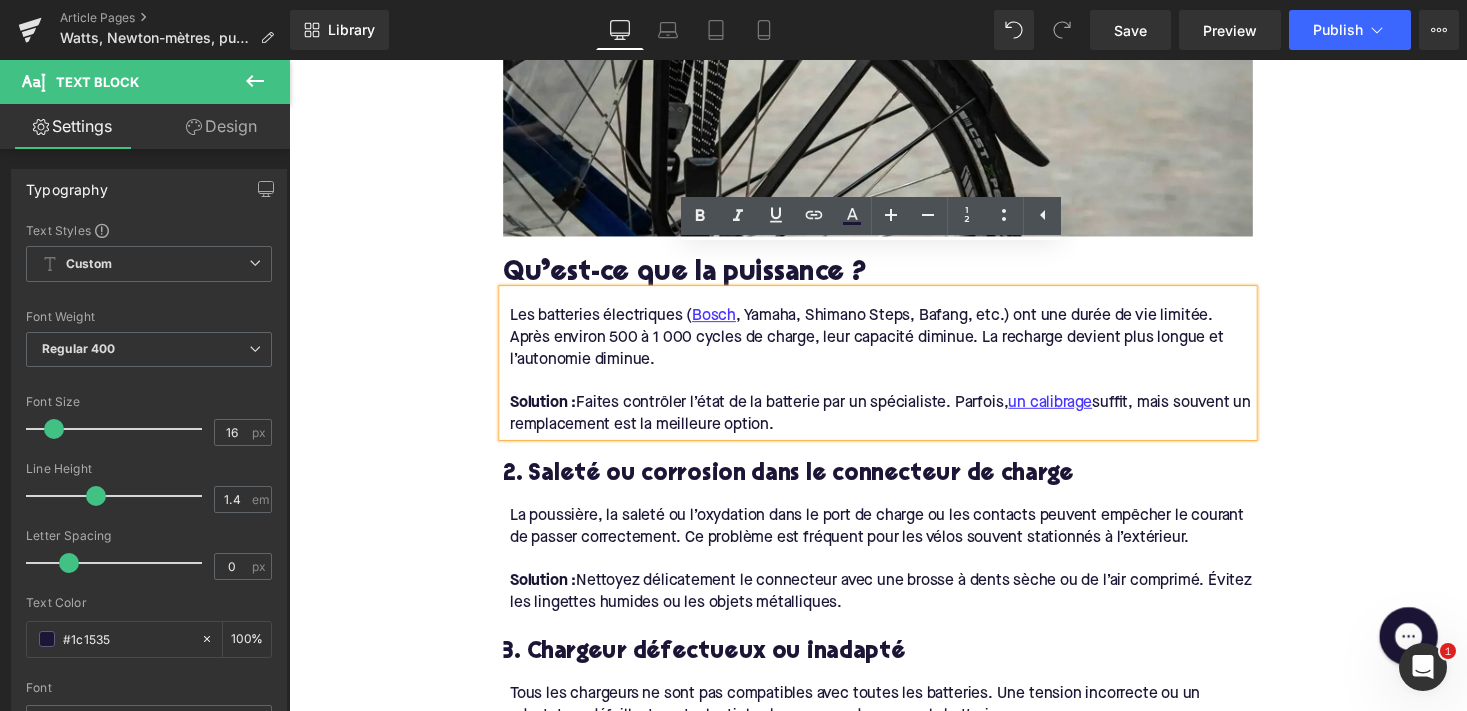 click on "Les batteries électriques ( Bosch , Yamaha, Shimano Steps, Bafang, etc.) ont une durée de vie limitée. Après environ 500 à 1 000 cycles de charge, leur capacité diminue. La recharge devient plus longue et l’autonomie diminue. Solution :  Faites contrôler l’état de la batterie par un spécialiste. Parfois,  un calibrage  suffit, mais souvent un remplacement est la meilleure option." at bounding box center (894, 371) 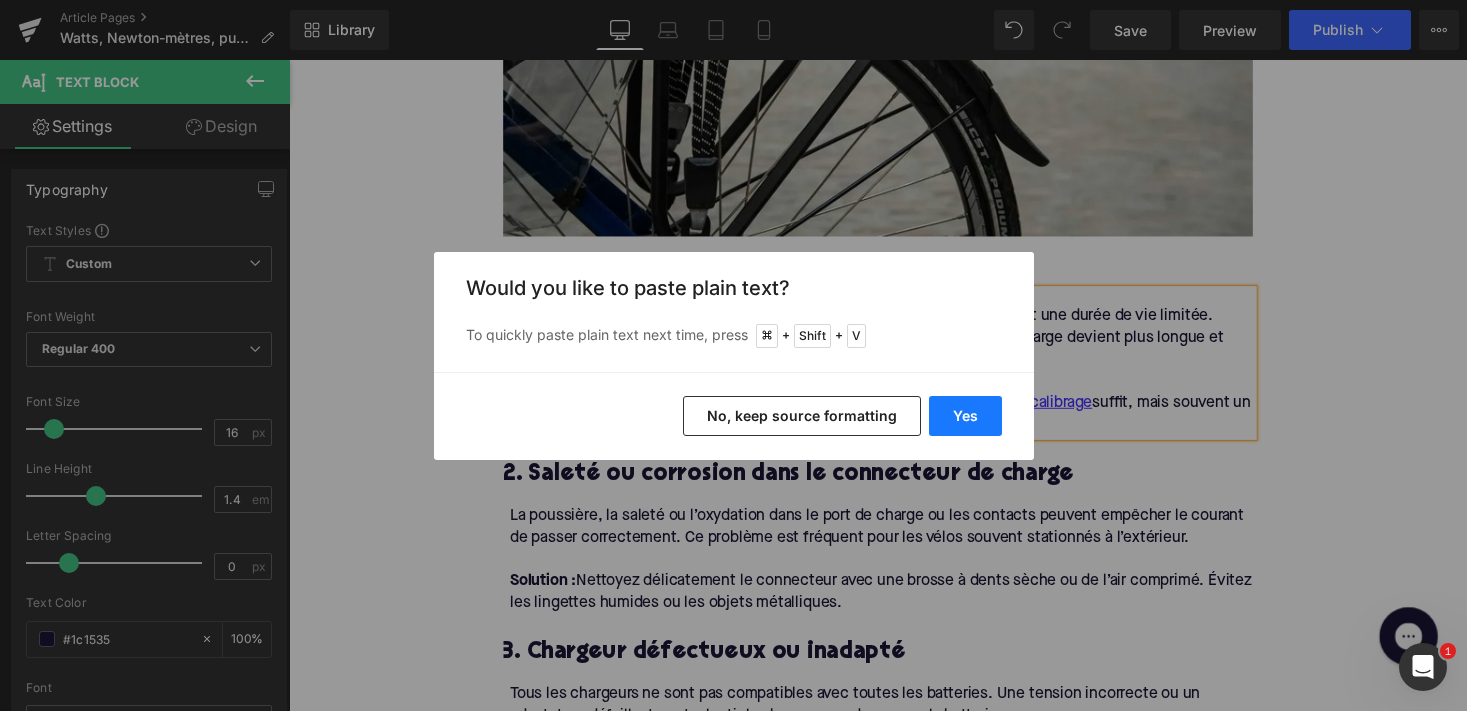 click on "Yes" at bounding box center [965, 416] 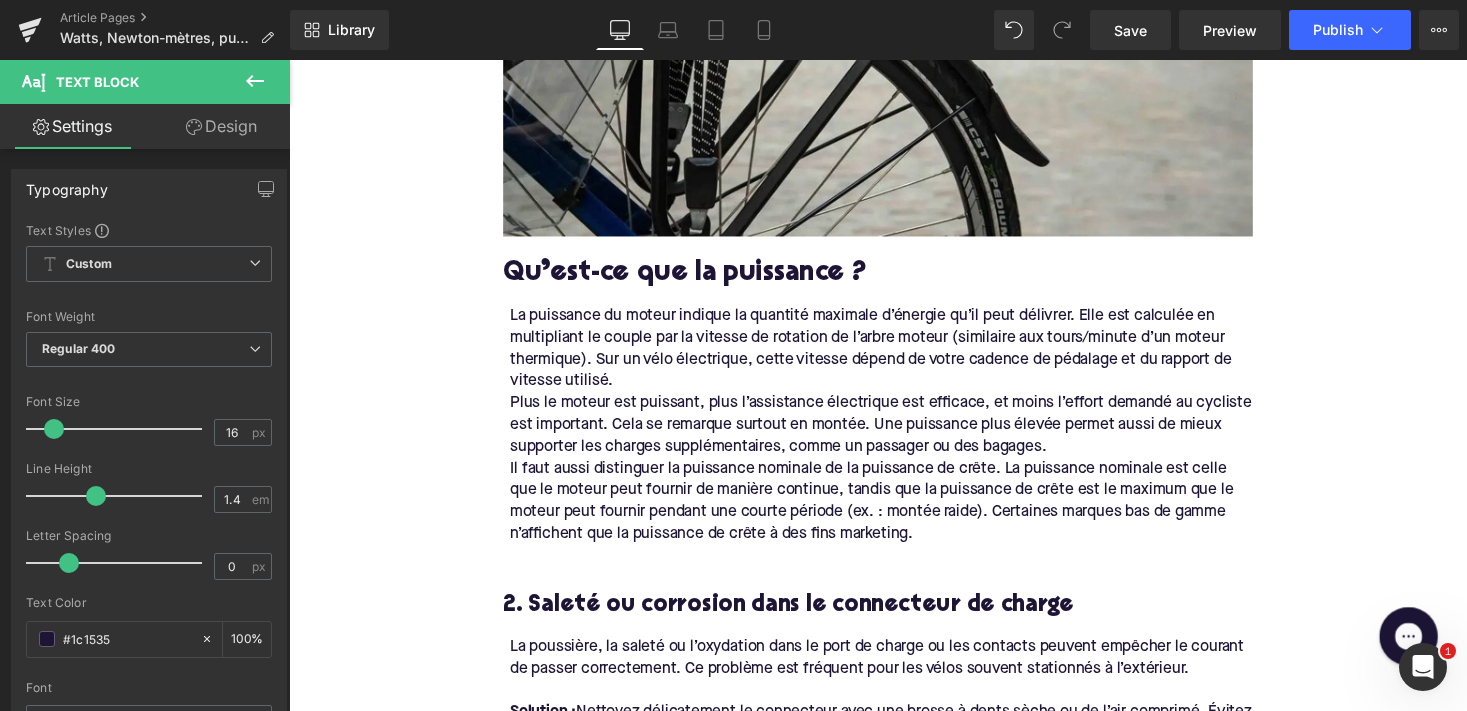 type 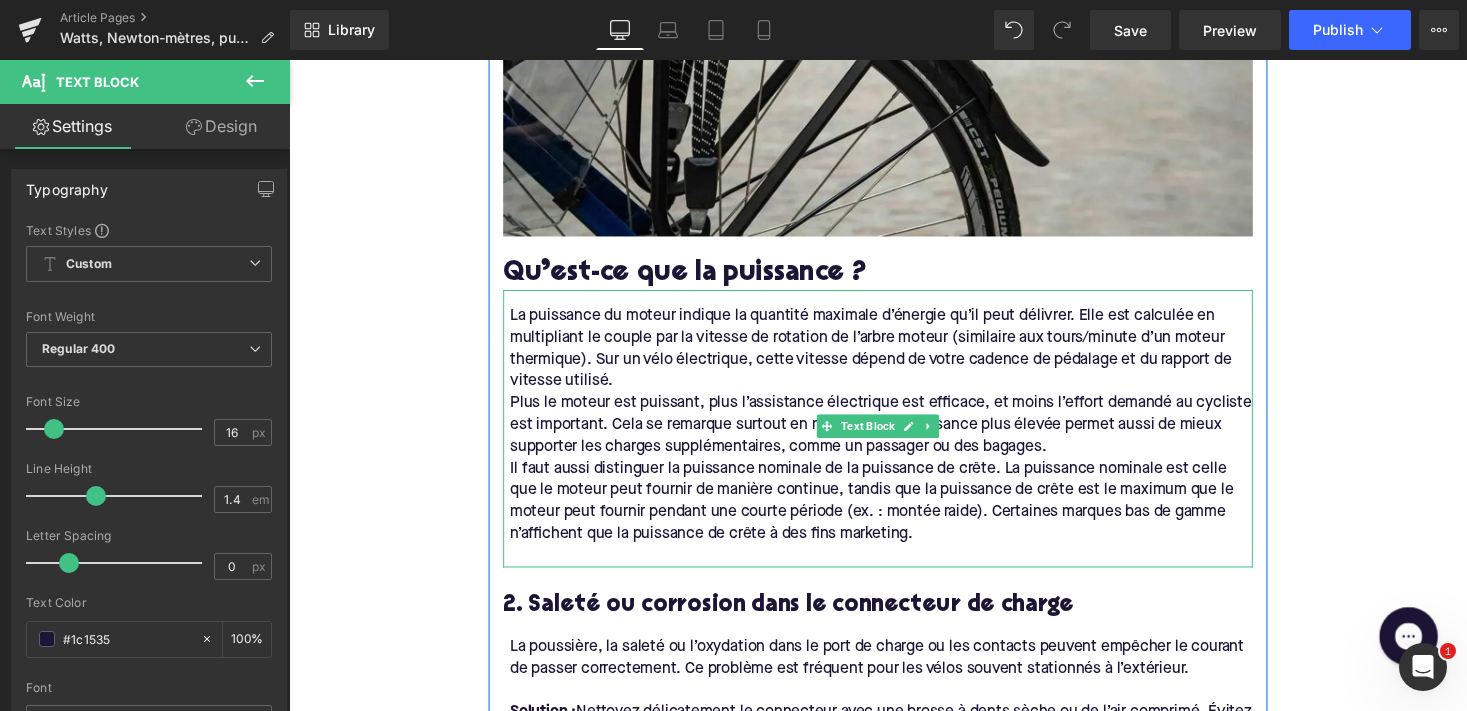 click on "Plus le moteur est puissant, plus l’assistance électrique est efficace, et moins l’effort demandé au cycliste est important. Cela se remarque surtout en montée. Une puissance plus élevée permet aussi de mieux supporter les charges supplémentaires, comme un passager ou des bagages." at bounding box center [897, 434] 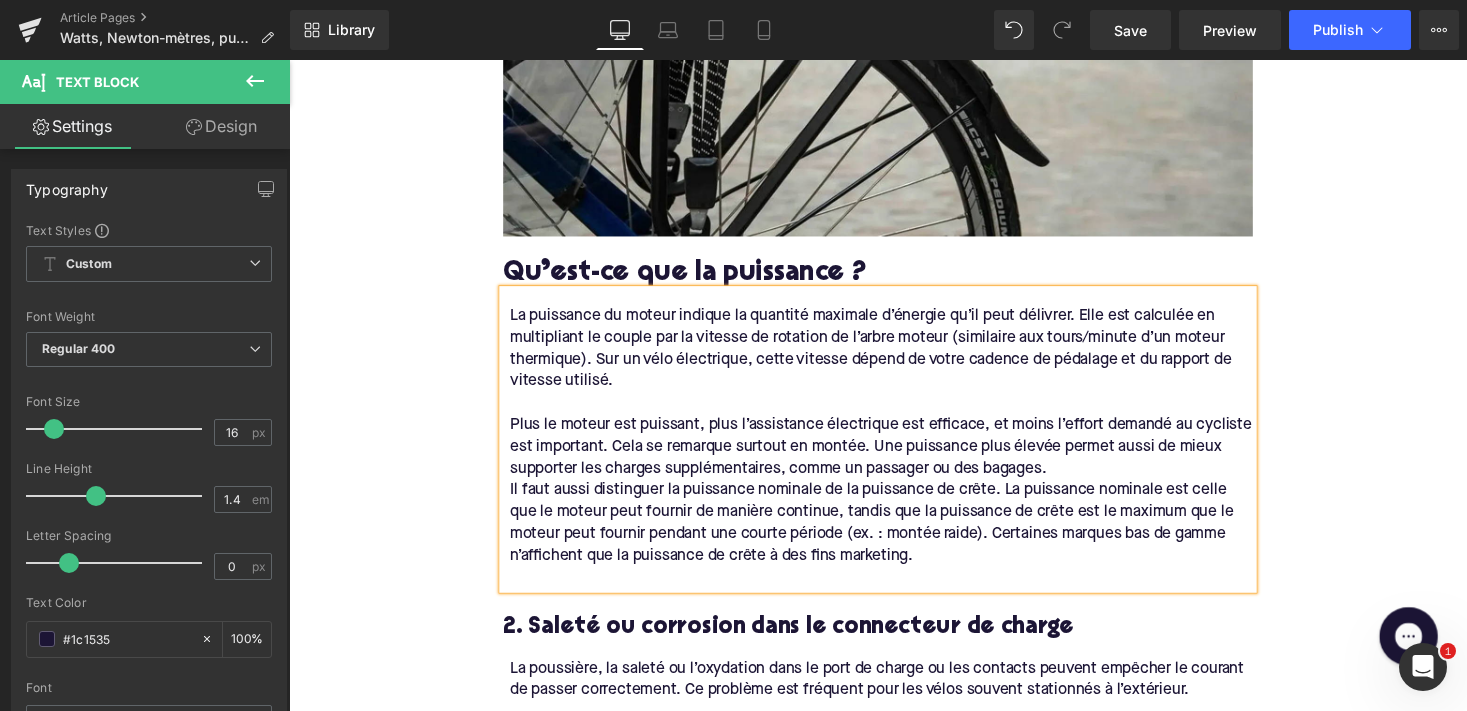 click on "La puissance du moteur indique la quantité maximale d’énergie qu’il peut délivrer. Elle est calculée en multipliant le couple par la vitesse de rotation de l’arbre moteur (similaire aux tours/minute d’un moteur thermique). Sur un vélo électrique, cette vitesse dépend de votre cadence de pédalage et du rapport de vitesse utilisé. Plus le moteur est puissant, plus l’assistance électrique est efficace, et moins l’effort demandé au cycliste est important. Cela se remarque surtout en montée. Une puissance plus élevée permet aussi de mieux supporter les charges supplémentaires, comme un passager ou des bagages. Il faut aussi distinguer la puissance nominale de la puissance de crête. La puissance nominale est celle que le moteur peut fournir de manière continue, tandis que la puissance de crête est le maximum que le moteur peut fournir pendant une courte période (ex. : montée raide). Certaines marques bas de gamme n’affichent que la puissance de crête à des fins marketing." at bounding box center [894, 449] 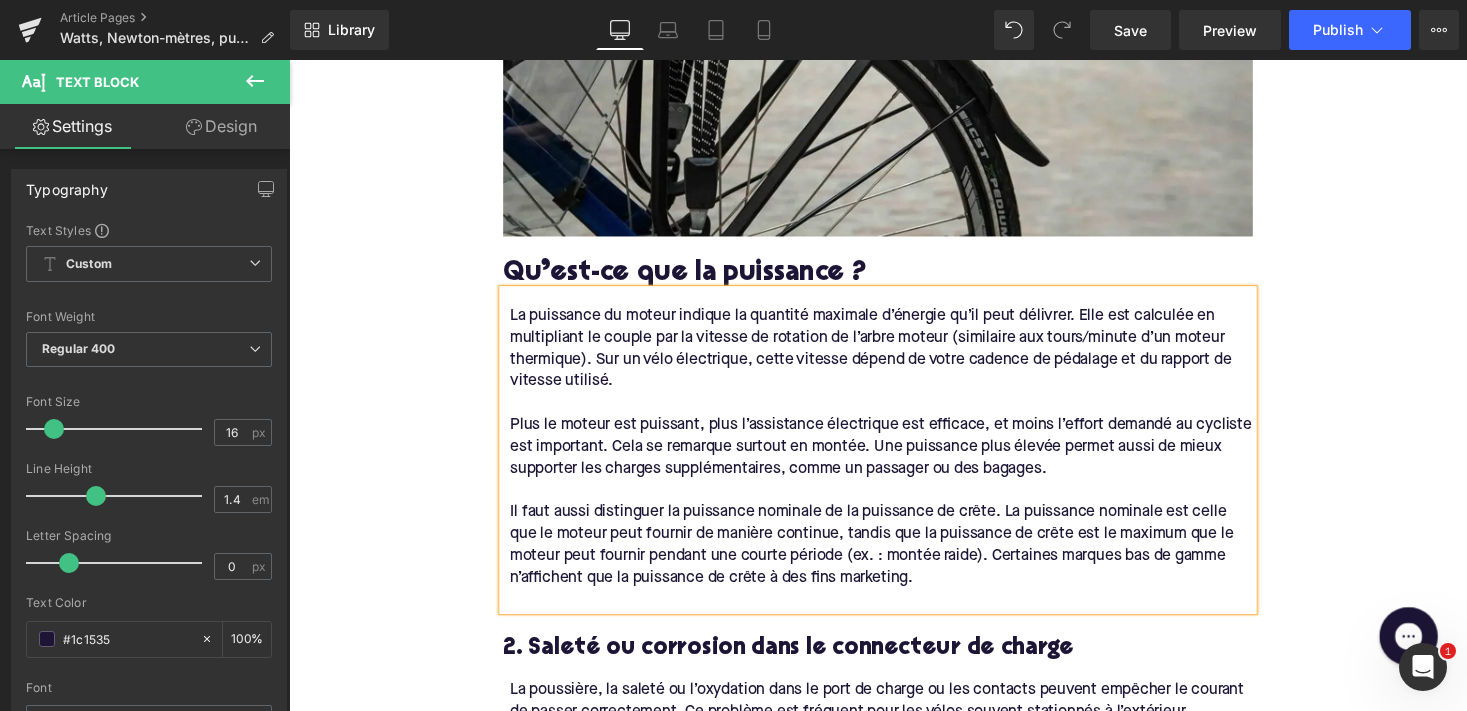 click on "2. Saleté ou corrosion dans le connecteur de charge" at bounding box center [894, 664] 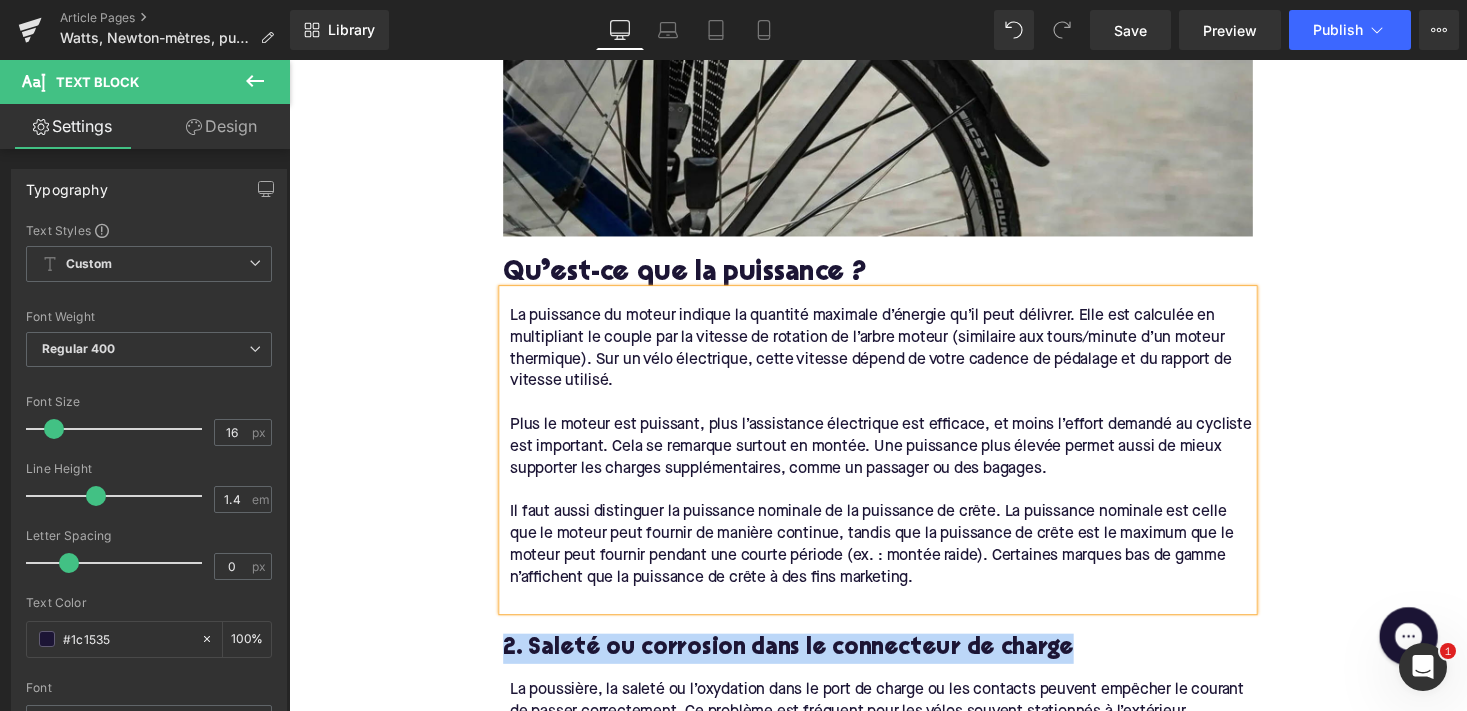 click on "2. Saleté ou corrosion dans le connecteur de charge" at bounding box center [894, 664] 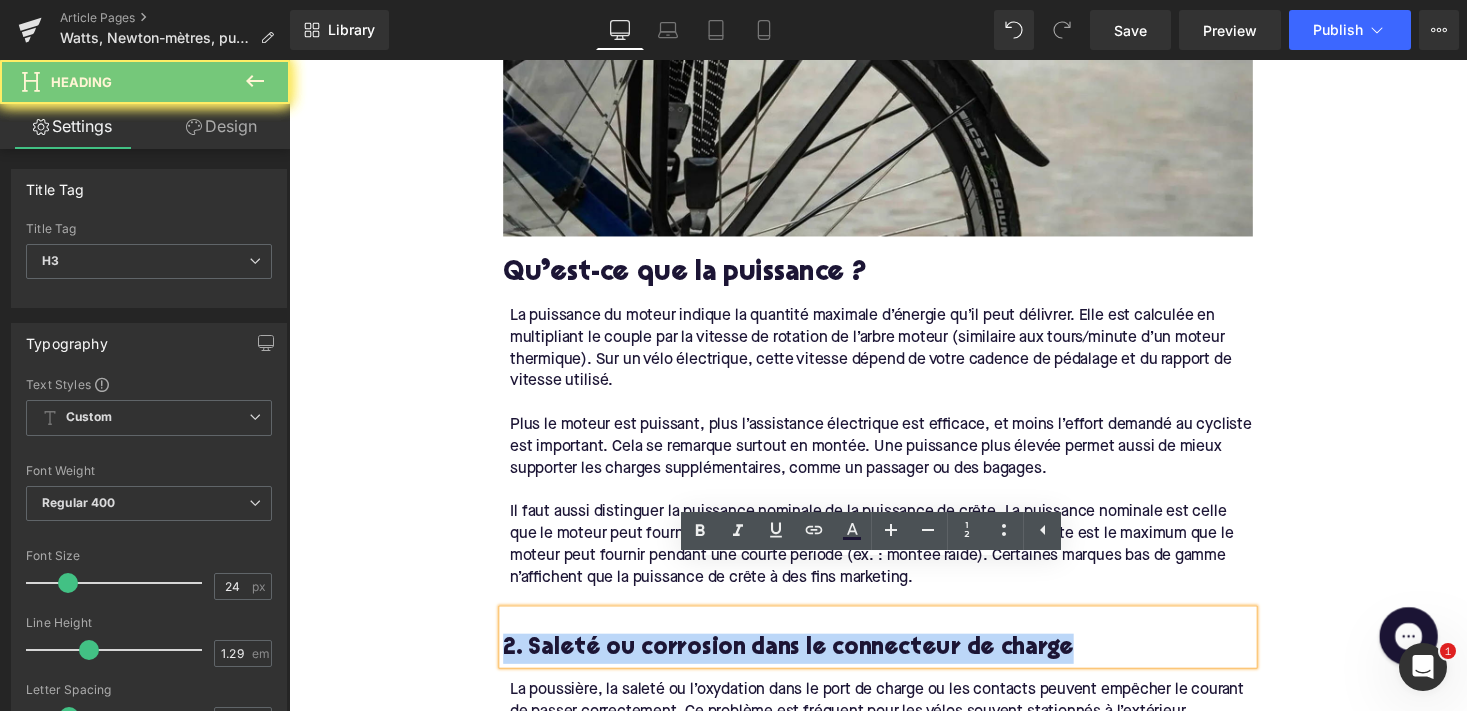 paste 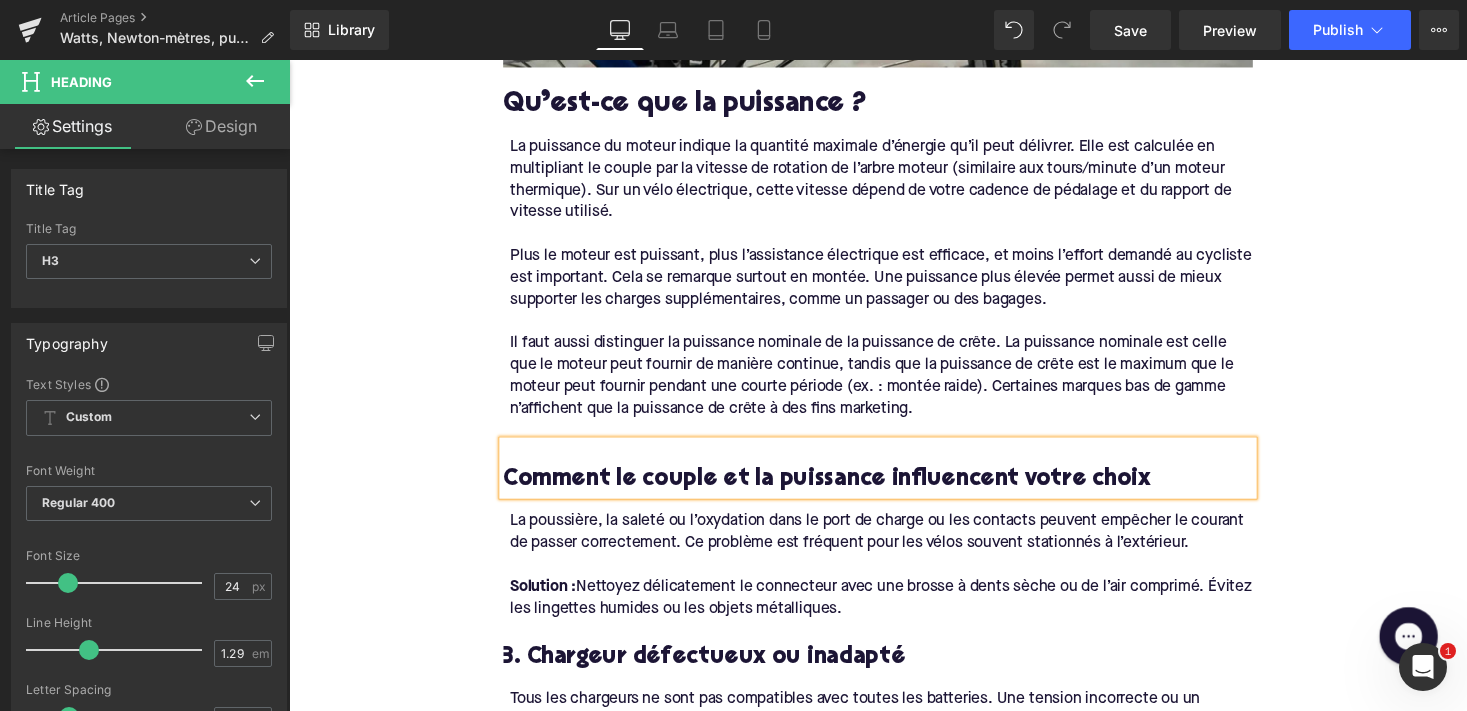 scroll, scrollTop: 2517, scrollLeft: 0, axis: vertical 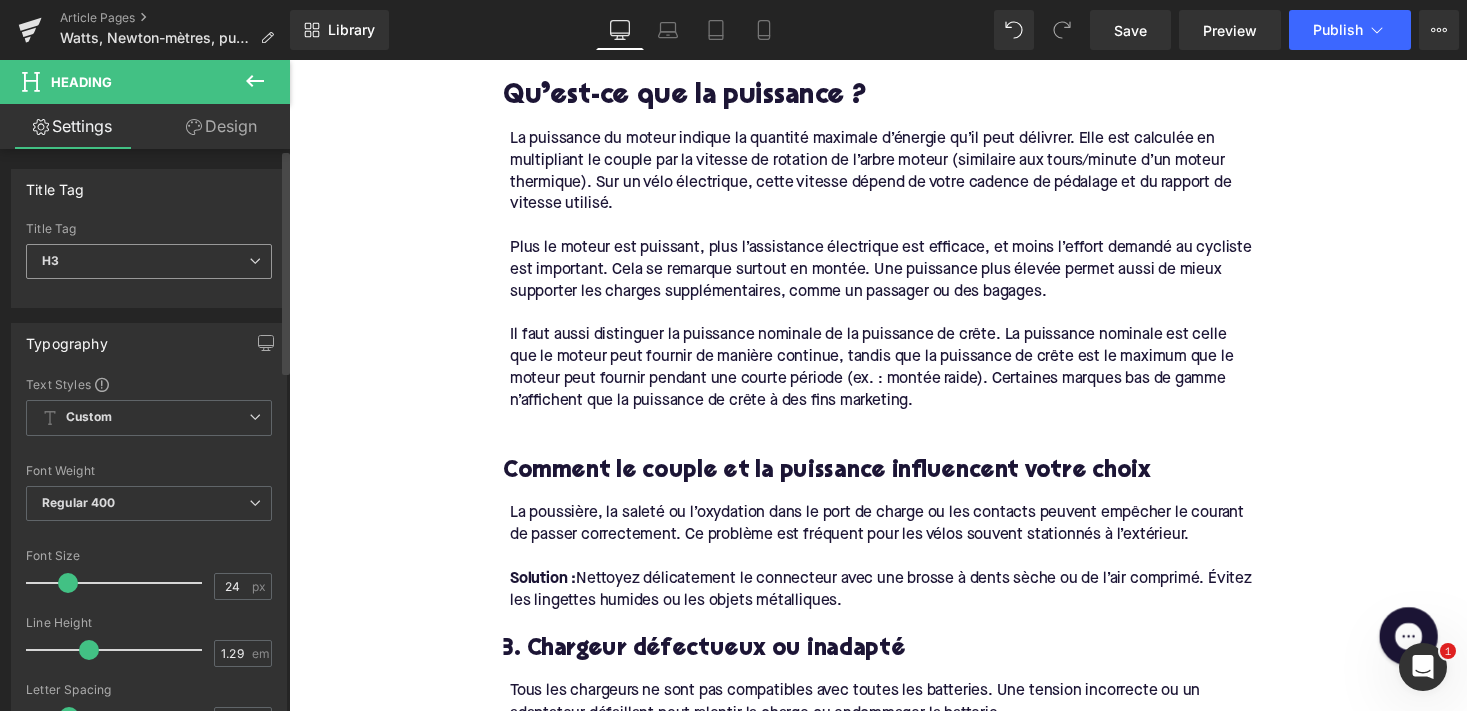 click on "H3" at bounding box center (149, 261) 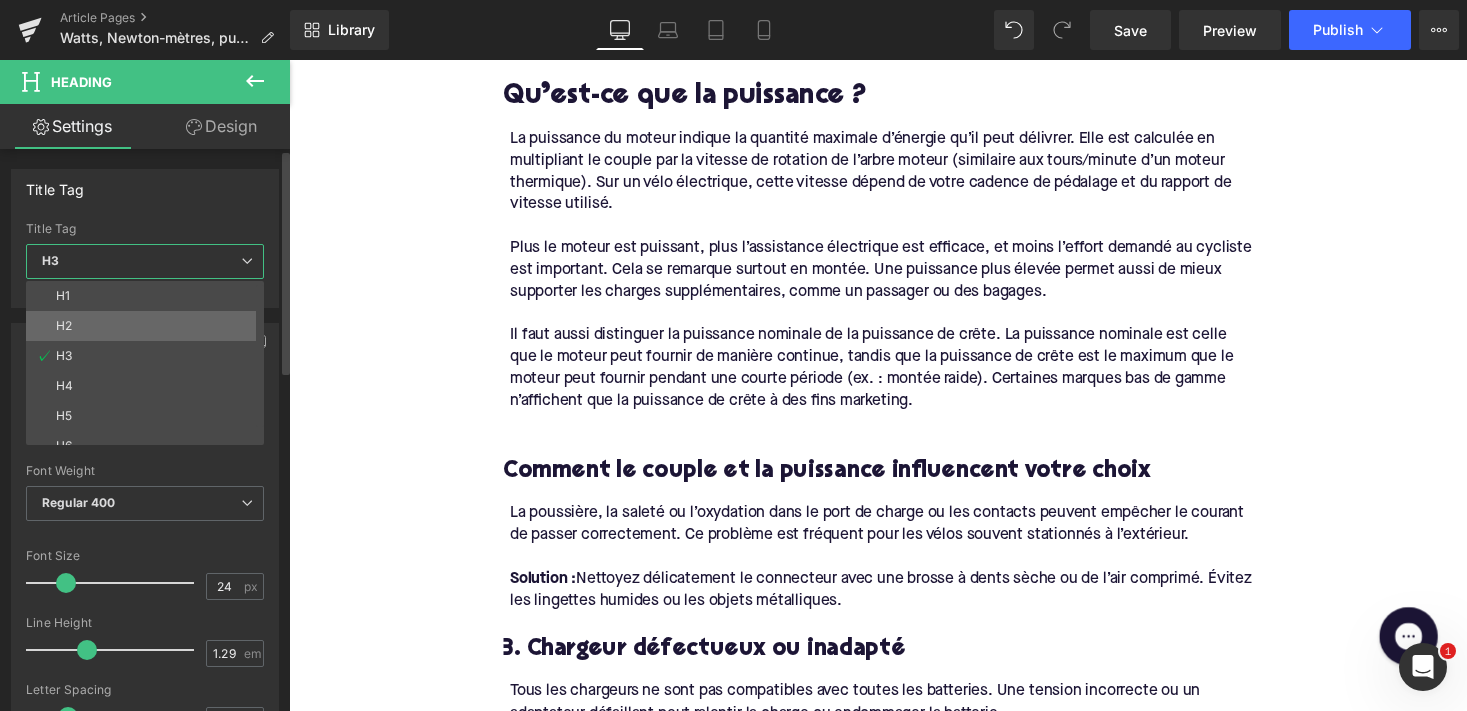 click on "H2" at bounding box center [149, 326] 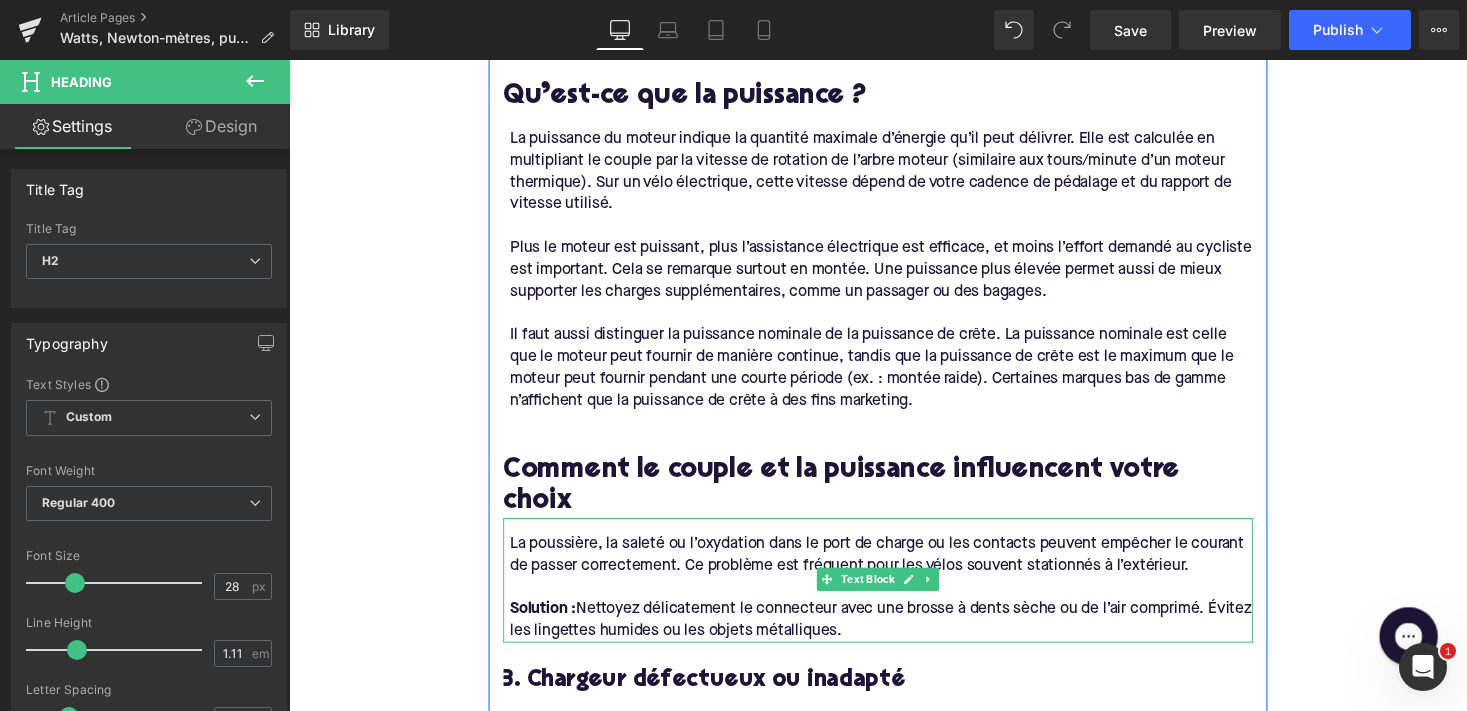 click on "Solution :  Nettoyez délicatement le connecteur avec une brosse à dents sèche ou de l’air comprimé. Évitez les lingettes humides ou les objets métalliques." at bounding box center [897, 635] 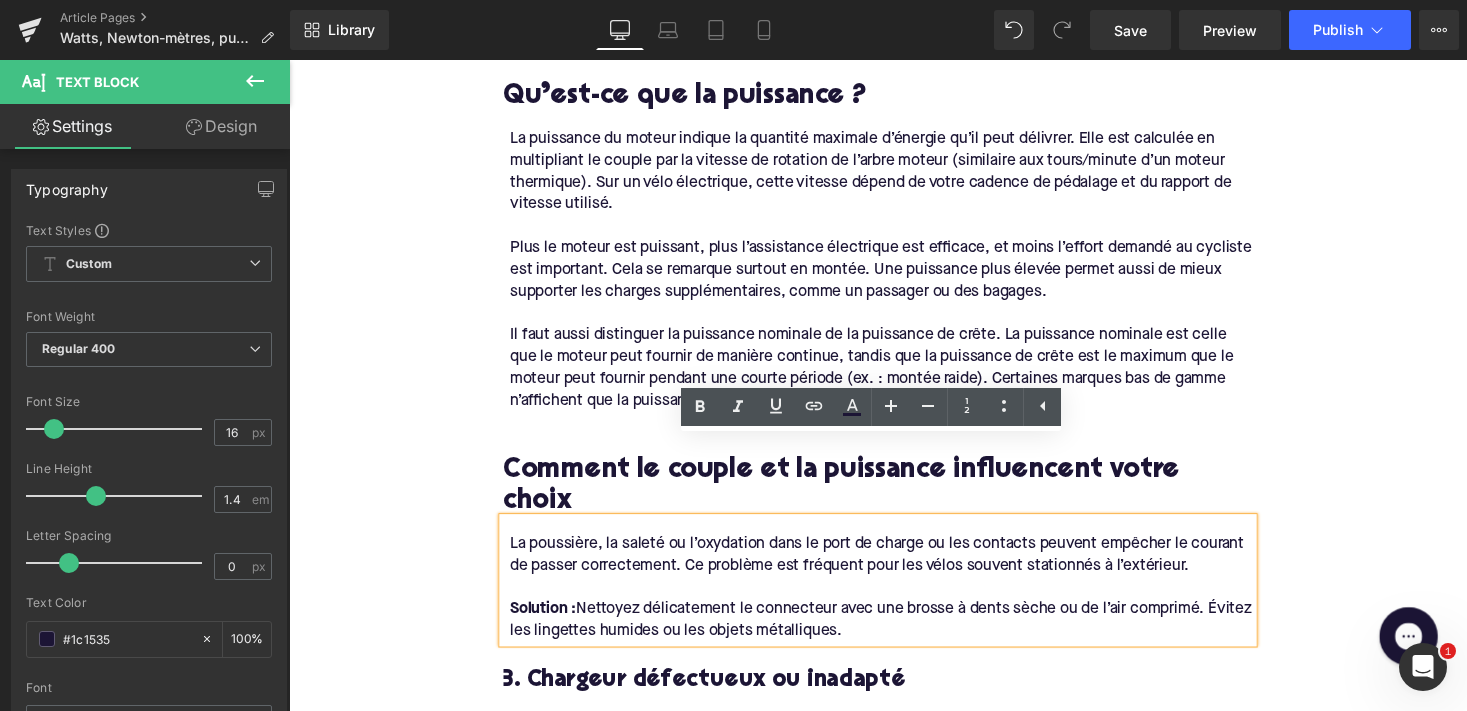 drag, startPoint x: 903, startPoint y: 564, endPoint x: 501, endPoint y: 473, distance: 412.17108 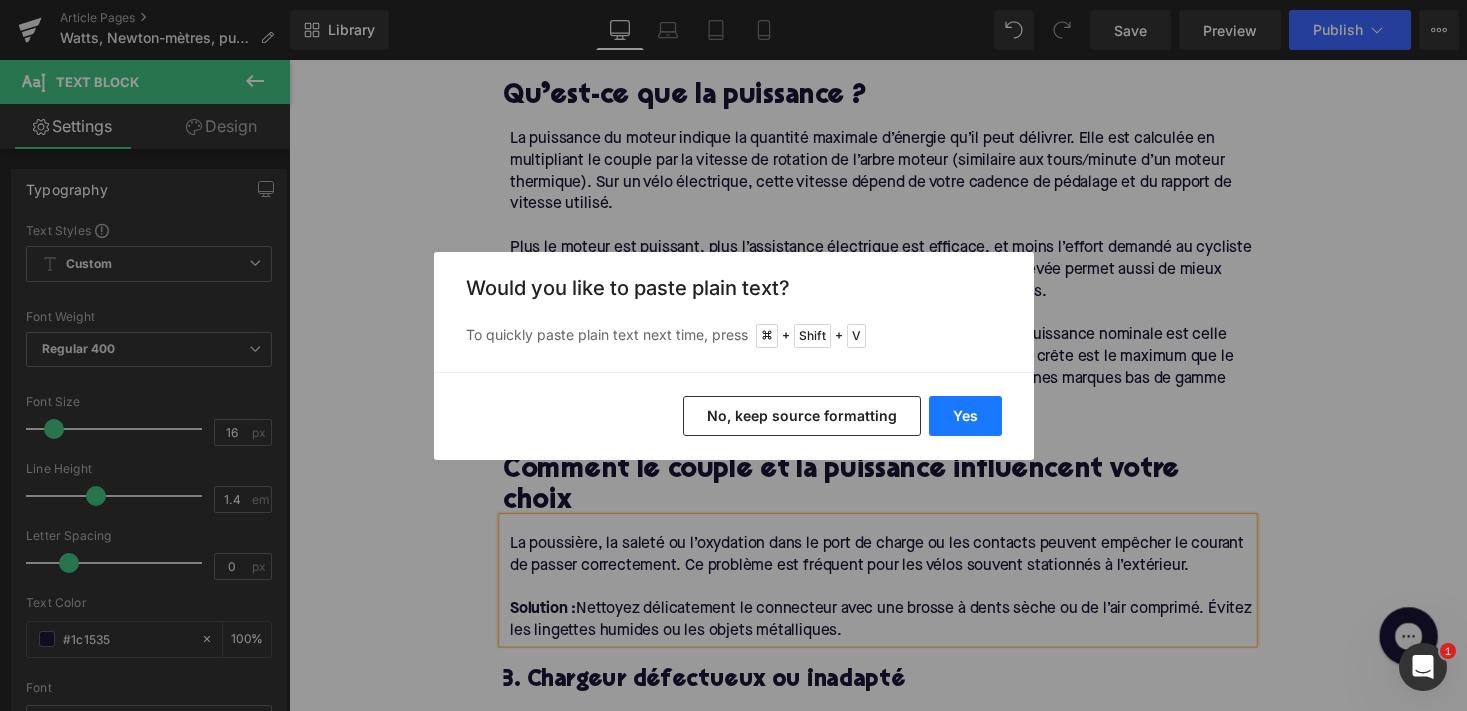 click on "Yes" at bounding box center (965, 416) 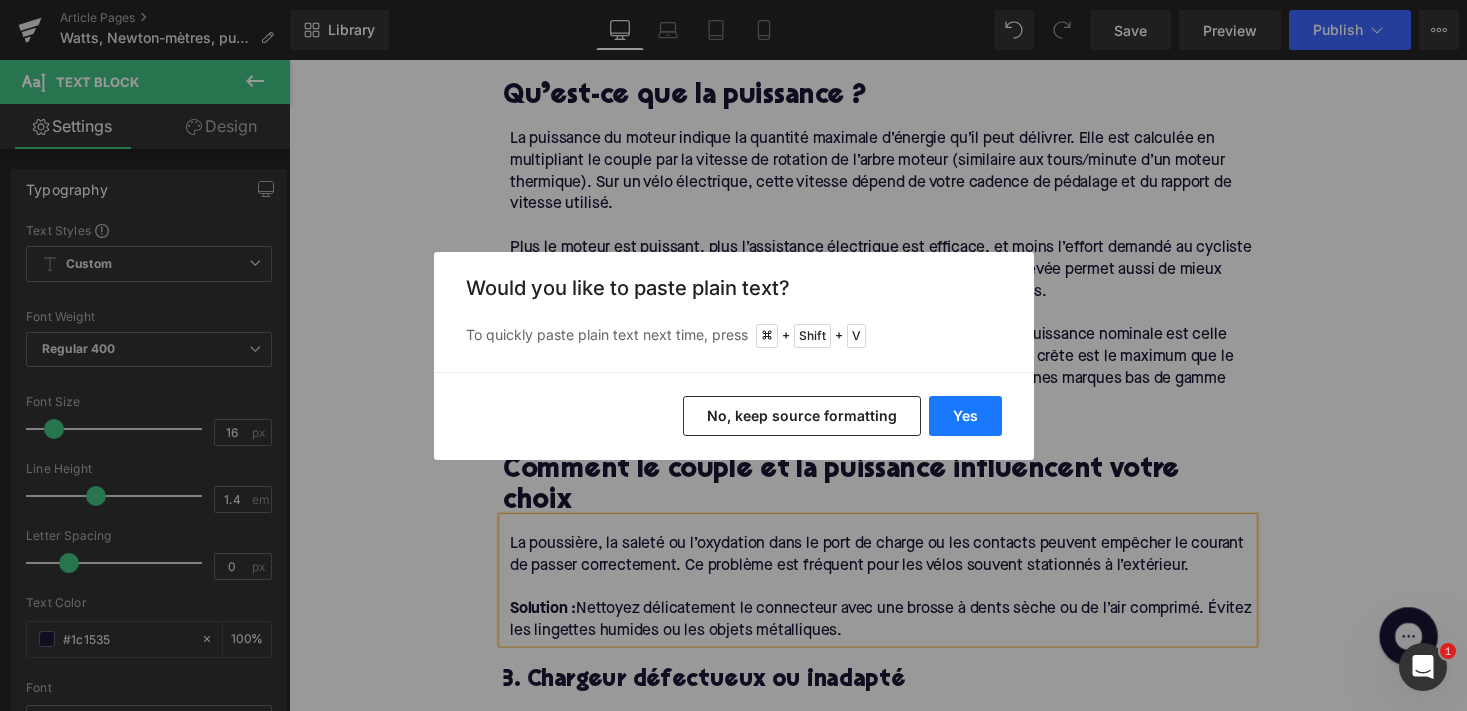 type 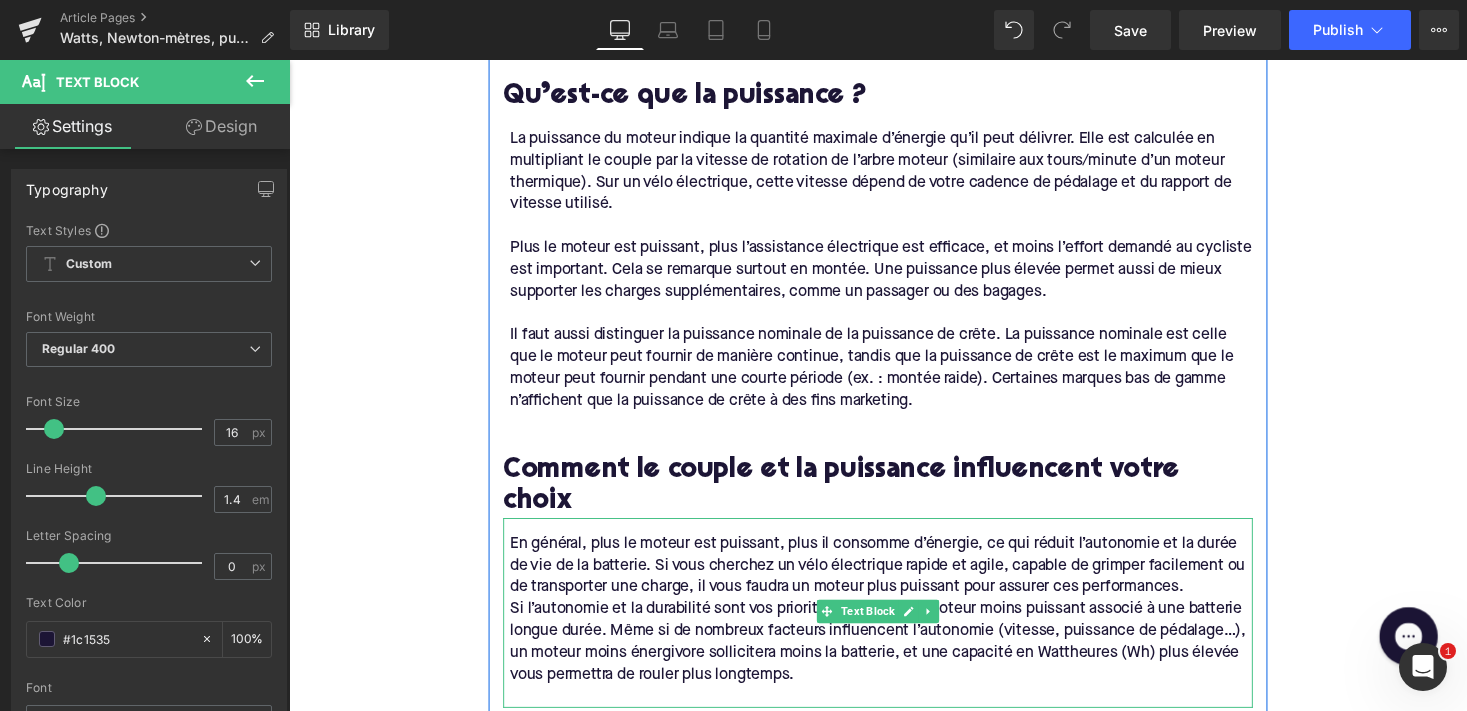 click on "Si l’autonomie et la durabilité sont vos priorités, préférez un moteur moins puissant associé à une batterie longue durée. Même si de nombreux facteurs influencent l’autonomie (vitesse, puissance de pédalage…), un moteur moins énergivore sollicitera moins la batterie, et une capacité en Wattheures (Wh) plus élevée vous permettra de rouler plus longtemps." at bounding box center (897, 658) 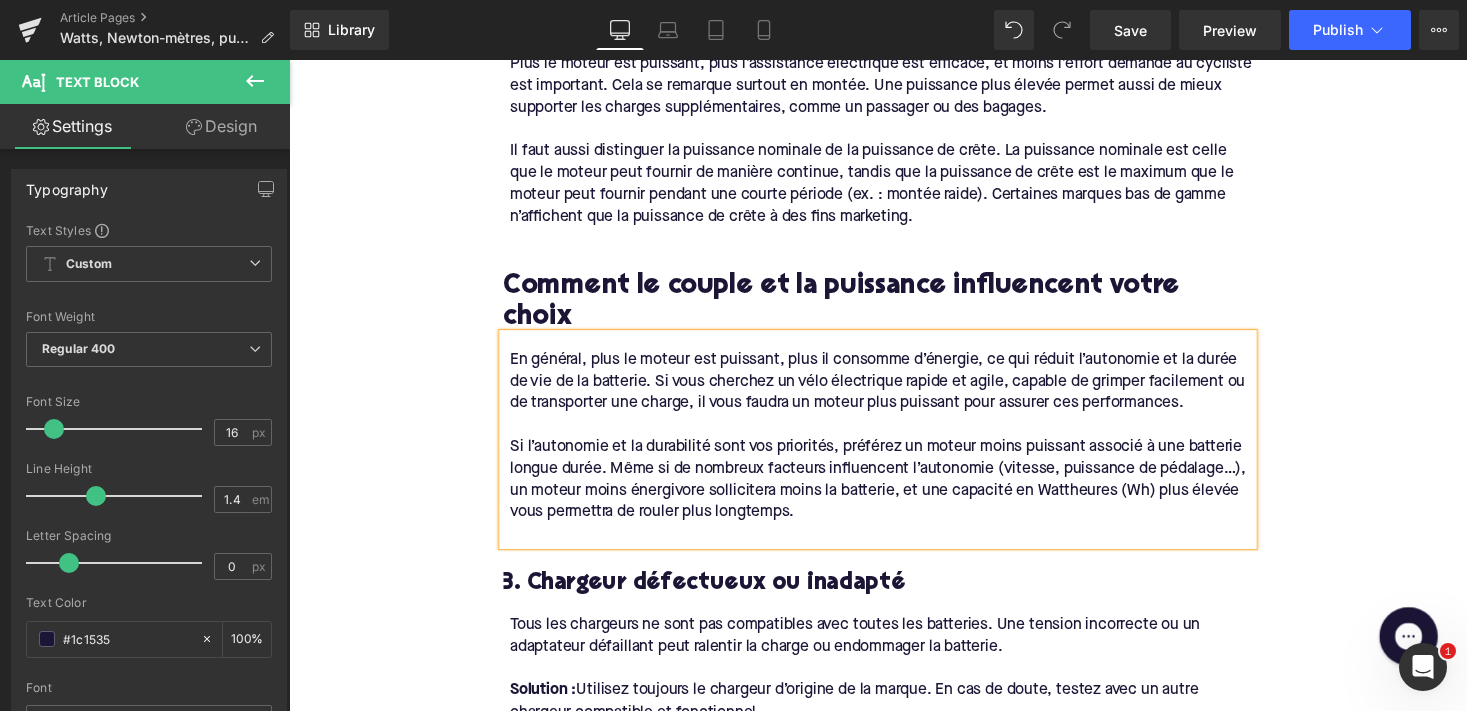 scroll, scrollTop: 2748, scrollLeft: 0, axis: vertical 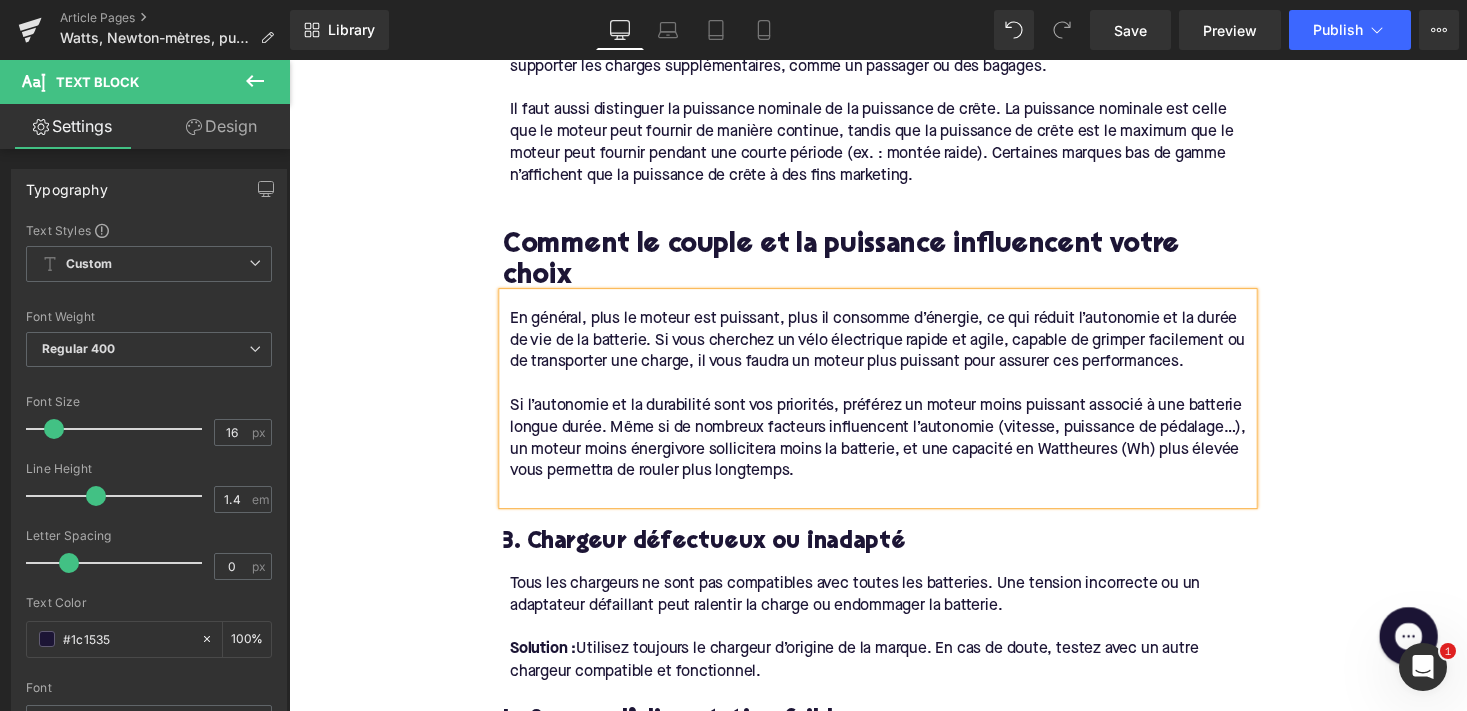 click on "3. Chargeur défectueux ou inadapté" at bounding box center [894, 555] 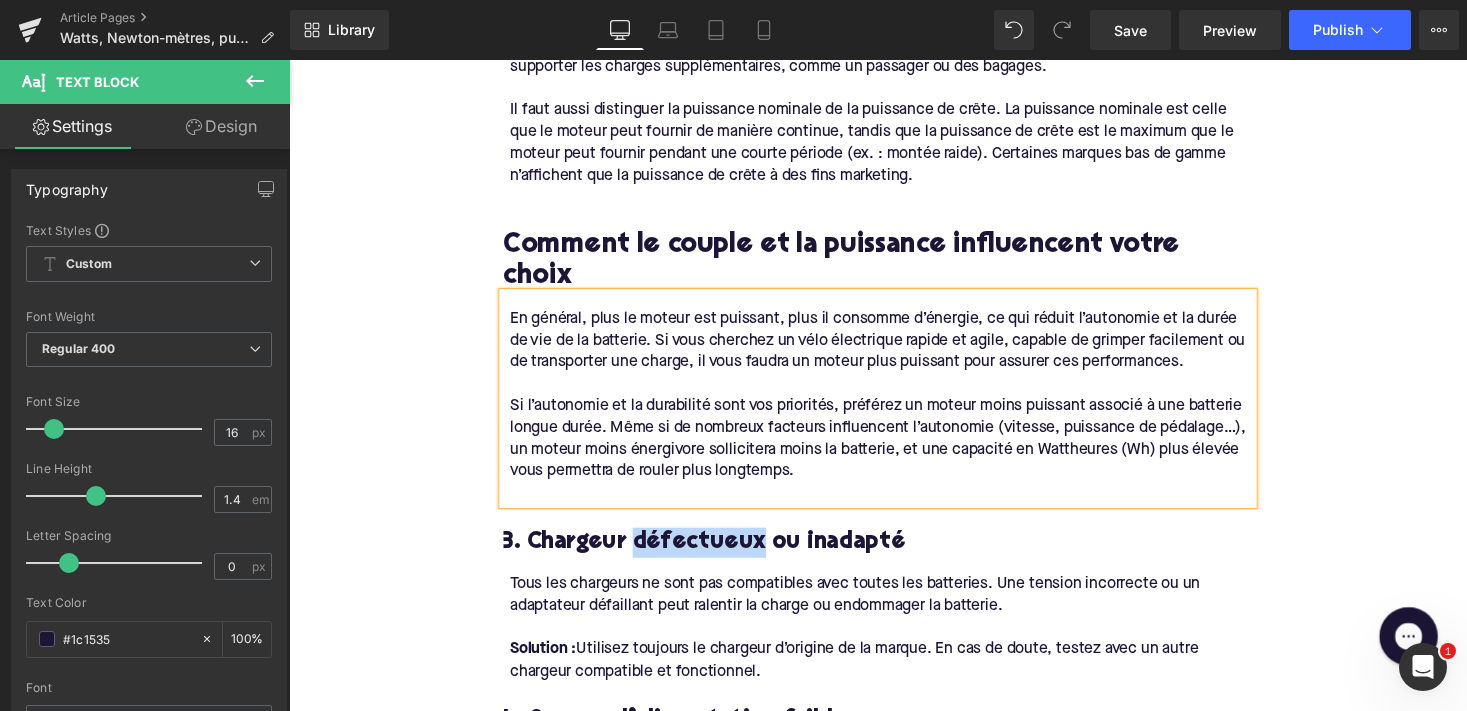 click on "3. Chargeur défectueux ou inadapté" at bounding box center [894, 555] 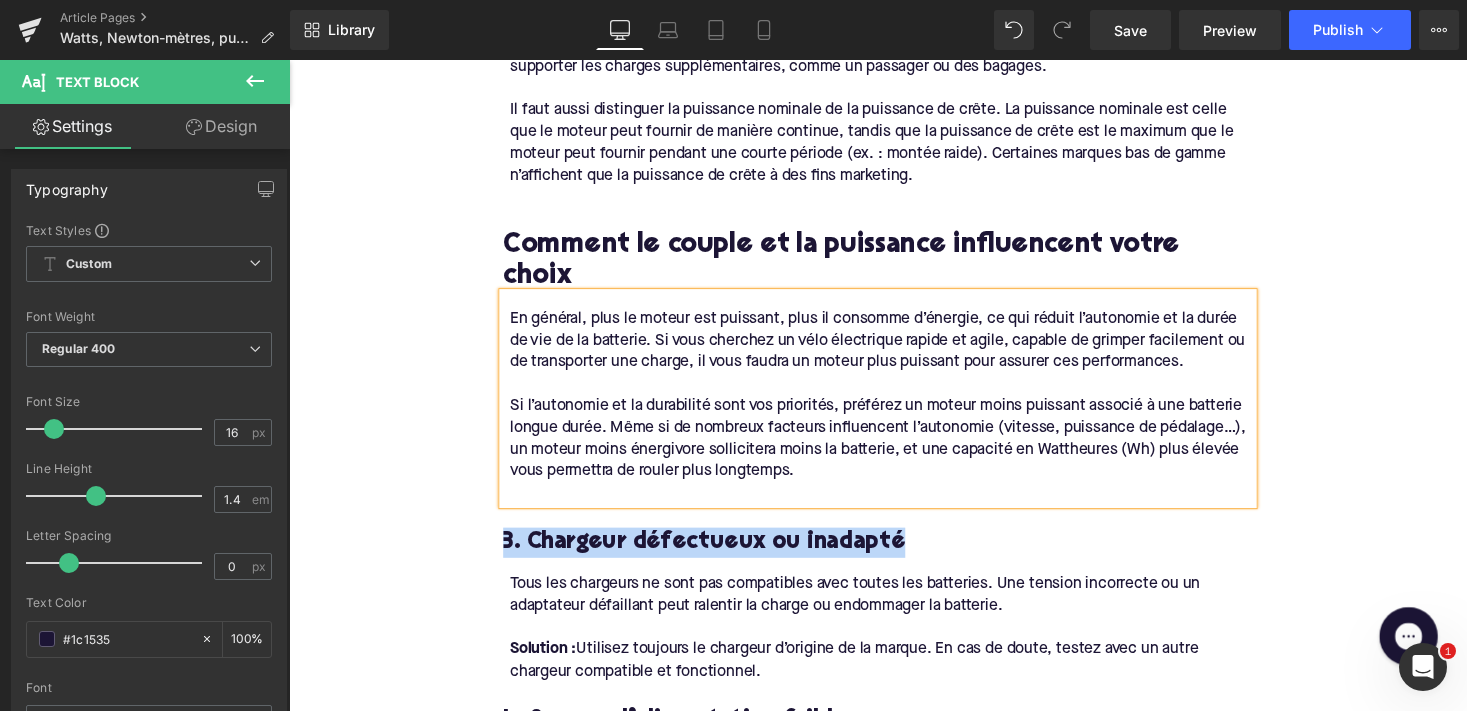 click on "3. Chargeur défectueux ou inadapté" at bounding box center (894, 555) 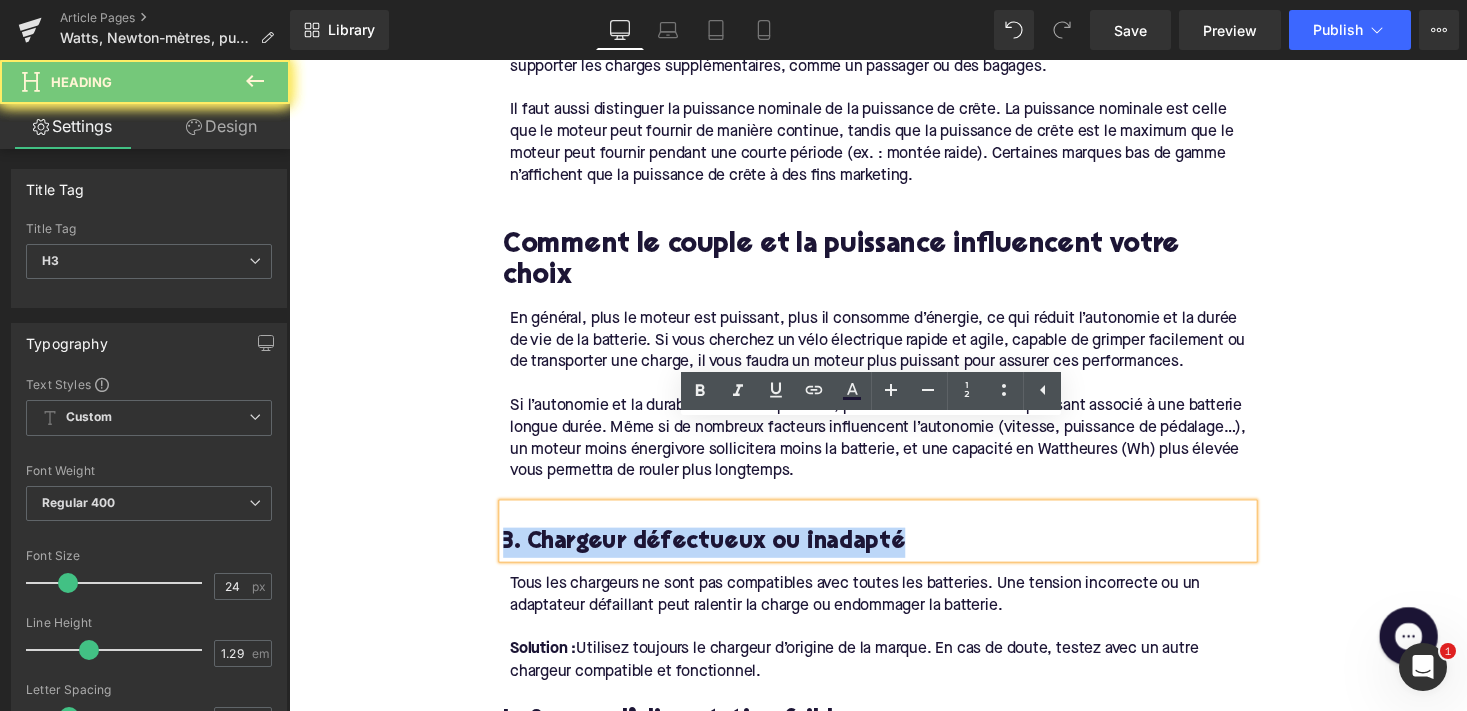 paste 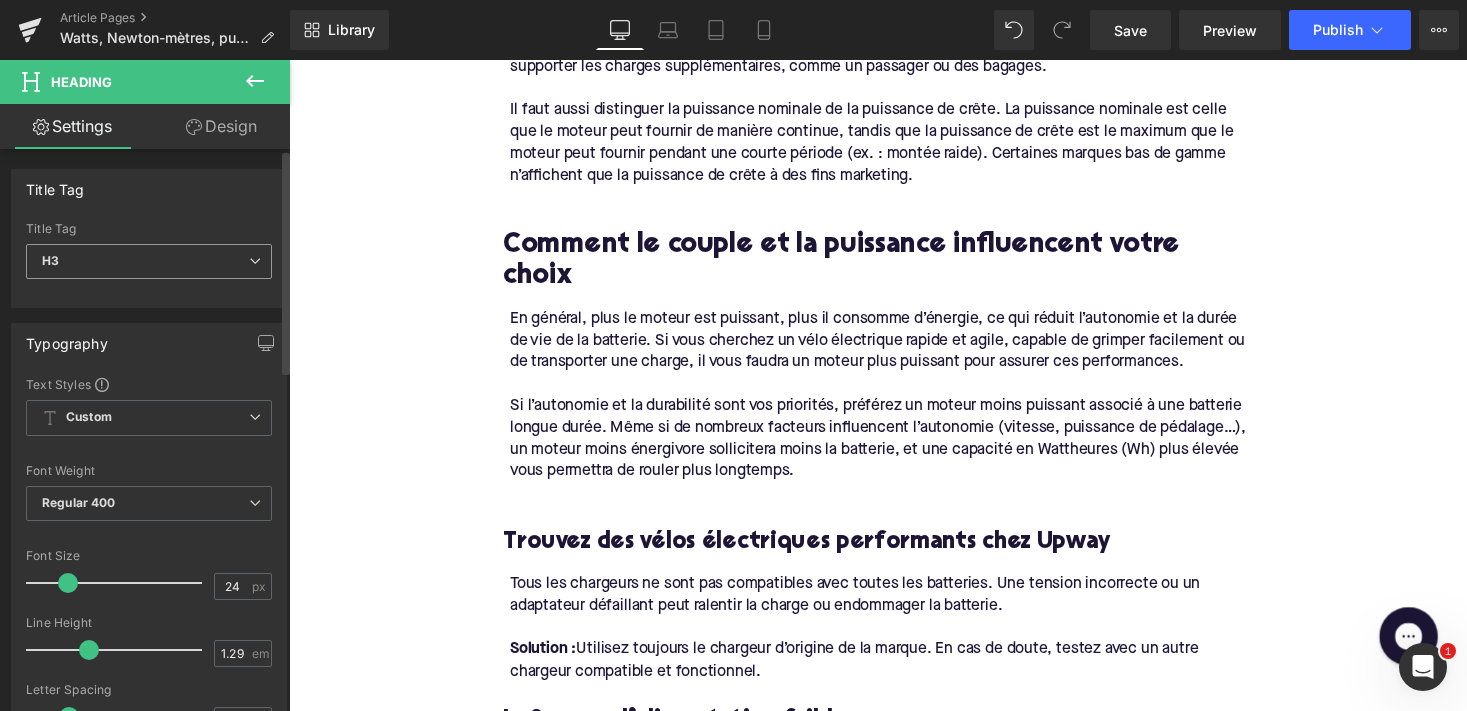 click on "H3" at bounding box center (149, 261) 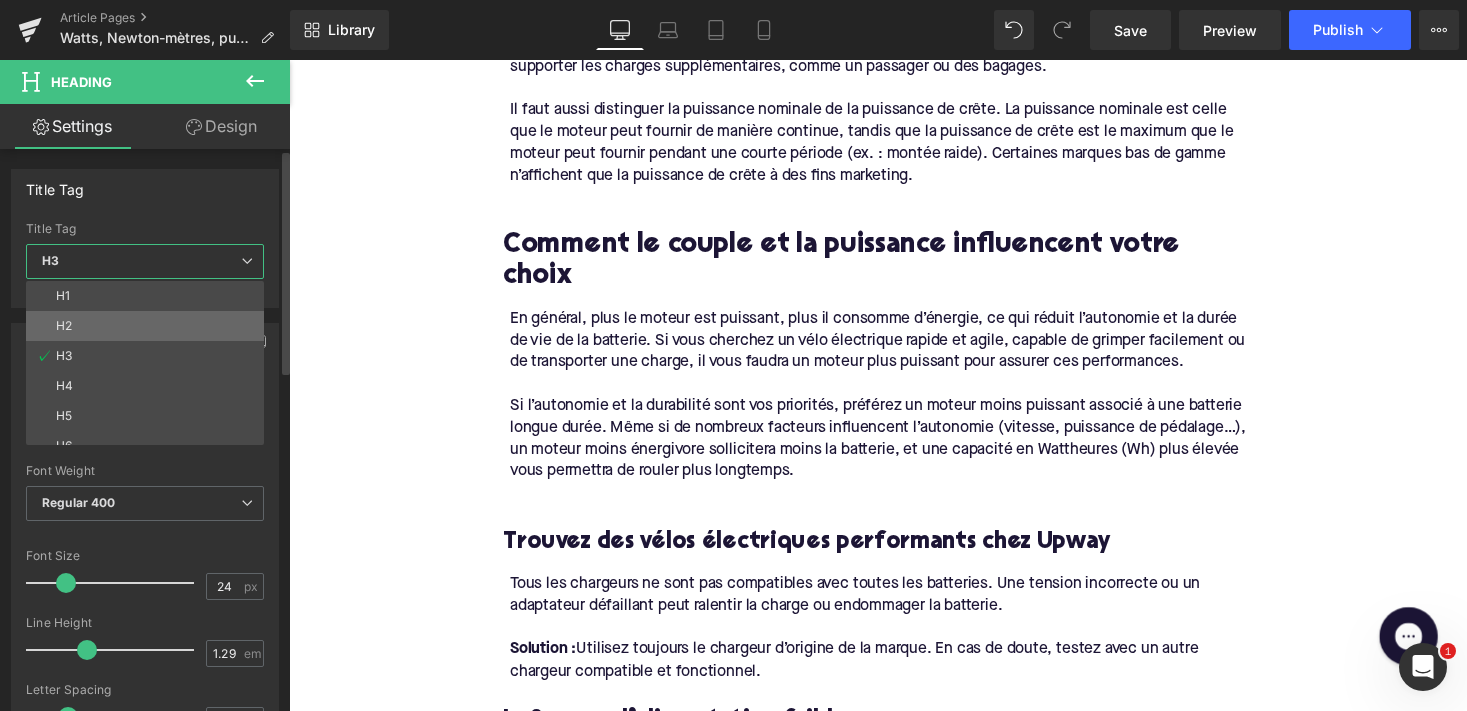click on "H2" at bounding box center [149, 326] 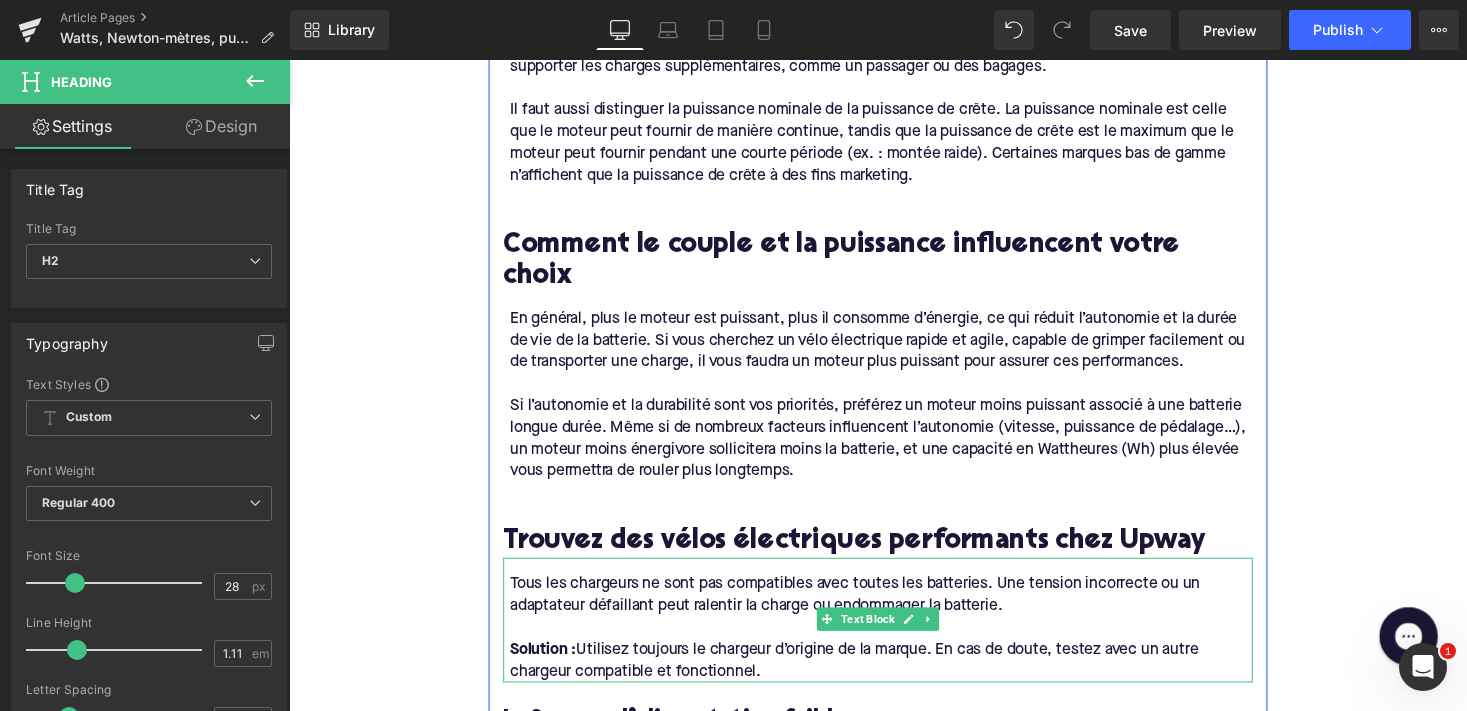 click on "Solution :  Utilisez toujours le chargeur d’origine de la marque. En cas de doute, testez avec un autre chargeur compatible et fonctionnel." at bounding box center (897, 677) 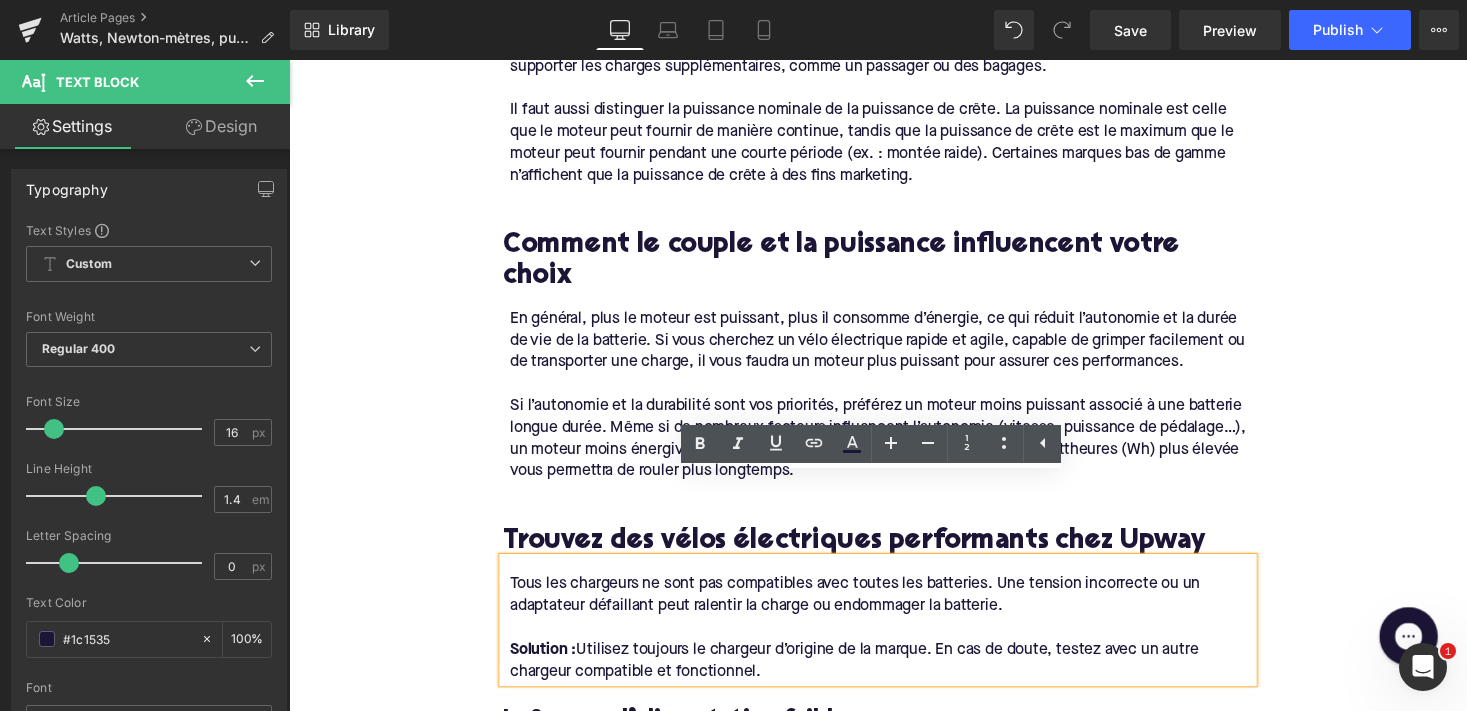 drag, startPoint x: 773, startPoint y: 602, endPoint x: 515, endPoint y: 512, distance: 273.24713 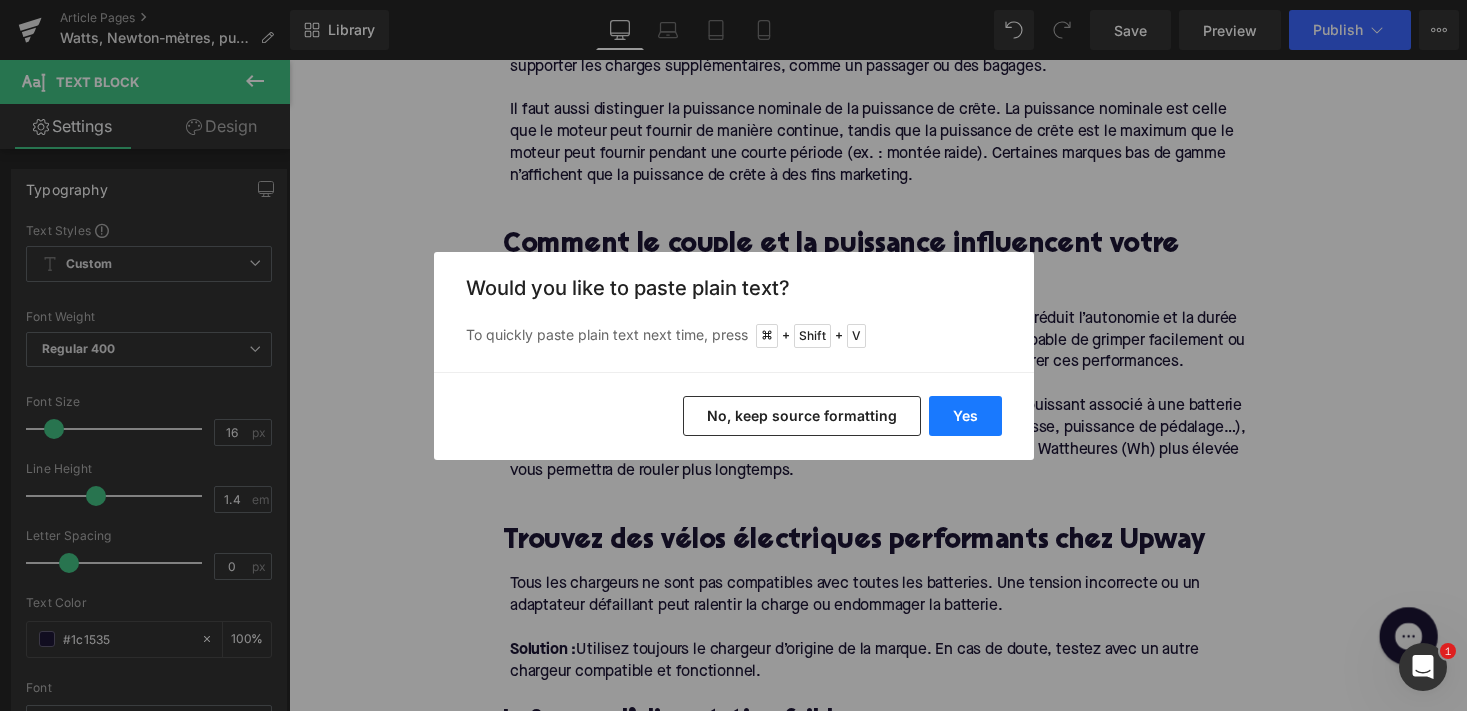 click on "Yes" at bounding box center [965, 416] 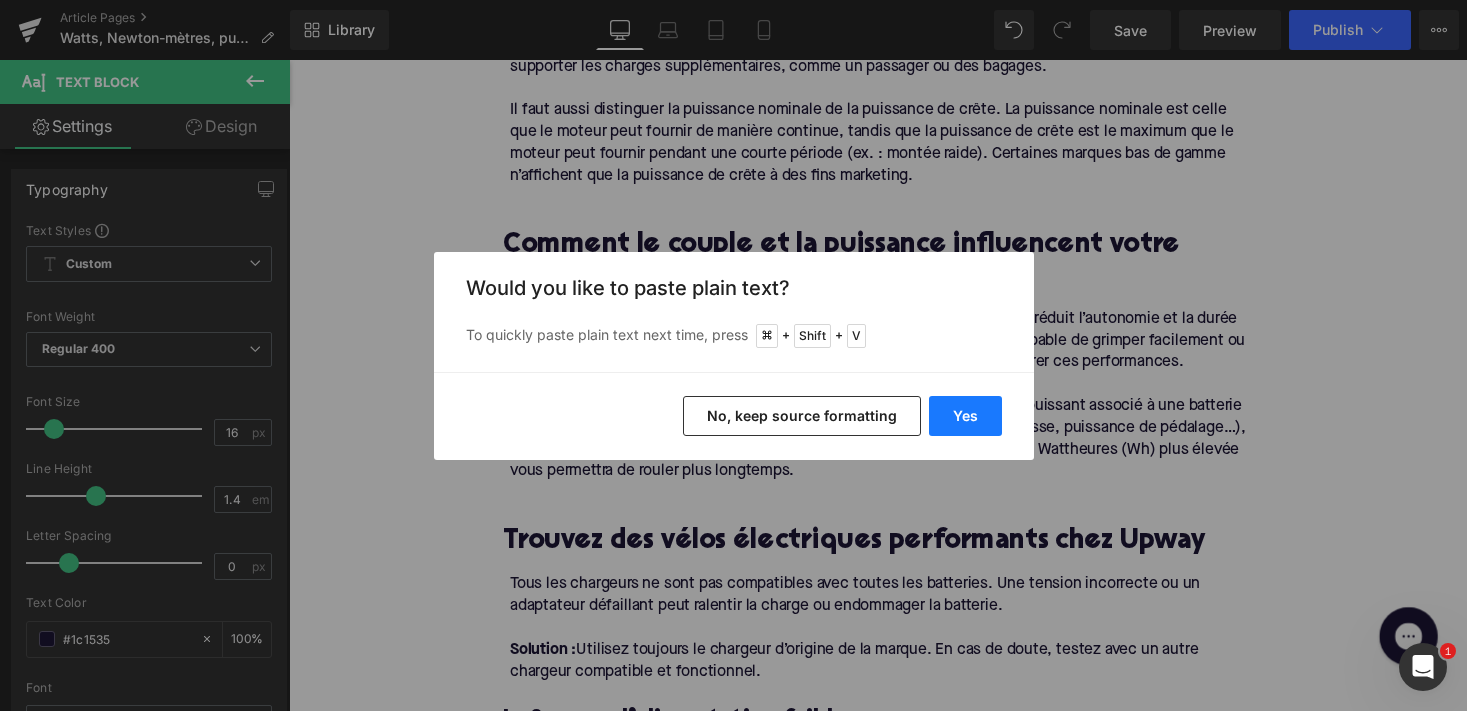 type 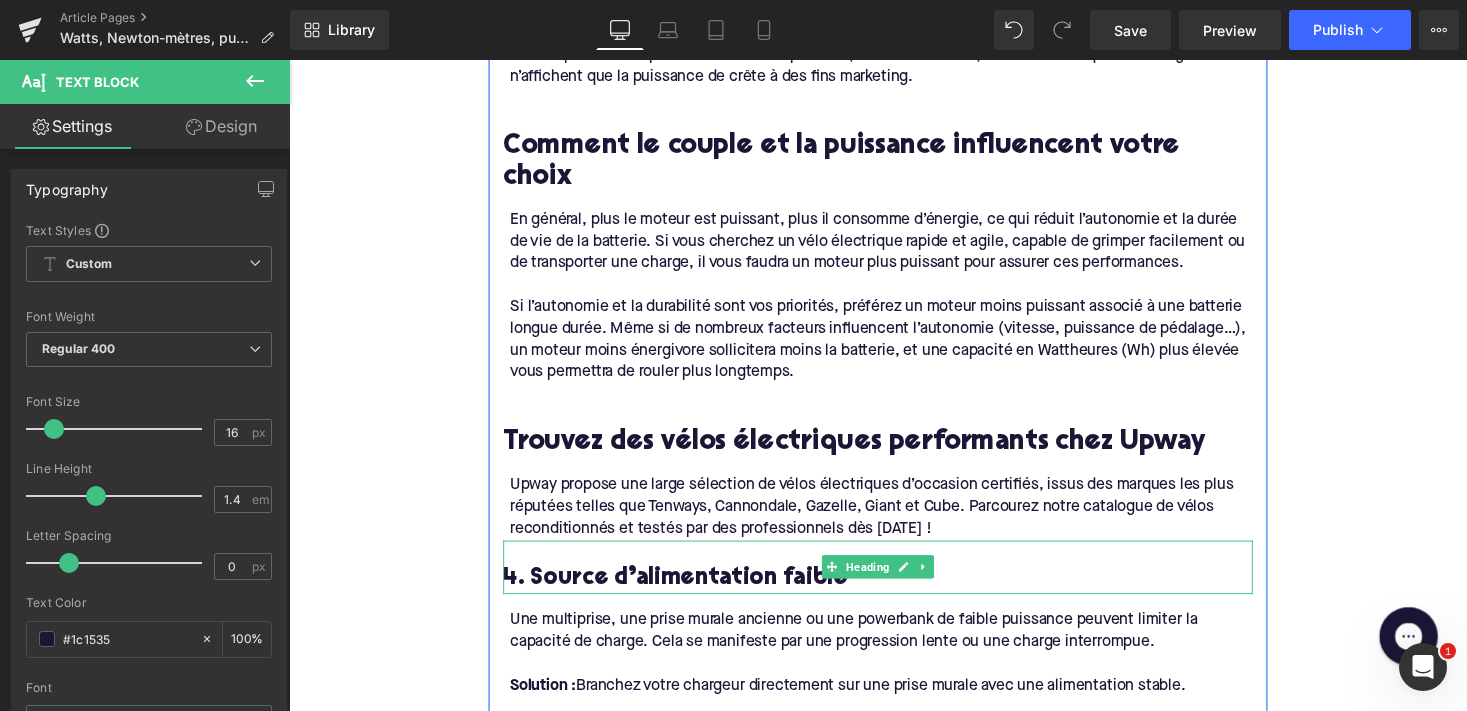 scroll, scrollTop: 2861, scrollLeft: 0, axis: vertical 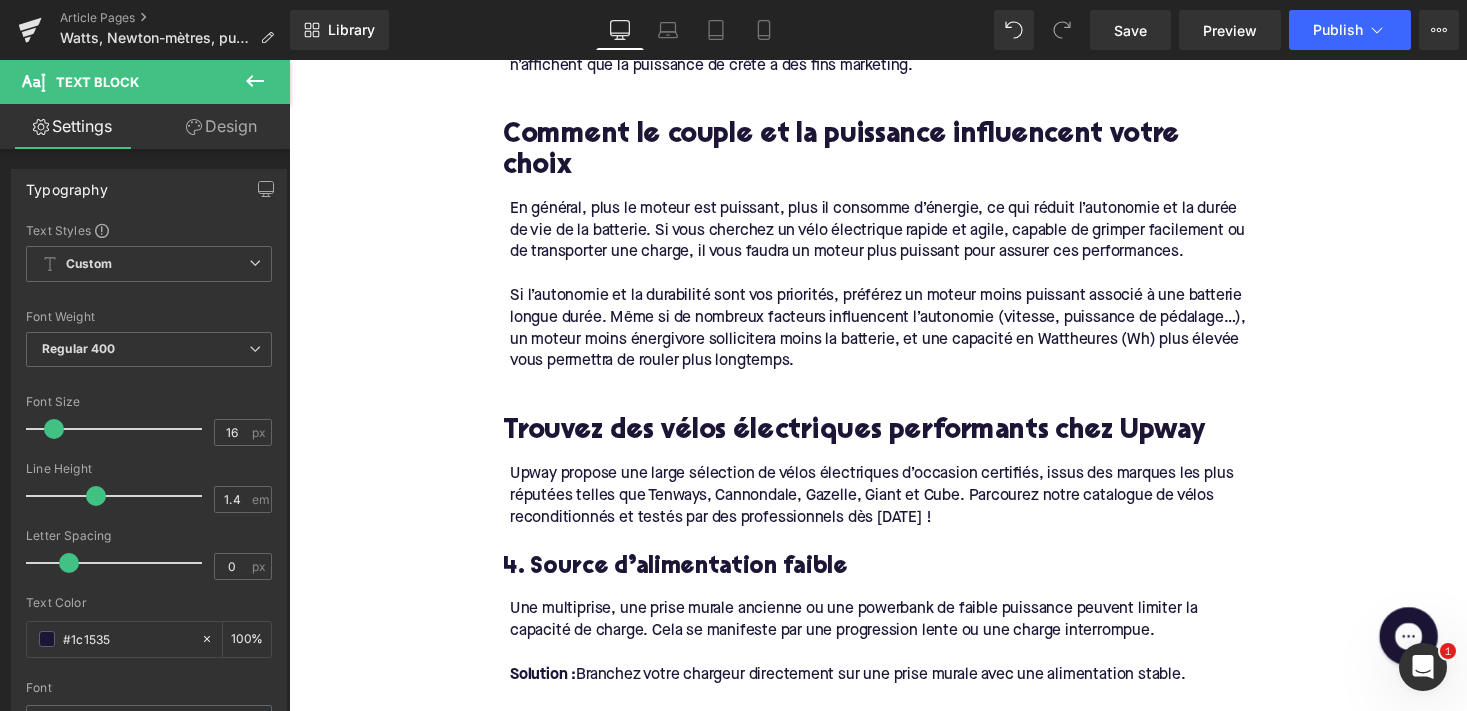 click on "4. Source d’alimentation faible" at bounding box center (894, 581) 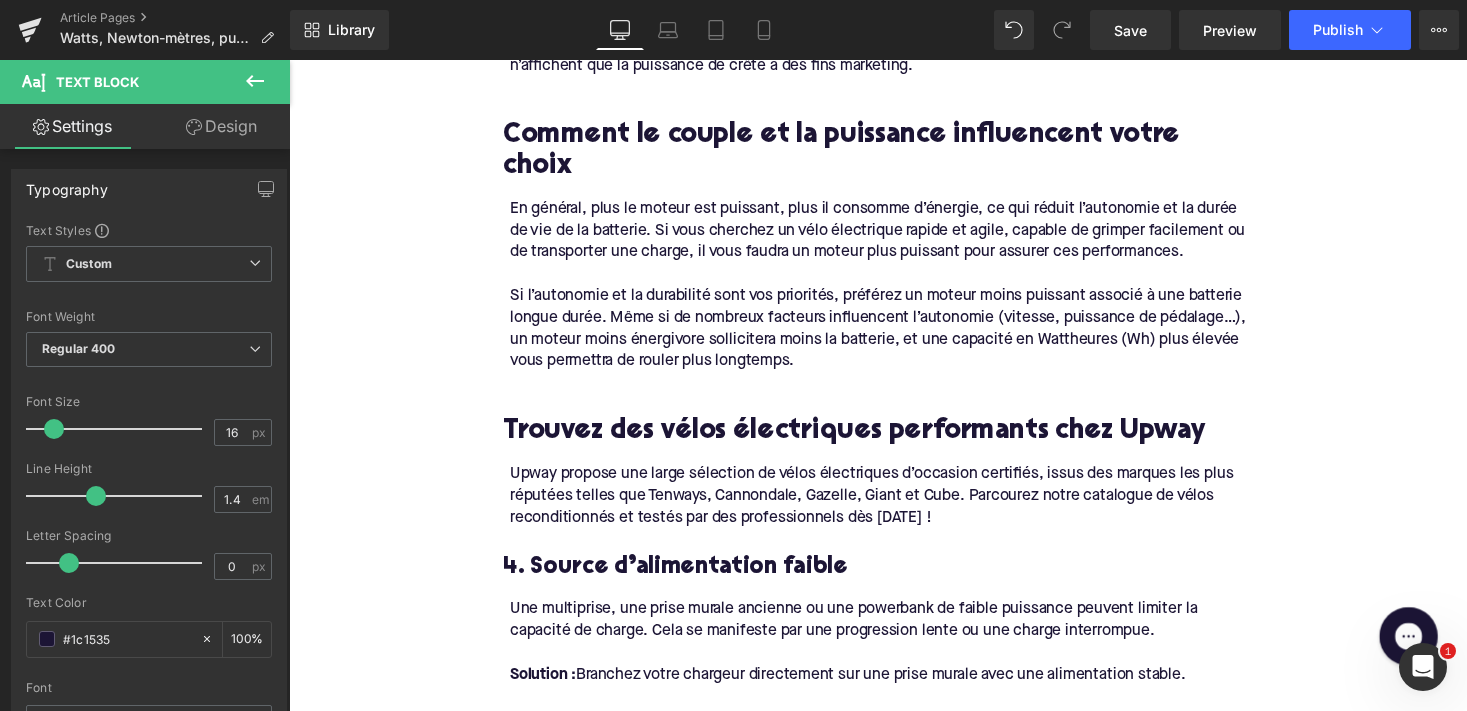 click on "4. Source d’alimentation faible" at bounding box center (894, 581) 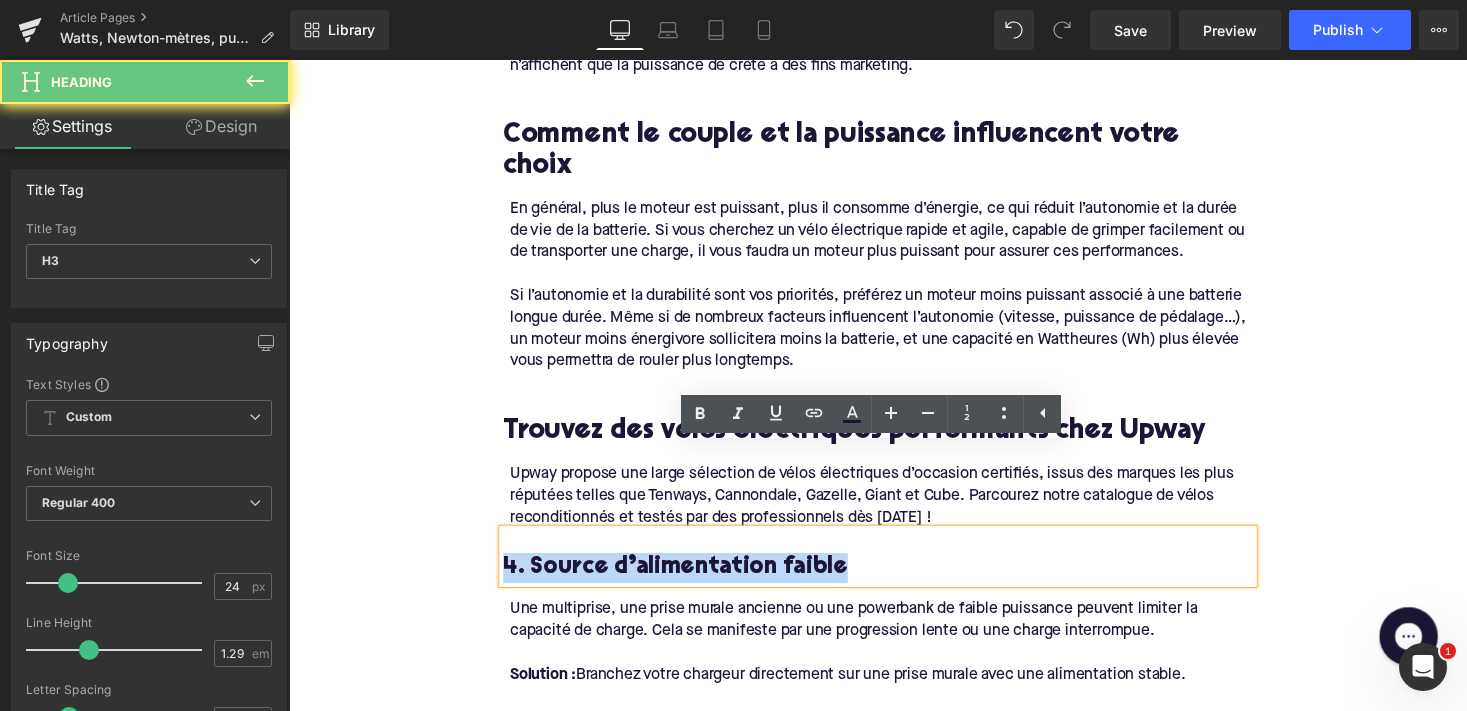 click on "4. Source d’alimentation faible" at bounding box center [894, 581] 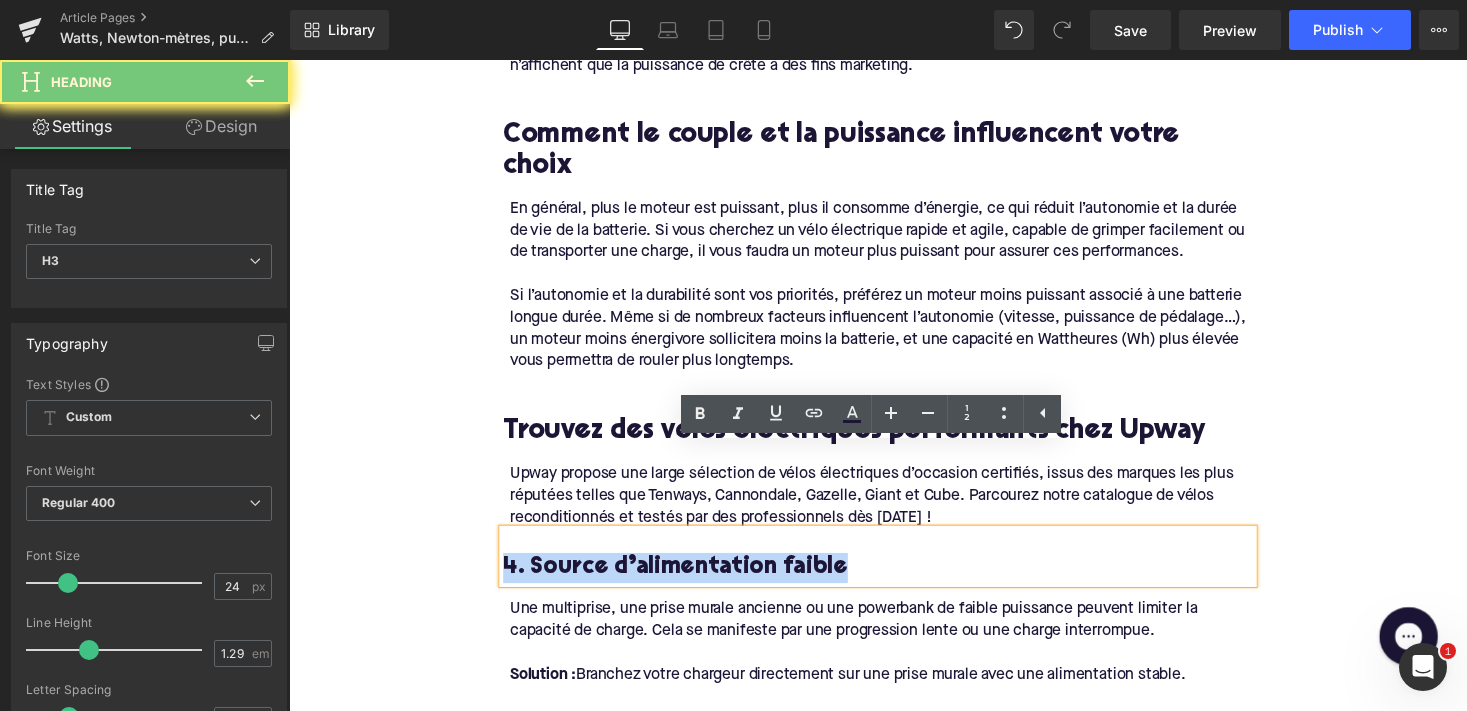 paste 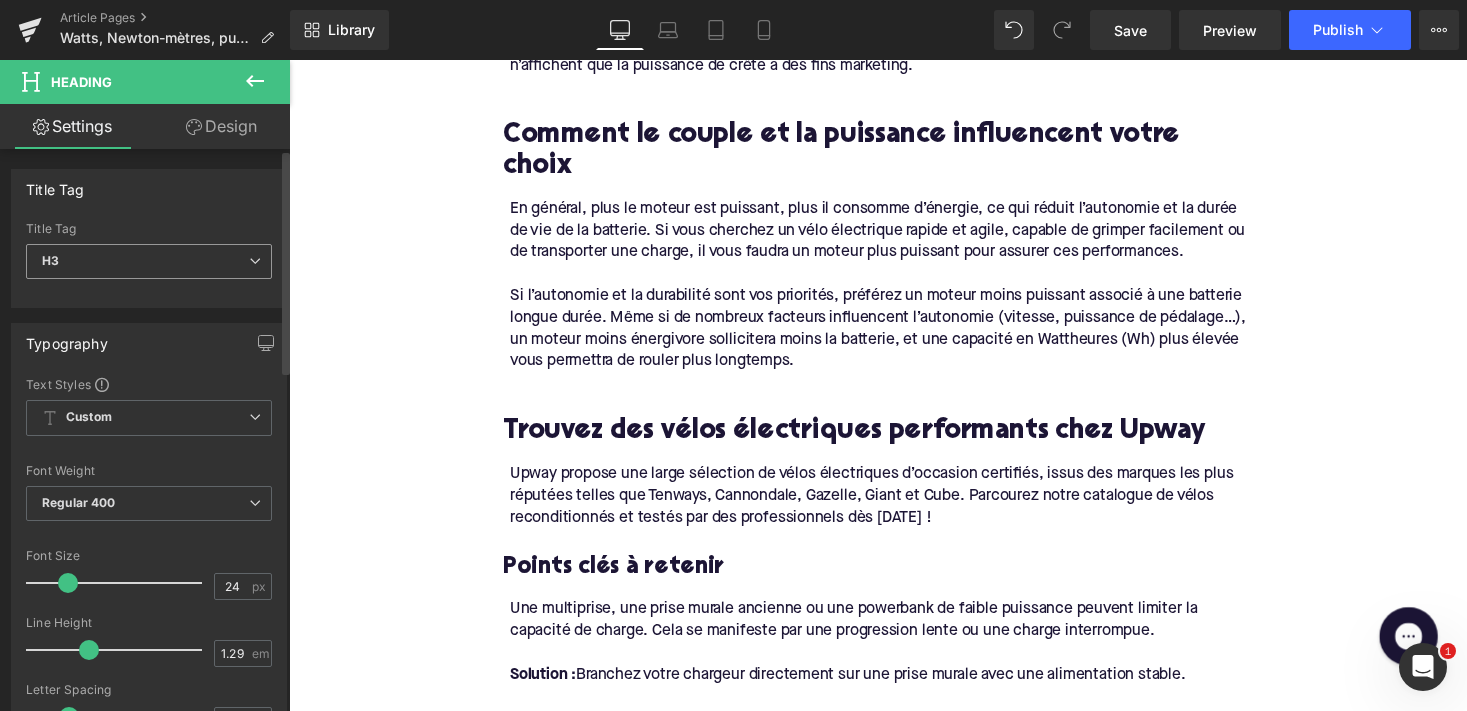 click on "H3" at bounding box center (149, 261) 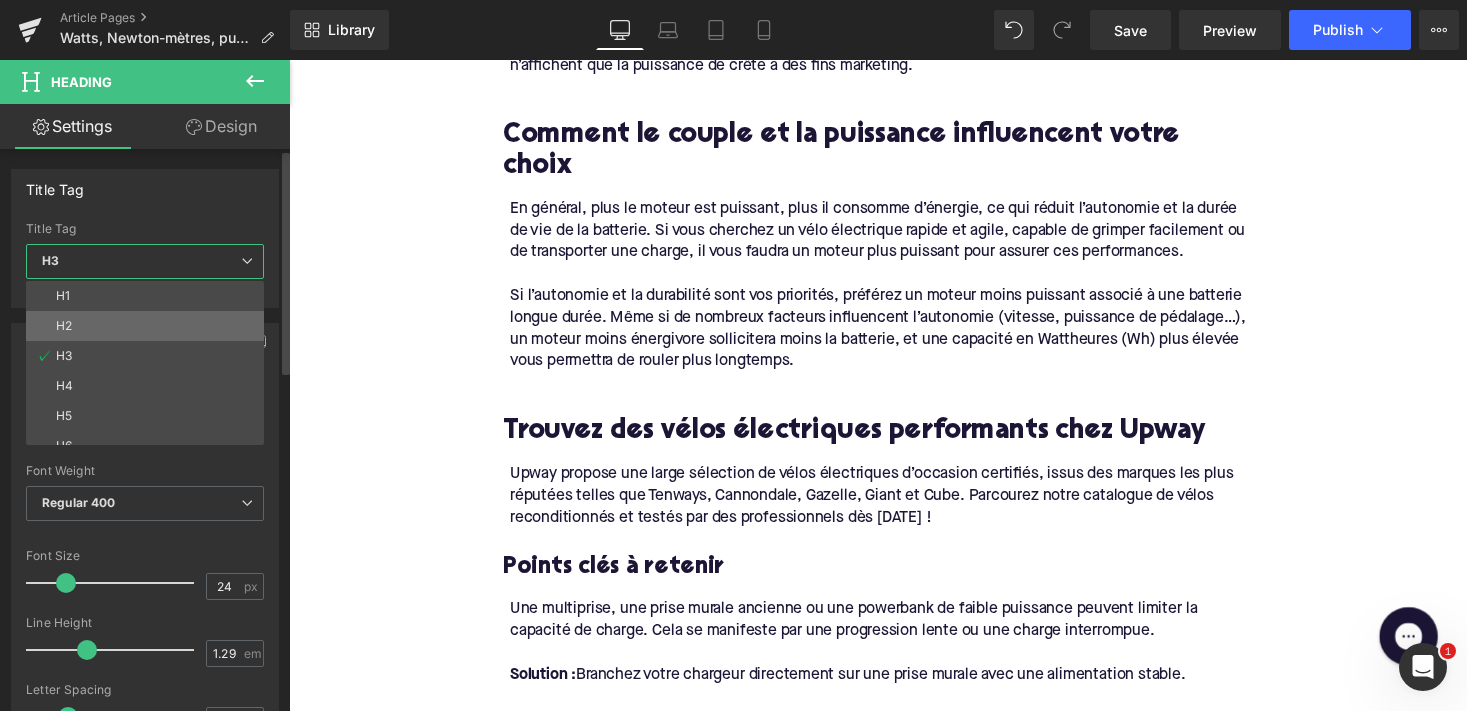 click on "H2" at bounding box center [149, 326] 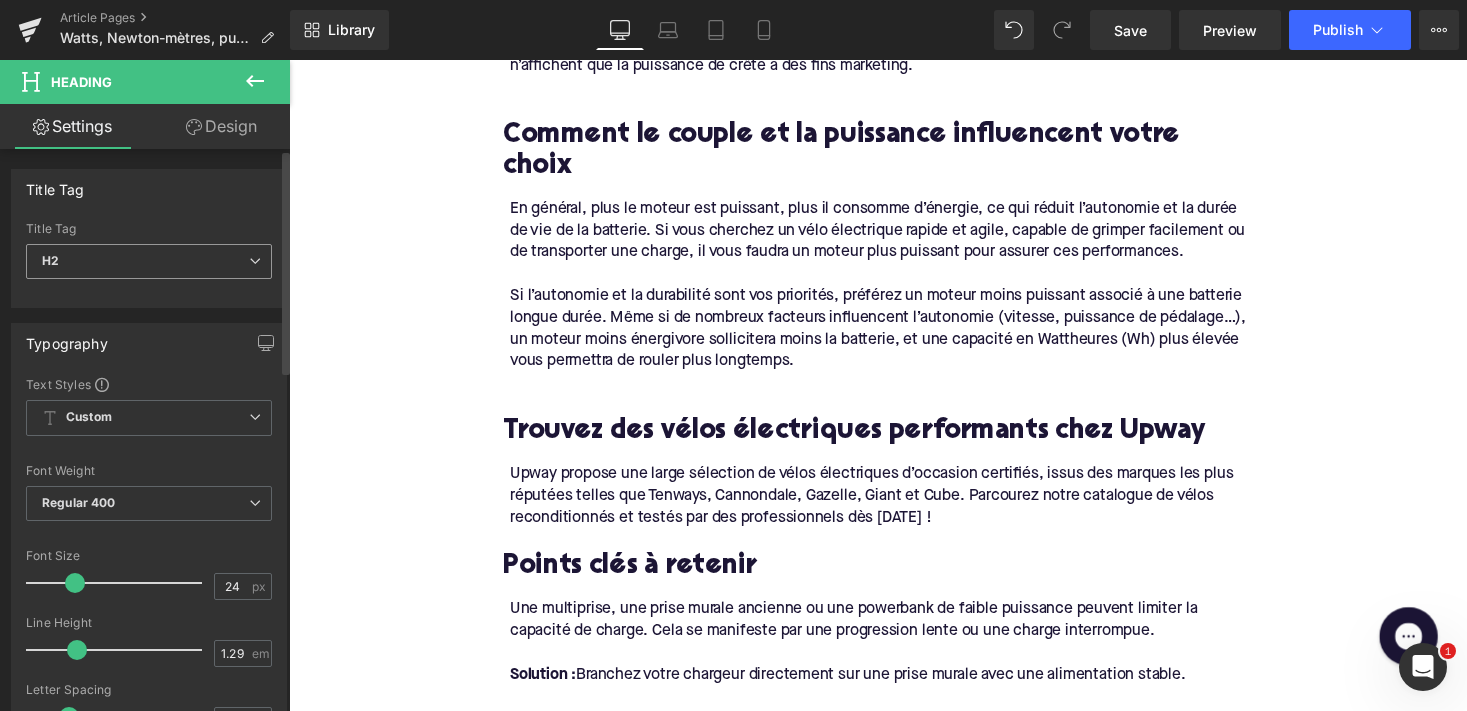 type on "28" 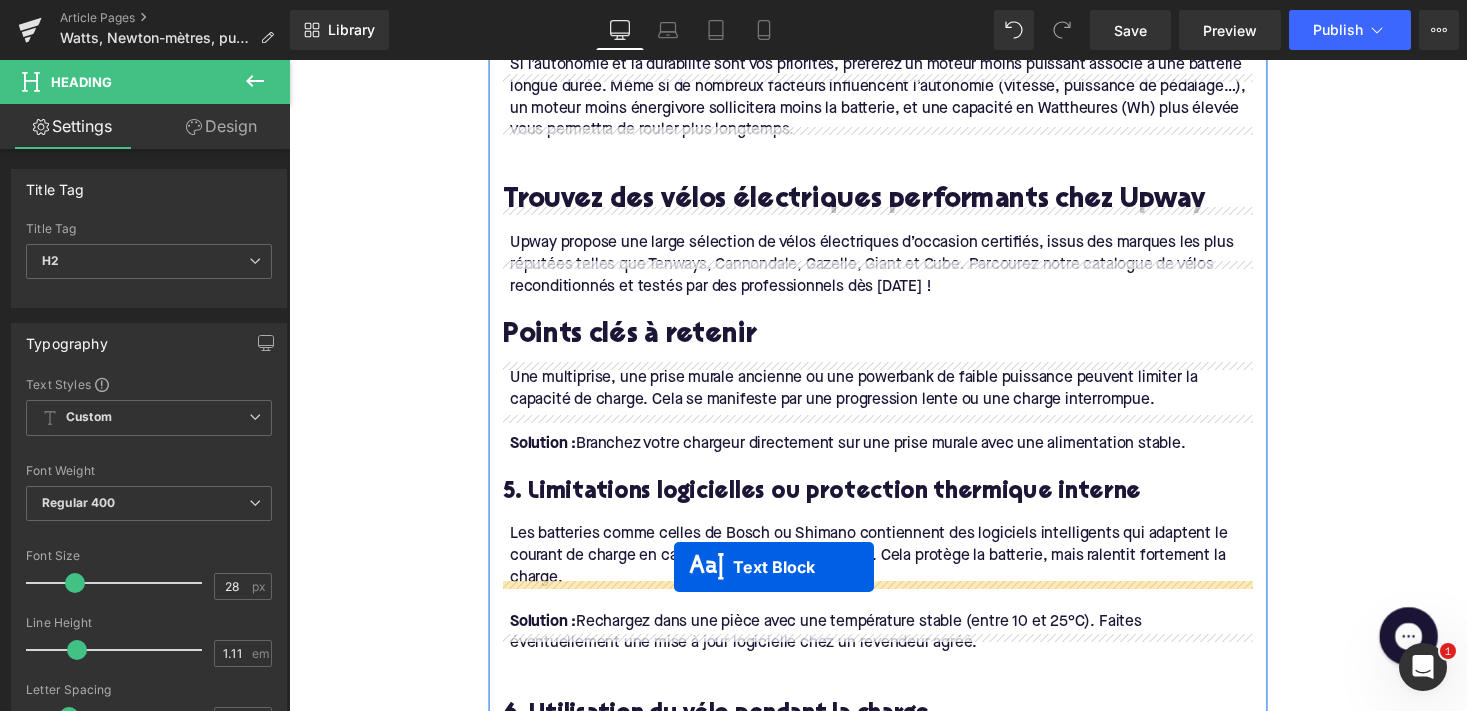 scroll, scrollTop: 3069, scrollLeft: 0, axis: vertical 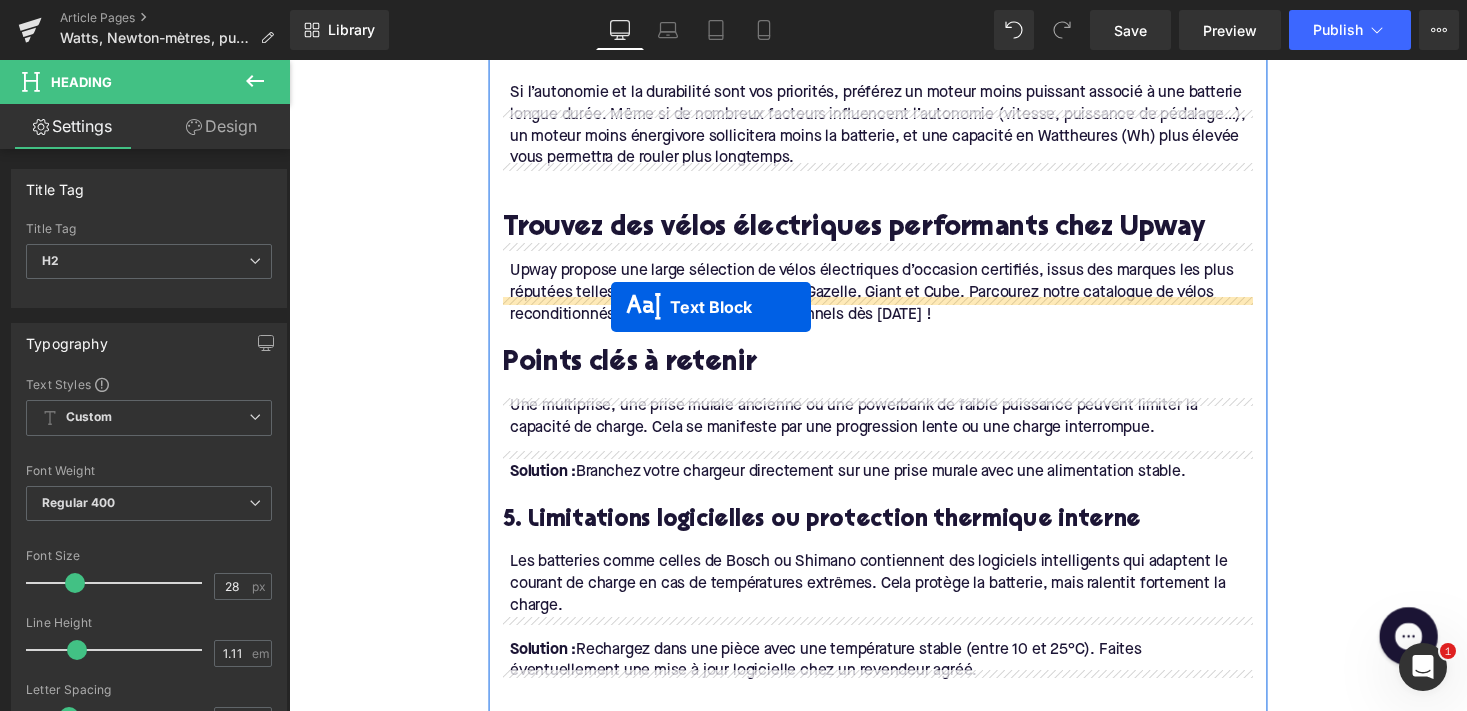 drag, startPoint x: 840, startPoint y: 445, endPoint x: 620, endPoint y: 314, distance: 256.04883 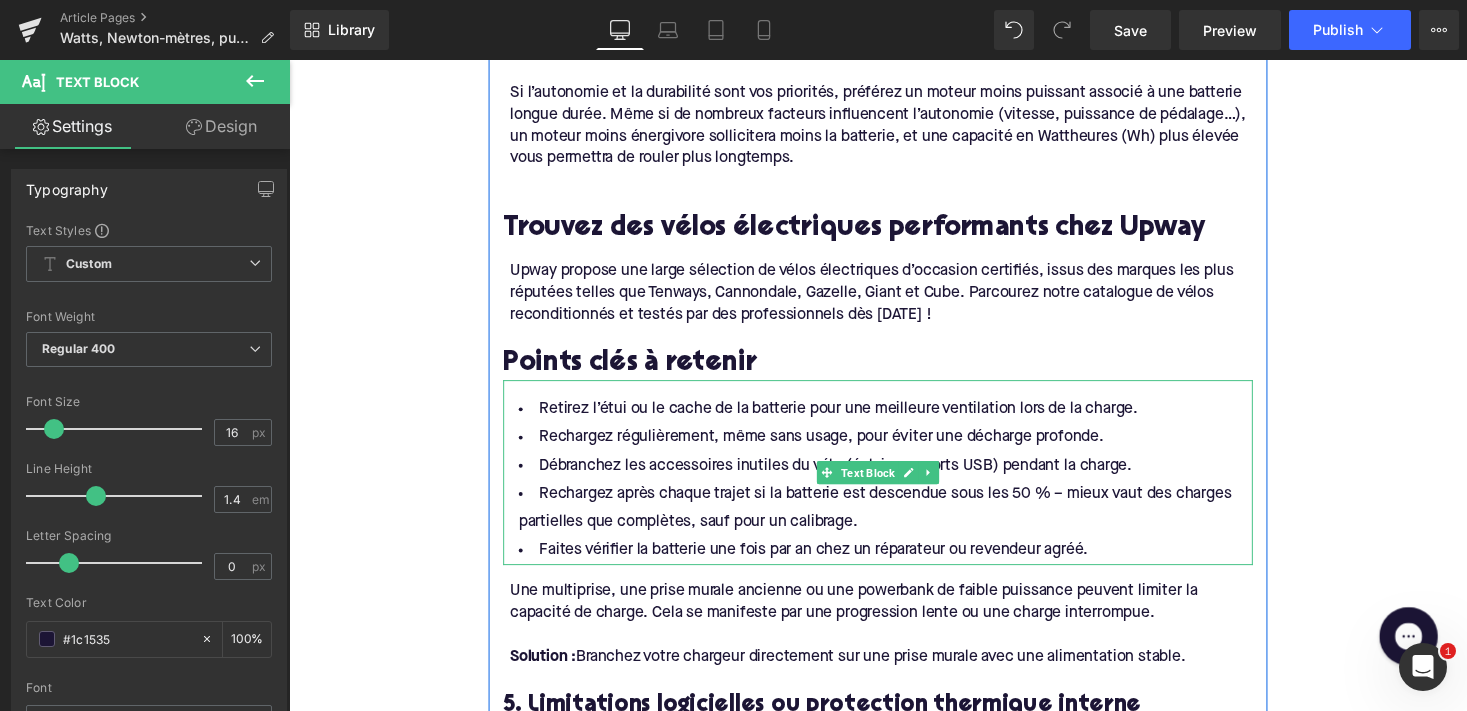 click on "Faites vérifier la batterie une fois par an chez un réparateur ou revendeur agréé." at bounding box center (894, 564) 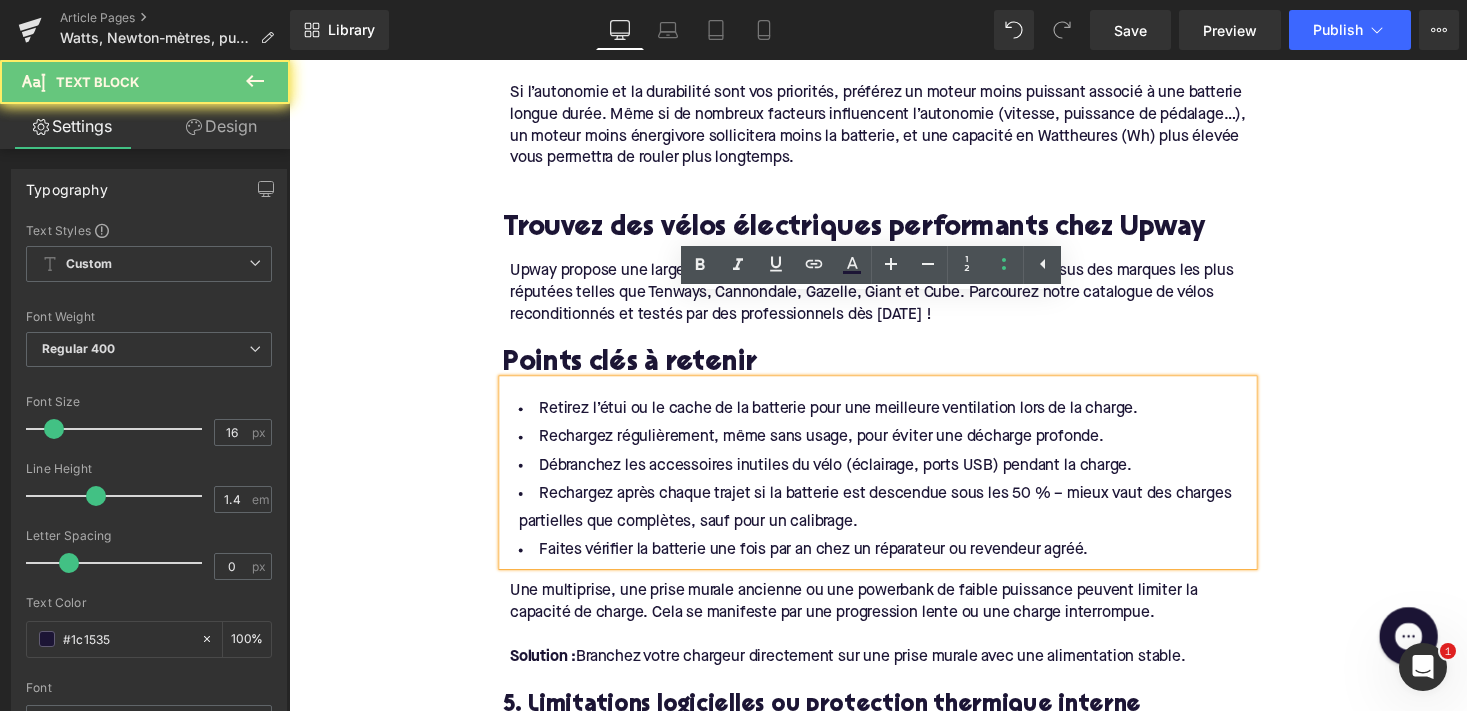 click on "Faites vérifier la batterie une fois par an chez un réparateur ou revendeur agréé." at bounding box center [894, 564] 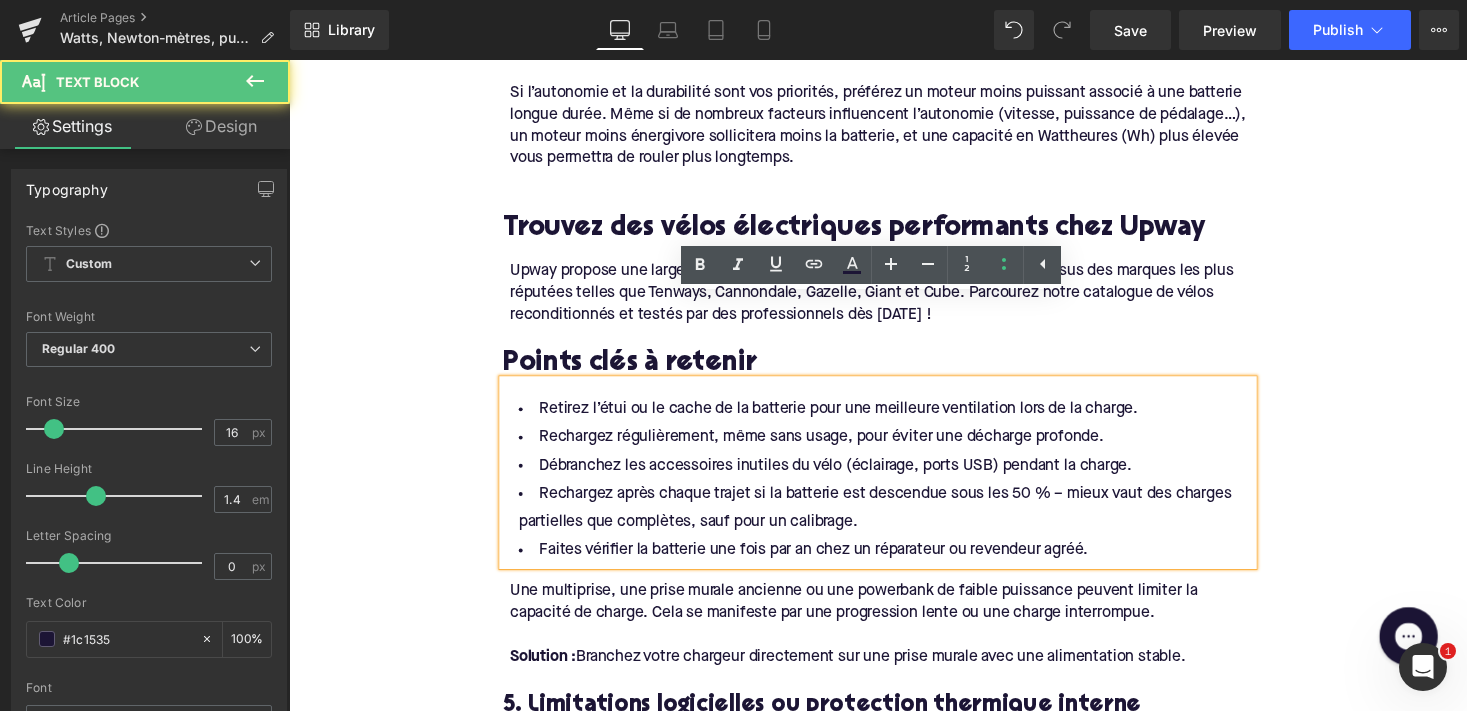 click on "Faites vérifier la batterie une fois par an chez un réparateur ou revendeur agréé." at bounding box center (894, 564) 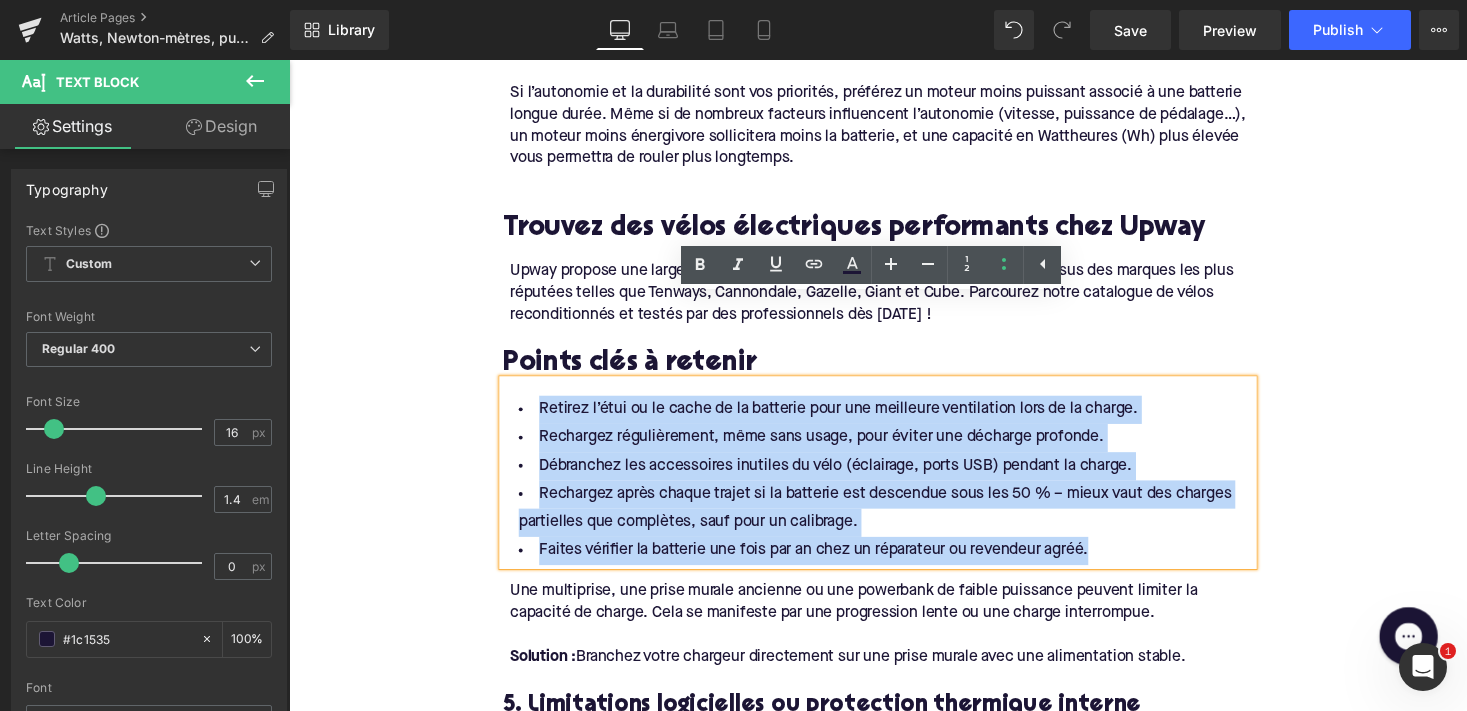 drag, startPoint x: 1108, startPoint y: 480, endPoint x: 552, endPoint y: 316, distance: 579.6827 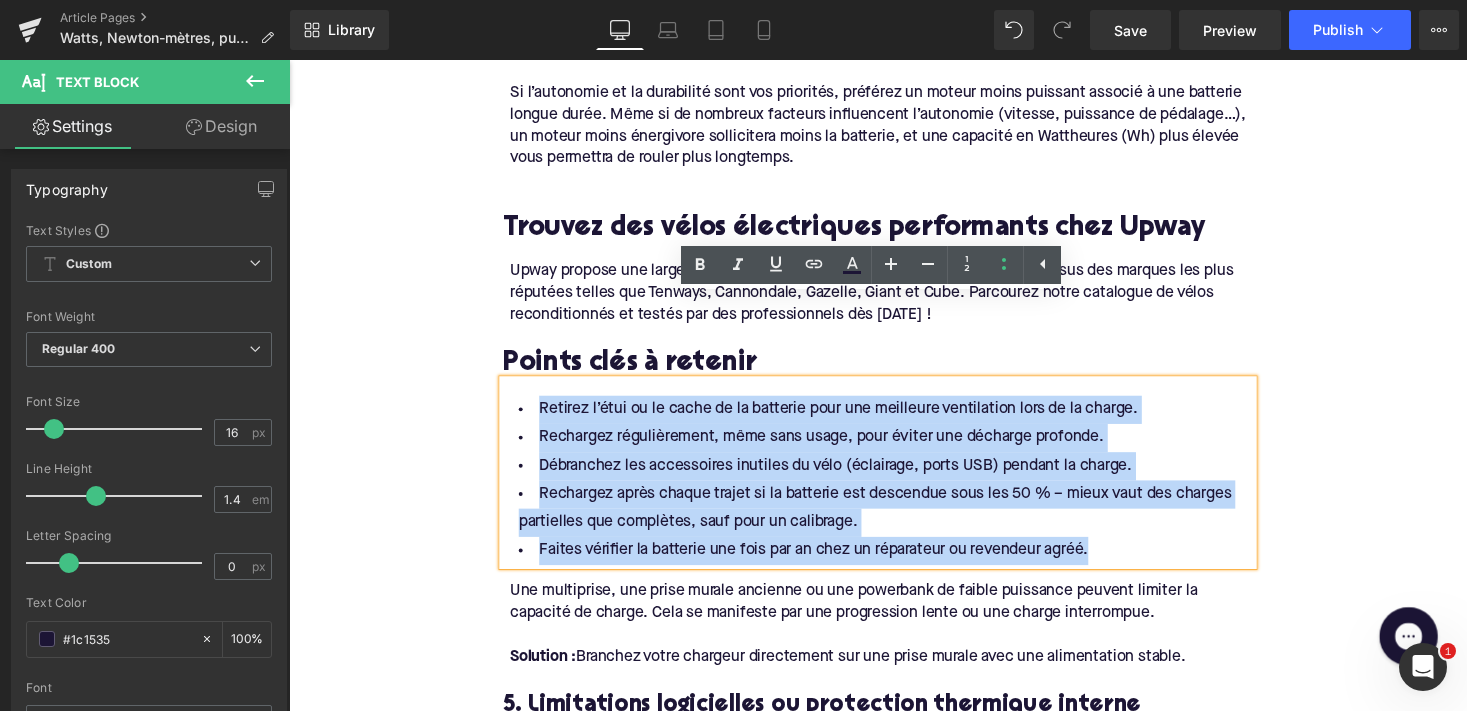 click on "Retirez l’étui ou le cache de la batterie pour une meilleure ventilation lors de la charge. Rechargez régulièrement, même sans usage, pour éviter une décharge profonde. Débranchez les accessoires inutiles du vélo (éclairage, ports USB) pendant la charge. Rechargez après chaque trajet si la batterie est descendue sous les 50 % – mieux vaut des charges partielles que complètes, sauf pour un calibrage. Faites vérifier la batterie une fois par an chez un réparateur ou revendeur agréé." at bounding box center (894, 484) 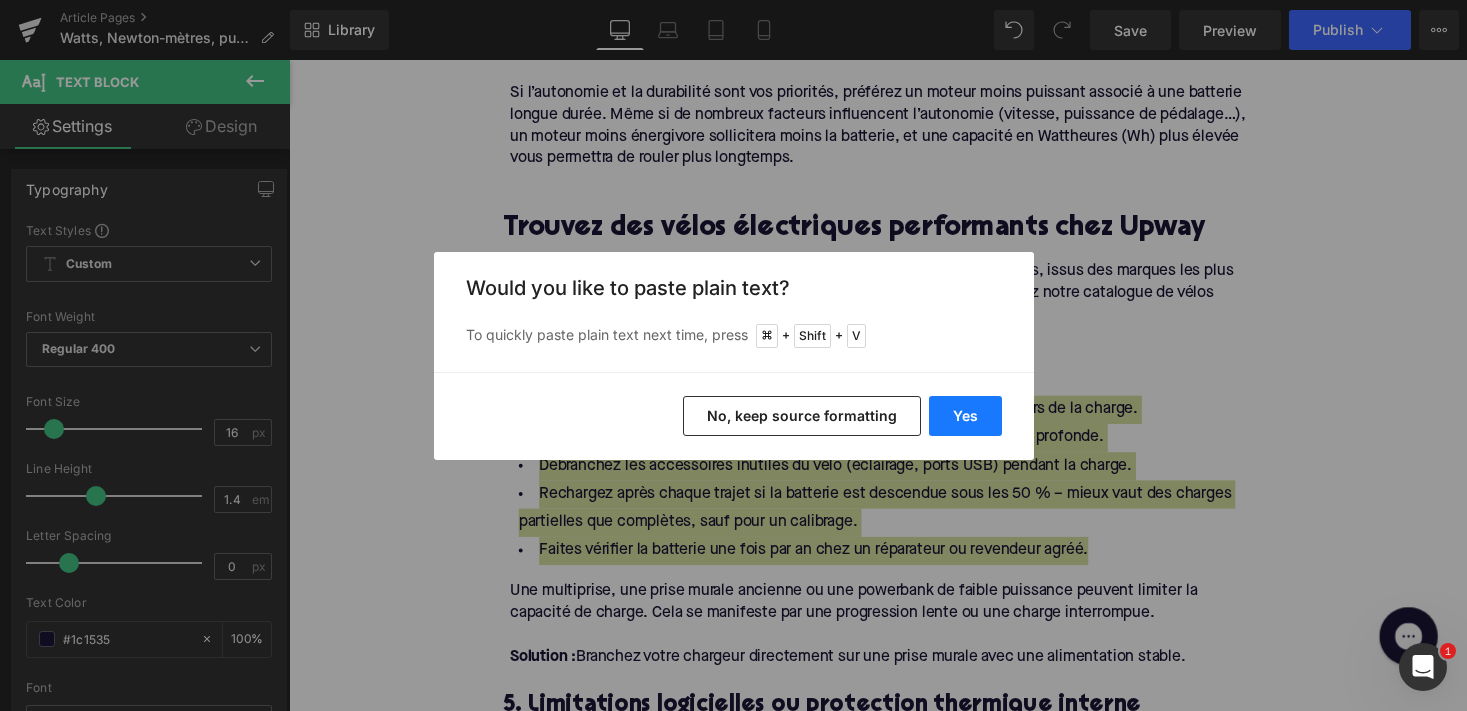 click on "Yes" at bounding box center (965, 416) 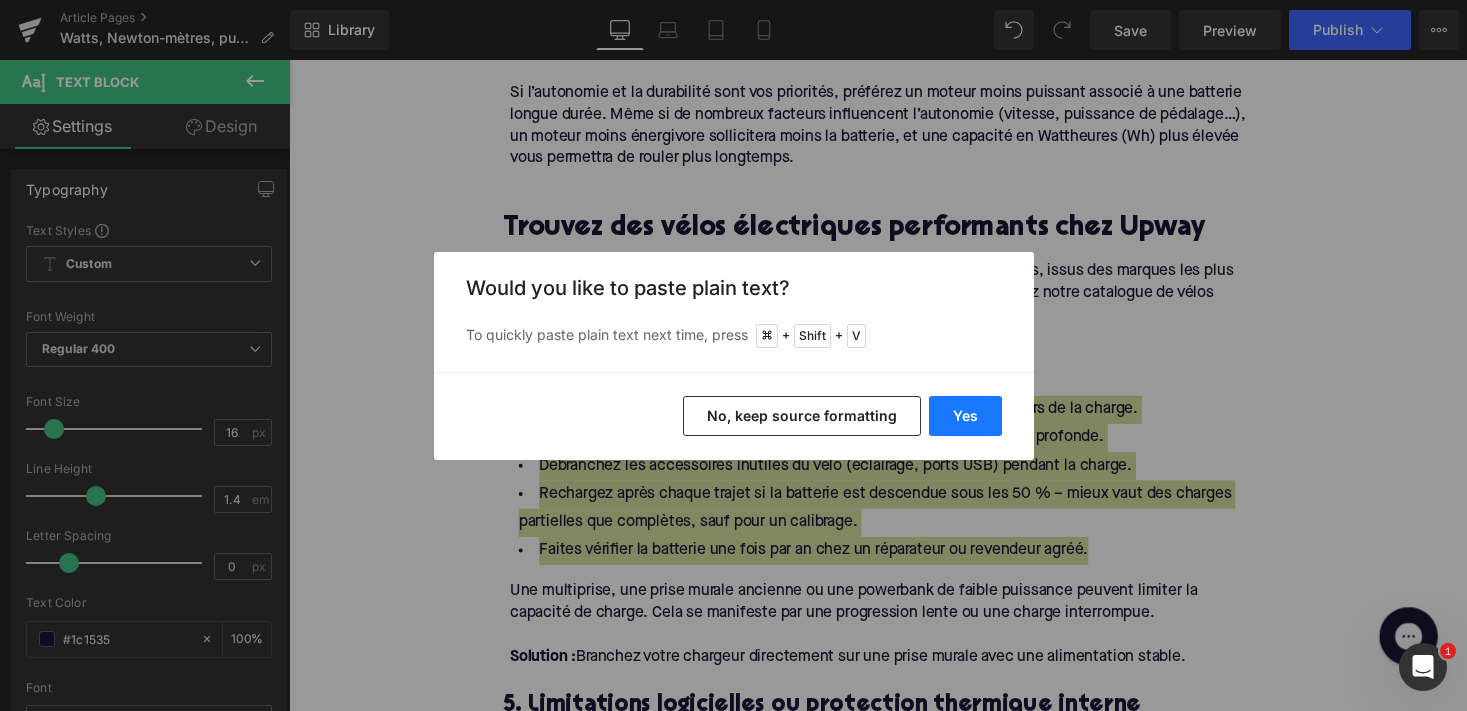 type 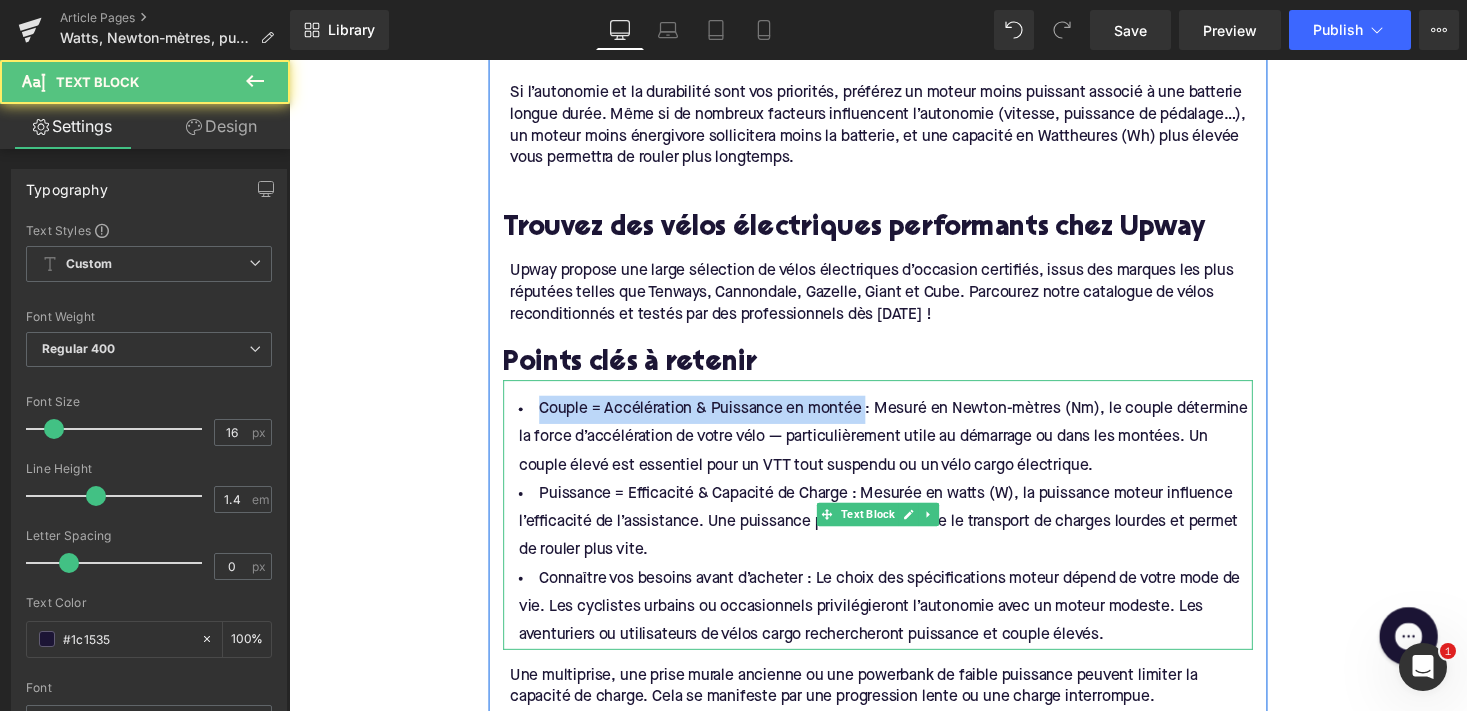 drag, startPoint x: 871, startPoint y: 337, endPoint x: 540, endPoint y: 335, distance: 331.00604 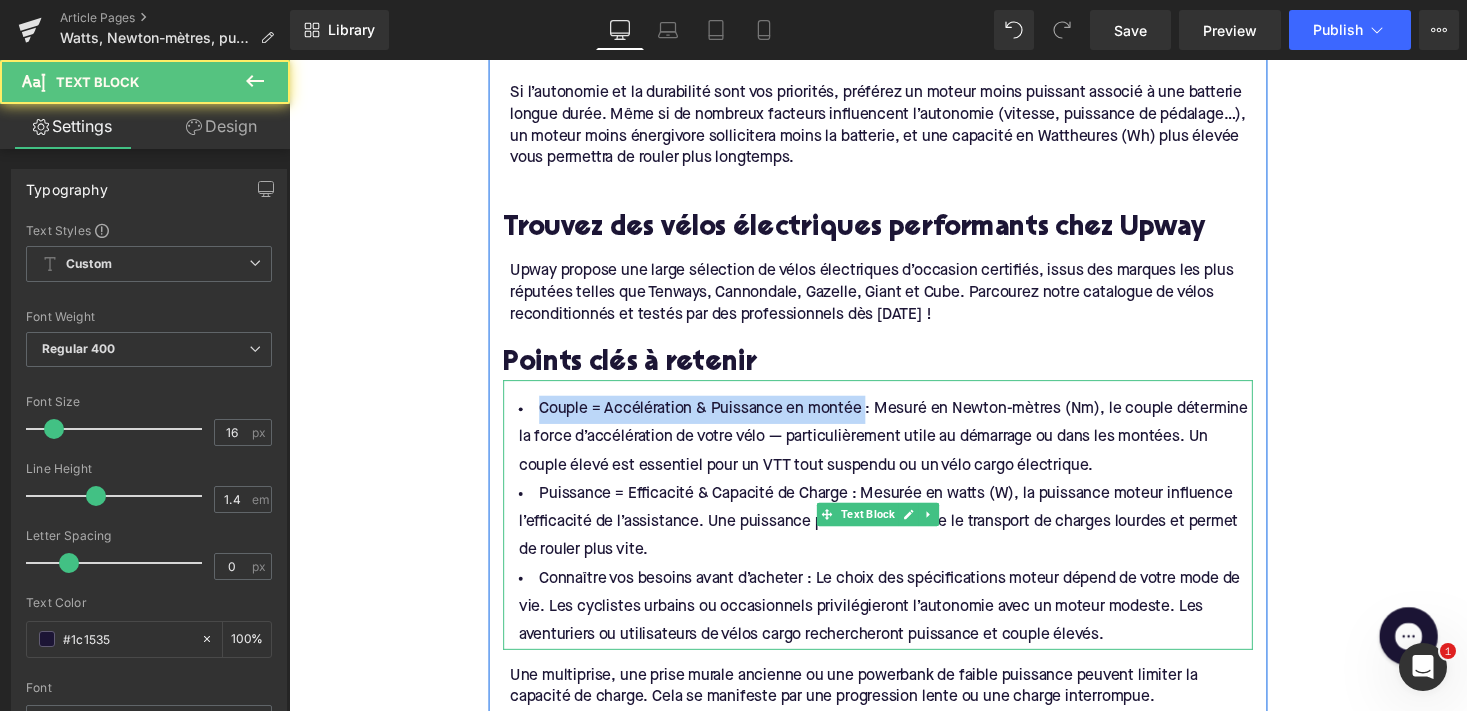 click on "Couple = Accélération & Puissance en montée : Mesuré en Newton-mètres (Nm), le couple détermine la force d’accélération de votre vélo — particulièrement utile au démarrage ou dans les montées. Un couple élevé est essentiel pour un VTT tout suspendu ou un vélo cargo électrique." at bounding box center (894, 448) 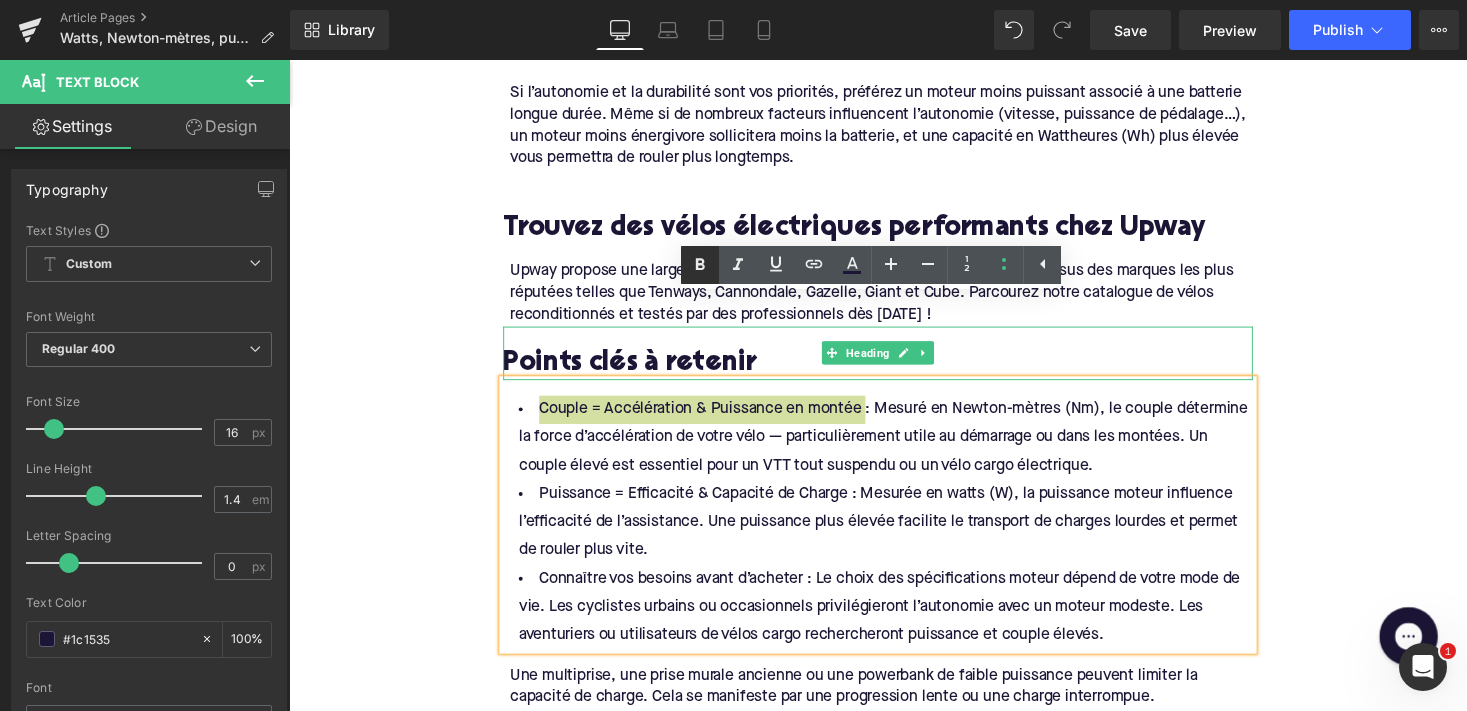 click 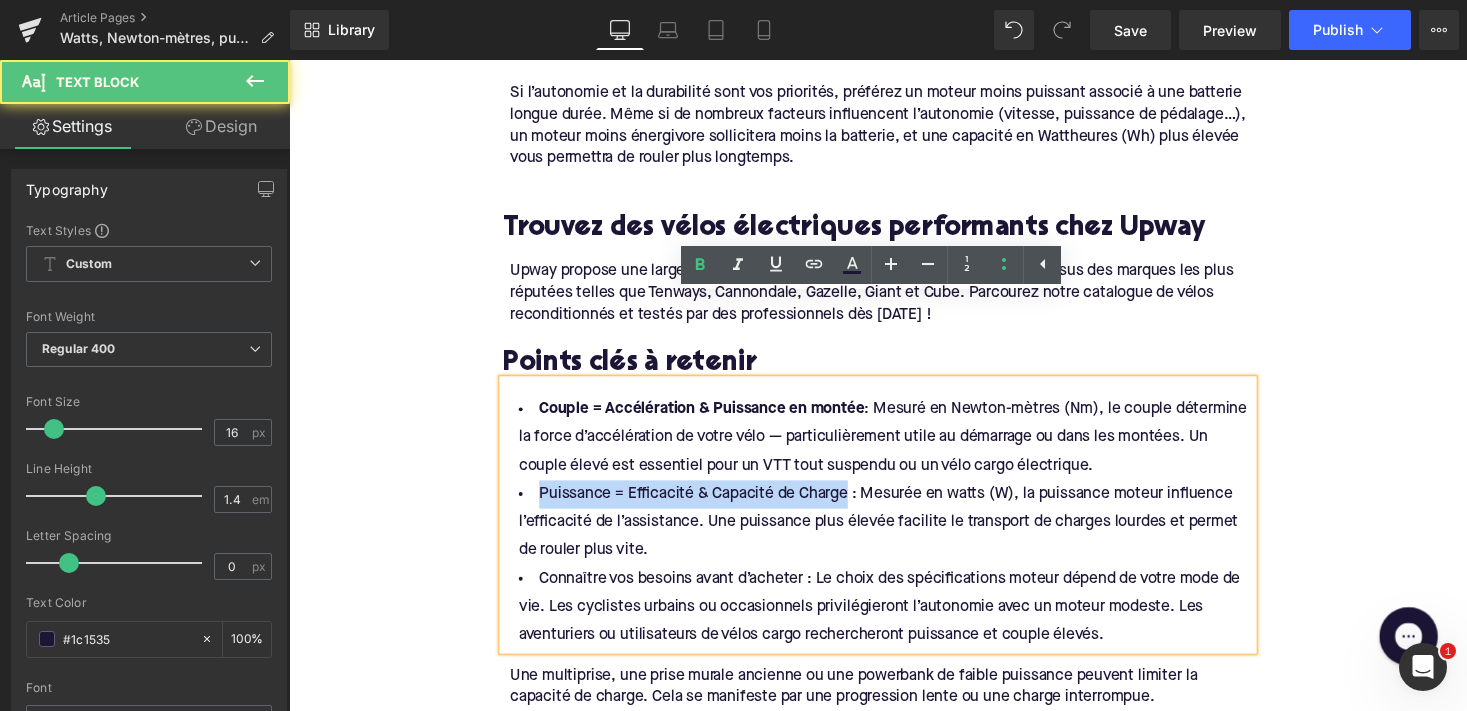 drag, startPoint x: 856, startPoint y: 421, endPoint x: 528, endPoint y: 422, distance: 328.00153 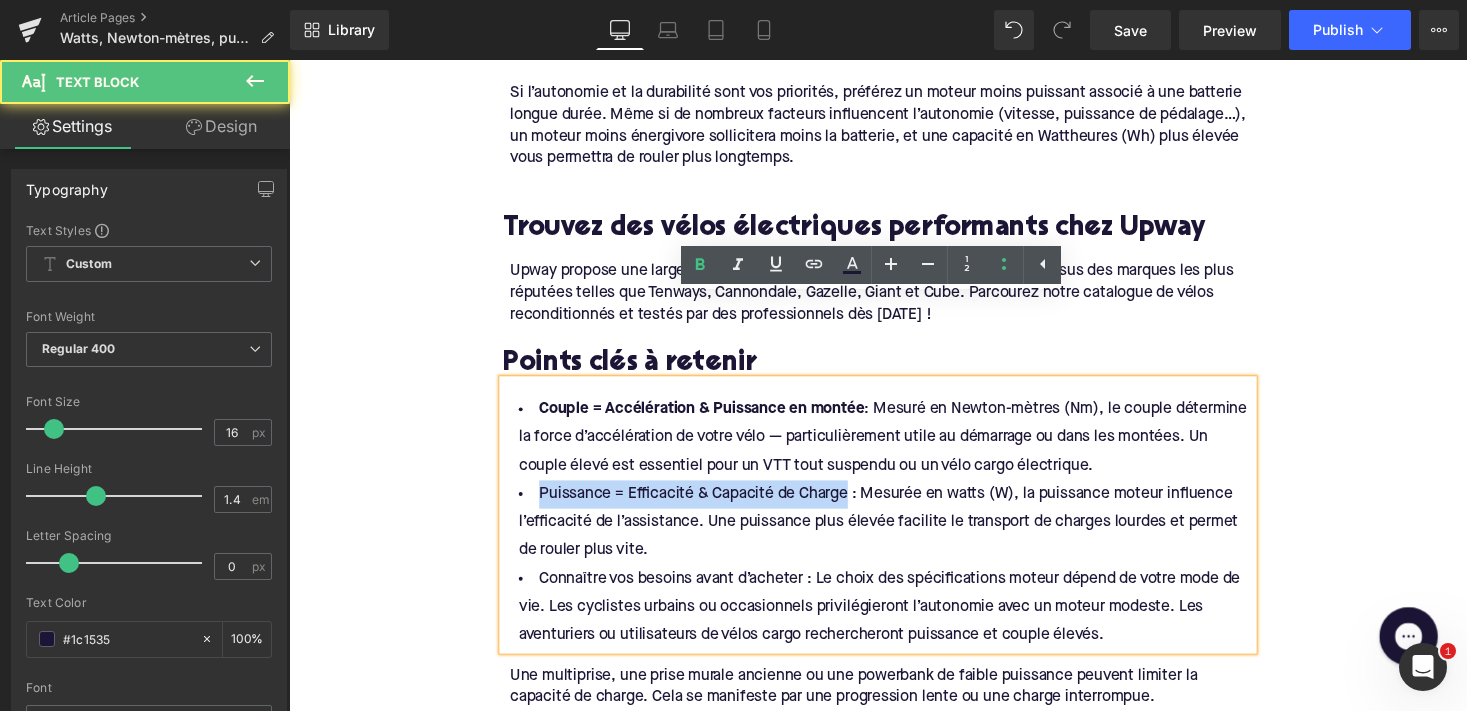 click on "Puissance = Efficacité & Capacité de Charge : Mesurée en watts (W), la puissance moteur influence l’efficacité de l’assistance. Une puissance plus élevée facilite le transport de charges lourdes et permet de rouler plus vite." at bounding box center [894, 535] 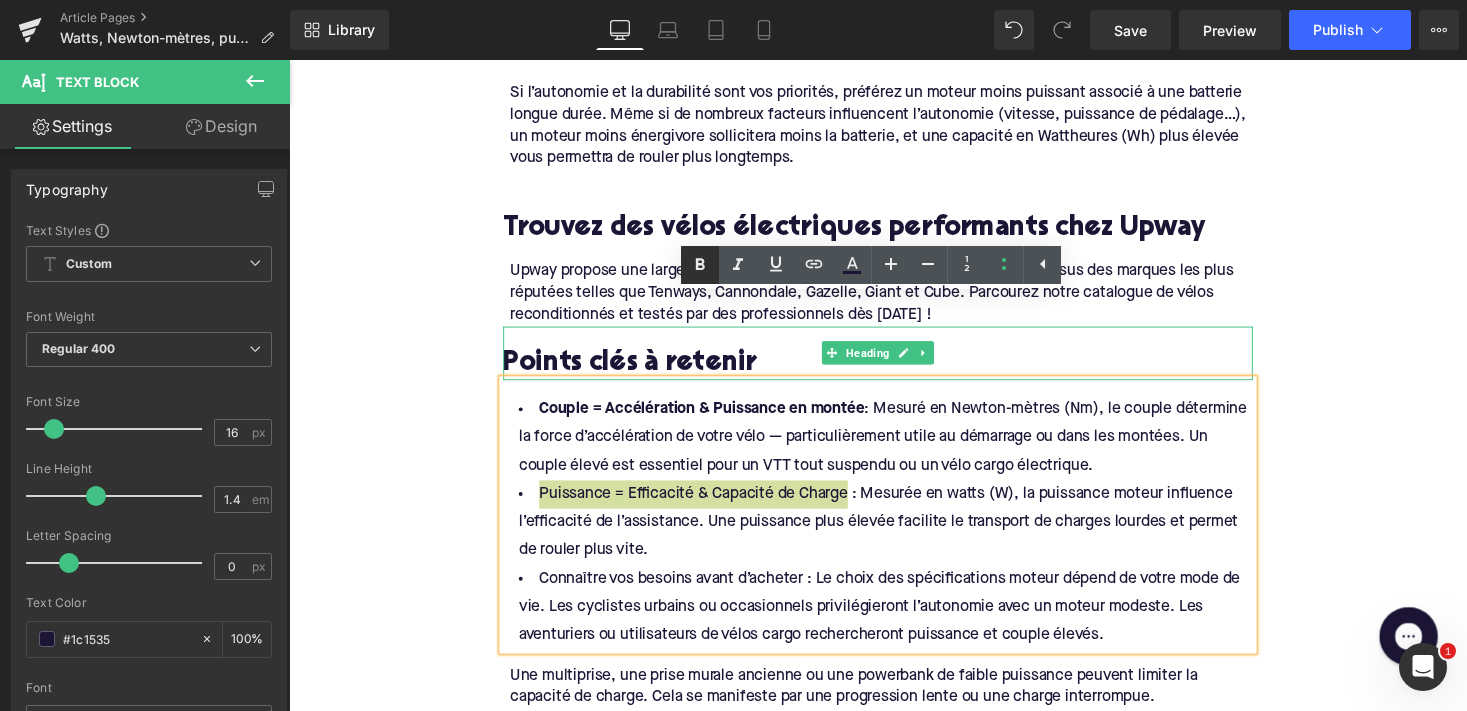 click 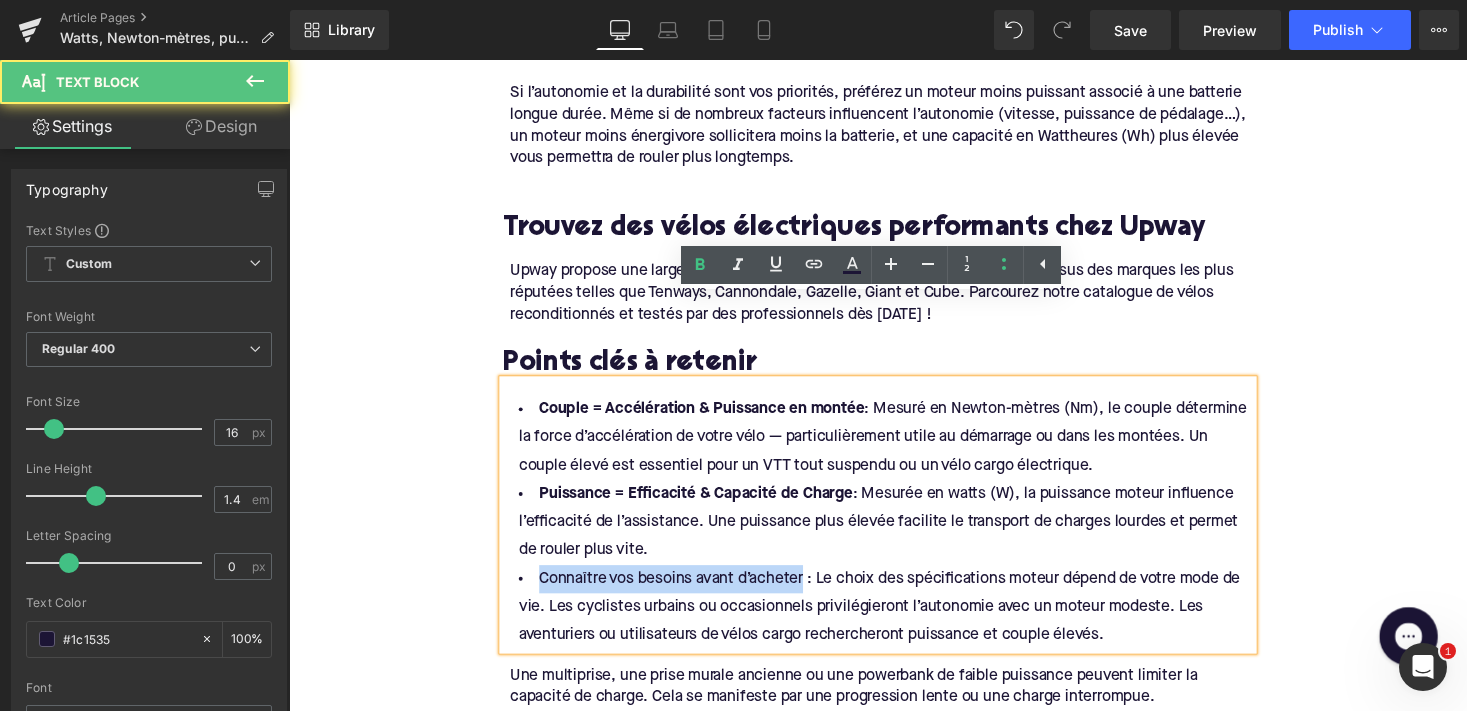 drag, startPoint x: 812, startPoint y: 507, endPoint x: 538, endPoint y: 510, distance: 274.01642 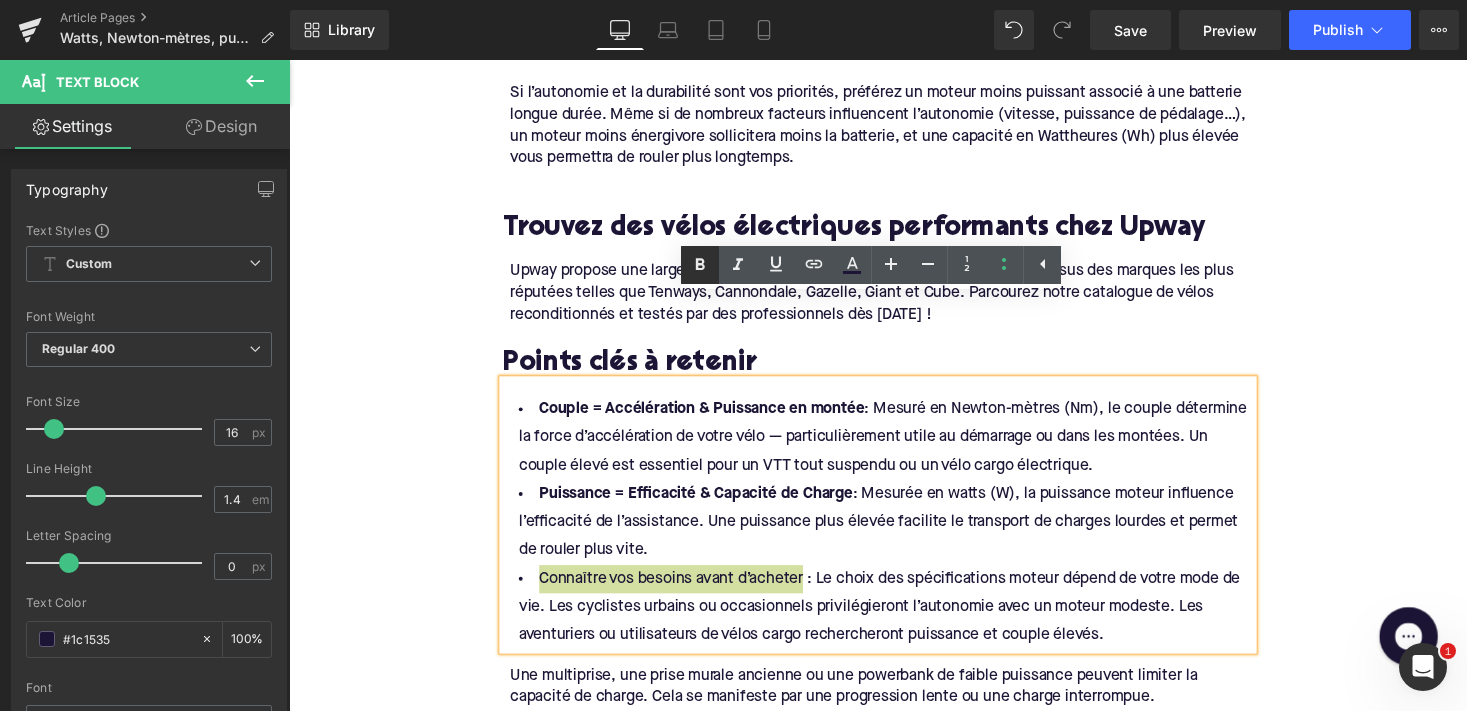 click 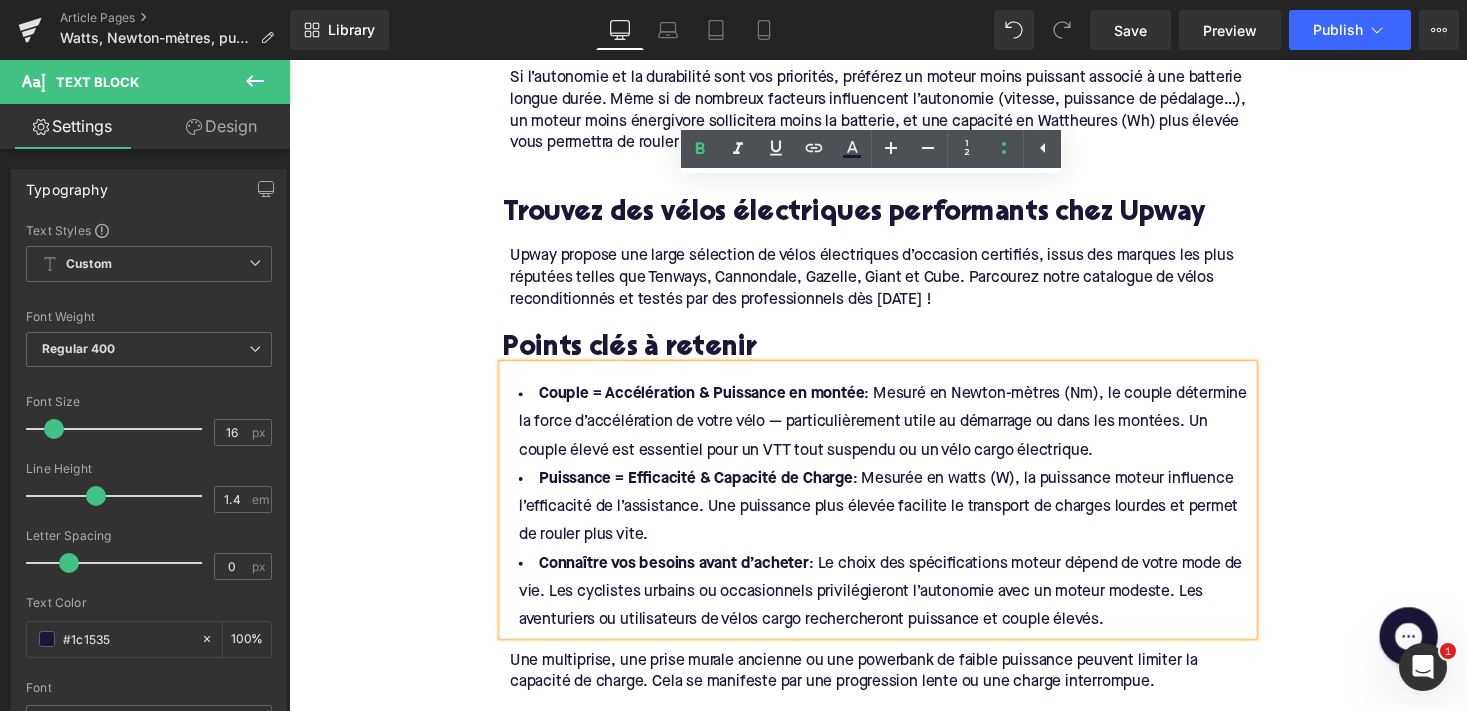scroll, scrollTop: 3238, scrollLeft: 0, axis: vertical 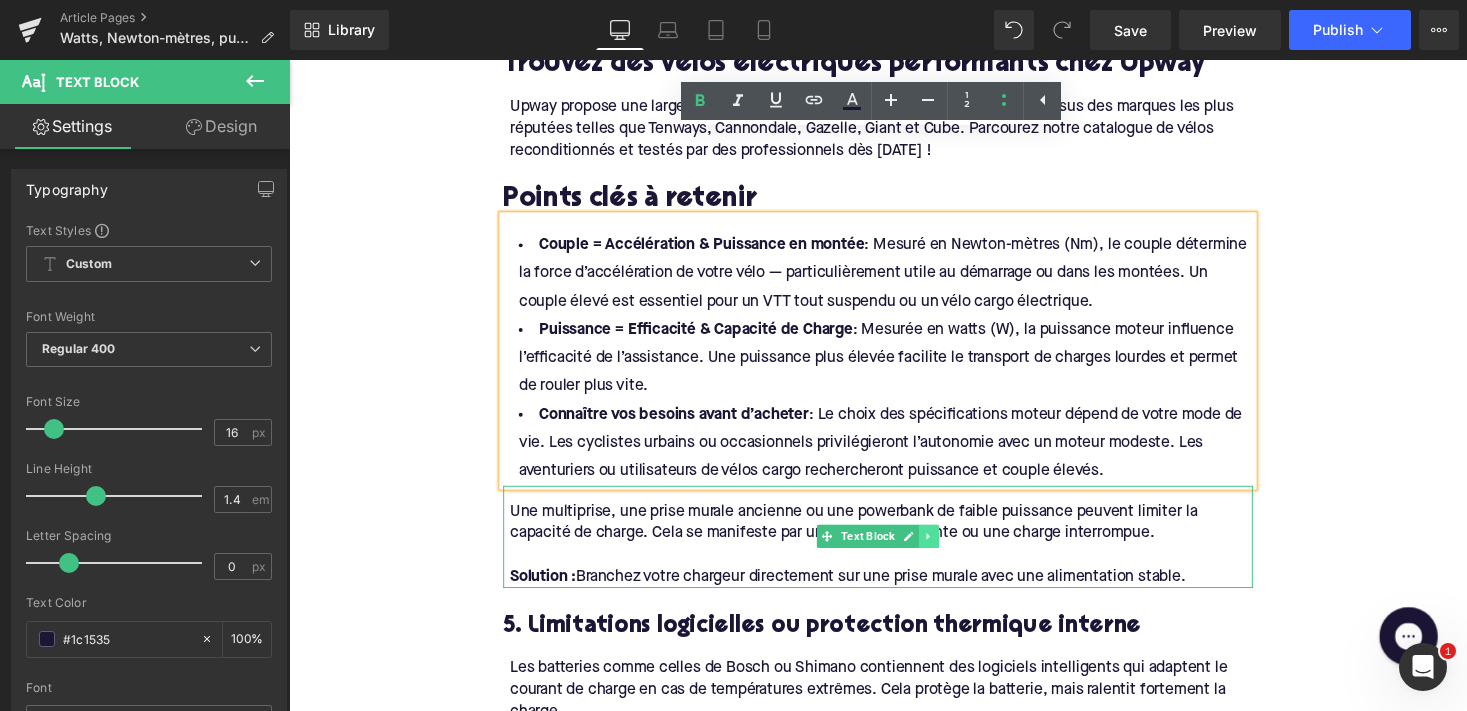 click 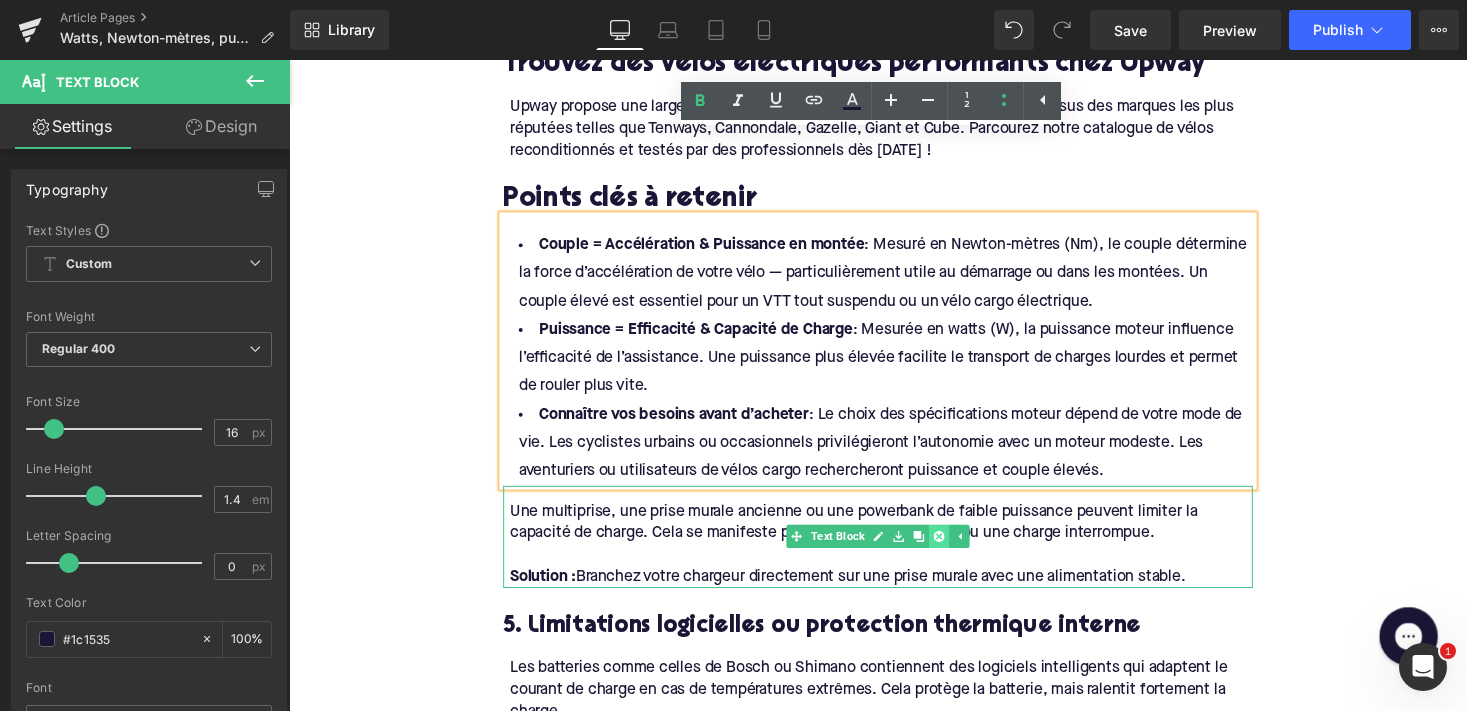 click at bounding box center (956, 549) 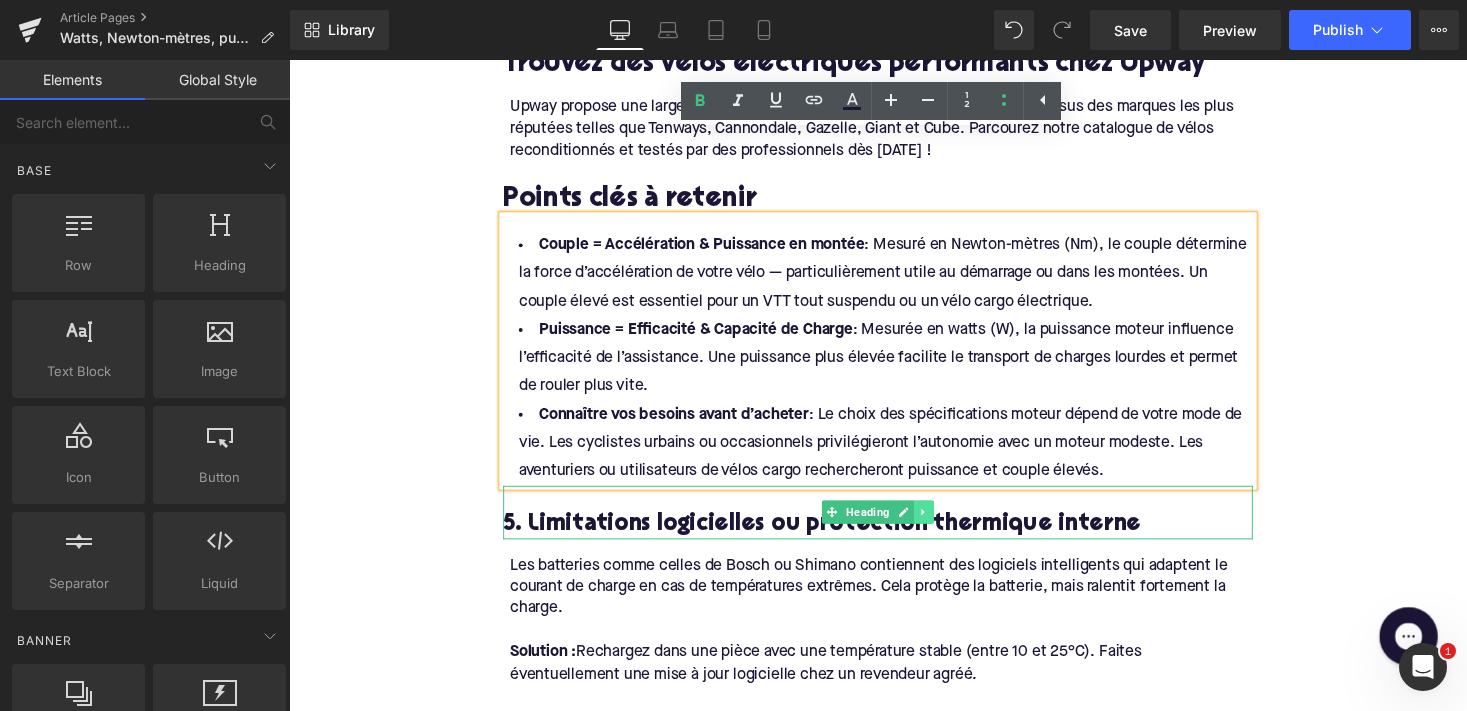 click 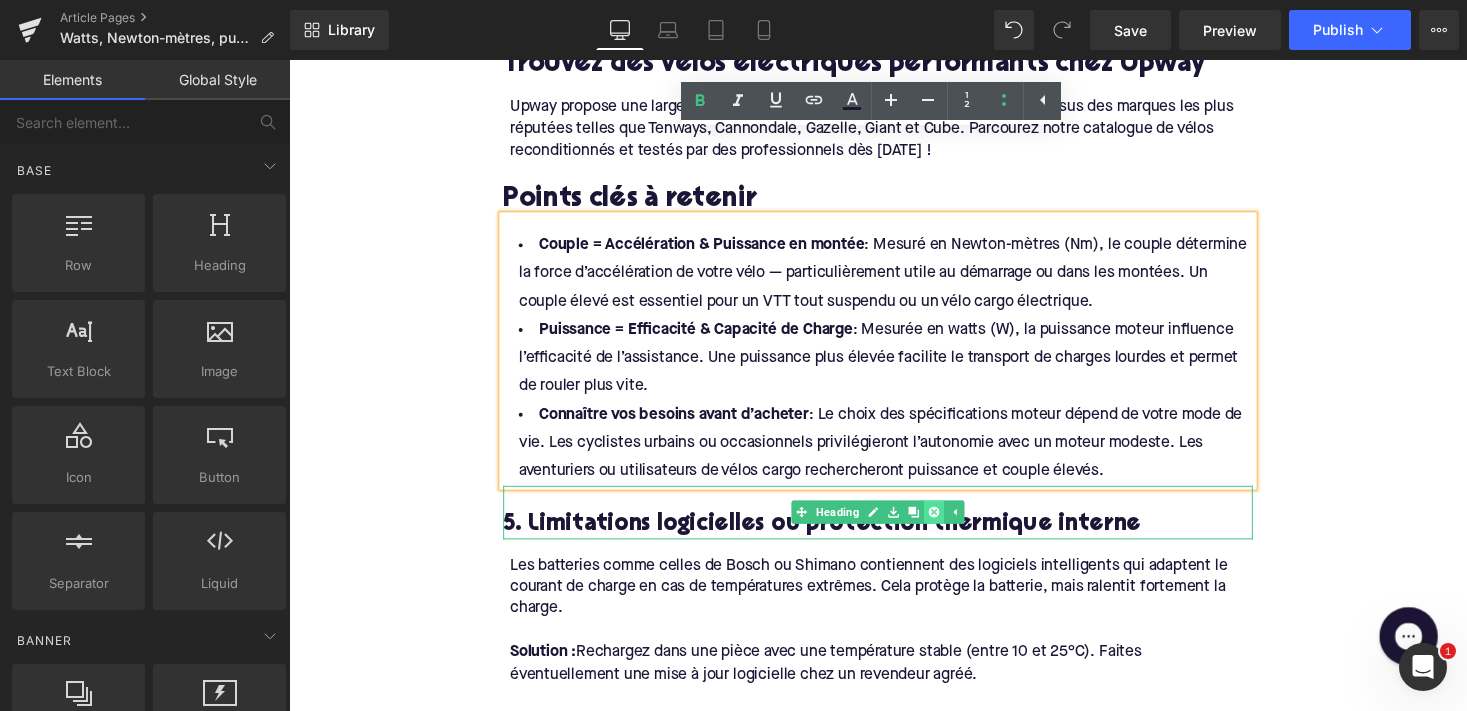 click 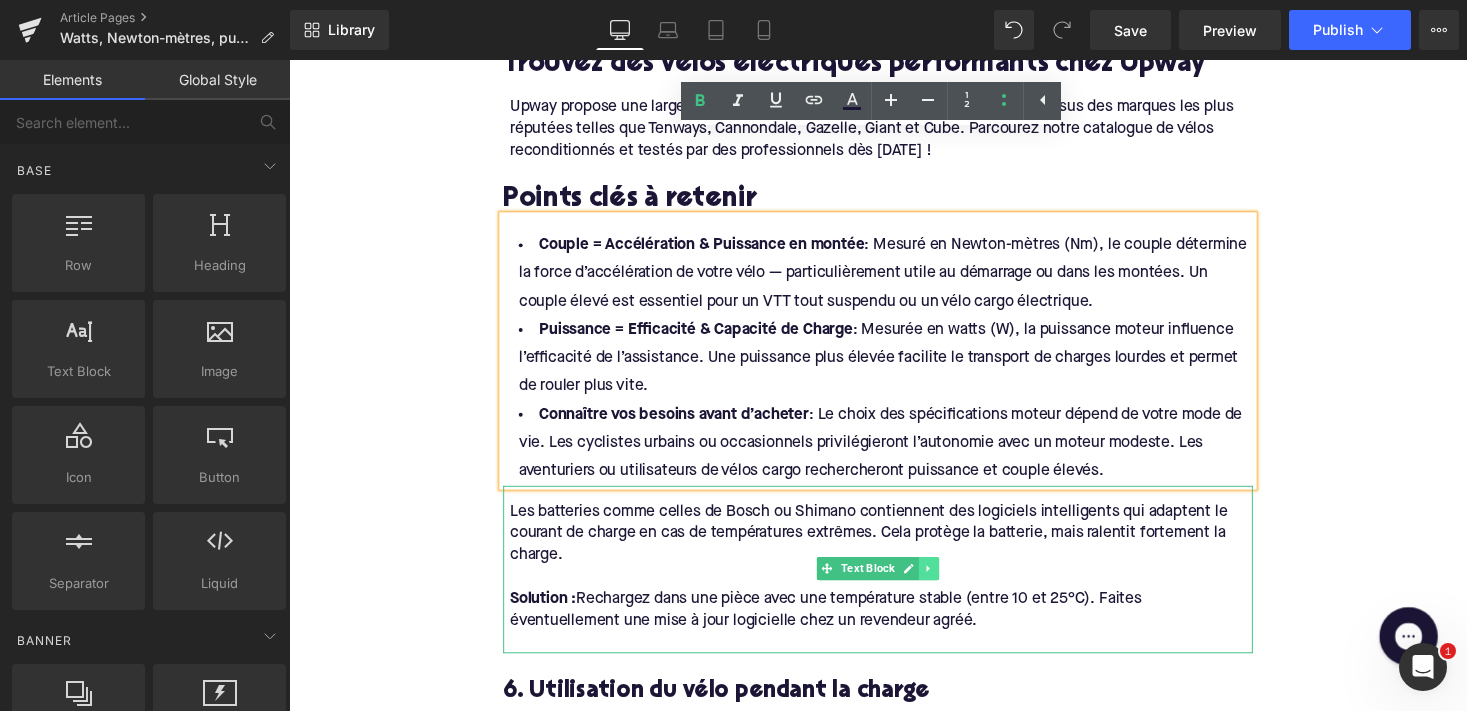 click 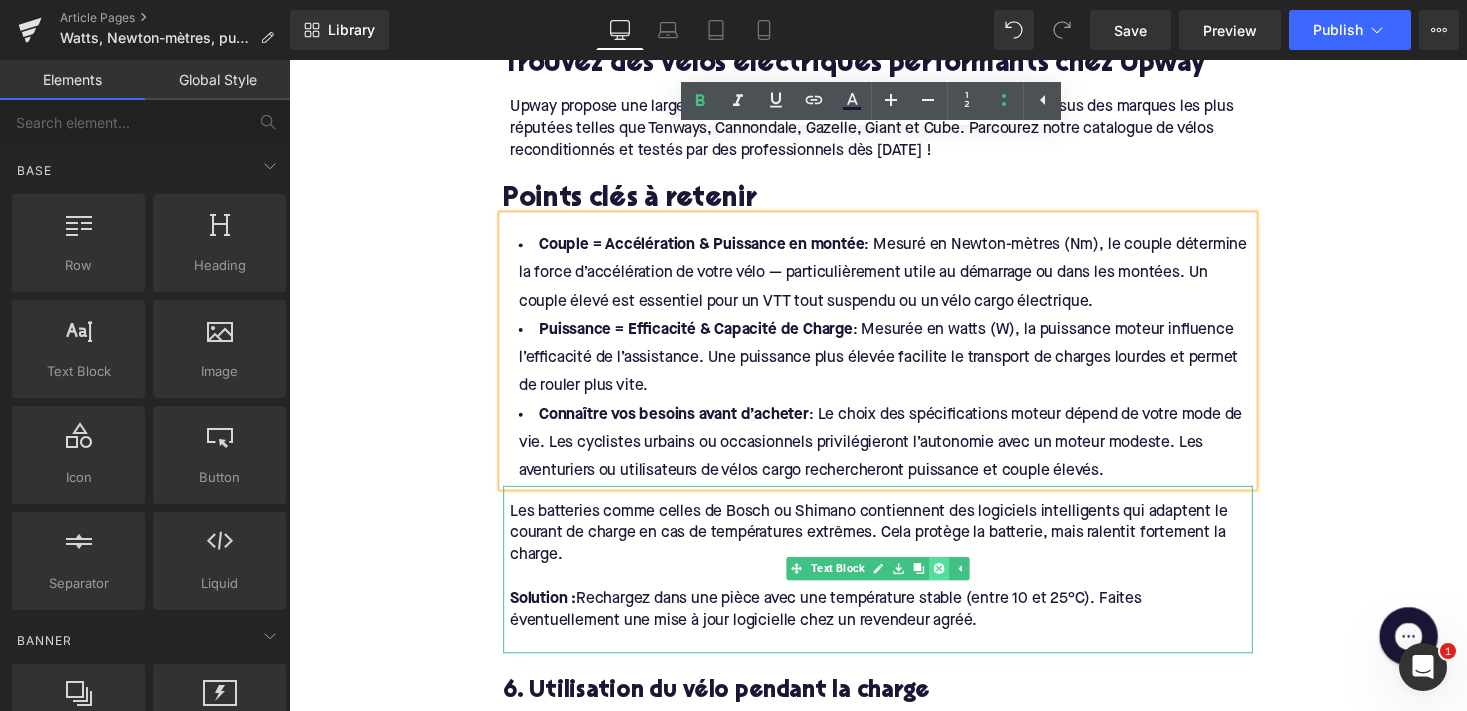 click at bounding box center (956, 582) 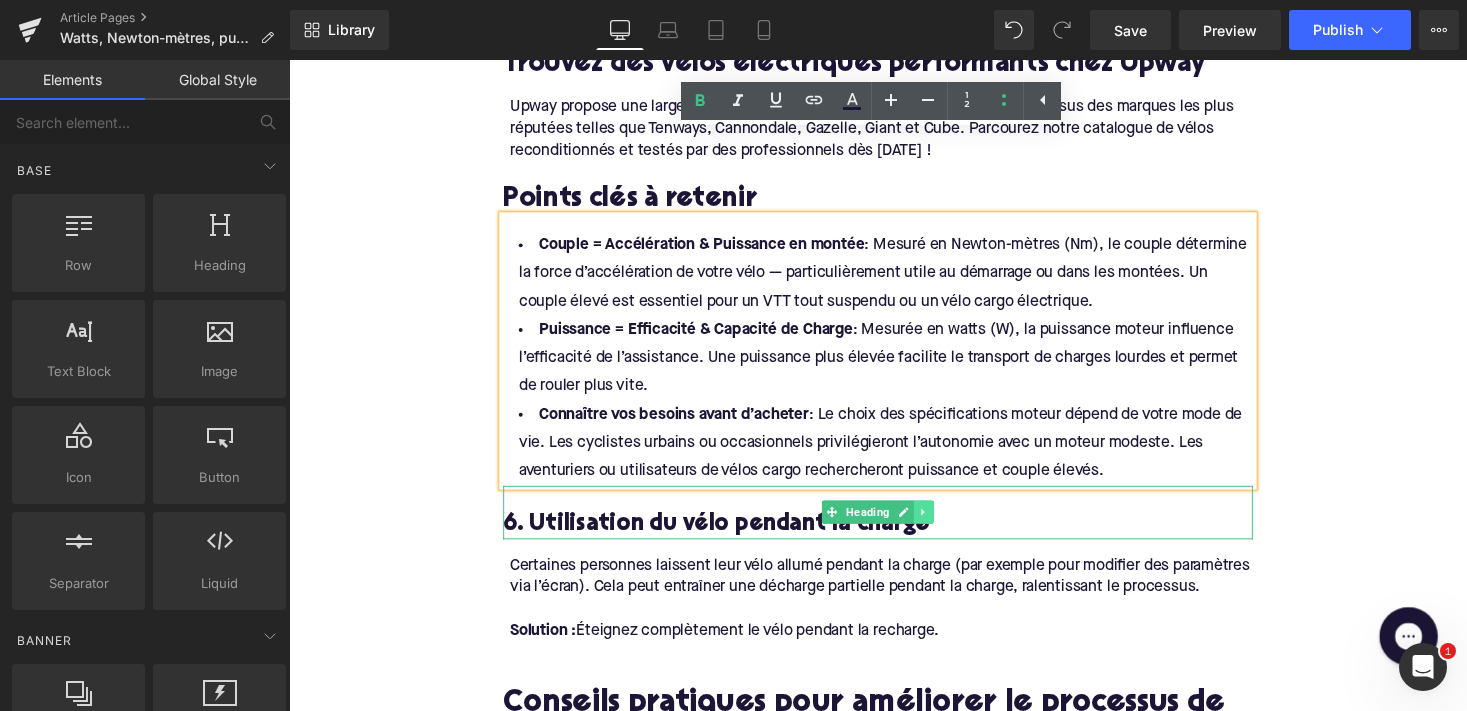 click 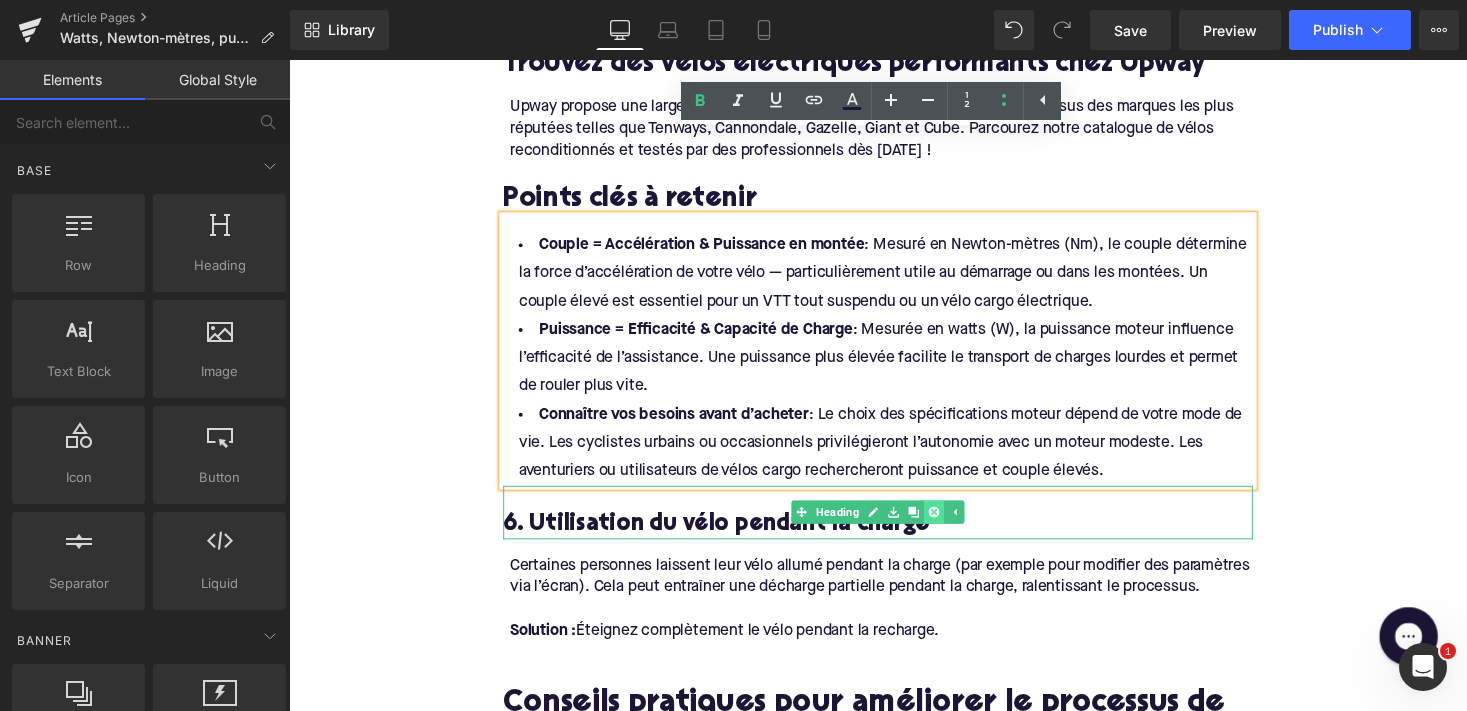 click 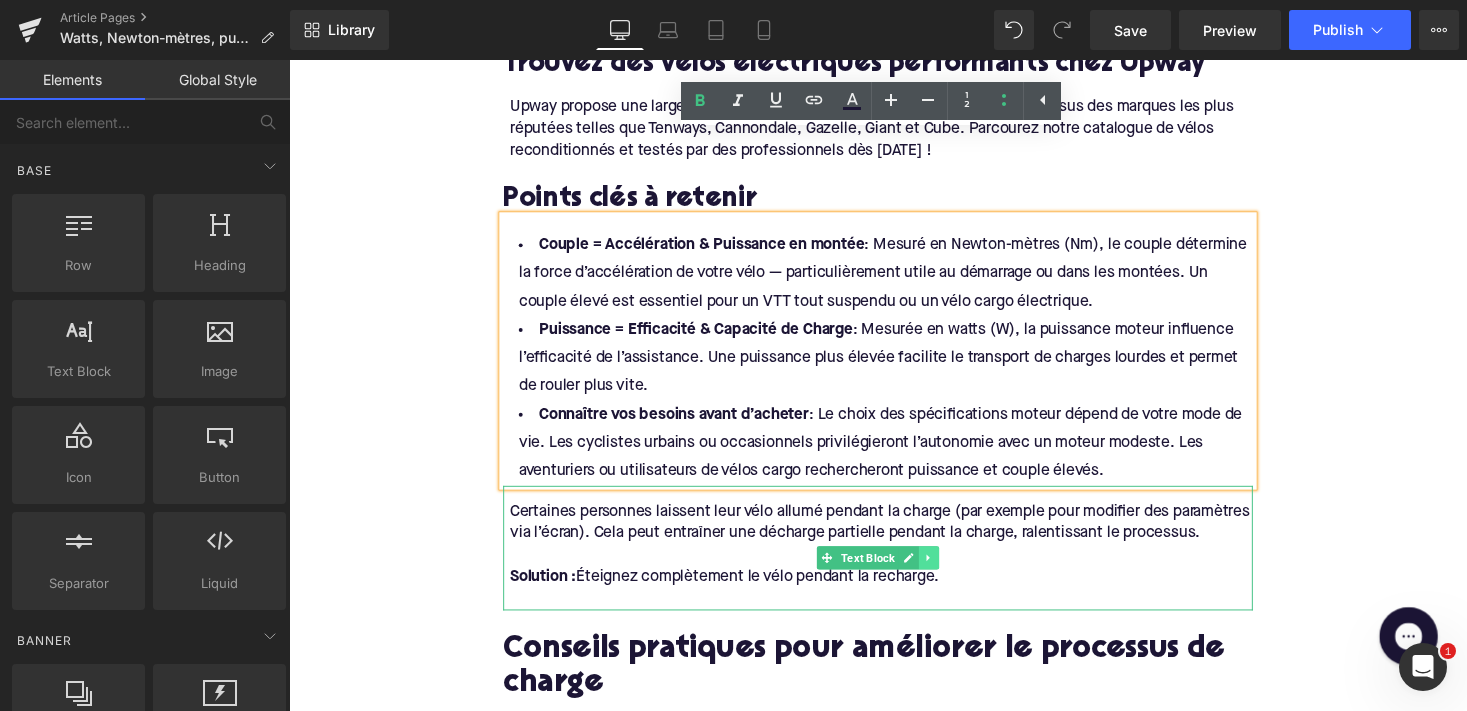 click 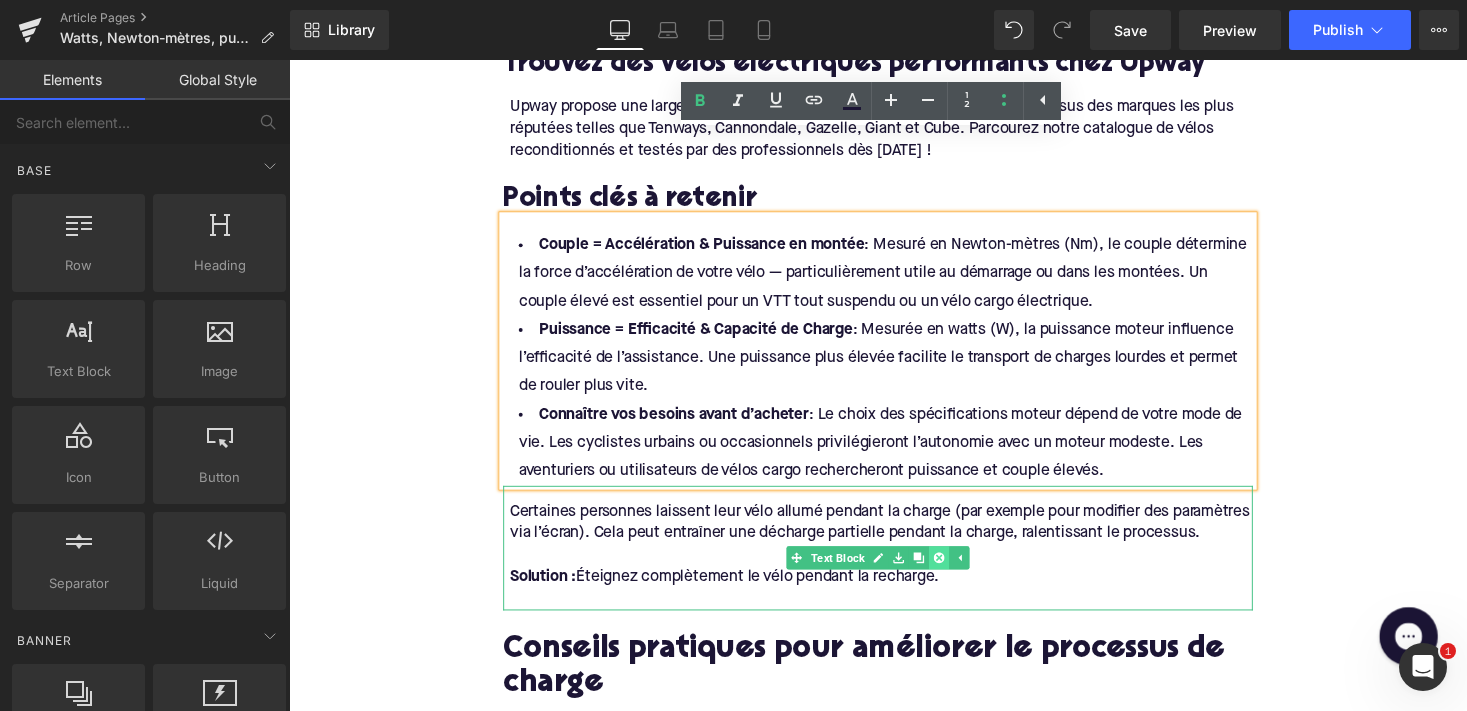 click 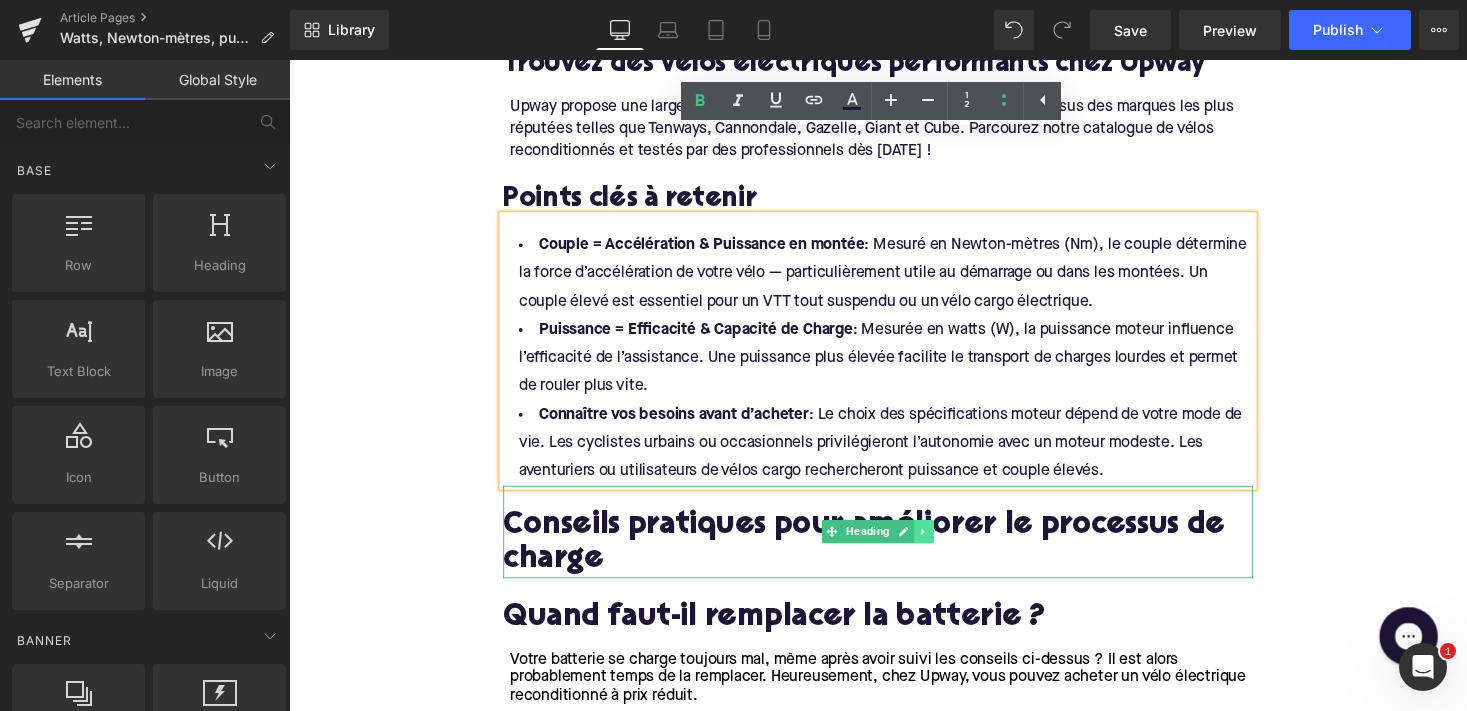 click at bounding box center (941, 544) 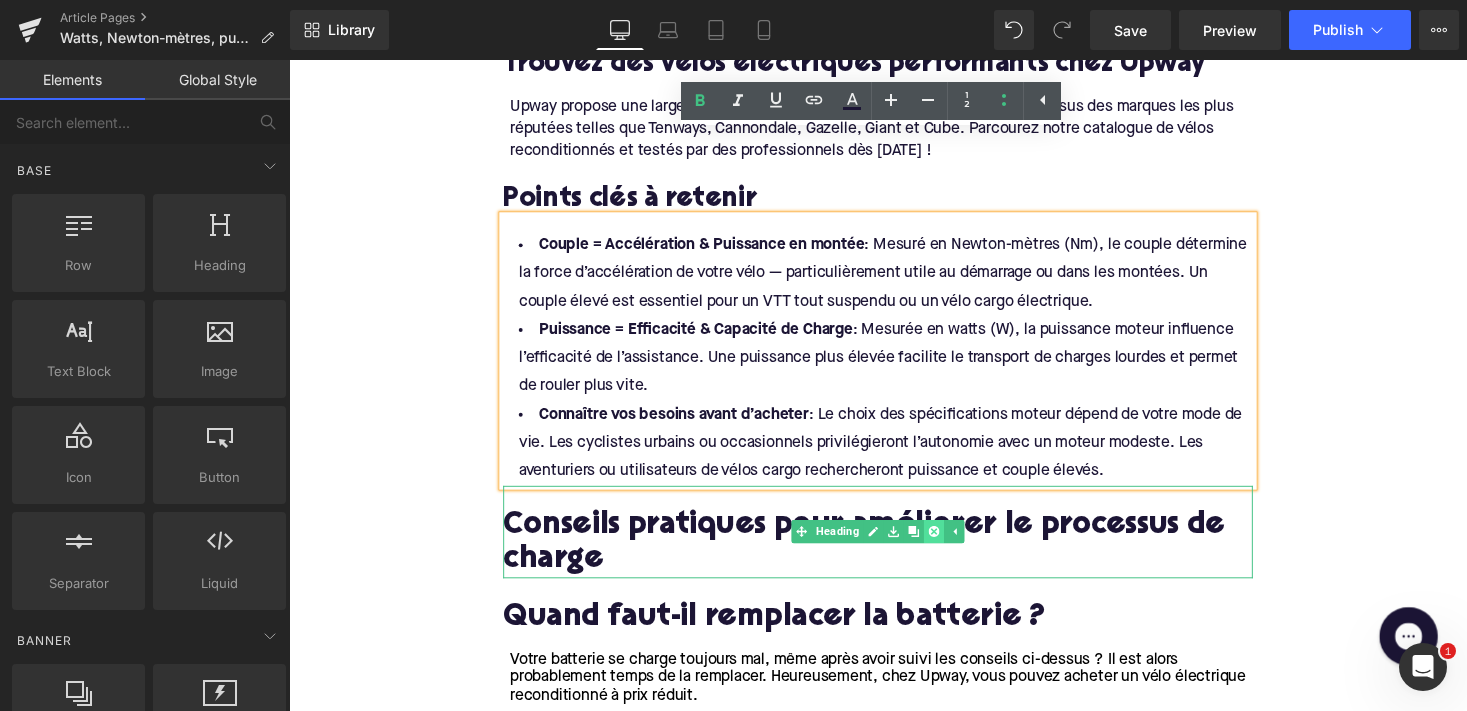 click 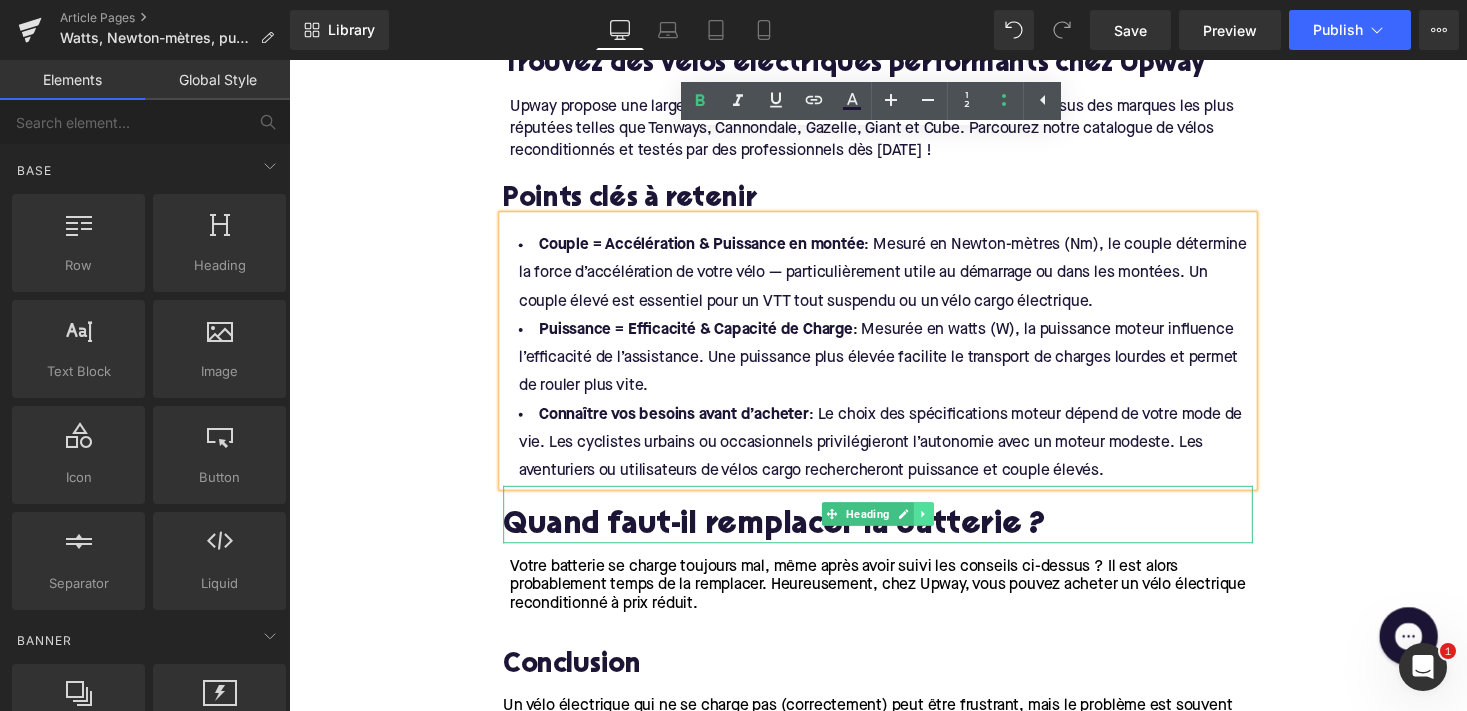 click 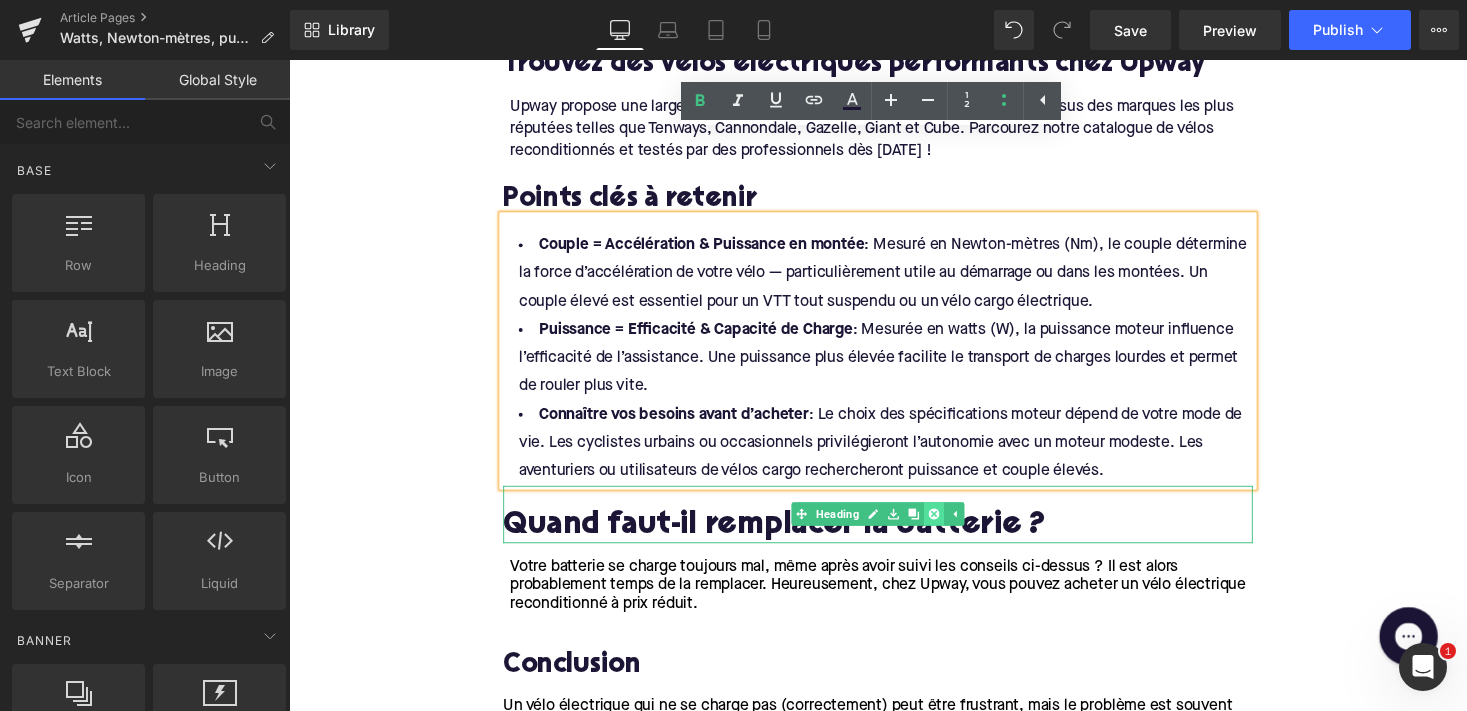 click 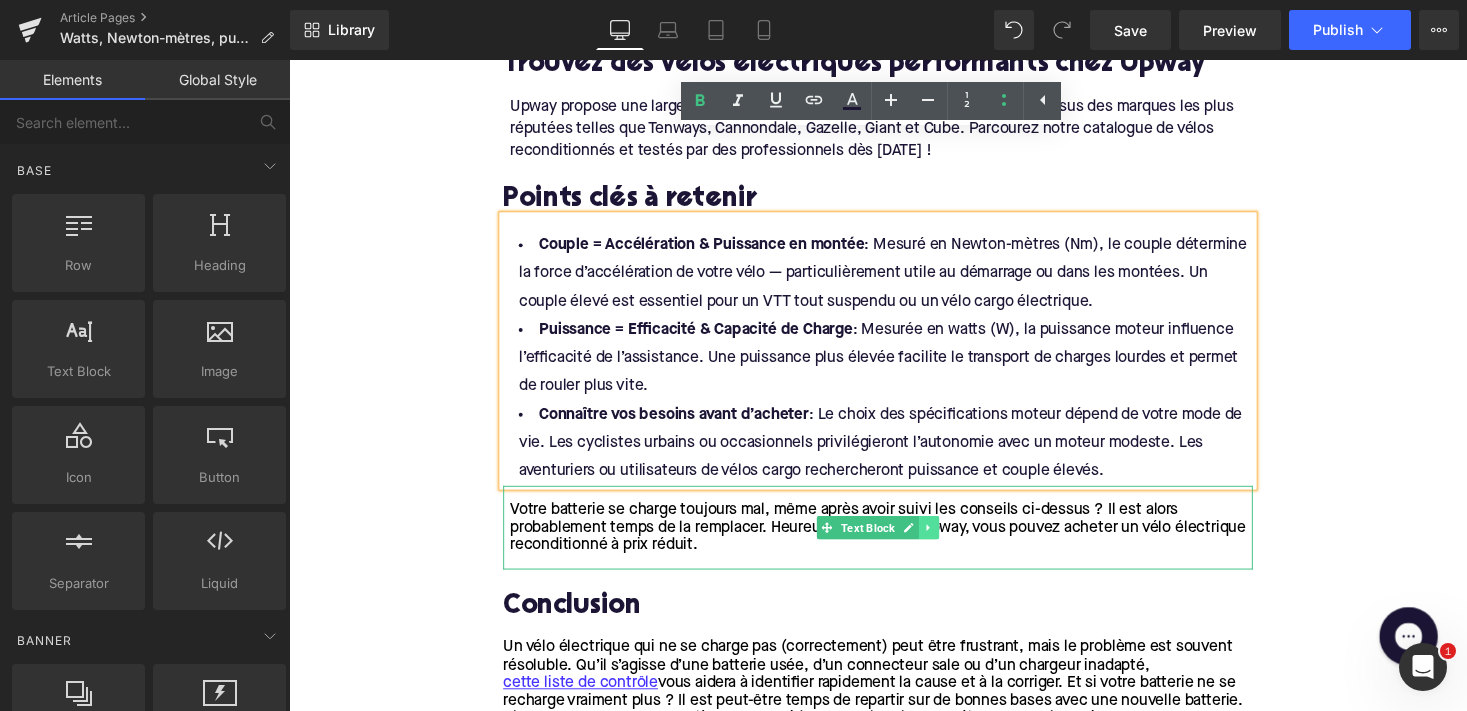 click 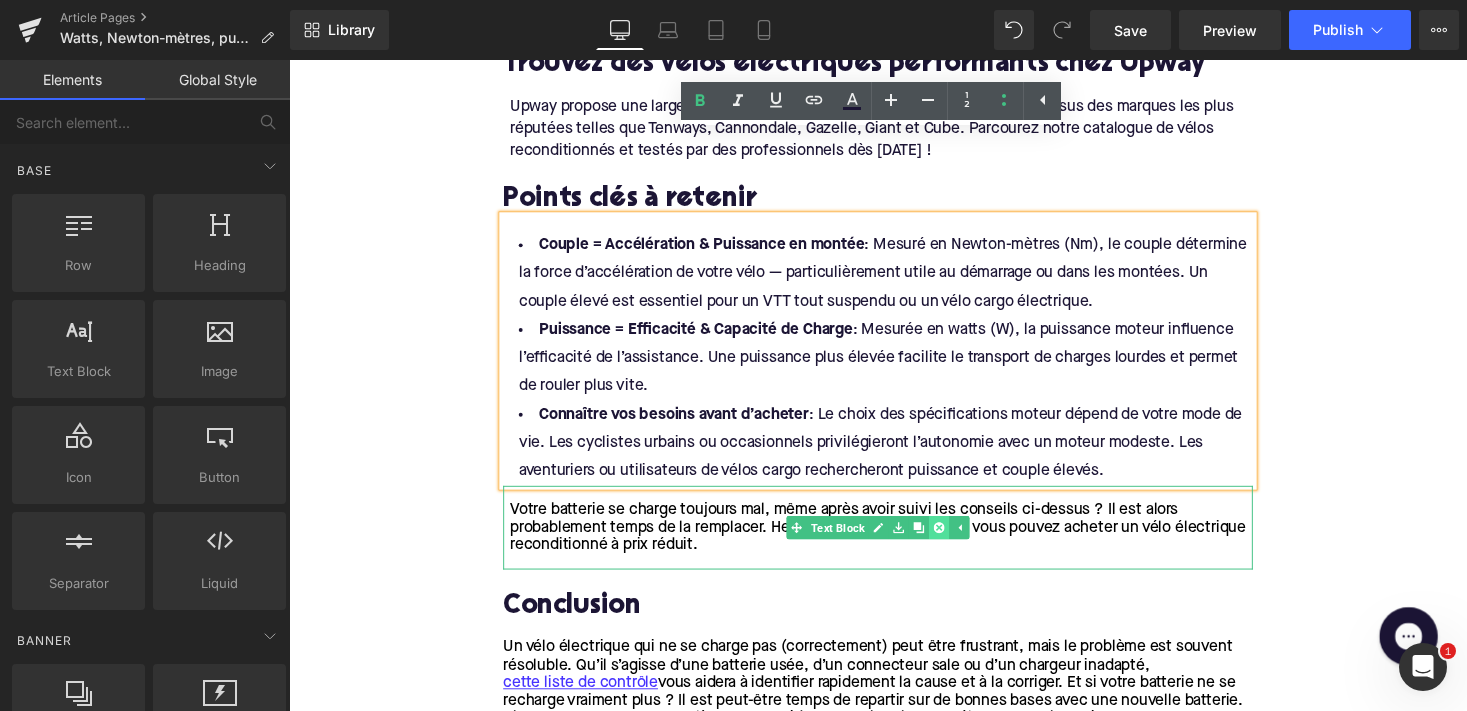 click at bounding box center [956, 540] 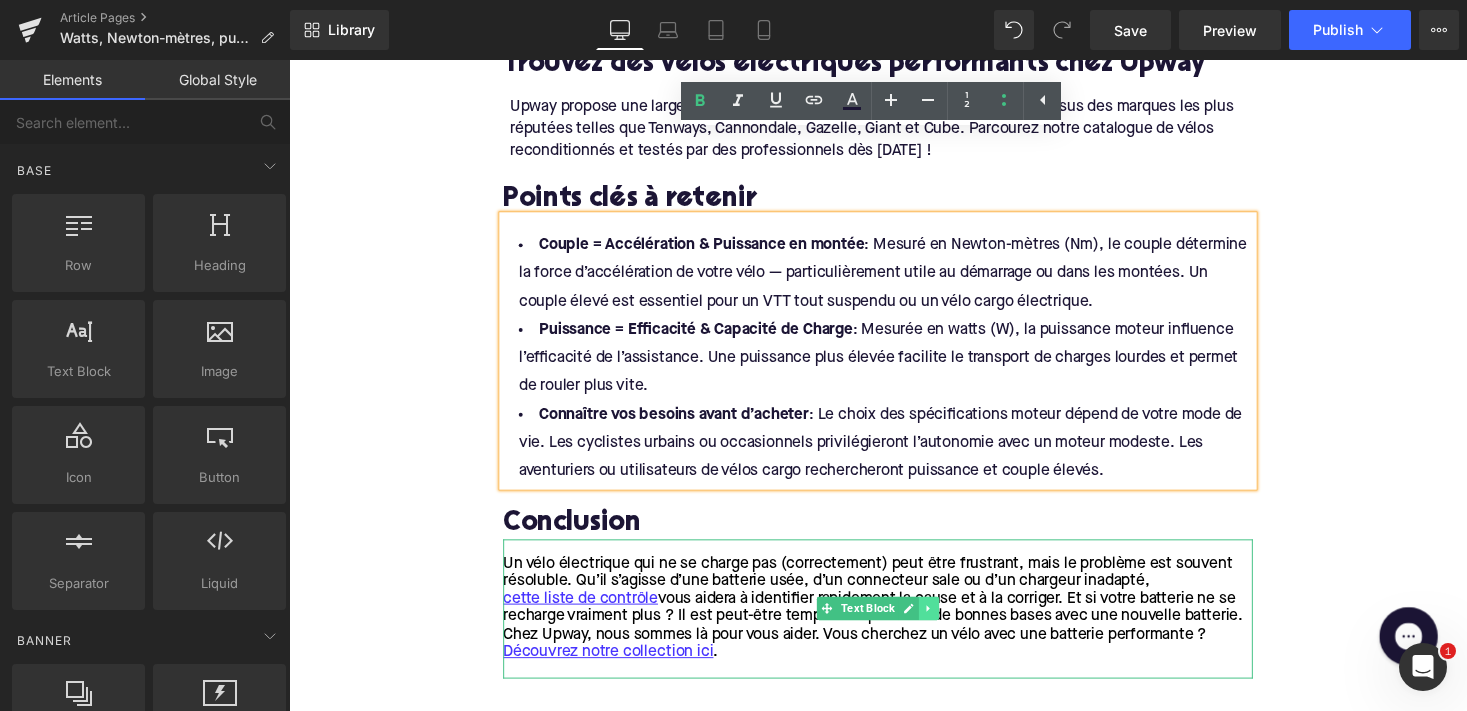 click at bounding box center [946, 623] 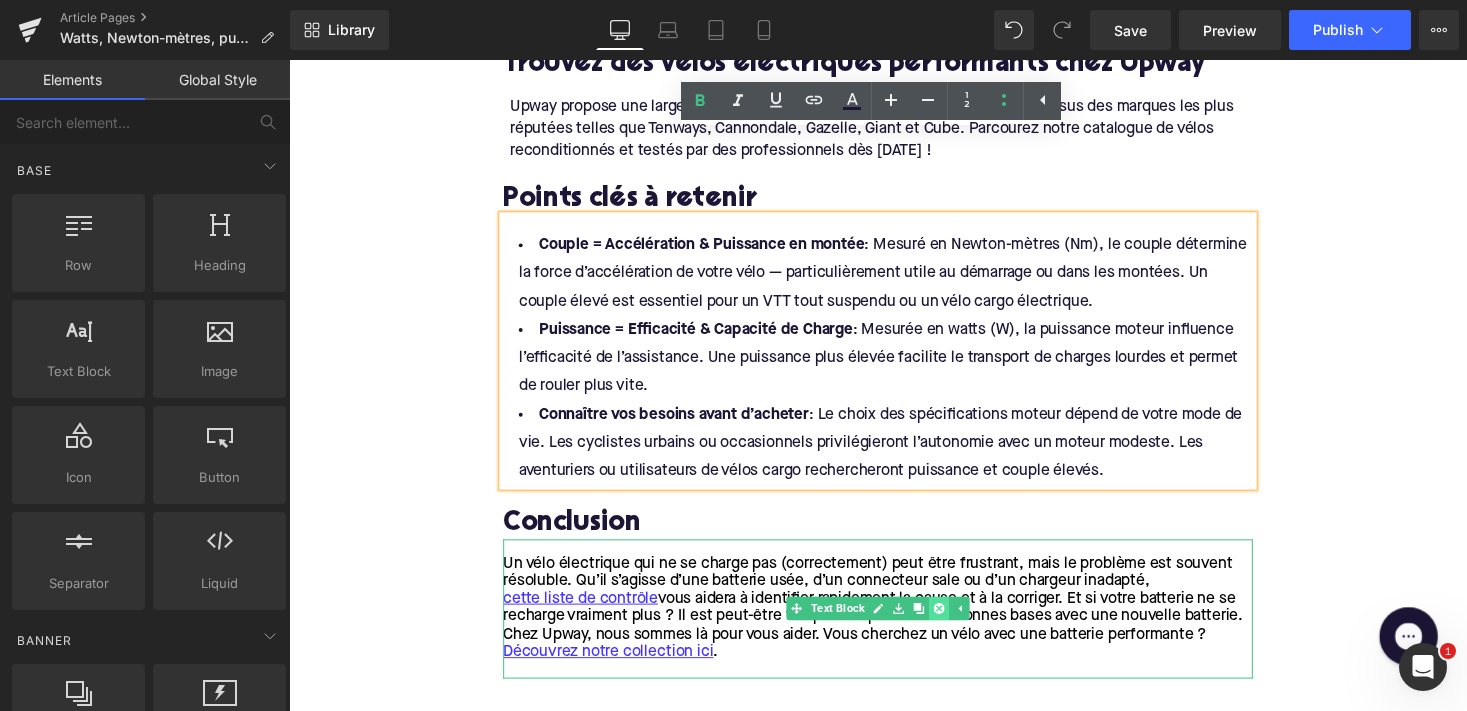click at bounding box center [956, 623] 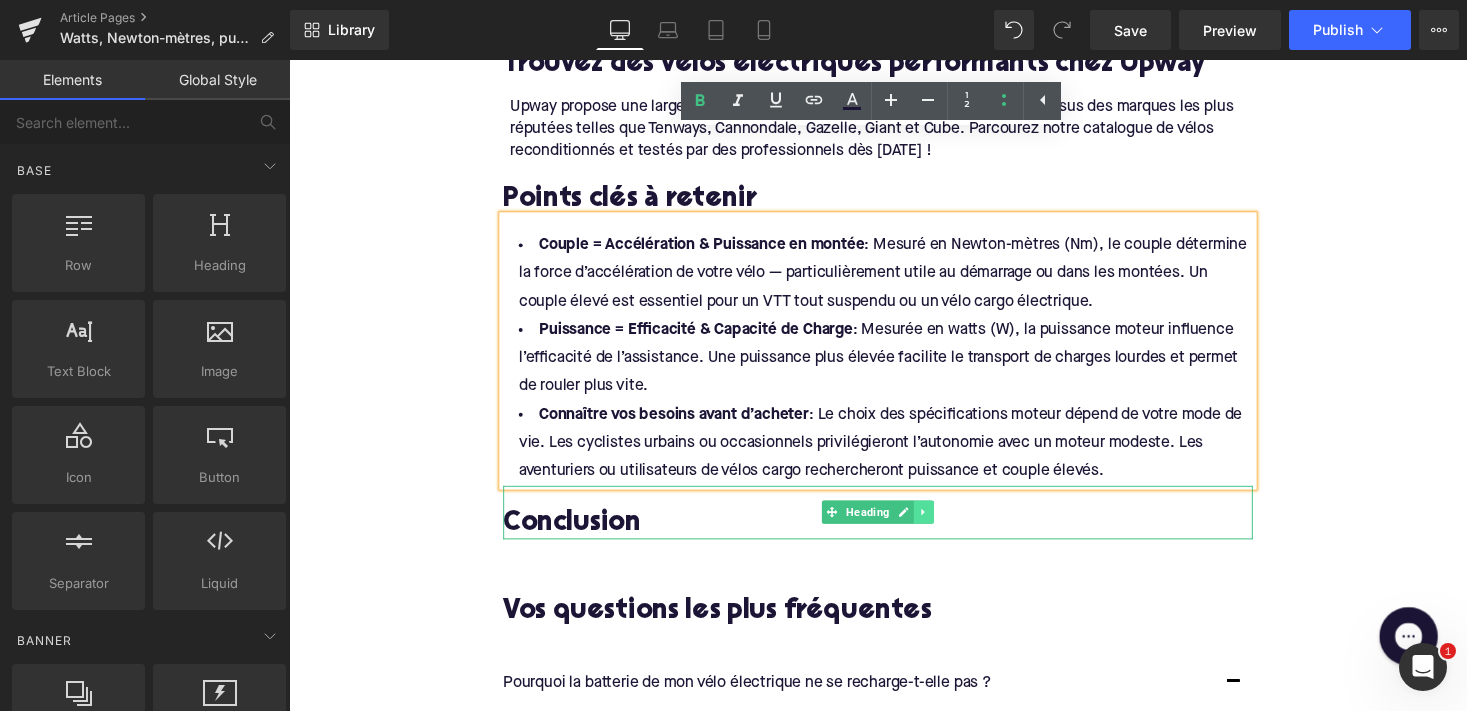 click at bounding box center [941, 524] 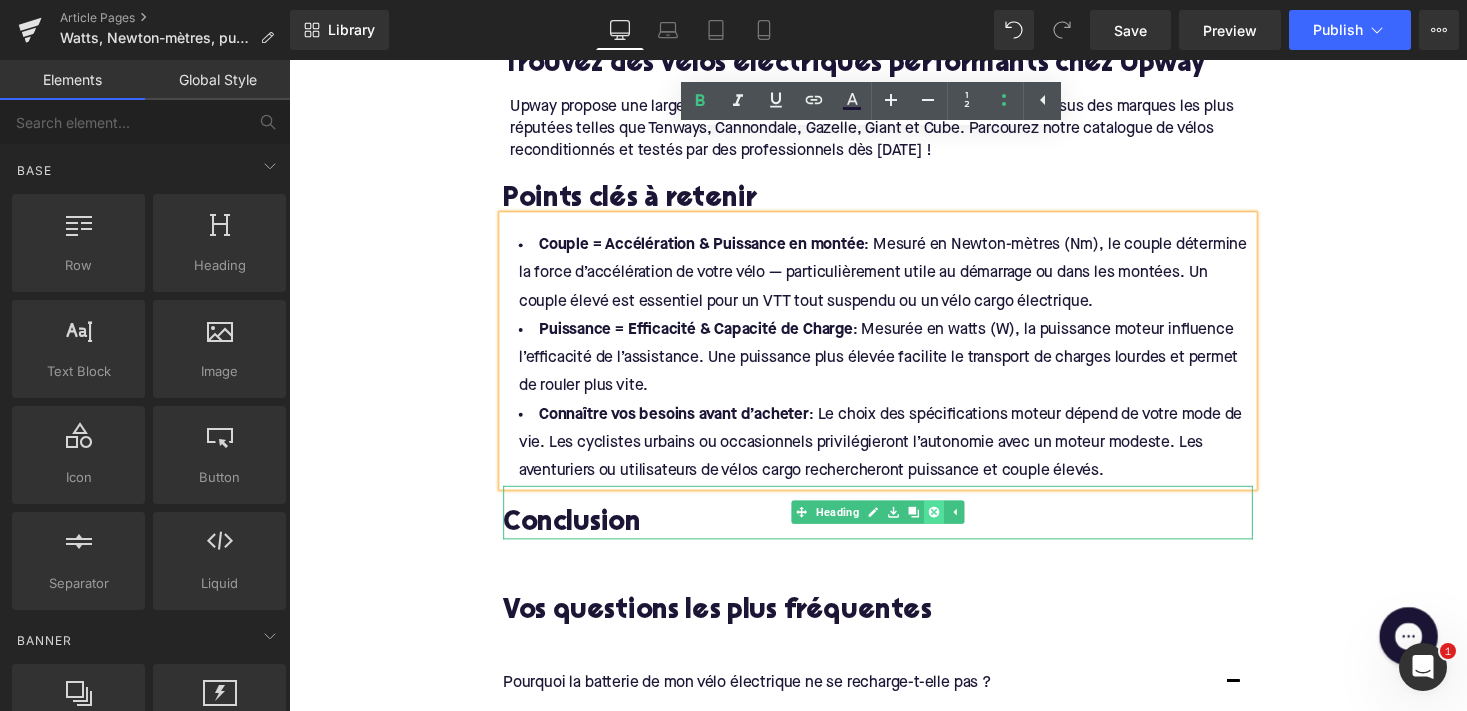 click at bounding box center (951, 524) 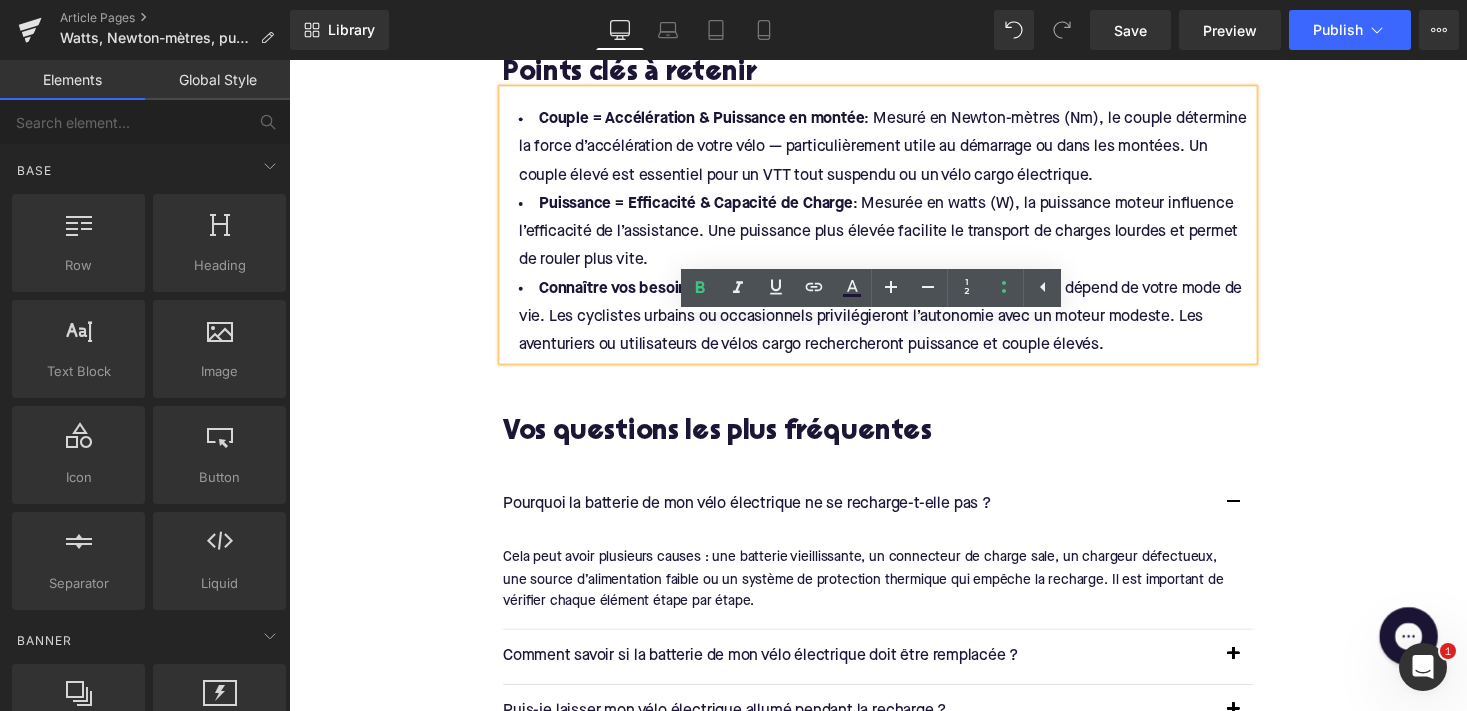 scroll, scrollTop: 3479, scrollLeft: 0, axis: vertical 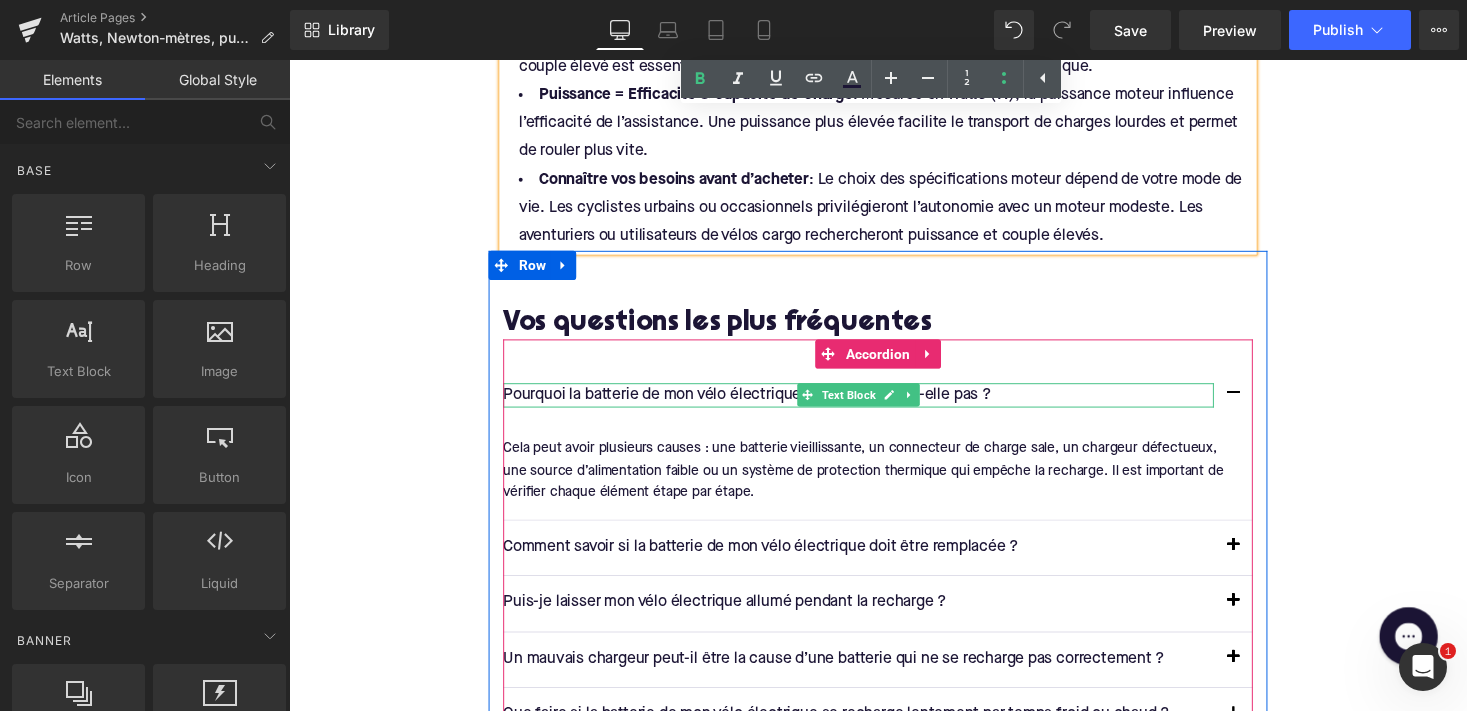 click on "Pourquoi la batterie de mon vélo électrique ne se recharge-t-elle pas ?" at bounding box center [874, 405] 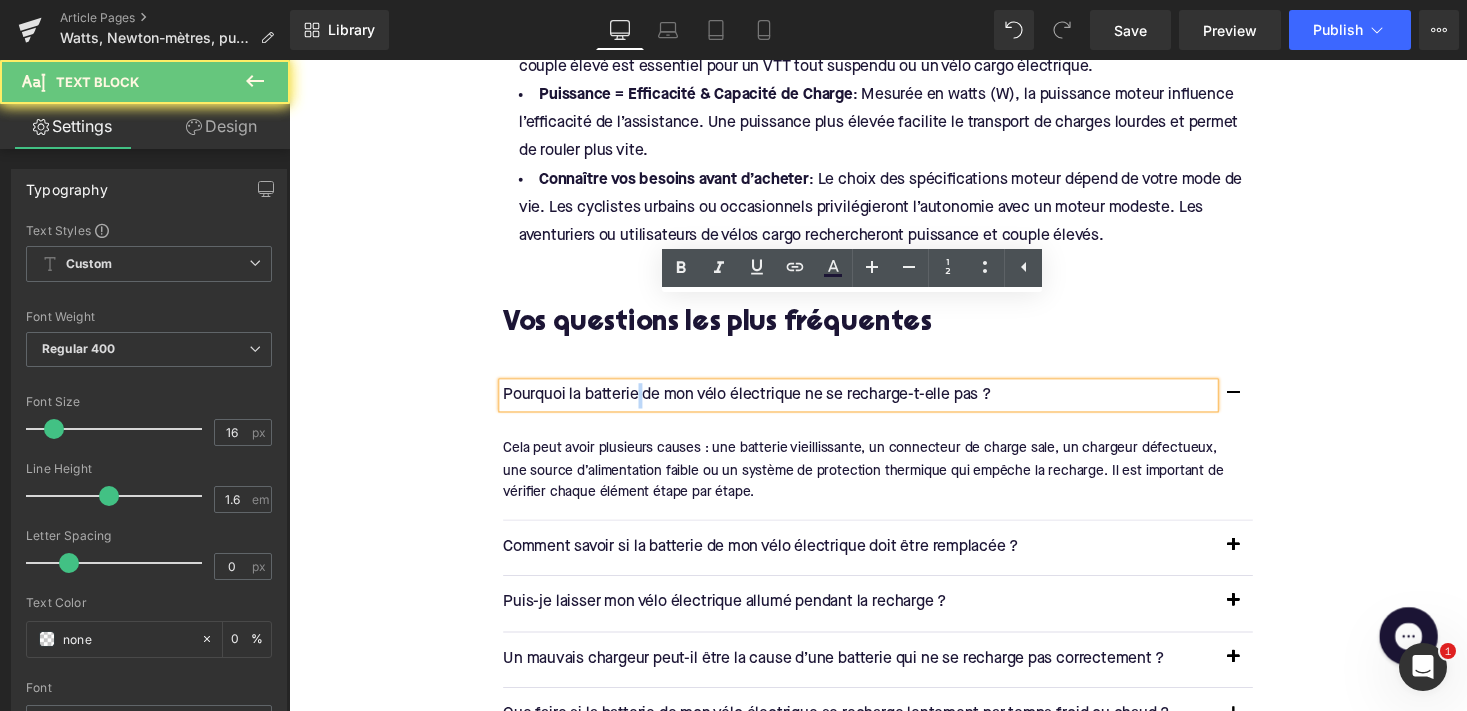 click on "Pourquoi la batterie de mon vélo électrique ne se recharge-t-elle pas ?" at bounding box center [874, 405] 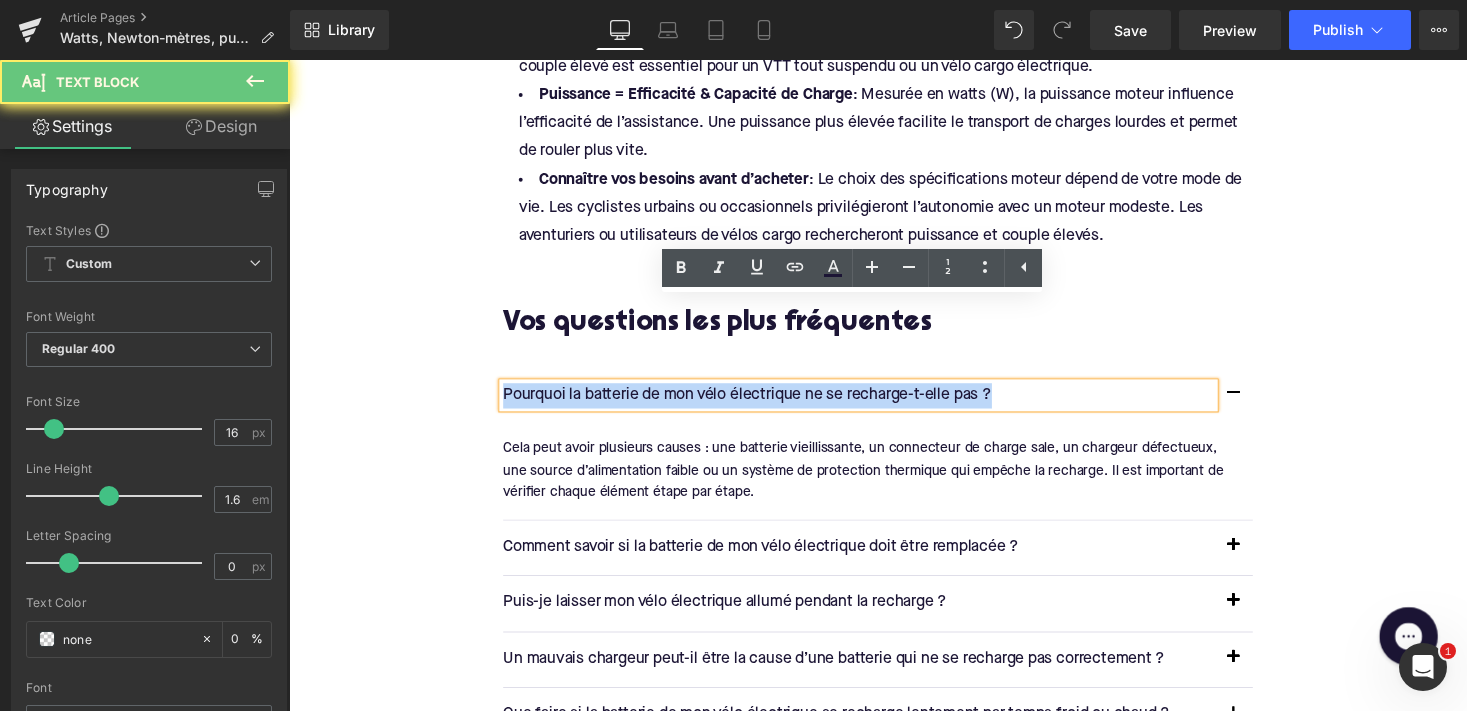 click on "Pourquoi la batterie de mon vélo électrique ne se recharge-t-elle pas ?" at bounding box center (874, 405) 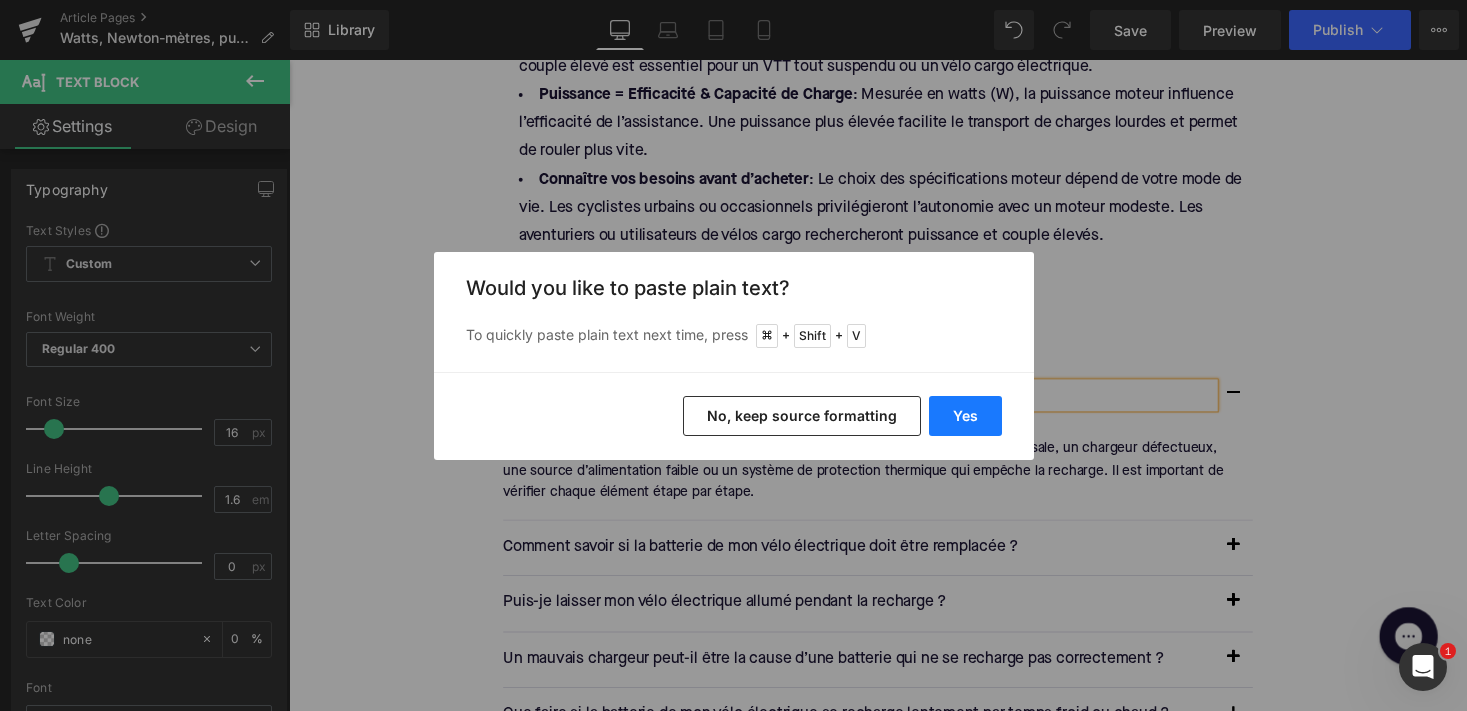 click on "Yes" at bounding box center (965, 416) 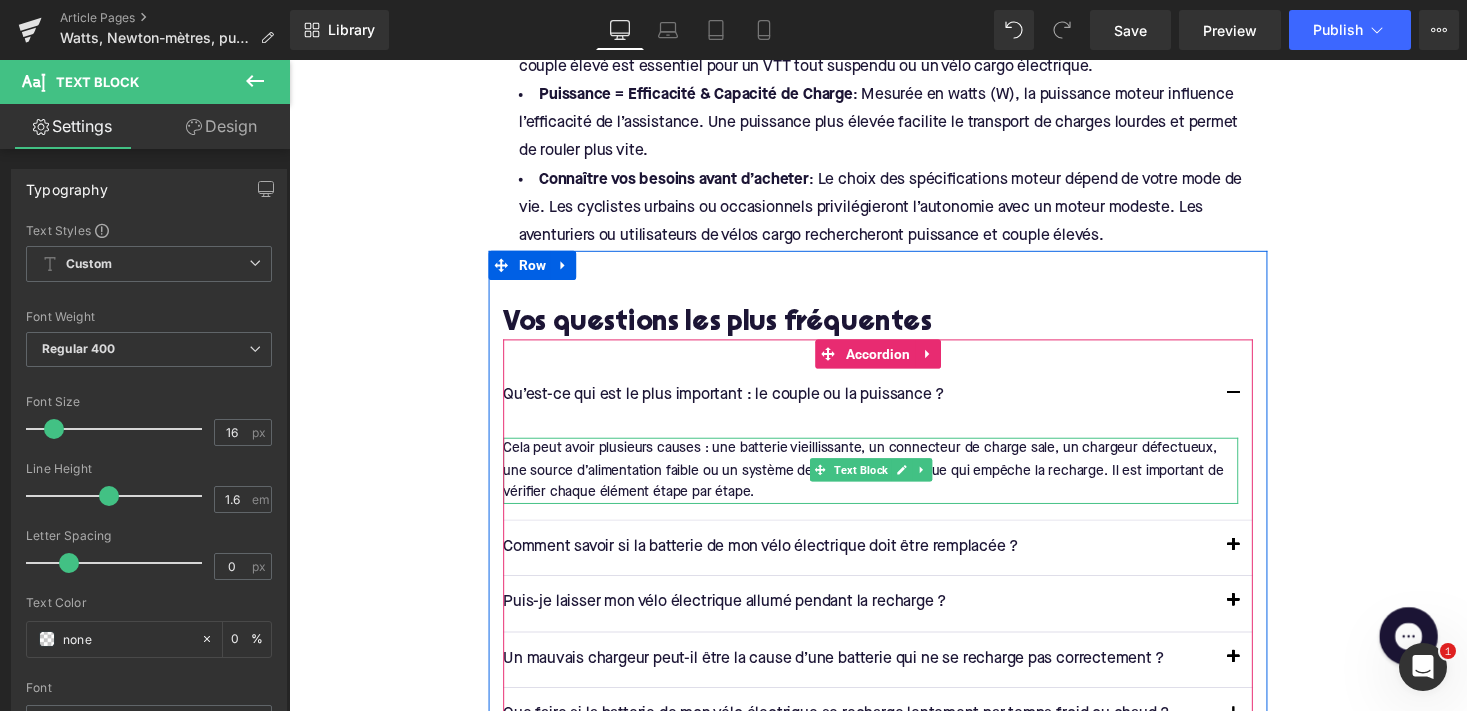 click at bounding box center [886, 450] 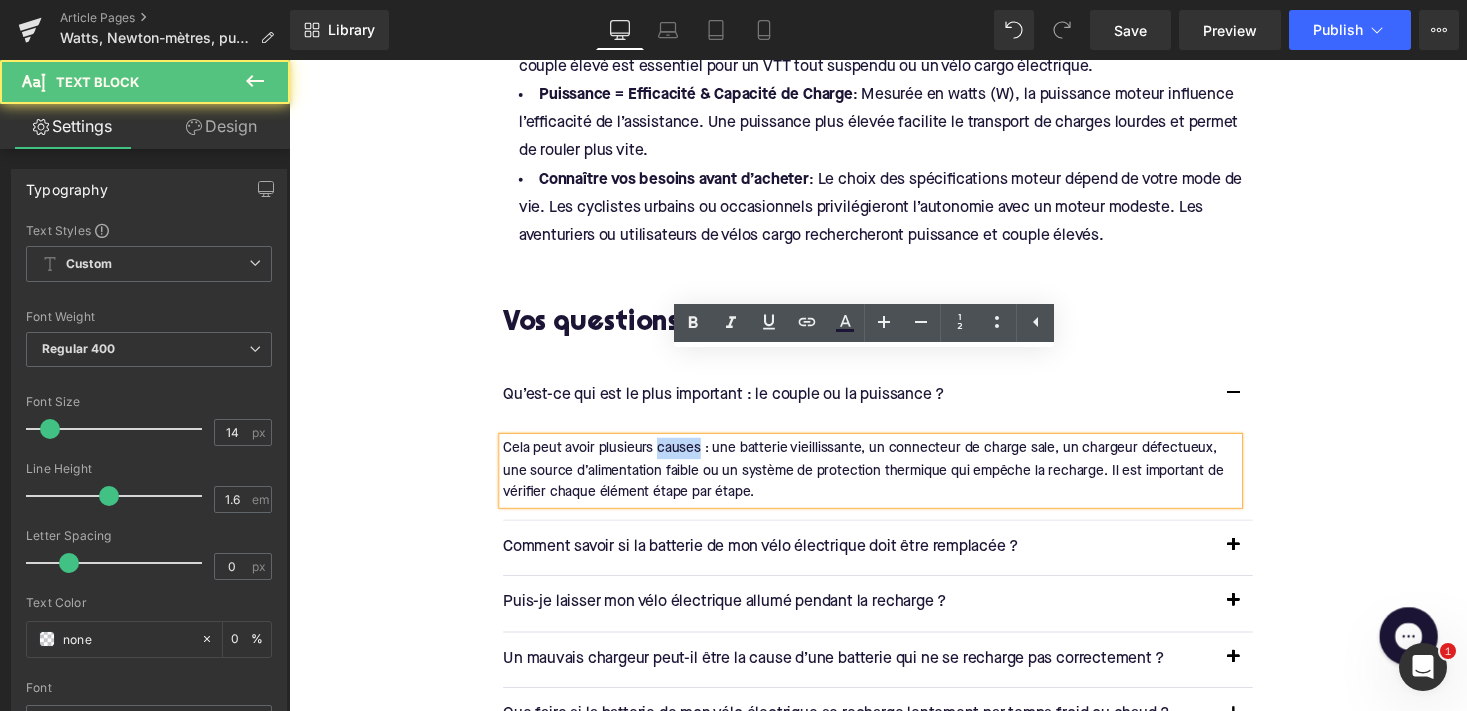 click on "Cela peut avoir plusieurs causes : une batterie vieillissante, un connecteur de charge sale, un chargeur défectueux, une source d’alimentation faible ou un système de protection thermique qui empêche la recharge. Il est important de vérifier chaque élément étape par étape." at bounding box center [886, 481] 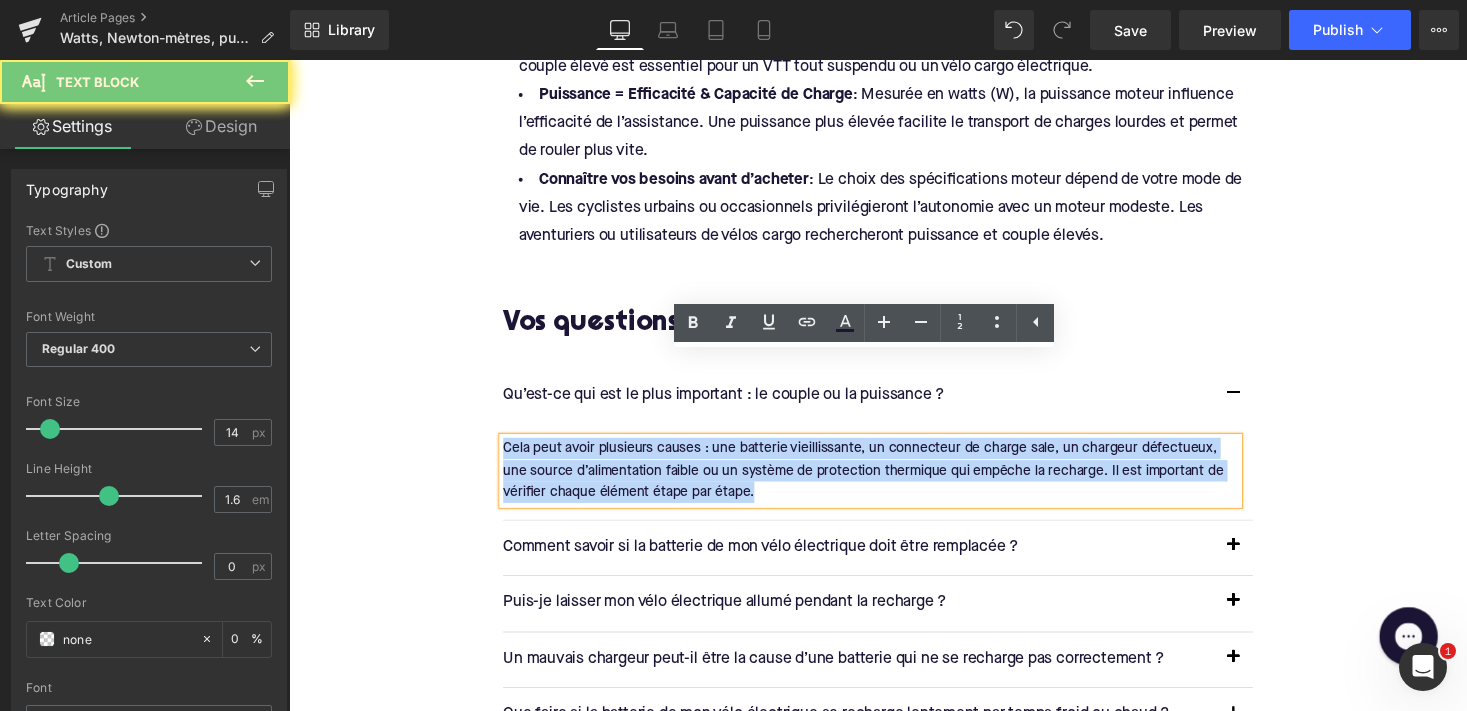 click on "Cela peut avoir plusieurs causes : une batterie vieillissante, un connecteur de charge sale, un chargeur défectueux, une source d’alimentation faible ou un système de protection thermique qui empêche la recharge. Il est important de vérifier chaque élément étape par étape." at bounding box center (886, 481) 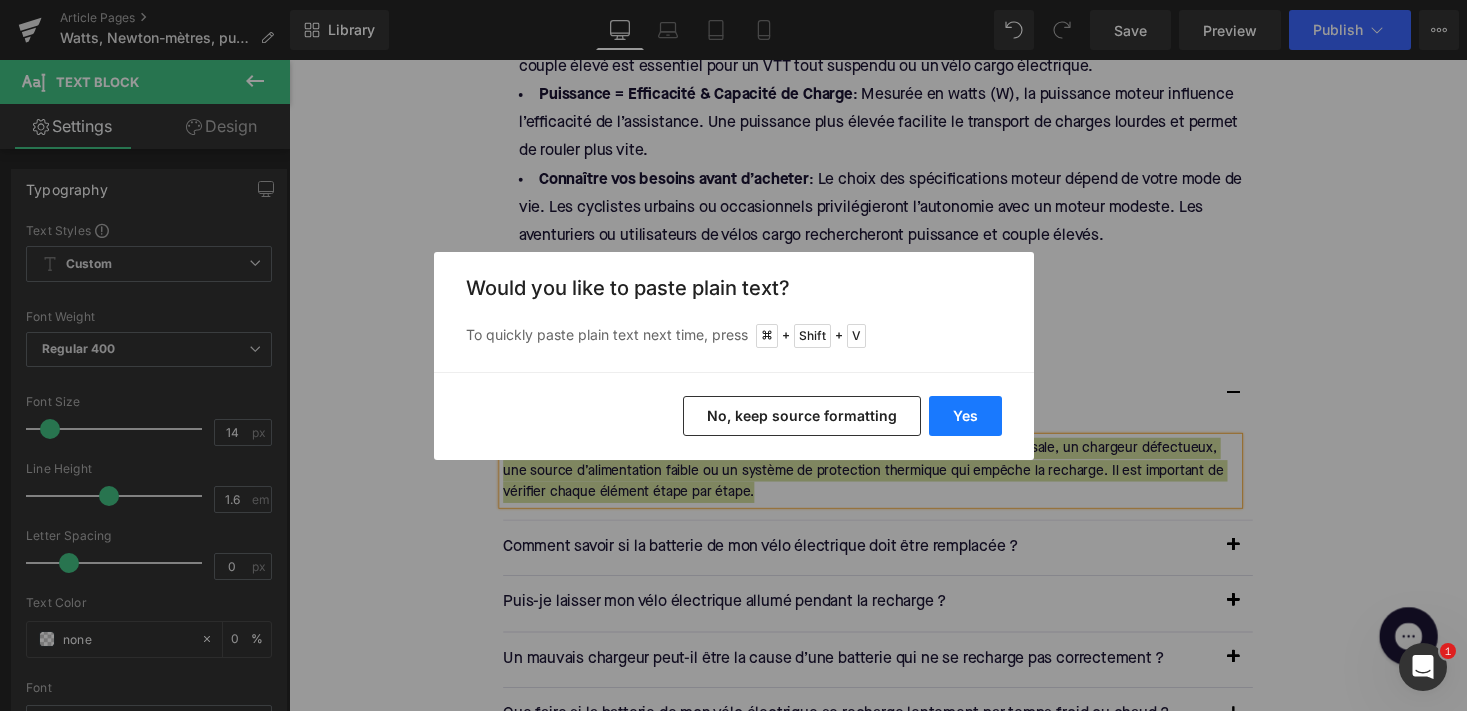 click on "Yes" at bounding box center (965, 416) 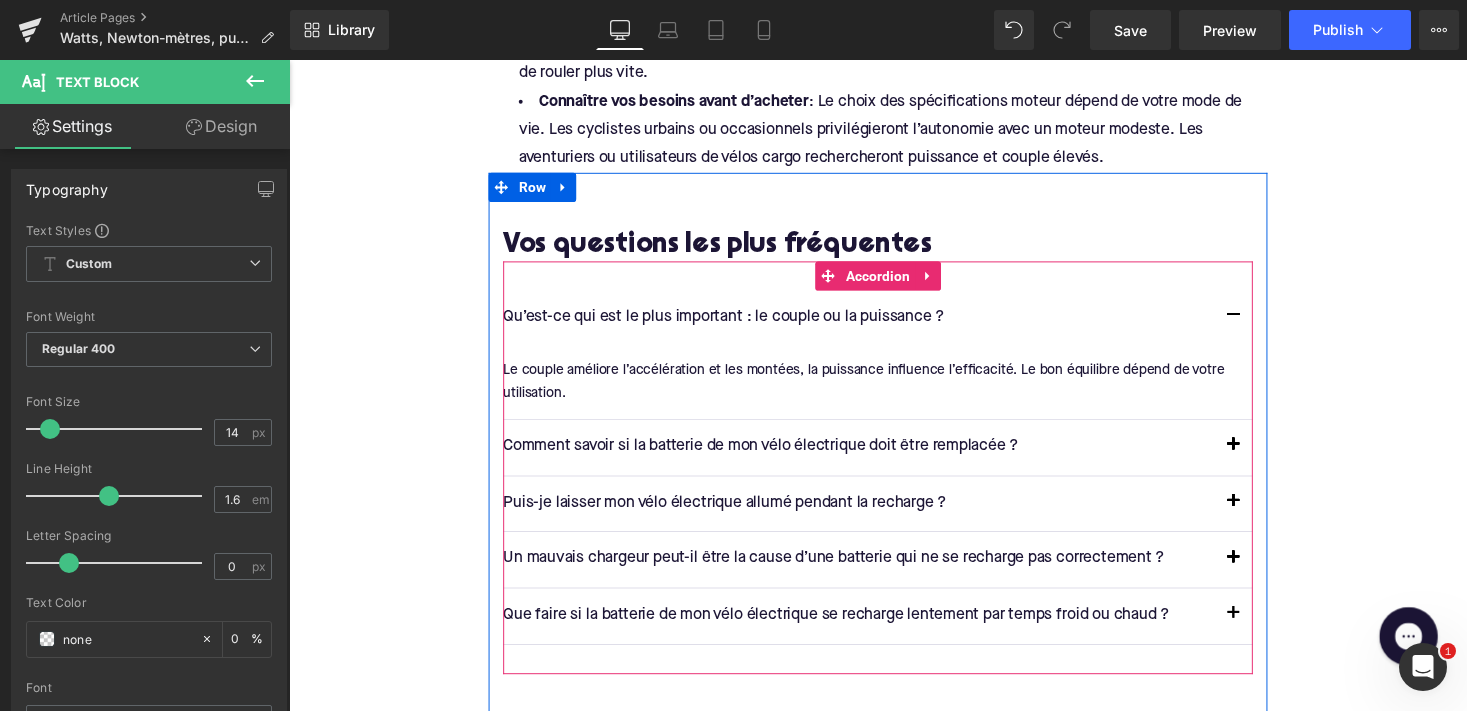 scroll, scrollTop: 3571, scrollLeft: 0, axis: vertical 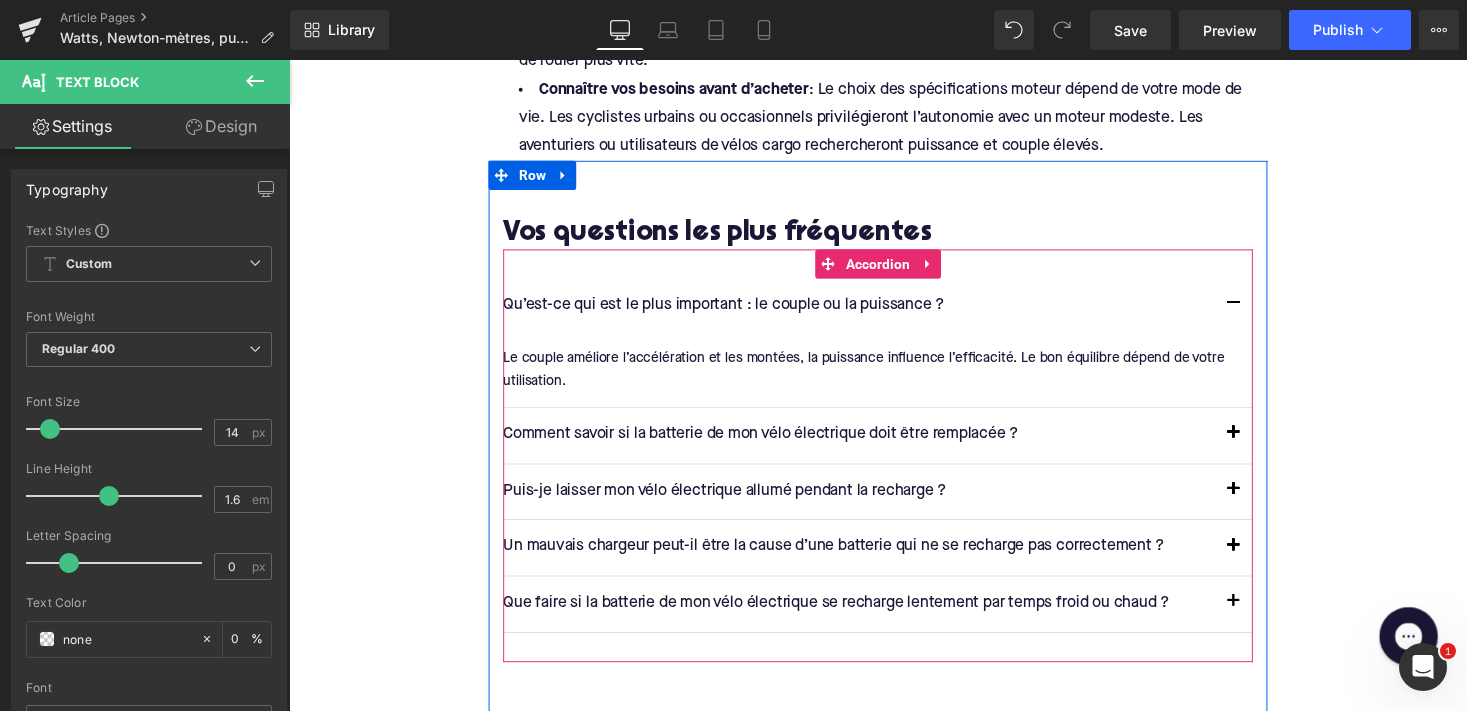 click on "Comment savoir si la batterie de mon vélo électrique doit être remplacée ?" at bounding box center (874, 446) 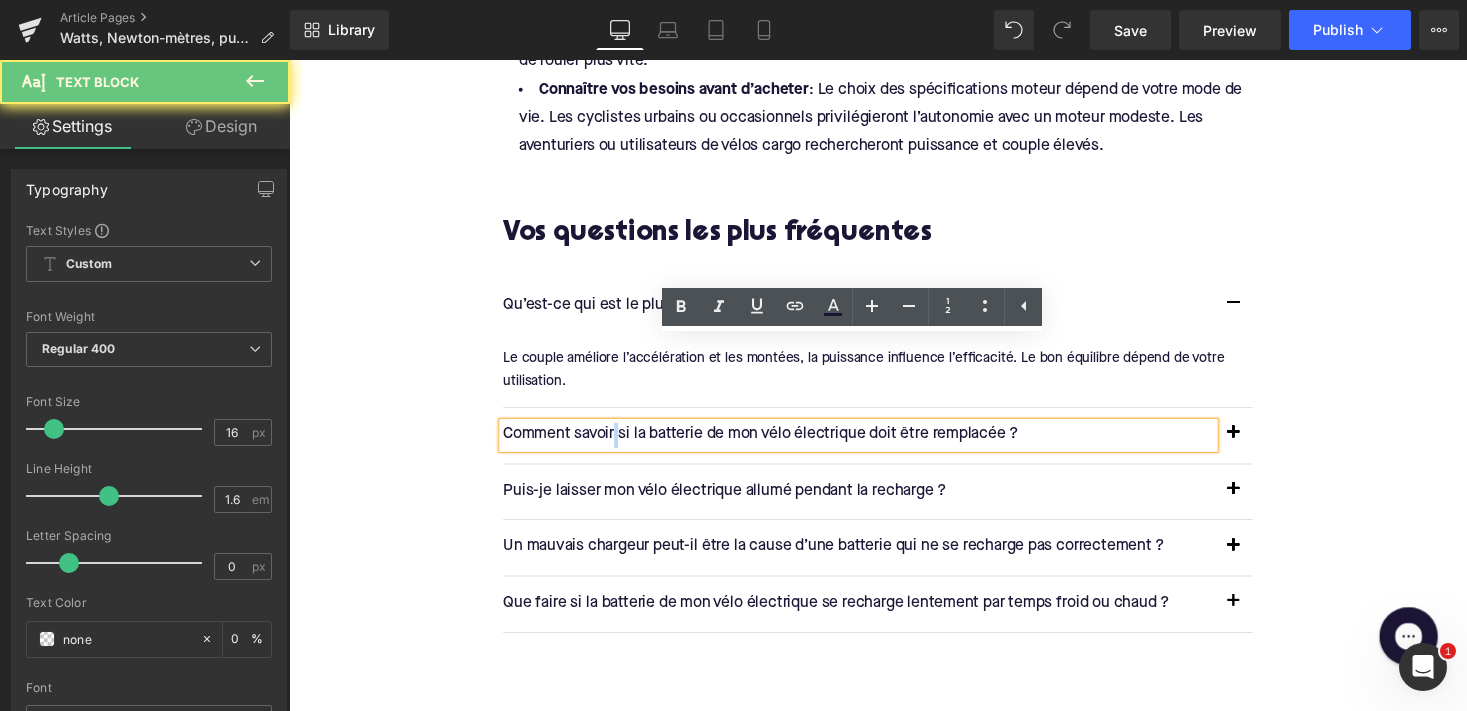 click on "Comment savoir si la batterie de mon vélo électrique doit être remplacée ?" at bounding box center [874, 446] 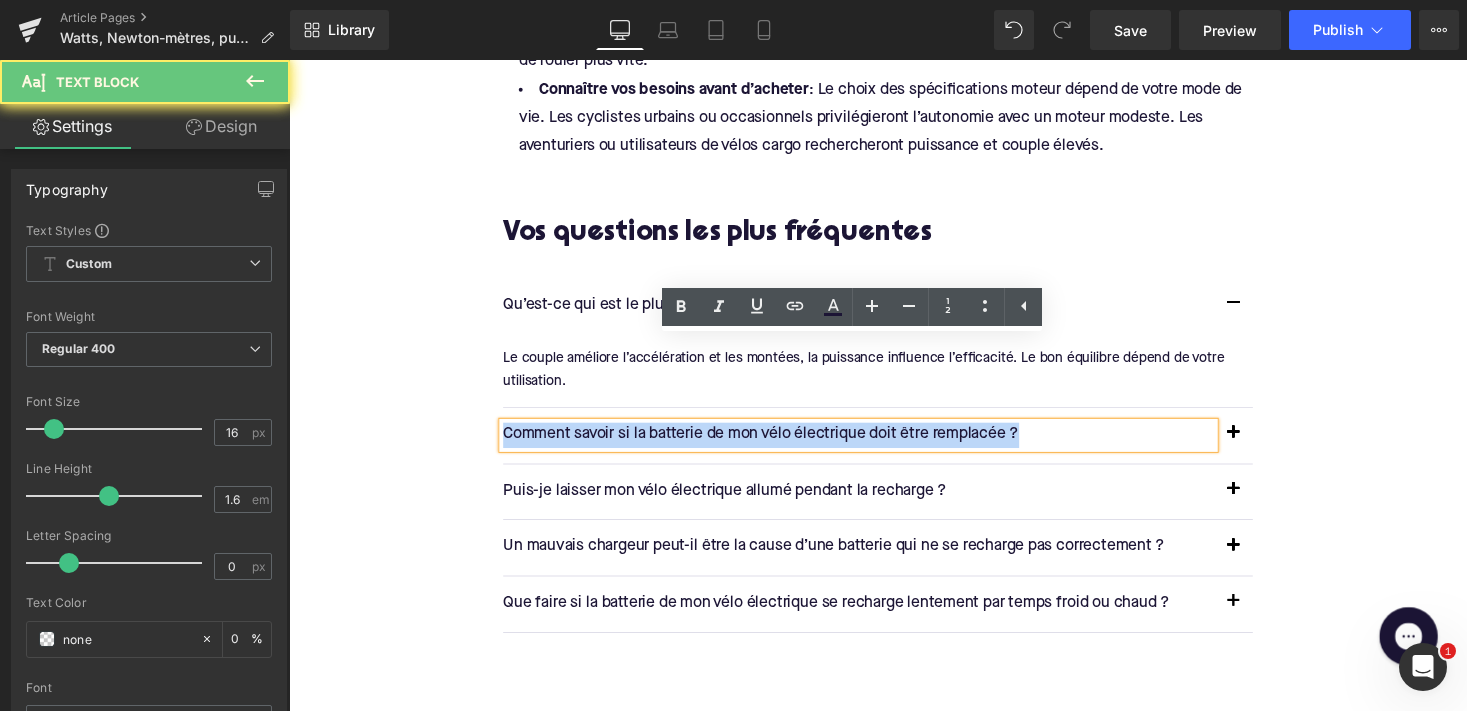 click on "Comment savoir si la batterie de mon vélo électrique doit être remplacée ?" at bounding box center [874, 446] 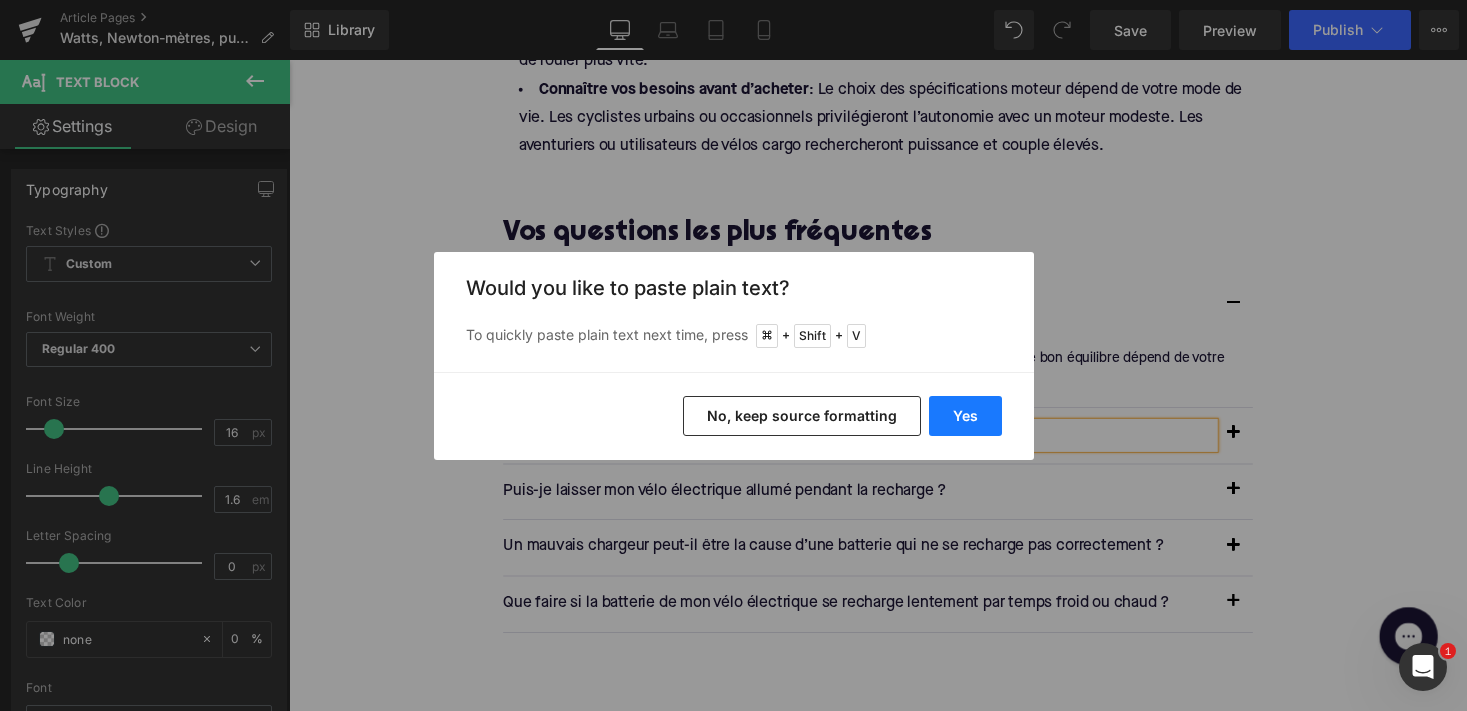 click on "Yes" at bounding box center (965, 416) 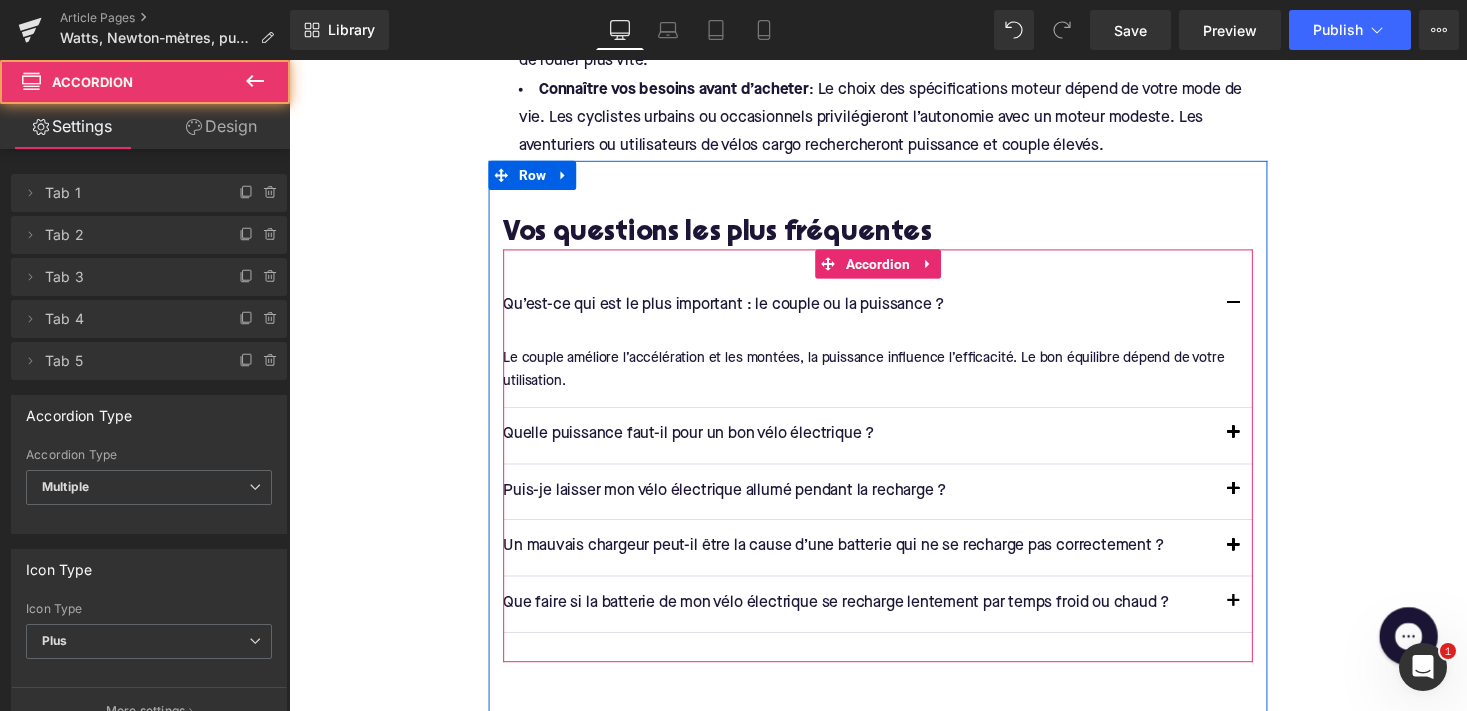 click at bounding box center [1259, 446] 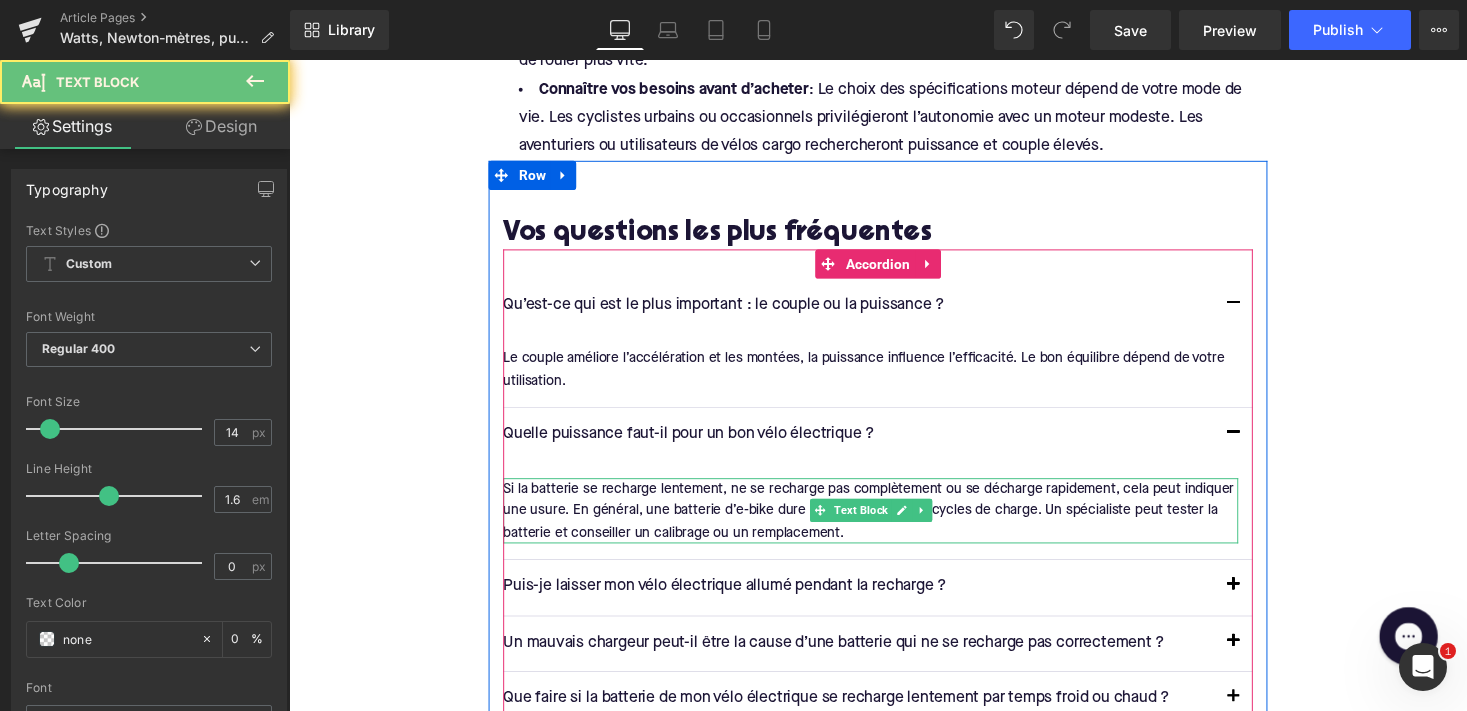 click on "Si la batterie se recharge lentement, ne se recharge pas complètement ou se décharge rapidement, cela peut indiquer une usure. En général, une batterie d’e-bike dure entre 500 et 1 000 cycles de charge. Un spécialiste peut tester la batterie et conseiller un calibrage ou un remplacement." at bounding box center (886, 523) 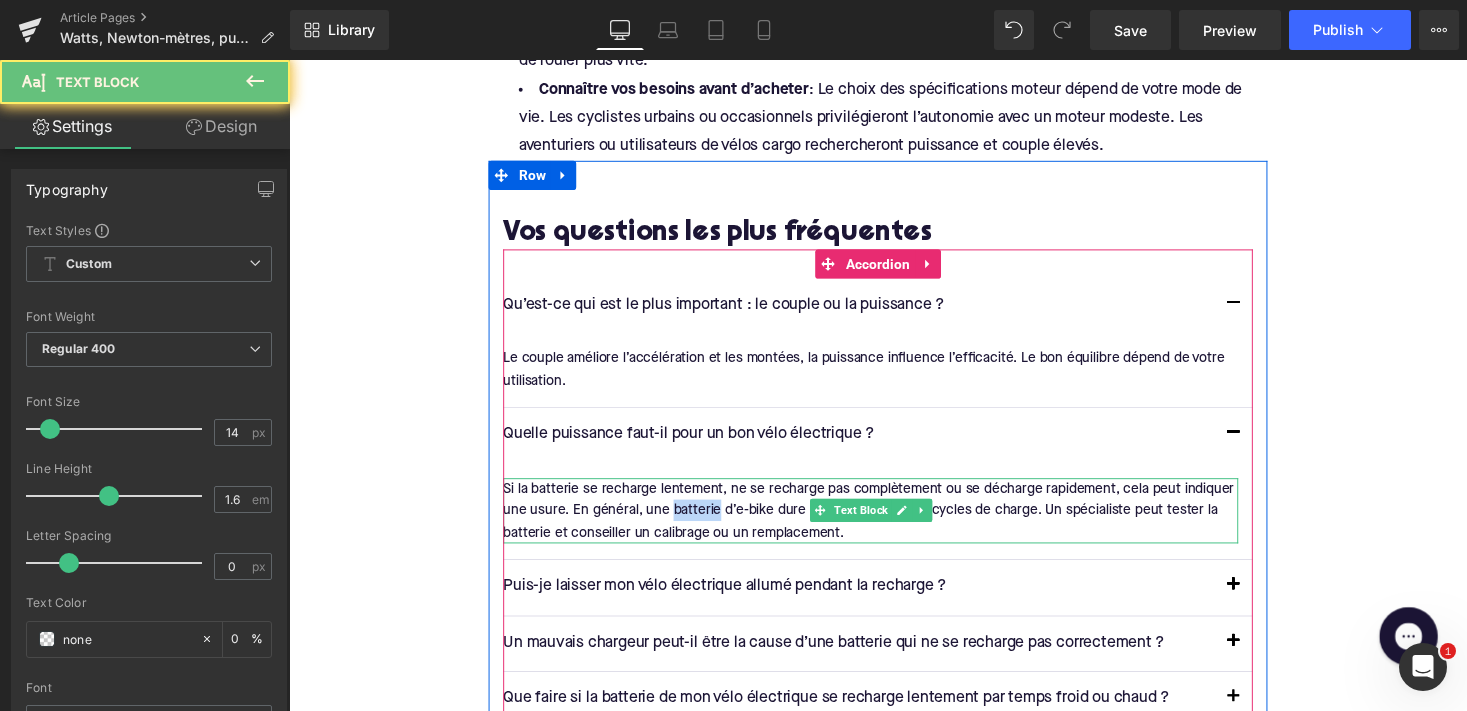 click on "Si la batterie se recharge lentement, ne se recharge pas complètement ou se décharge rapidement, cela peut indiquer une usure. En général, une batterie d’e-bike dure entre 500 et 1 000 cycles de charge. Un spécialiste peut tester la batterie et conseiller un calibrage ou un remplacement." at bounding box center [886, 523] 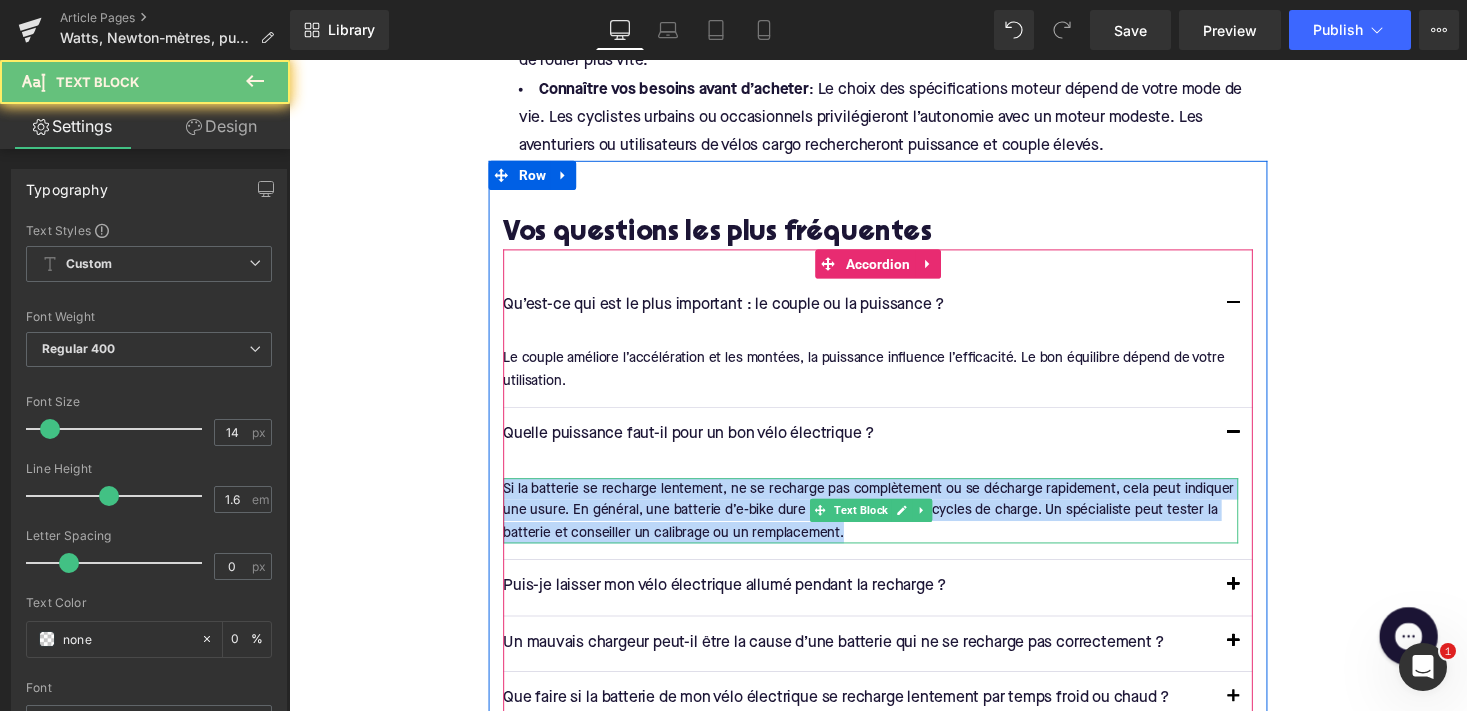 click on "Si la batterie se recharge lentement, ne se recharge pas complètement ou se décharge rapidement, cela peut indiquer une usure. En général, une batterie d’e-bike dure entre 500 et 1 000 cycles de charge. Un spécialiste peut tester la batterie et conseiller un calibrage ou un remplacement." at bounding box center (886, 523) 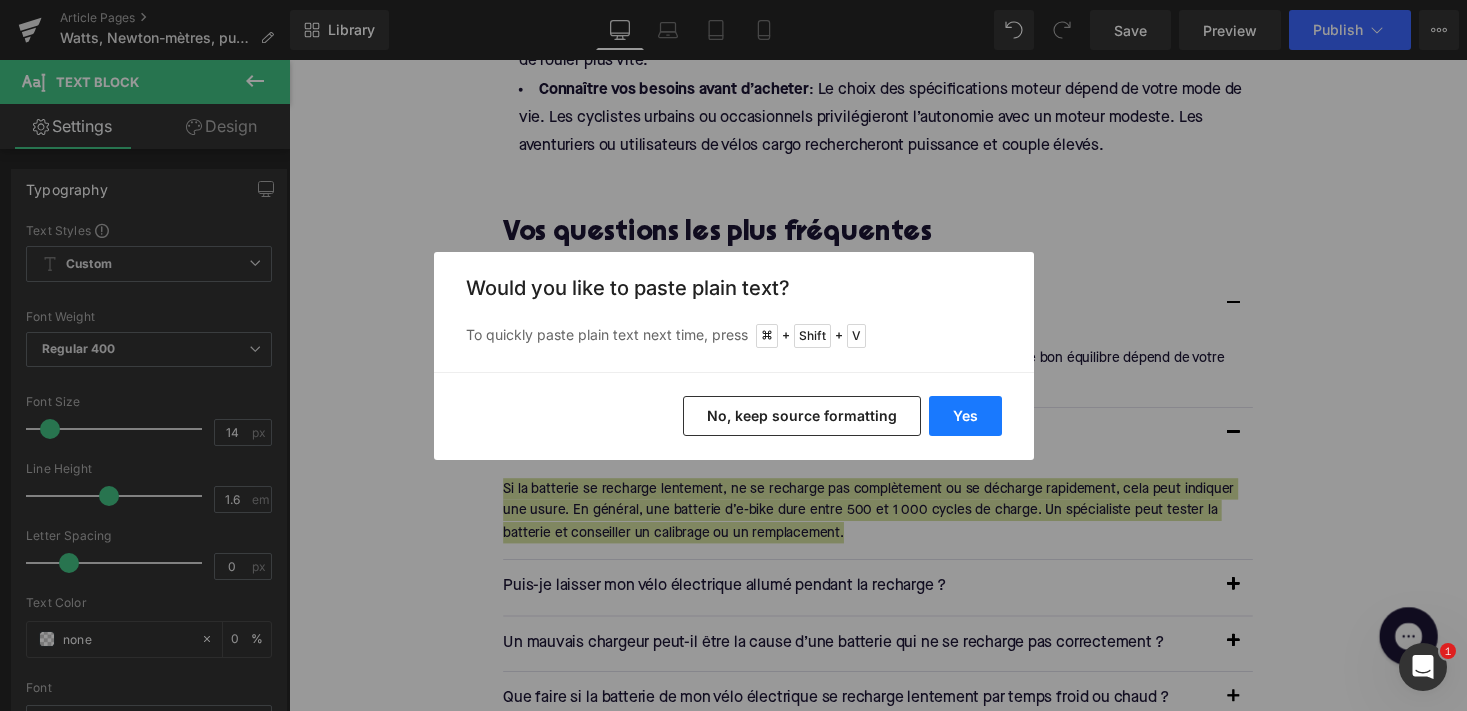 click on "Yes" at bounding box center [965, 416] 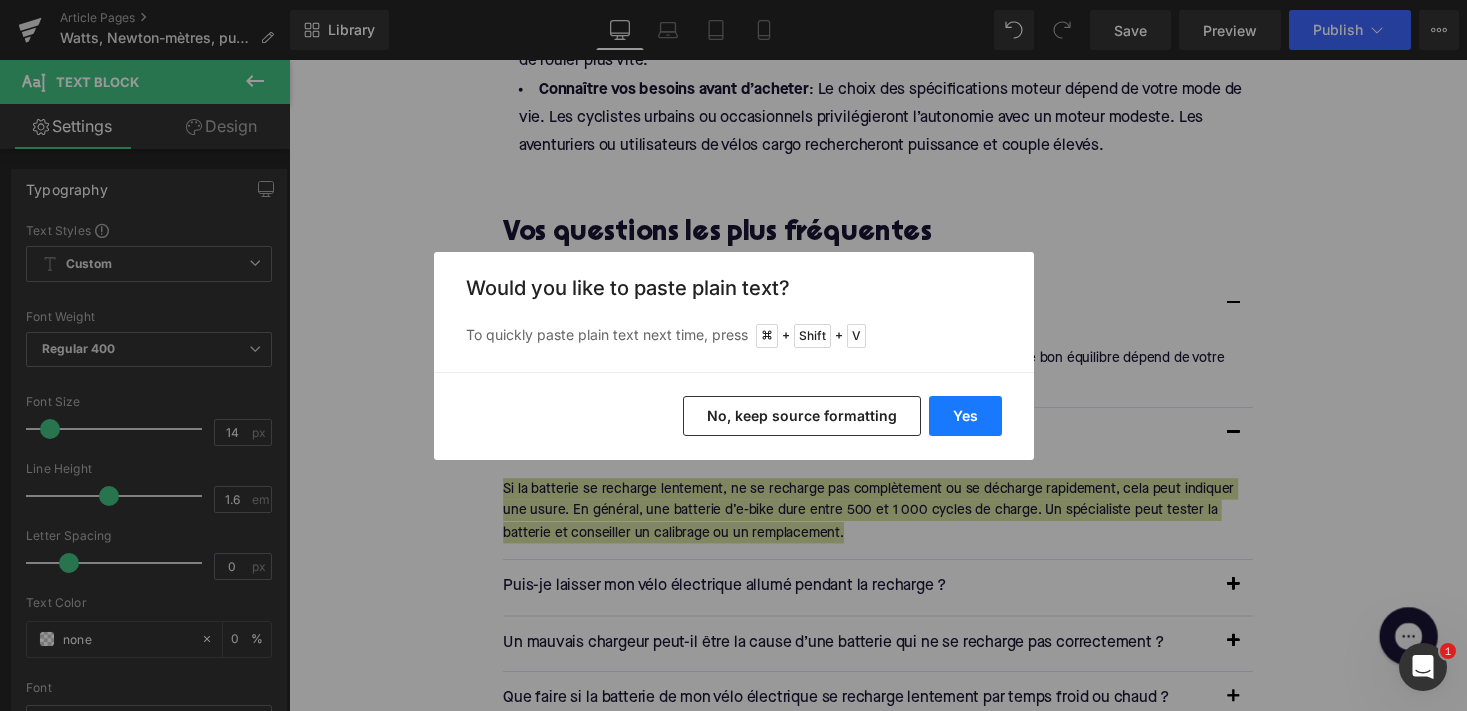 type 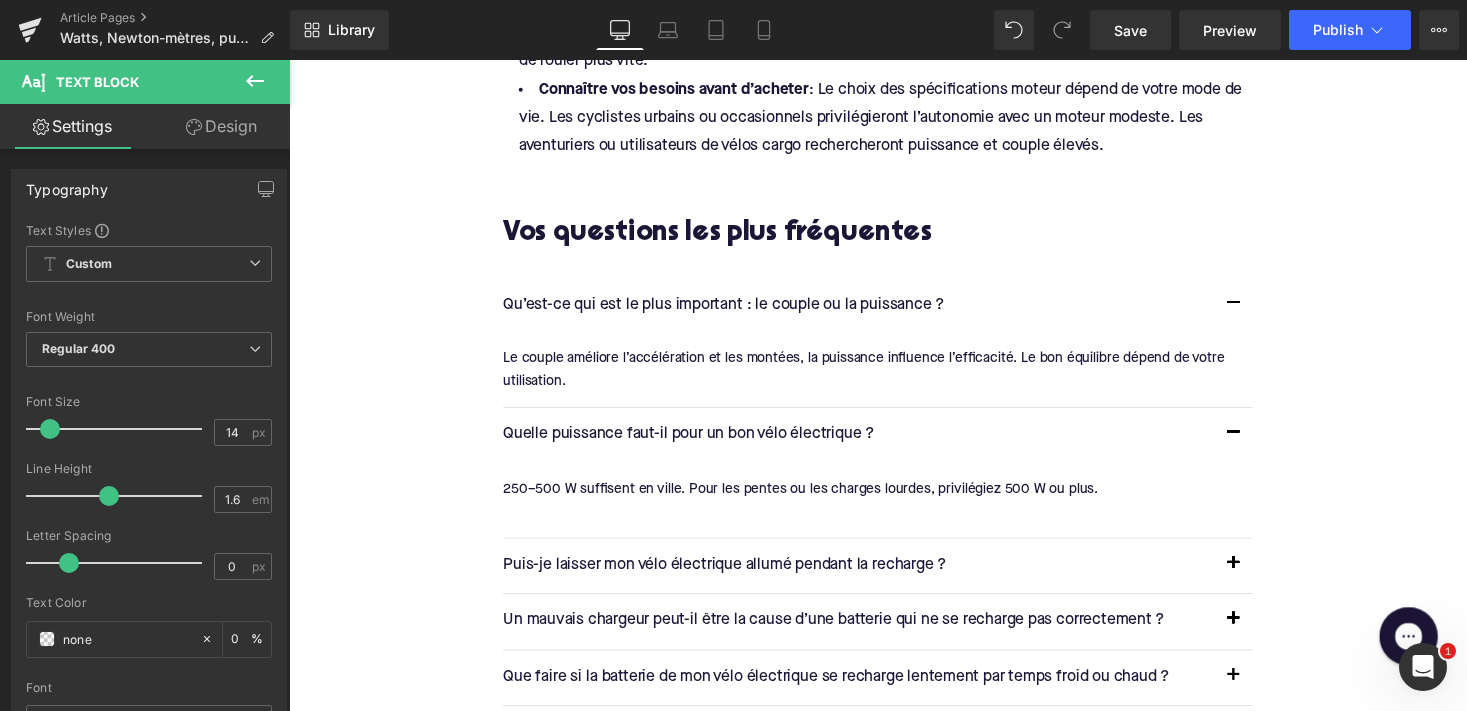 click on "Library Desktop Desktop Laptop Tablet Mobile Save Preview Publish Scheduled View Live Page View with current Template Save Template to Library Schedule Publish  Optimize  Publish Settings Shortcuts  Your page can’t be published   You've reached the maximum number of published pages on your plan  (102/999999).  You need to upgrade your plan or unpublish all your pages to get 1 publish slot.   Unpublish pages   Upgrade plan" at bounding box center (878, 30) 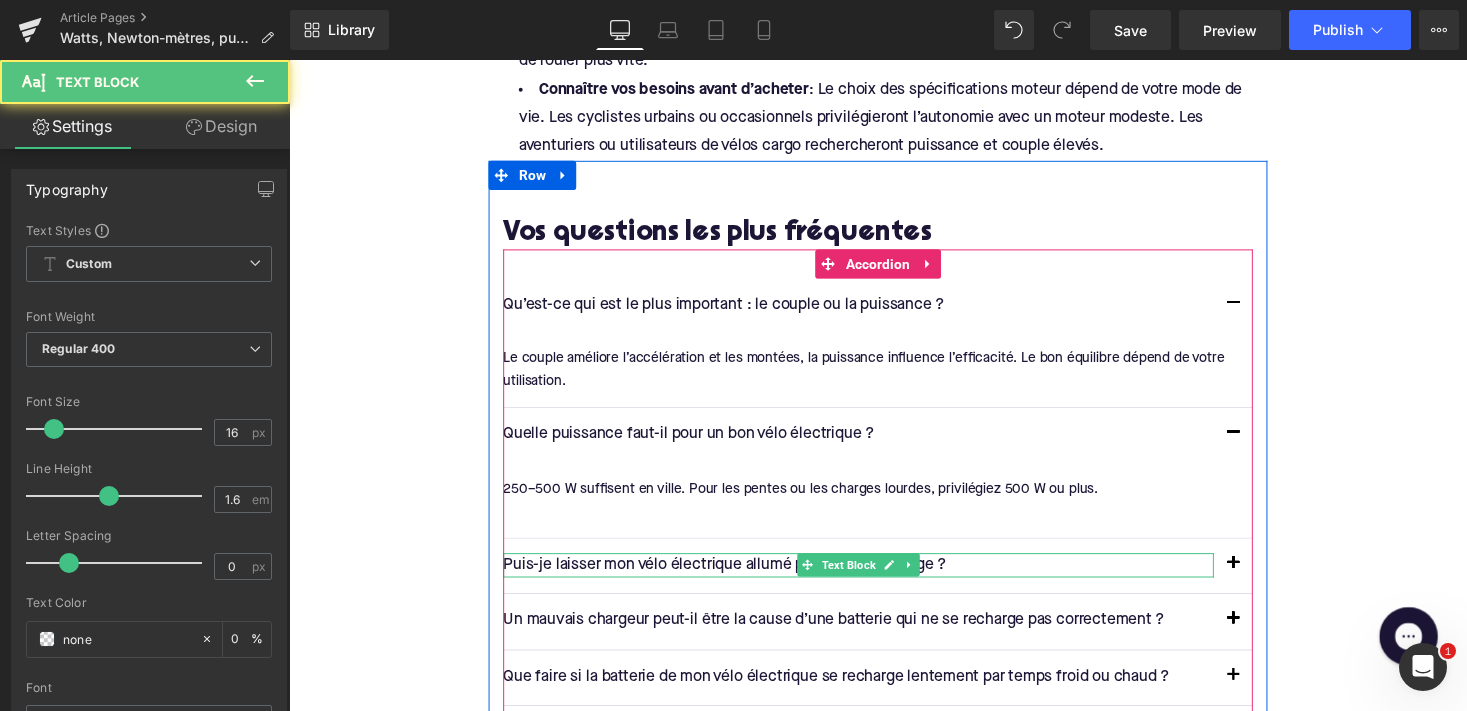 click on "Puis-je laisser mon vélo électrique allumé pendant la recharge ?" at bounding box center (874, 580) 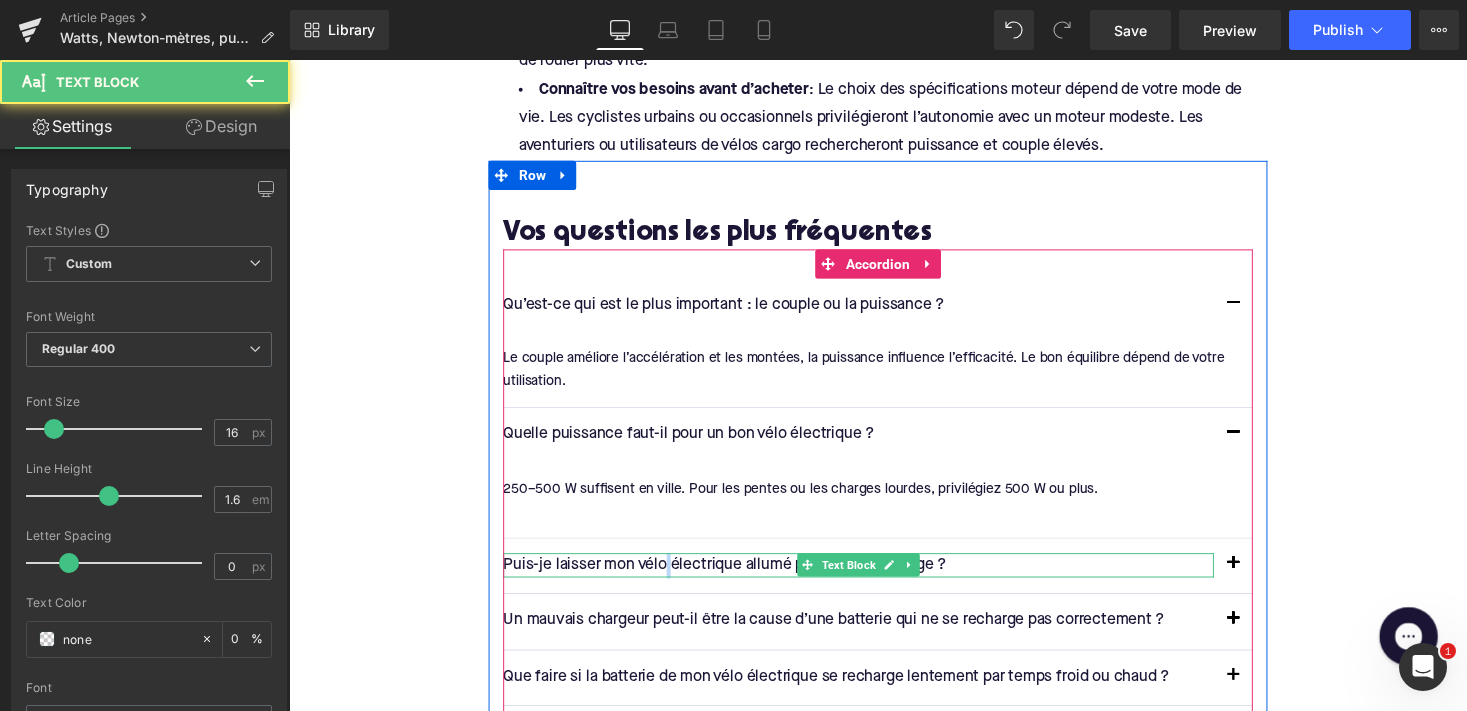 click on "Puis-je laisser mon vélo électrique allumé pendant la recharge ?" at bounding box center [874, 580] 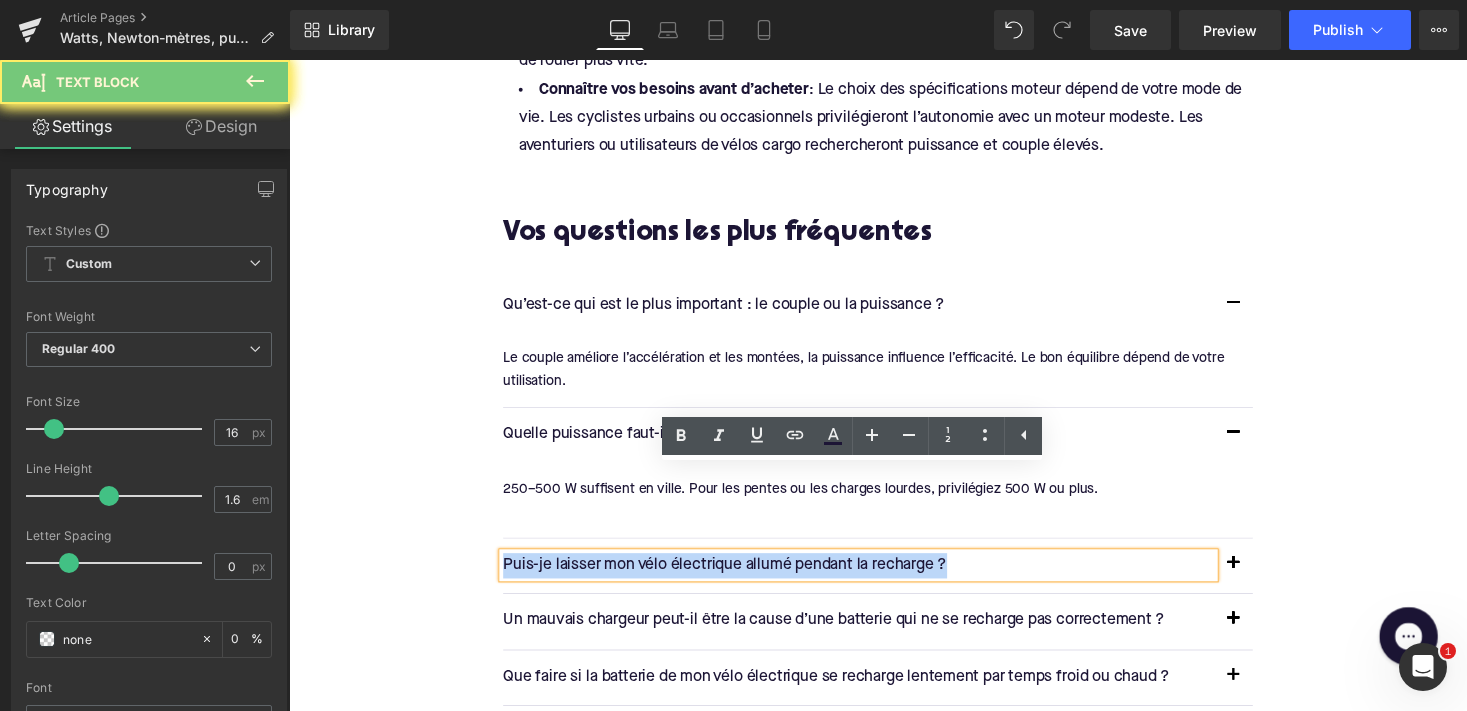 click on "Puis-je laisser mon vélo électrique allumé pendant la recharge ?" at bounding box center (874, 580) 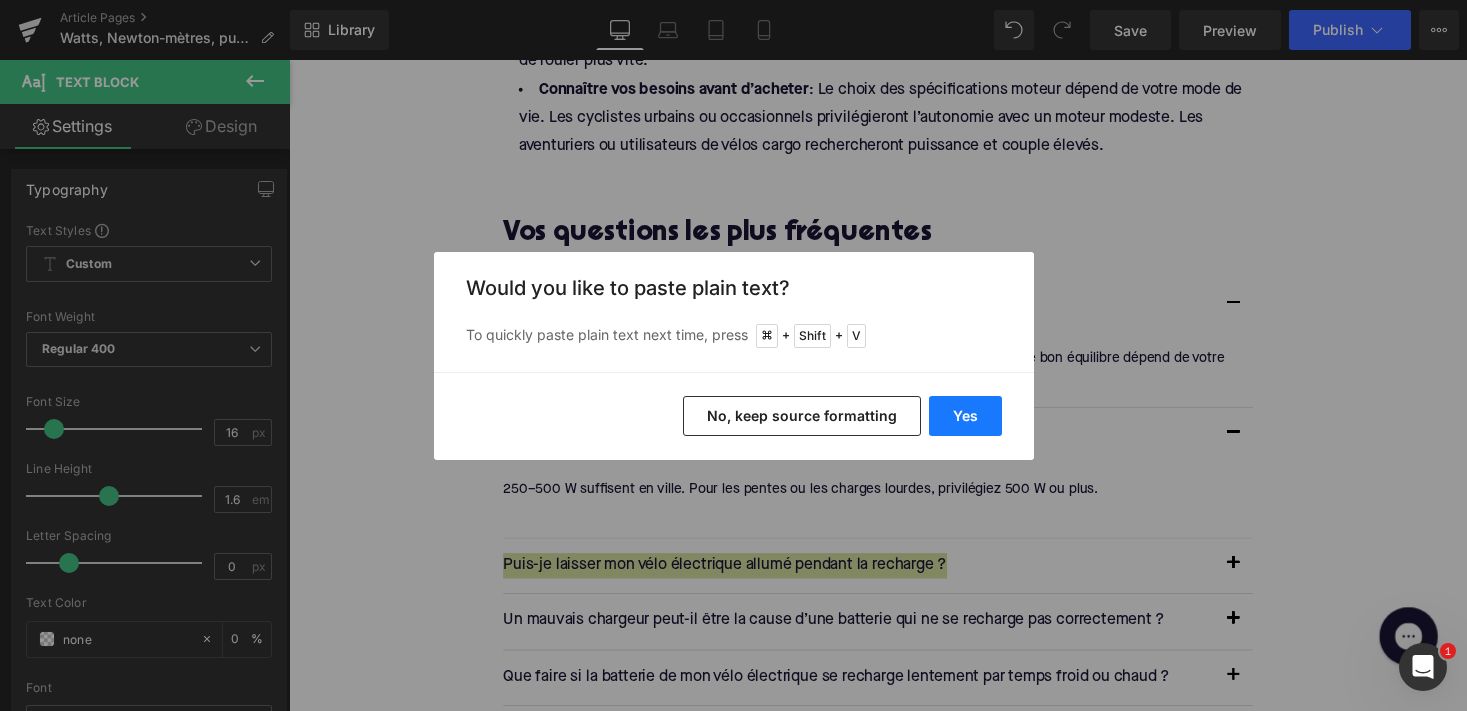 click on "Yes" at bounding box center [965, 416] 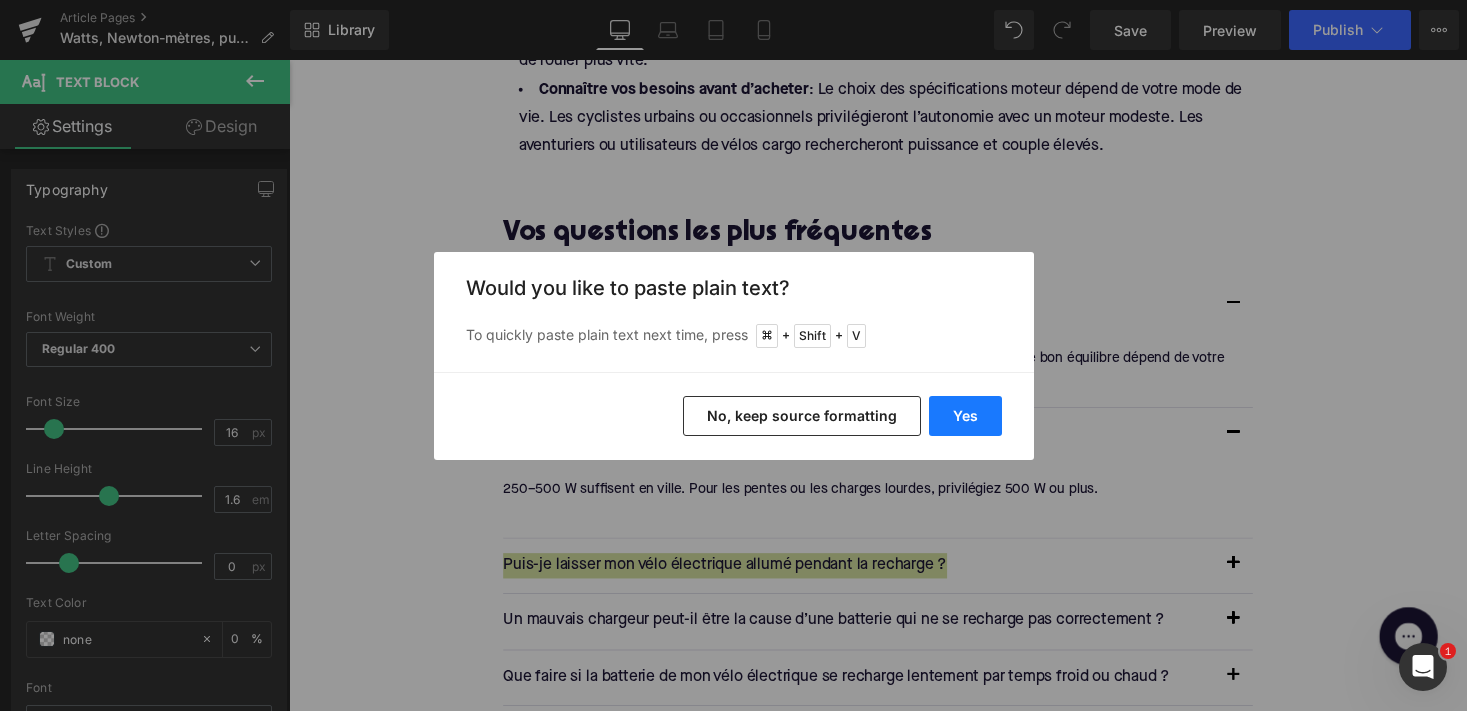 type 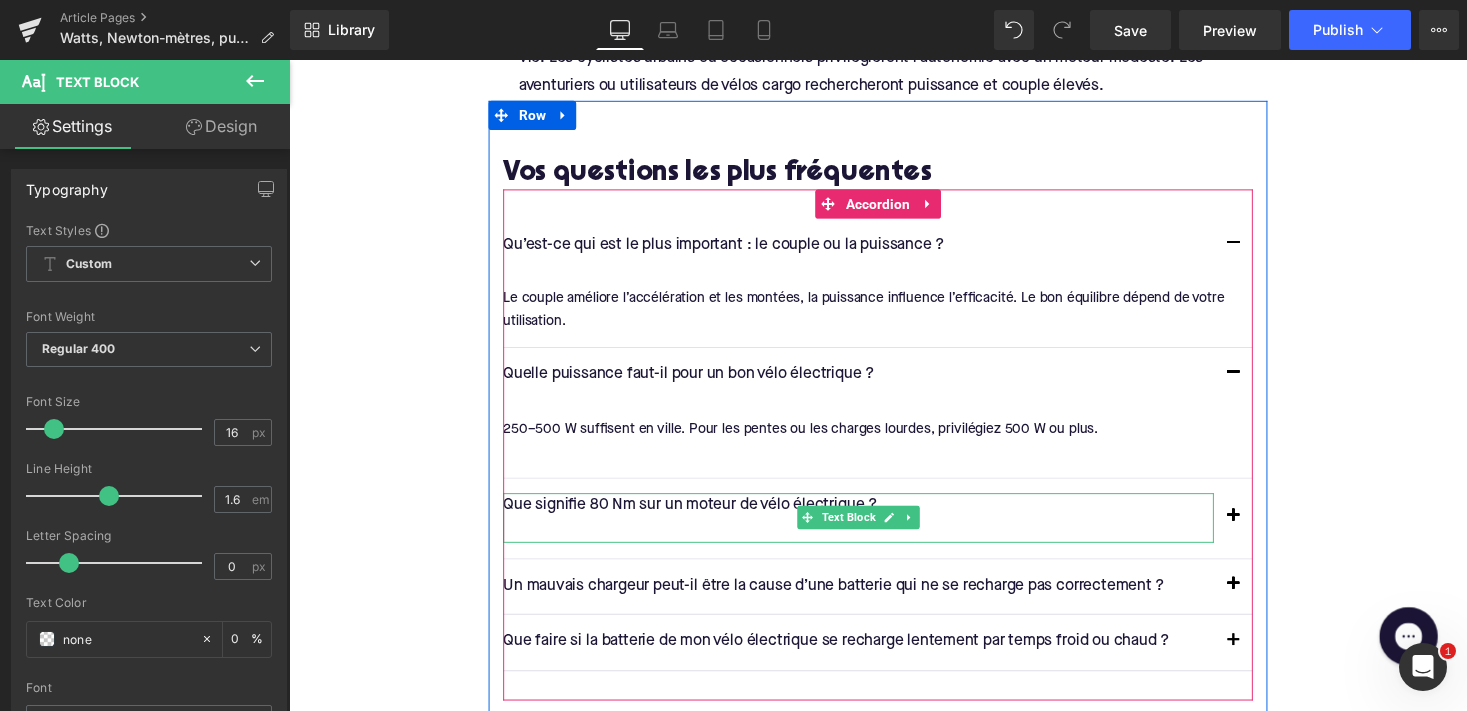 scroll, scrollTop: 3716, scrollLeft: 0, axis: vertical 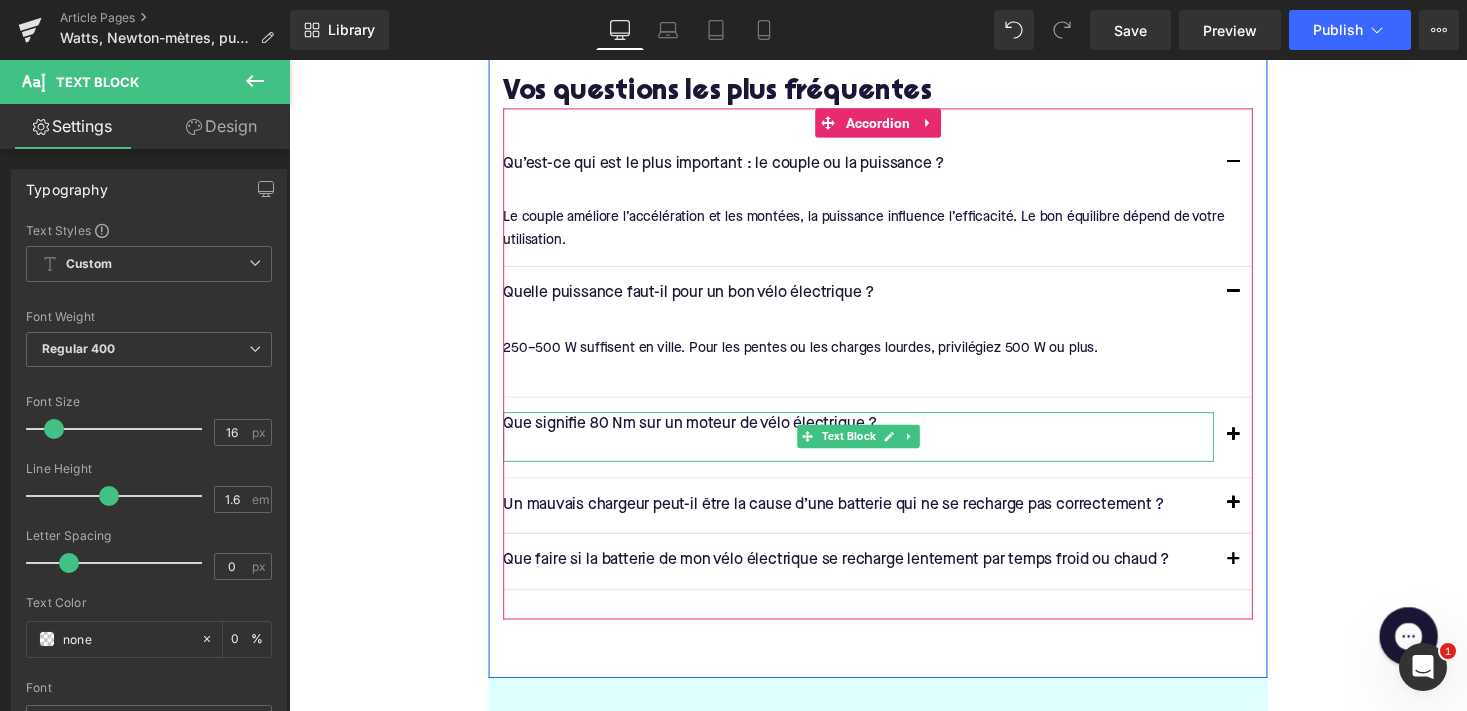 click at bounding box center (874, 460) 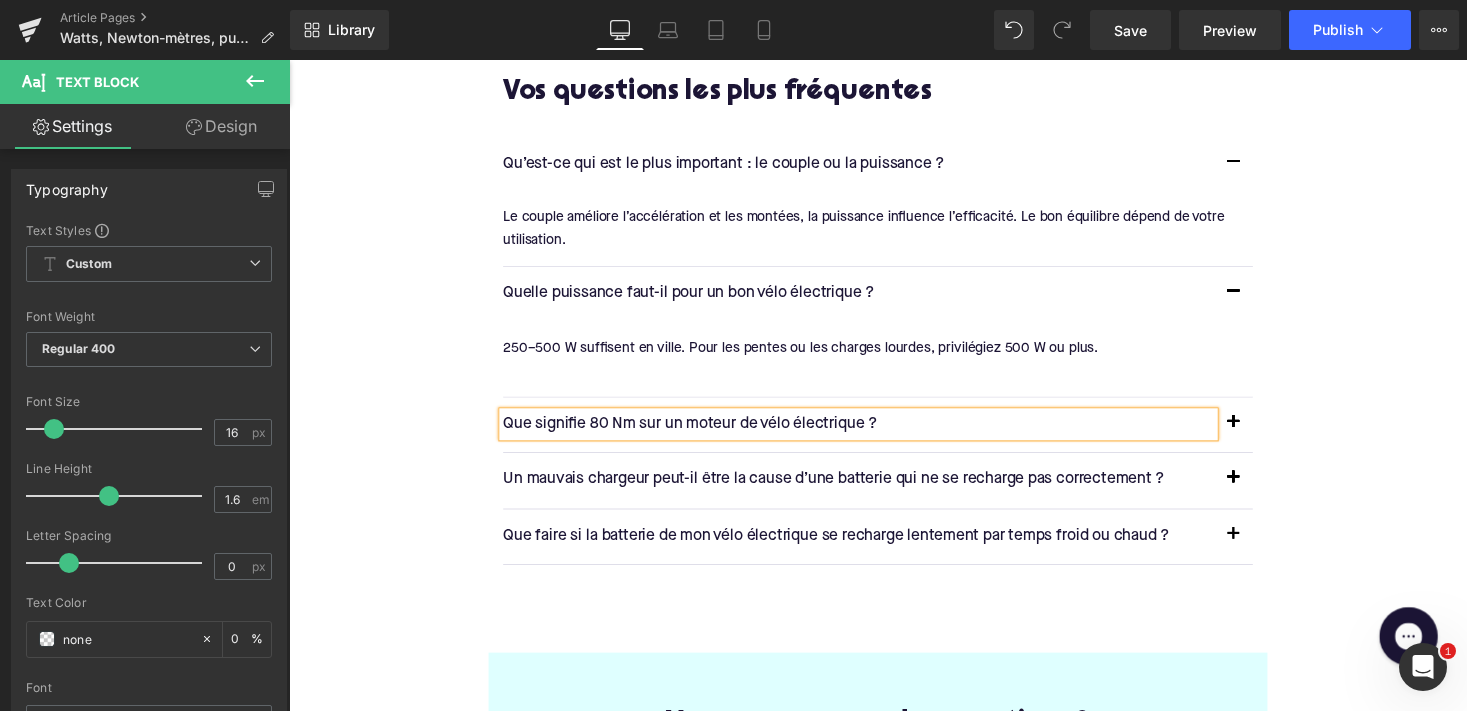click at bounding box center [1259, 435] 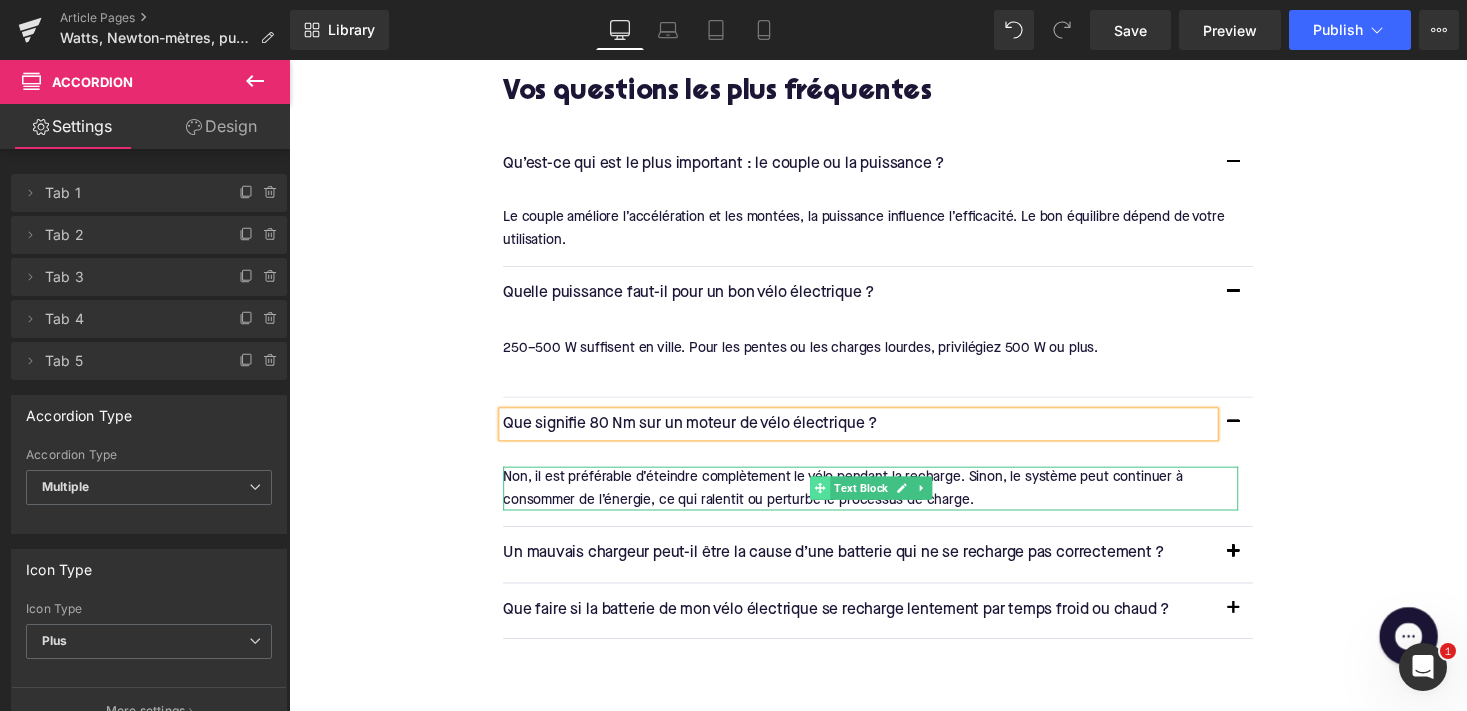 click at bounding box center [834, 500] 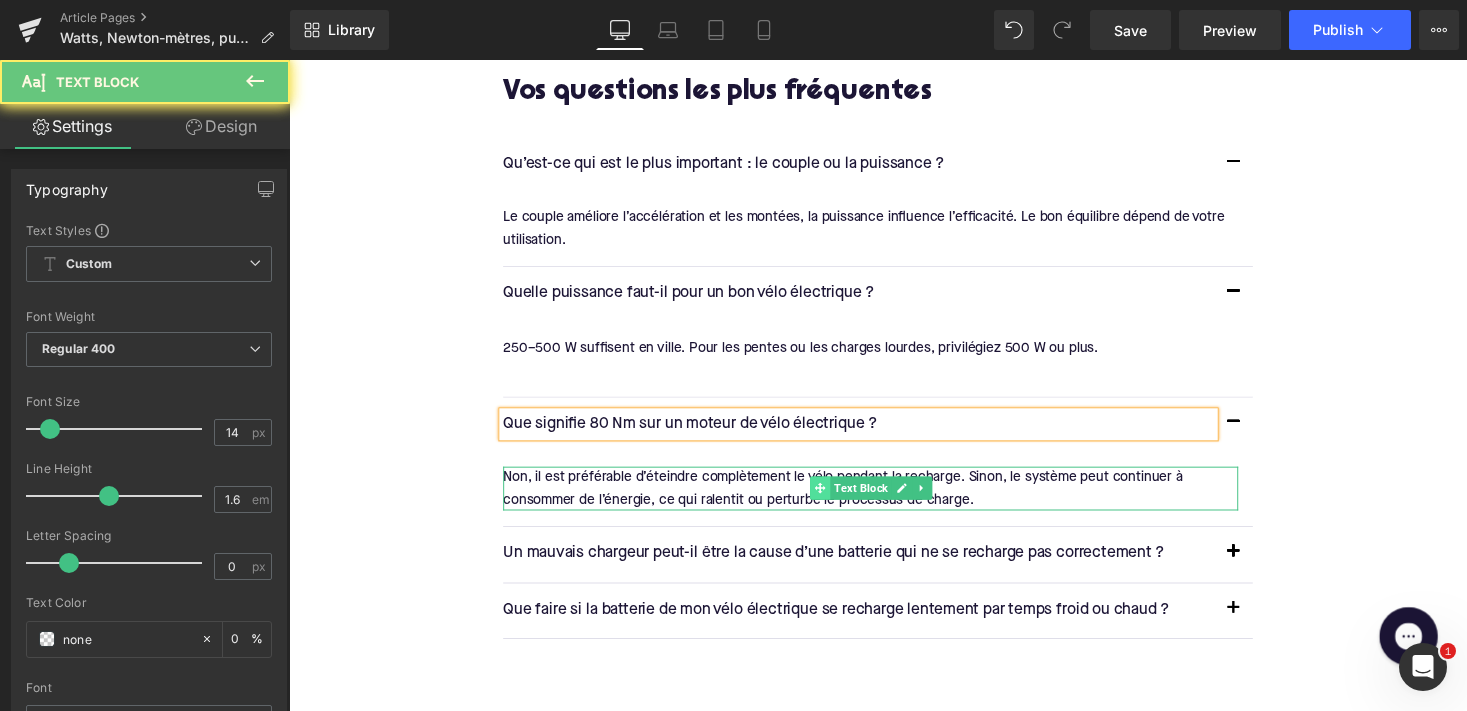 click at bounding box center (834, 500) 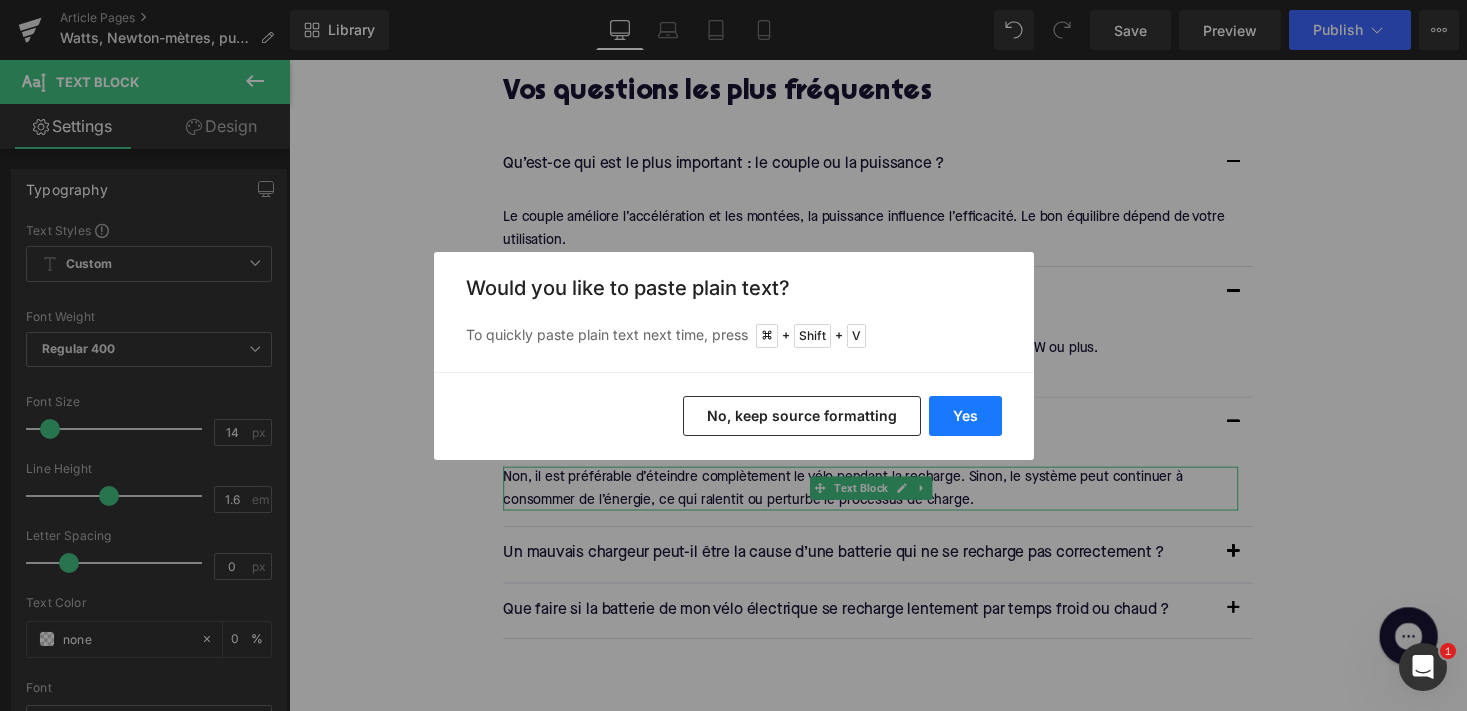 click on "Yes" at bounding box center [965, 416] 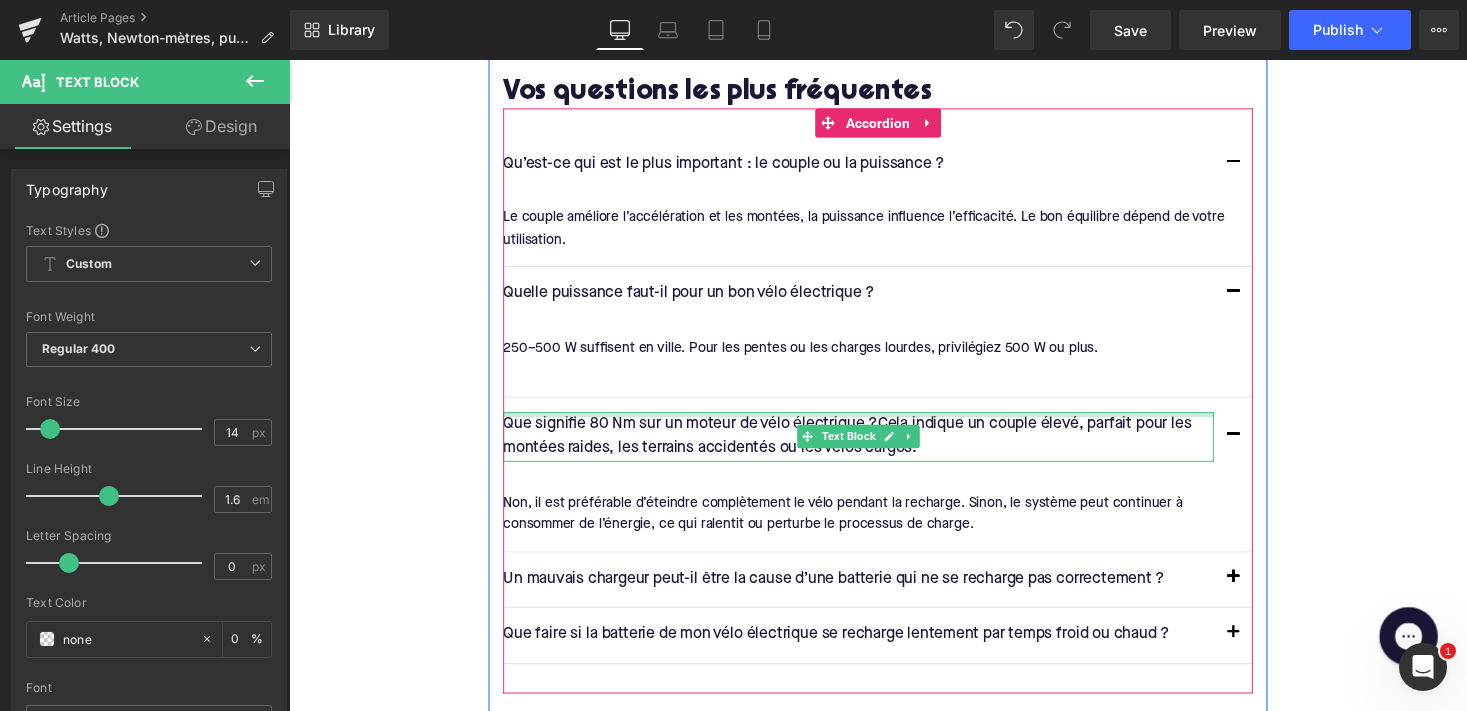 click at bounding box center [874, 424] 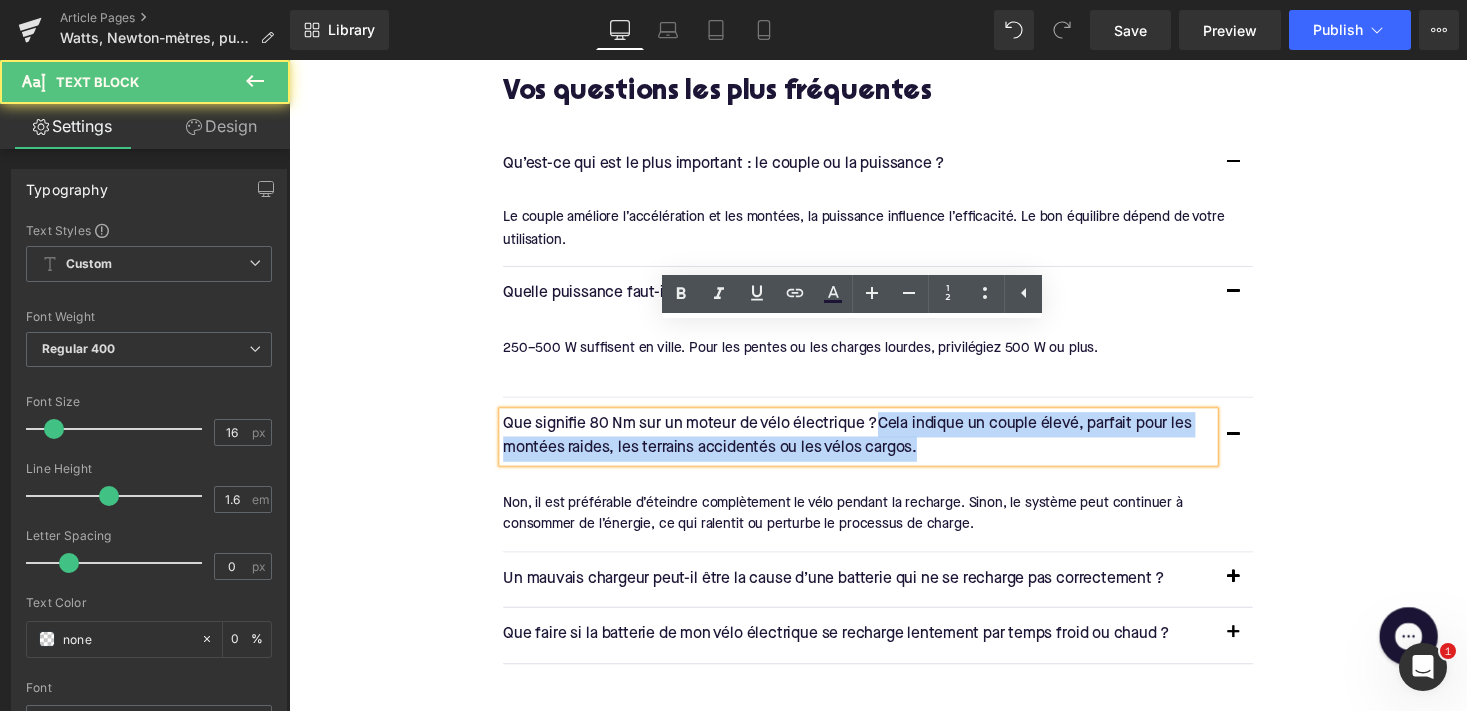 drag, startPoint x: 895, startPoint y: 347, endPoint x: 964, endPoint y: 387, distance: 79.755875 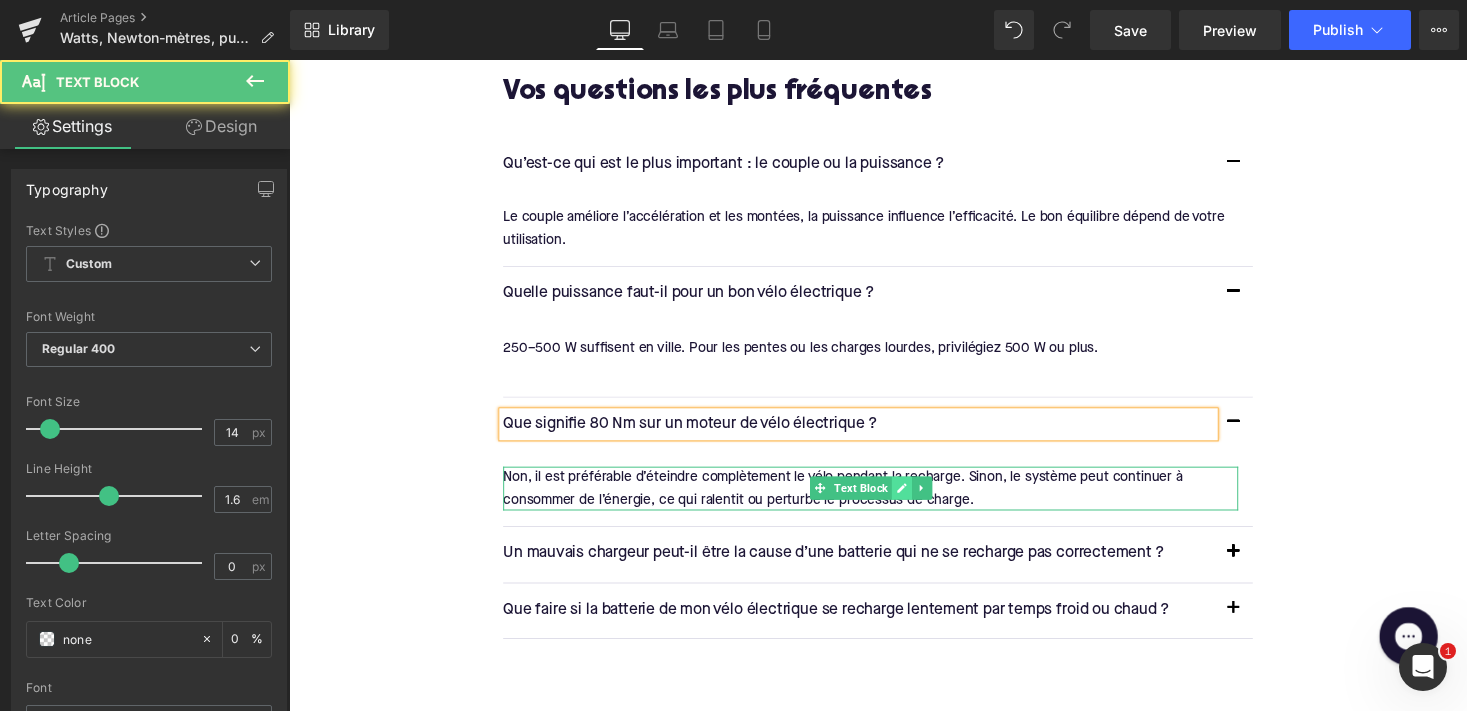 click on "Non, il est préférable d’éteindre complètement le vélo pendant la recharge. Sinon, le système peut continuer à consommer de l’énergie, ce qui ralentit ou perturbe le processus de charge.
Text Block" at bounding box center (886, 500) 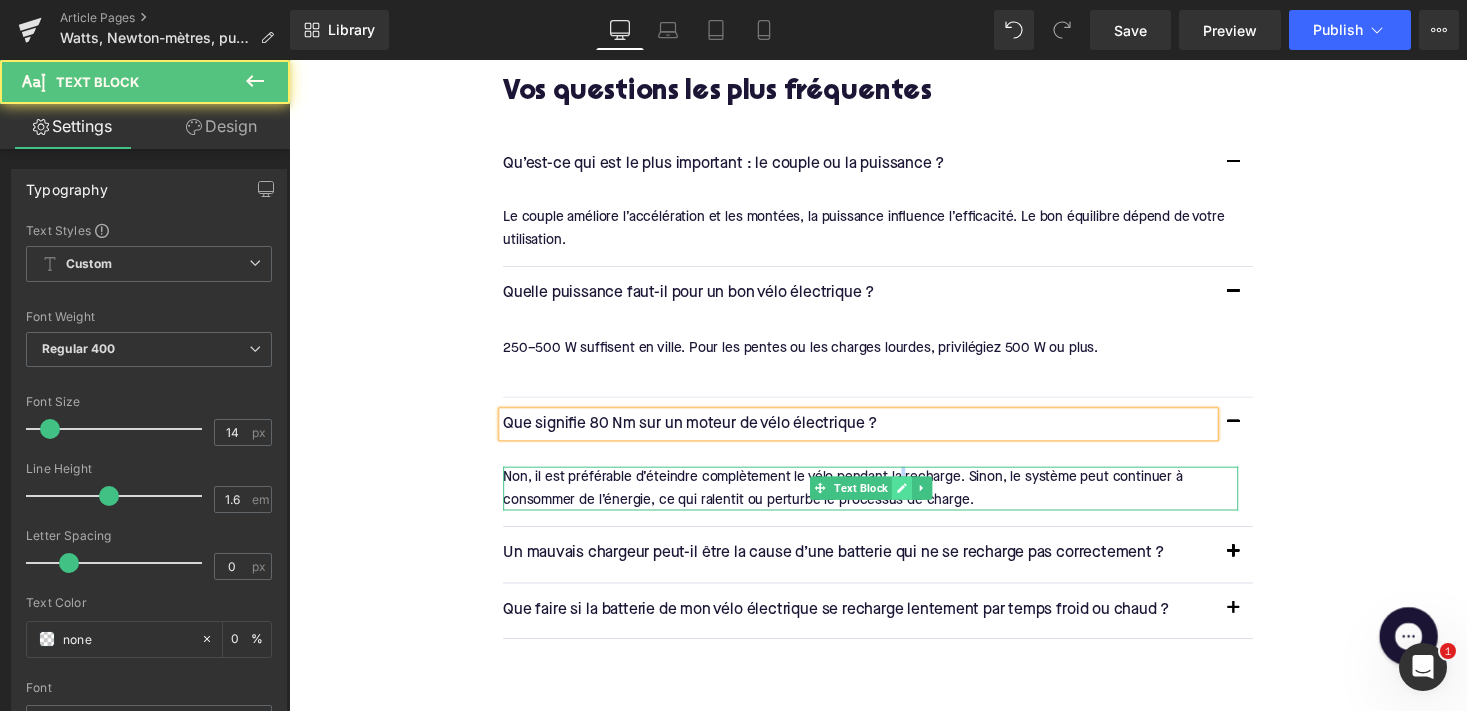 click on "Non, il est préférable d’éteindre complètement le vélo pendant la recharge. Sinon, le système peut continuer à consommer de l’énergie, ce qui ralentit ou perturbe le processus de charge." at bounding box center [858, 500] 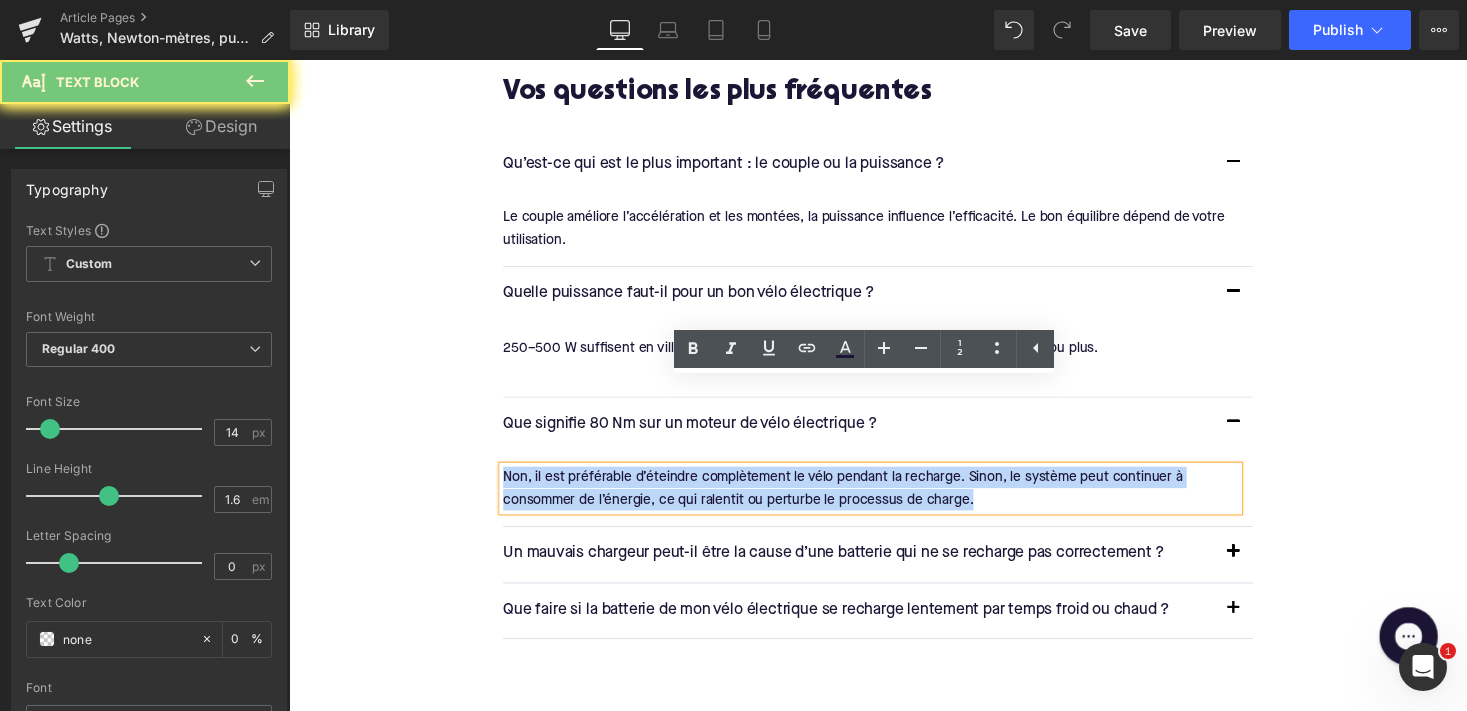 click on "Non, il est préférable d’éteindre complètement le vélo pendant la recharge. Sinon, le système peut continuer à consommer de l’énergie, ce qui ralentit ou perturbe le processus de charge." at bounding box center (858, 500) 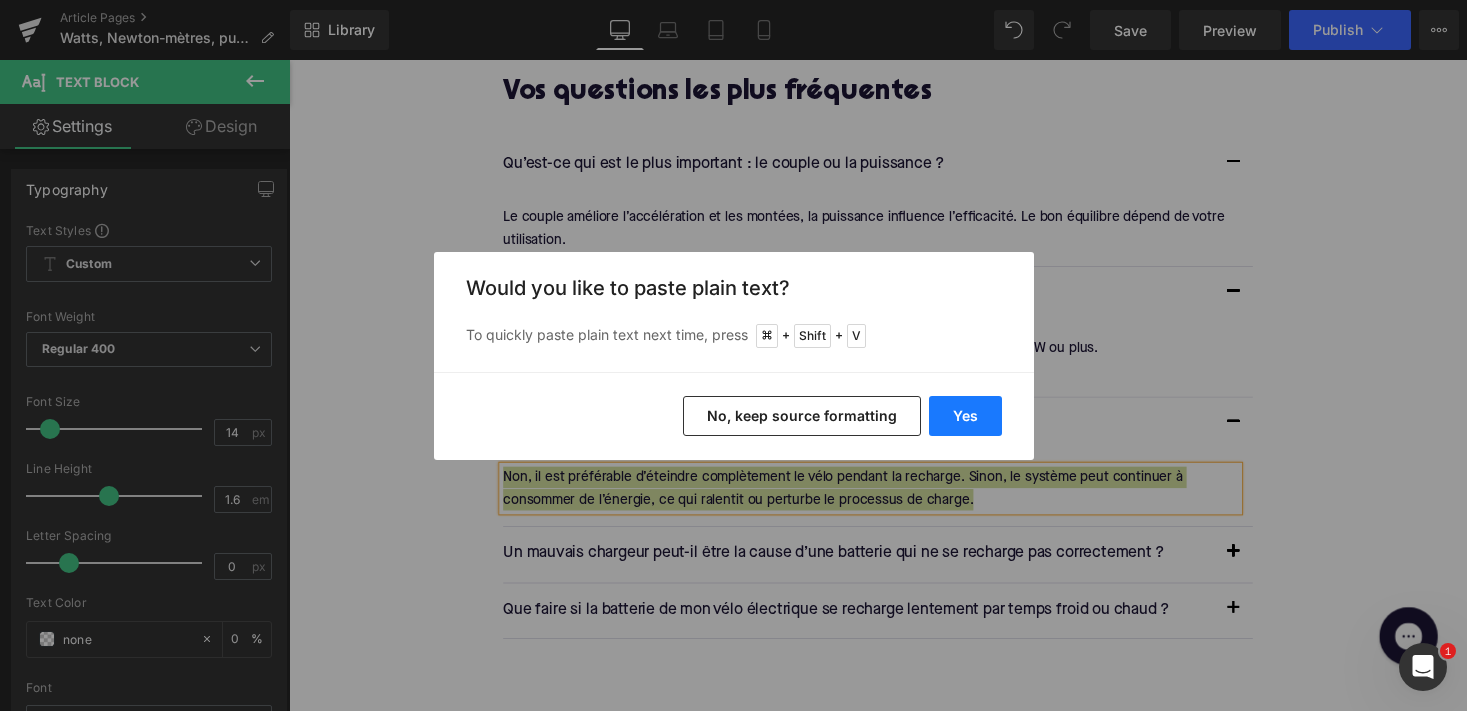 click on "Yes" at bounding box center [965, 416] 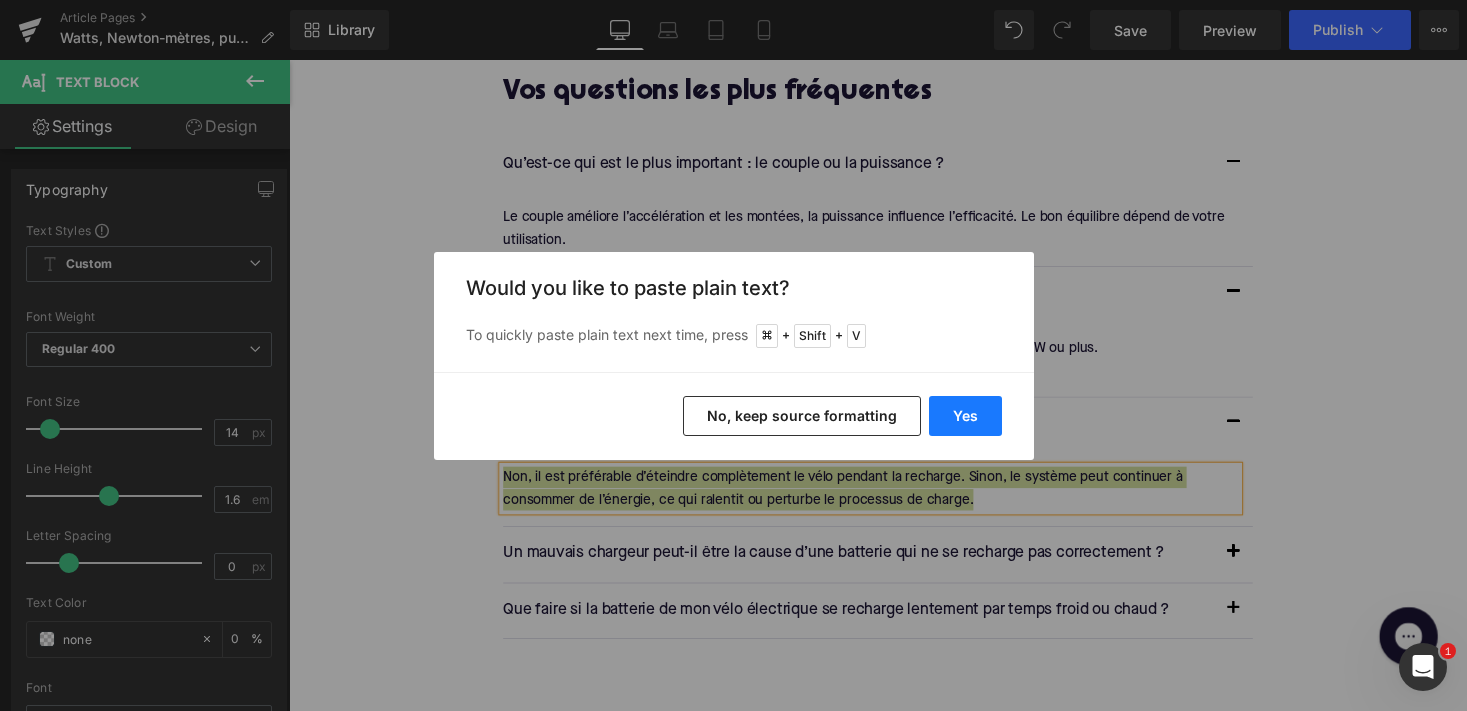 type 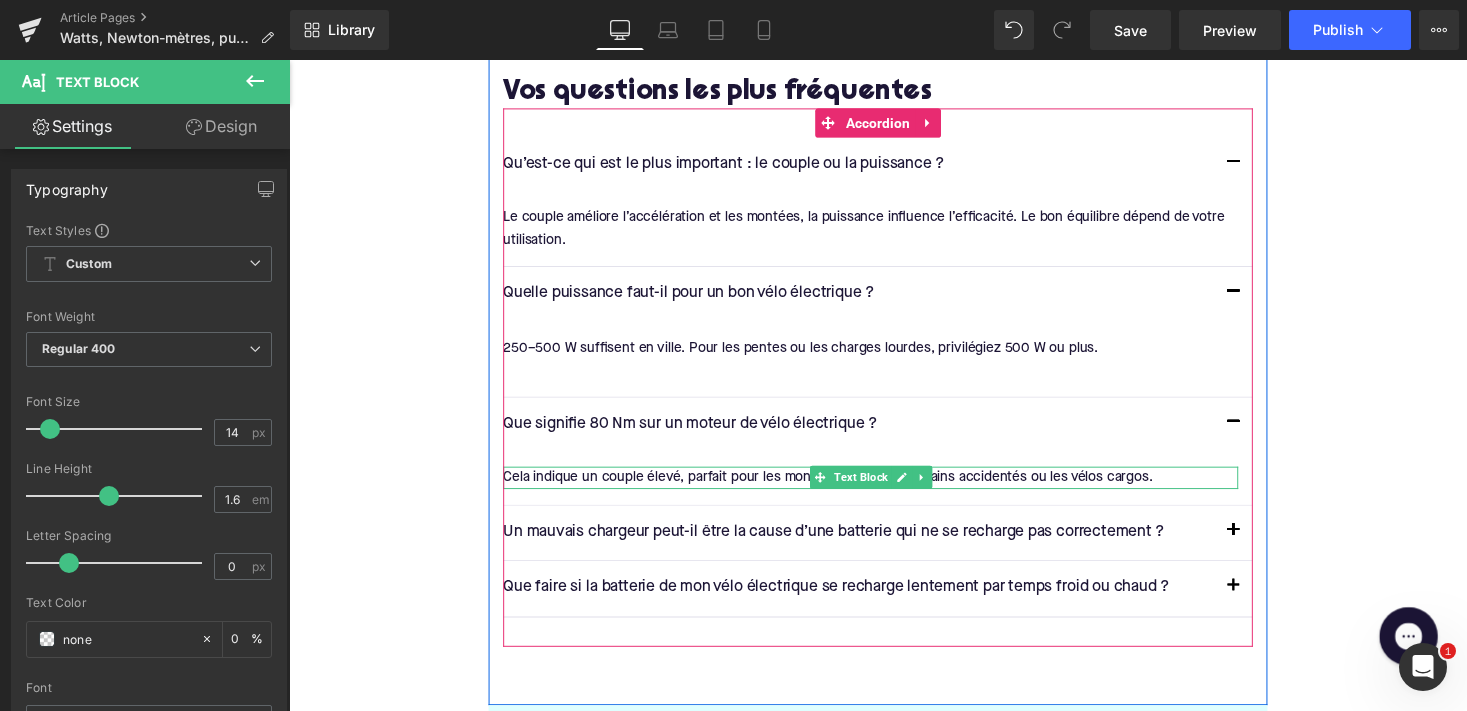 scroll, scrollTop: 3756, scrollLeft: 0, axis: vertical 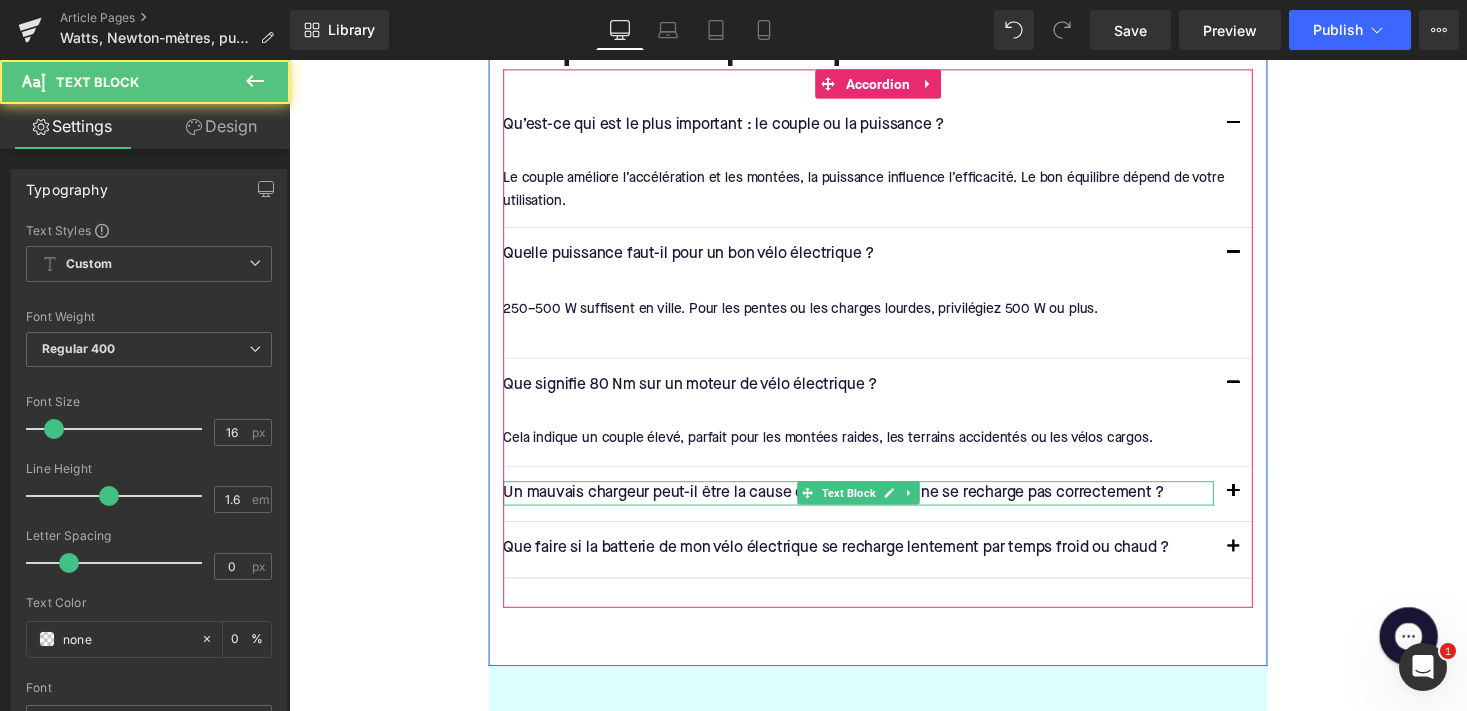 click on "Un mauvais chargeur peut-il être la cause d’une batterie qui ne se recharge pas correctement ?" at bounding box center [874, 506] 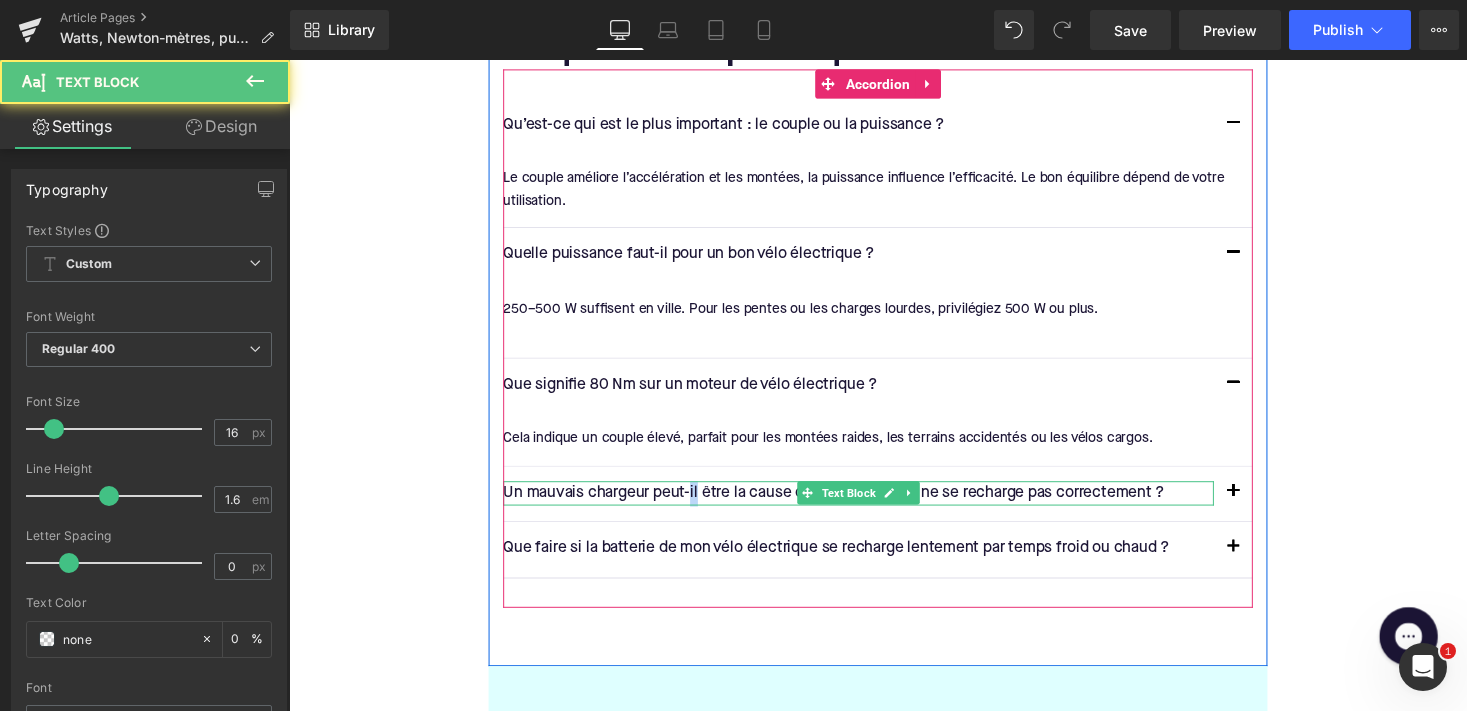 click on "Un mauvais chargeur peut-il être la cause d’une batterie qui ne se recharge pas correctement ?" at bounding box center (874, 506) 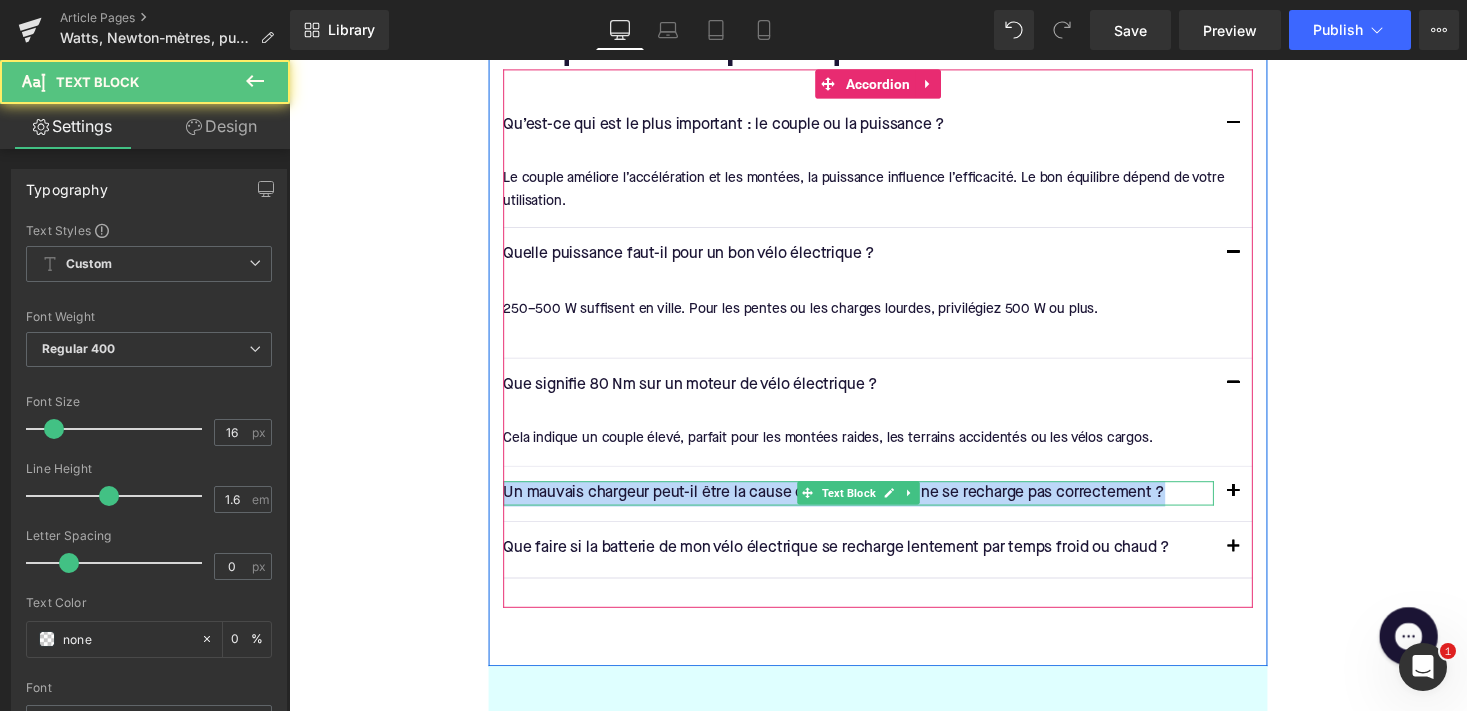 click on "Un mauvais chargeur peut-il être la cause d’une batterie qui ne se recharge pas correctement ?" at bounding box center [874, 506] 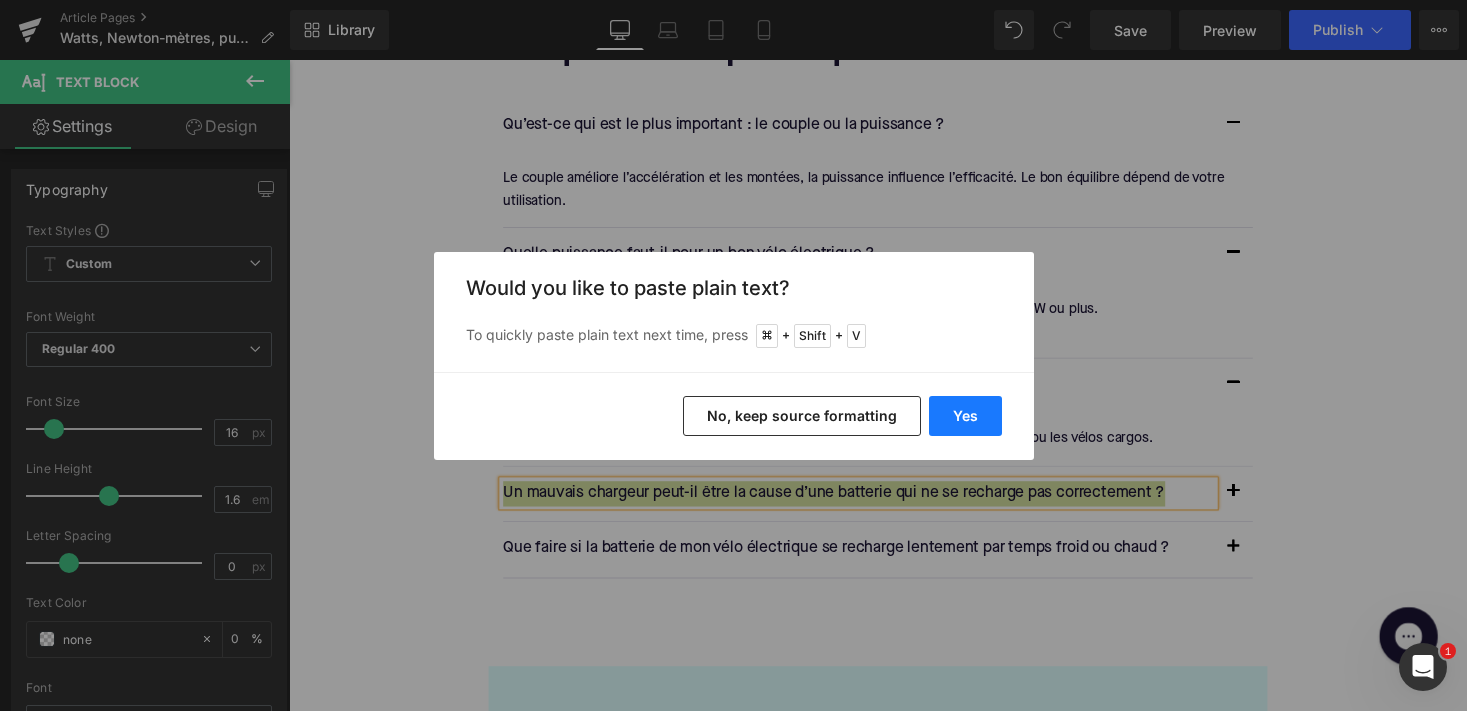 click on "Yes" at bounding box center [965, 416] 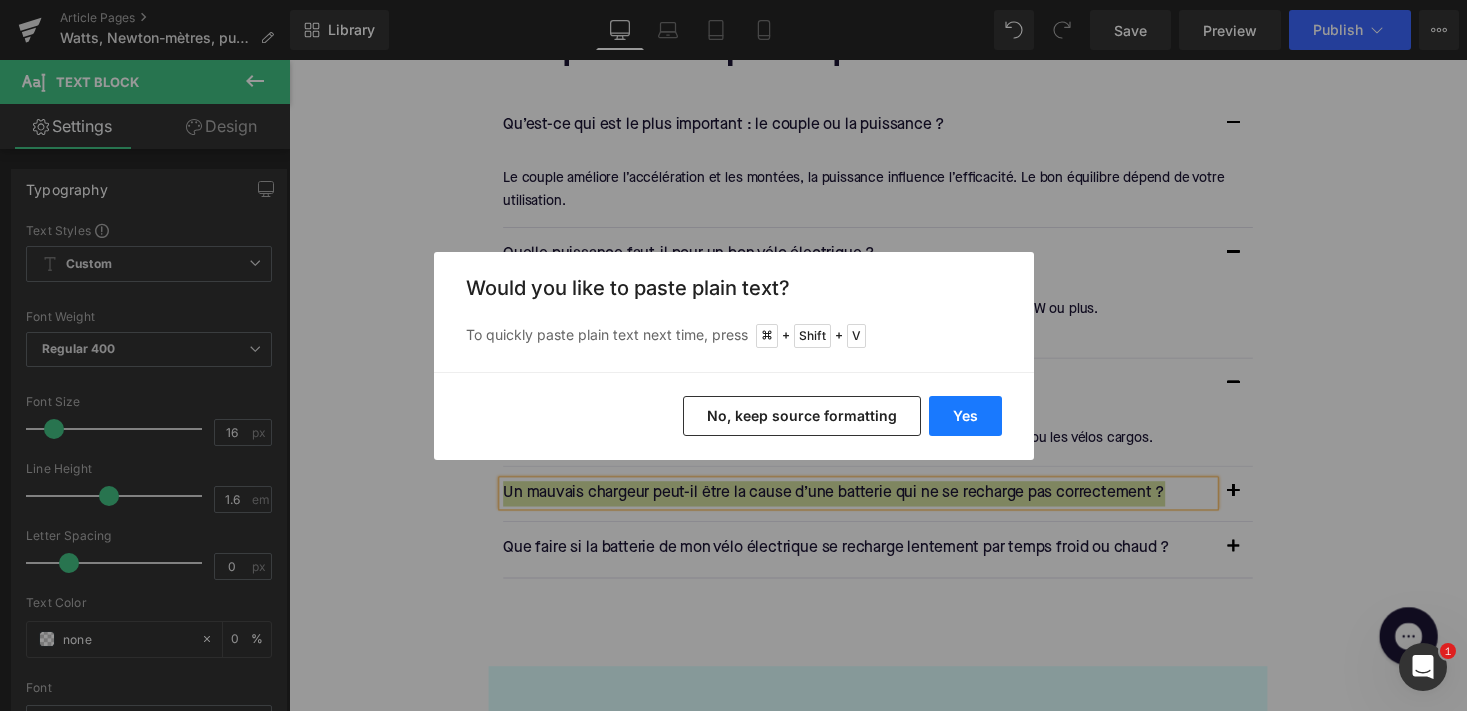 type 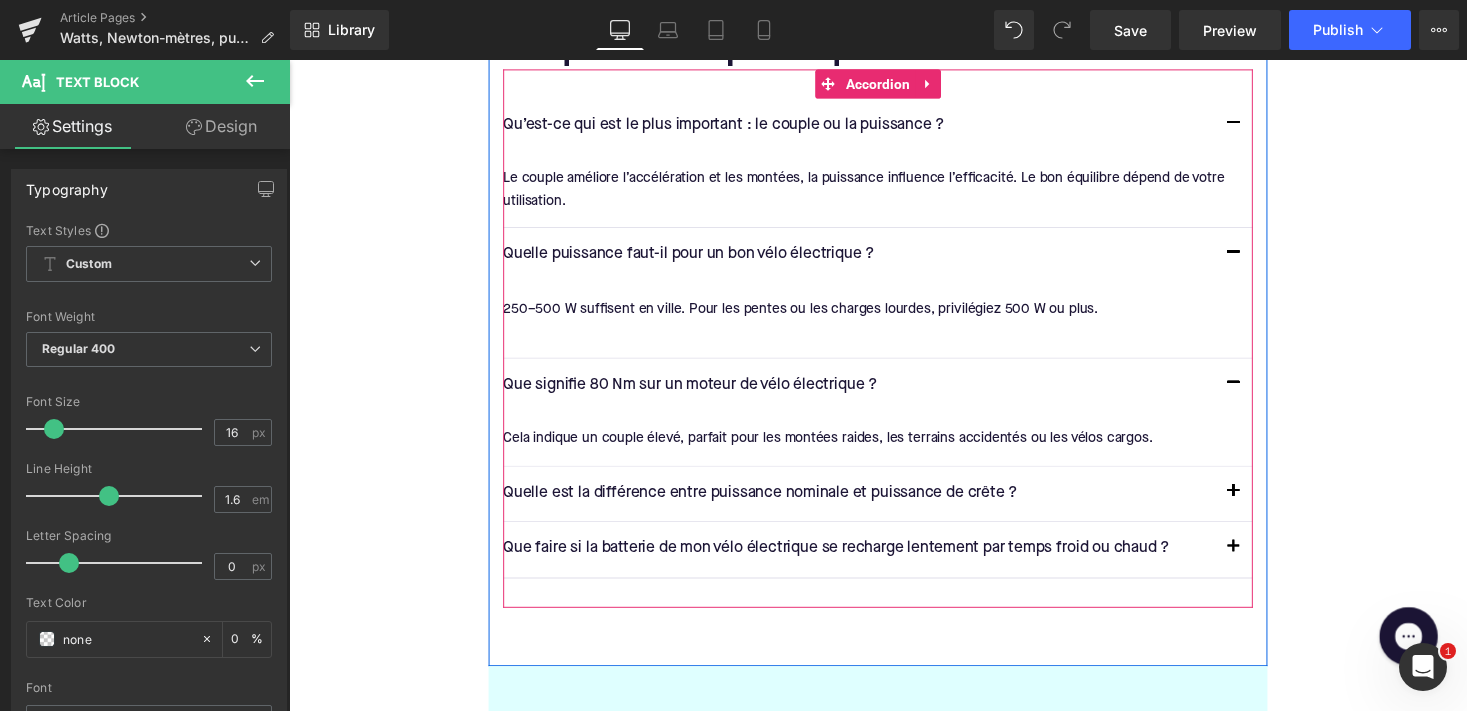 click at bounding box center (1259, 506) 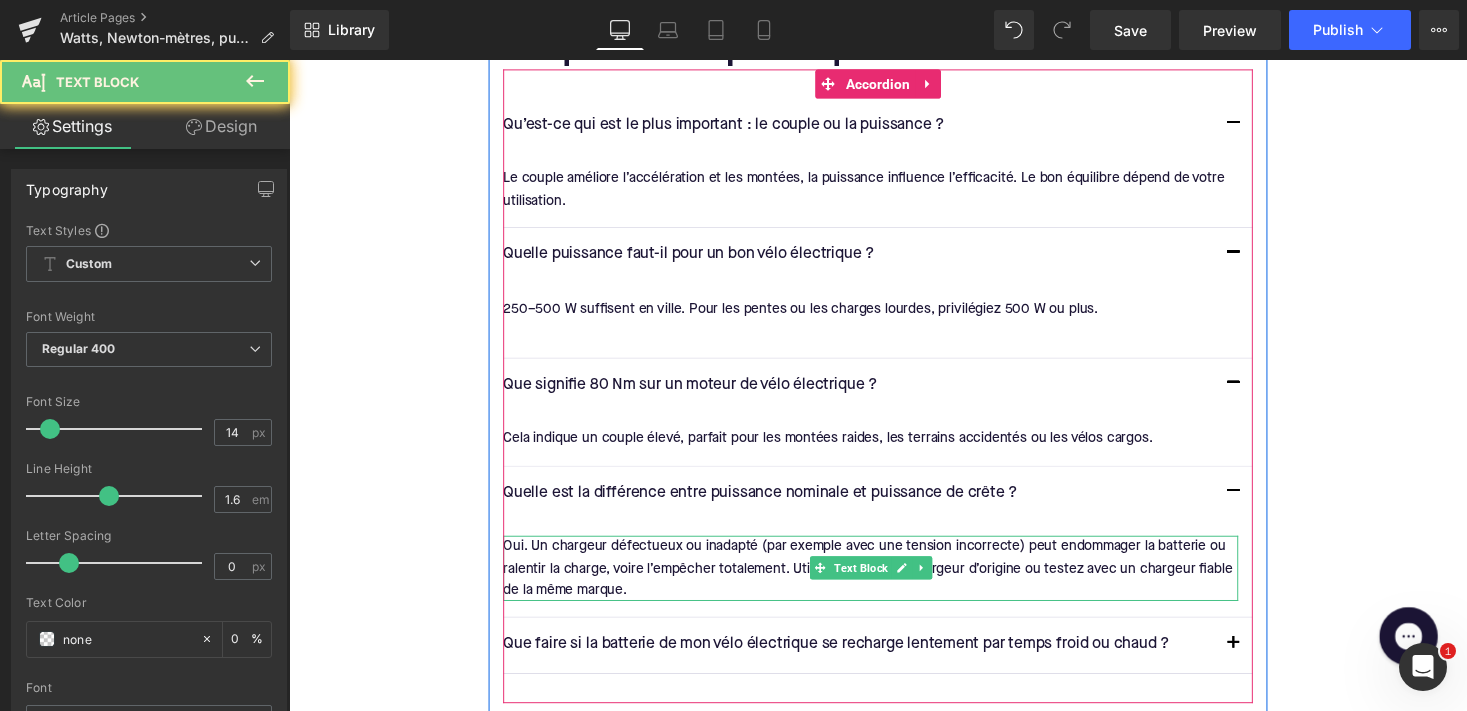 click on "Oui. Un chargeur défectueux ou inadapté (par exemple avec une tension incorrecte) peut endommager la batterie ou ralentir la charge, voire l’empêcher totalement. Utilisez toujours le chargeur d’origine ou testez avec un chargeur fiable de la même marque." at bounding box center (886, 582) 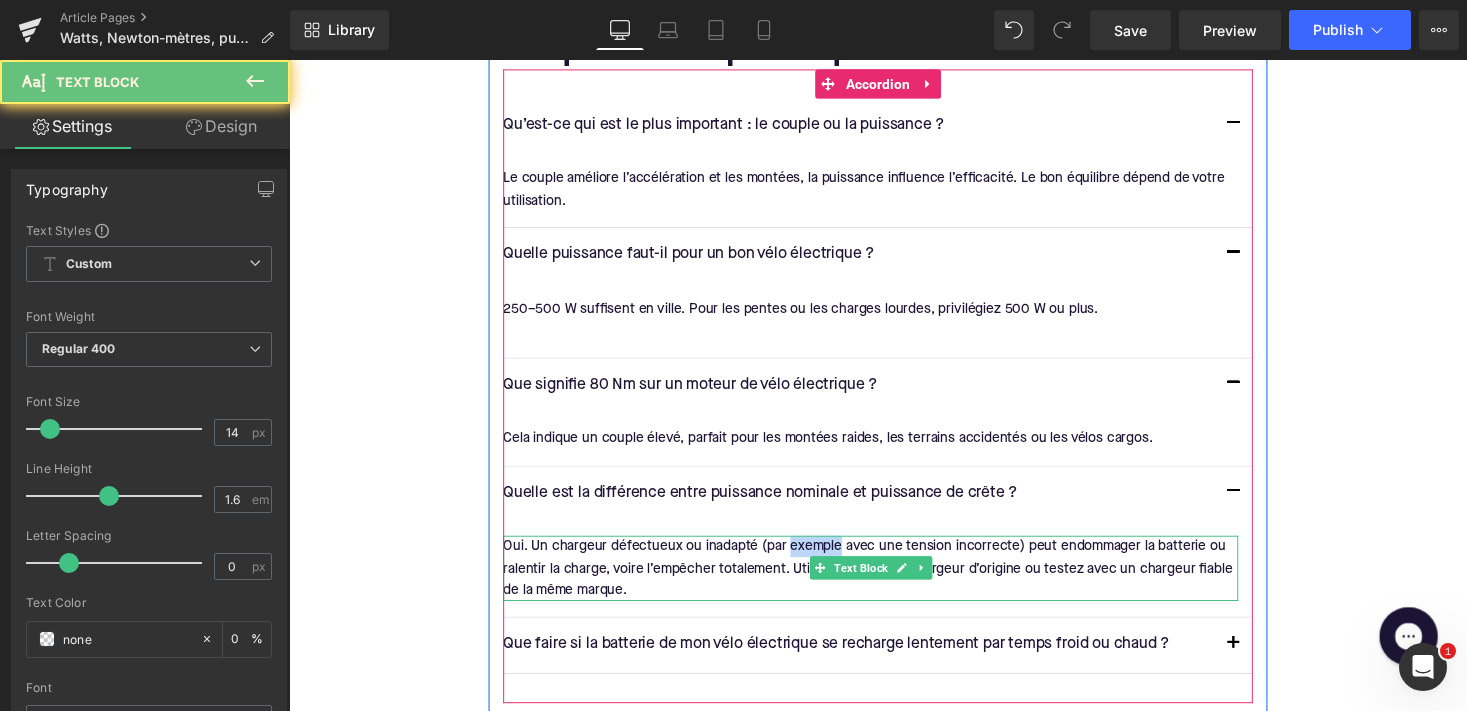click on "Oui. Un chargeur défectueux ou inadapté (par exemple avec une tension incorrecte) peut endommager la batterie ou ralentir la charge, voire l’empêcher totalement. Utilisez toujours le chargeur d’origine ou testez avec un chargeur fiable de la même marque." at bounding box center [886, 582] 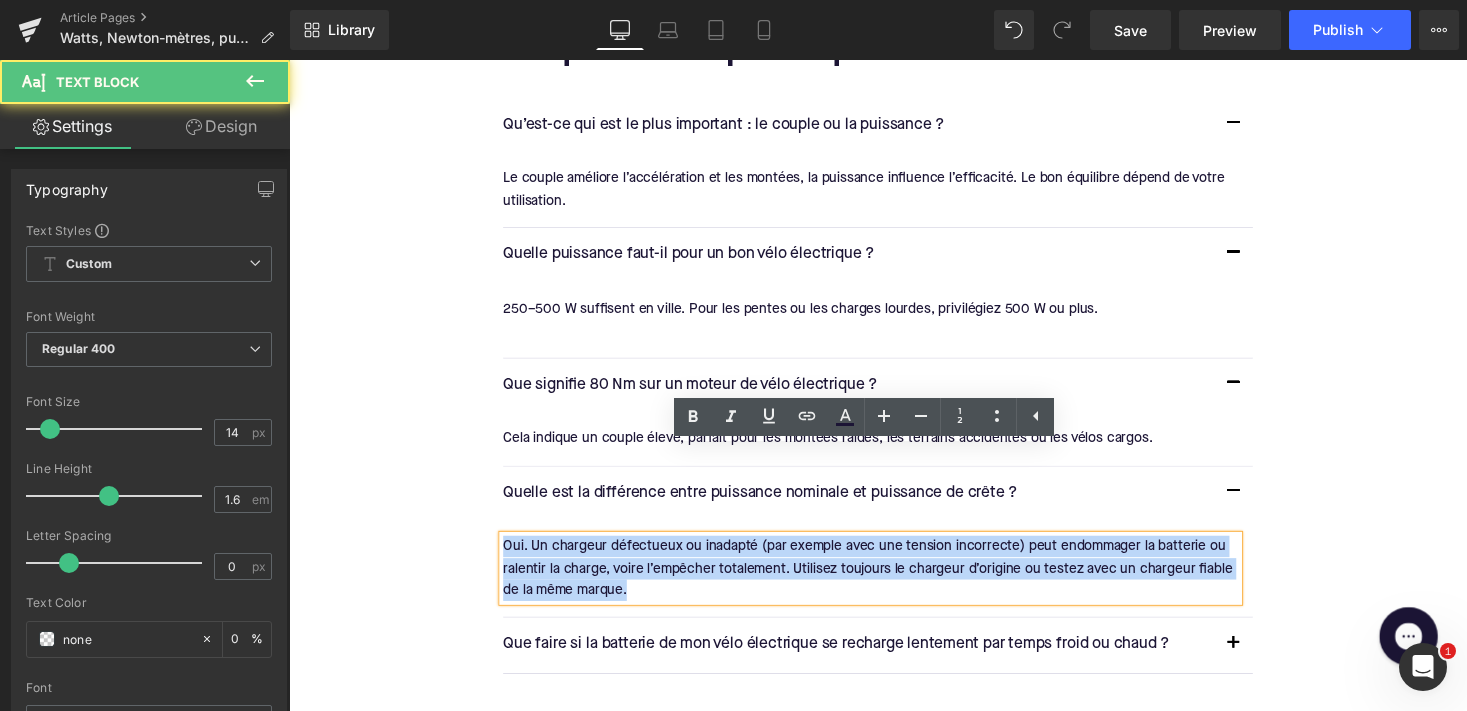 click on "Oui. Un chargeur défectueux ou inadapté (par exemple avec une tension incorrecte) peut endommager la batterie ou ralentir la charge, voire l’empêcher totalement. Utilisez toujours le chargeur d’origine ou testez avec un chargeur fiable de la même marque." at bounding box center [886, 582] 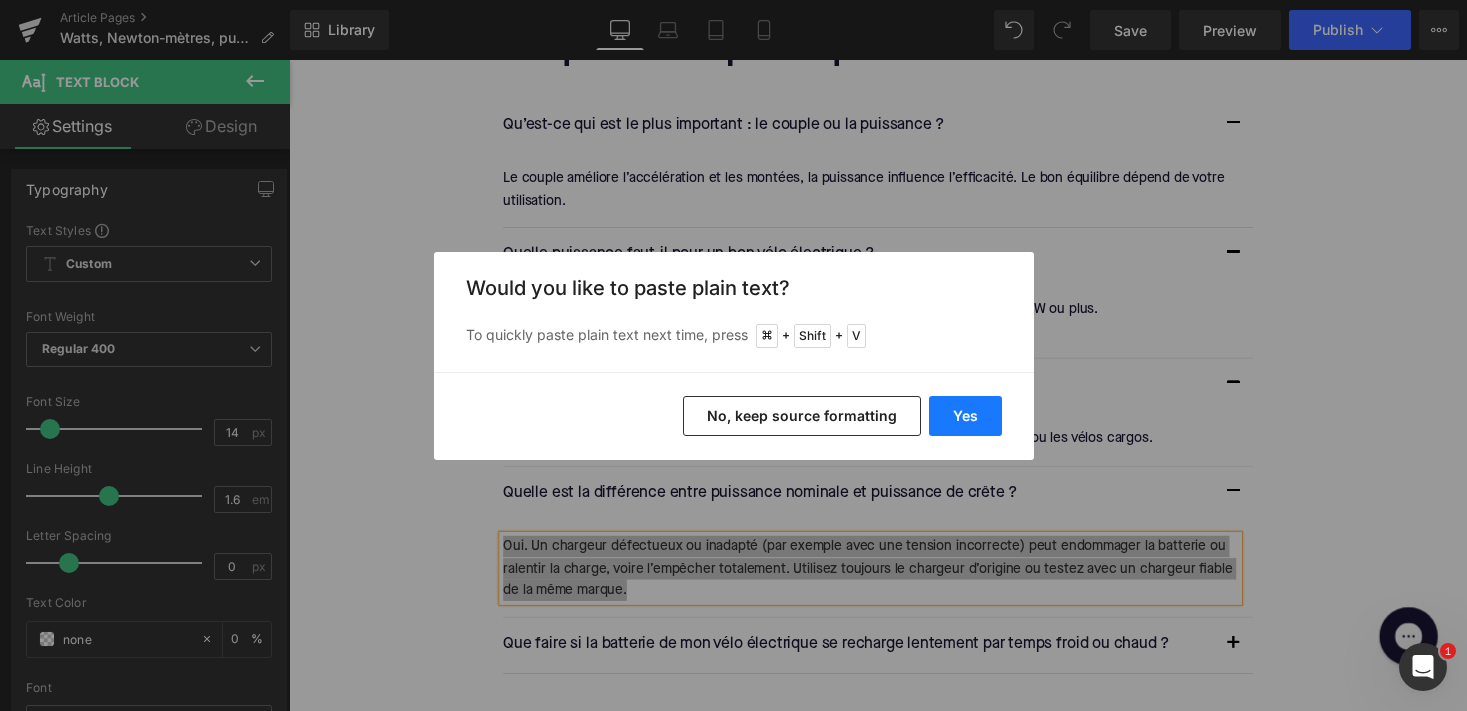 click on "Yes" at bounding box center [965, 416] 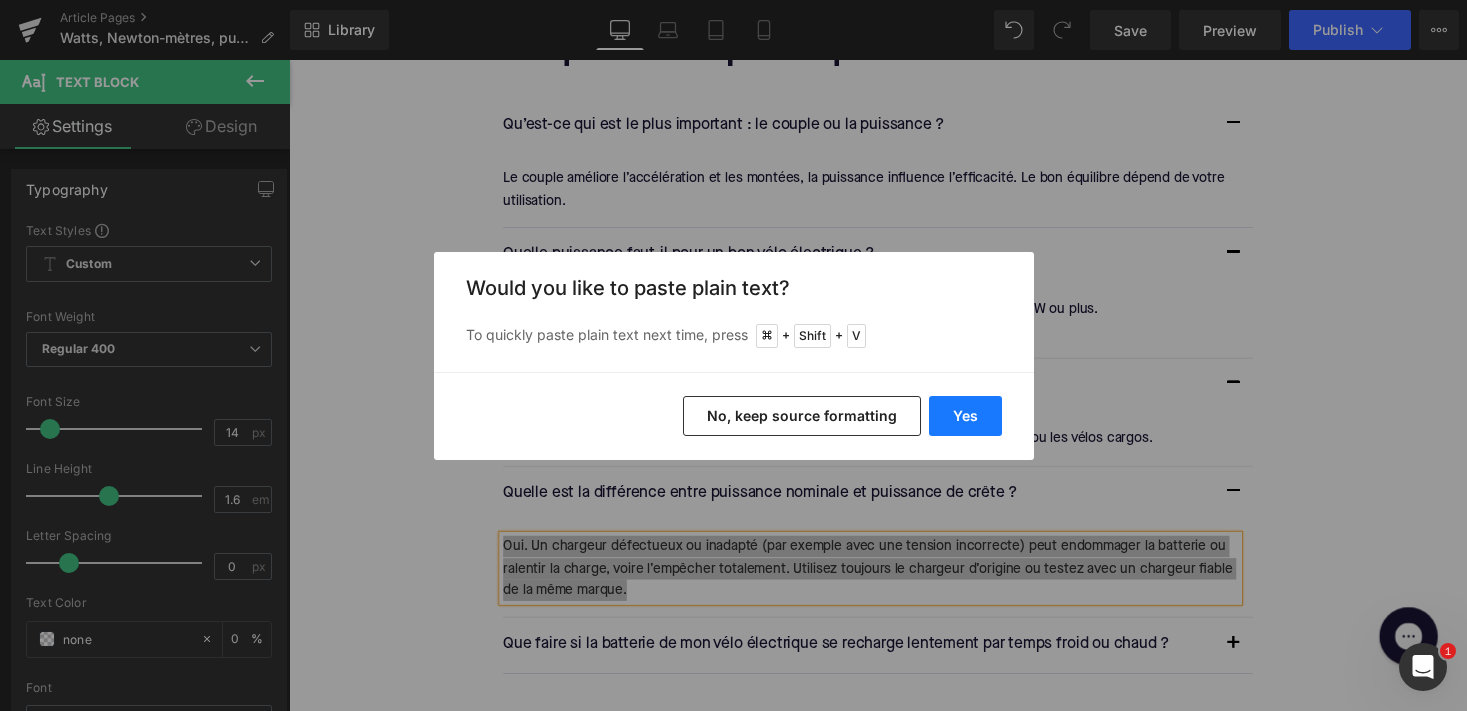 type 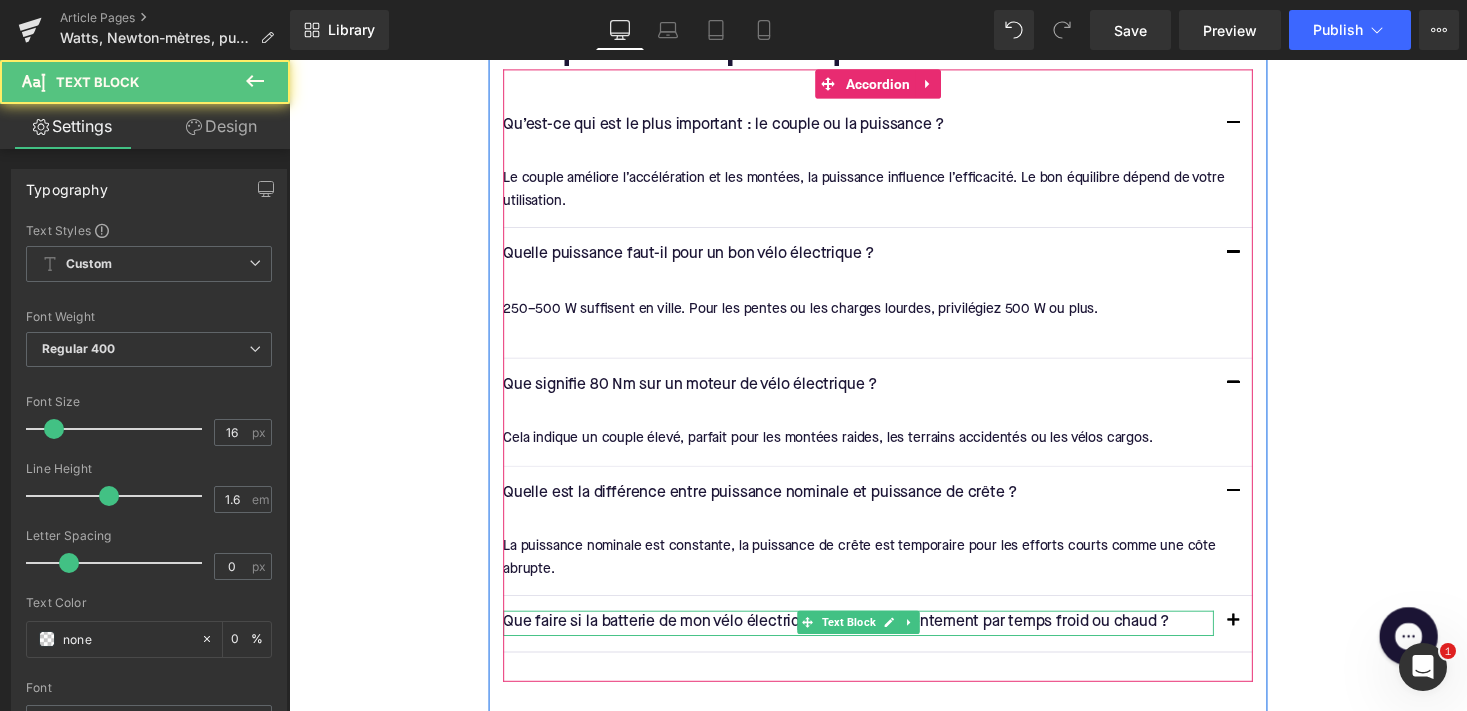 click on "Que faire si la batterie de mon vélo électrique se recharge lentement par temps froid ou chaud ?" at bounding box center (874, 639) 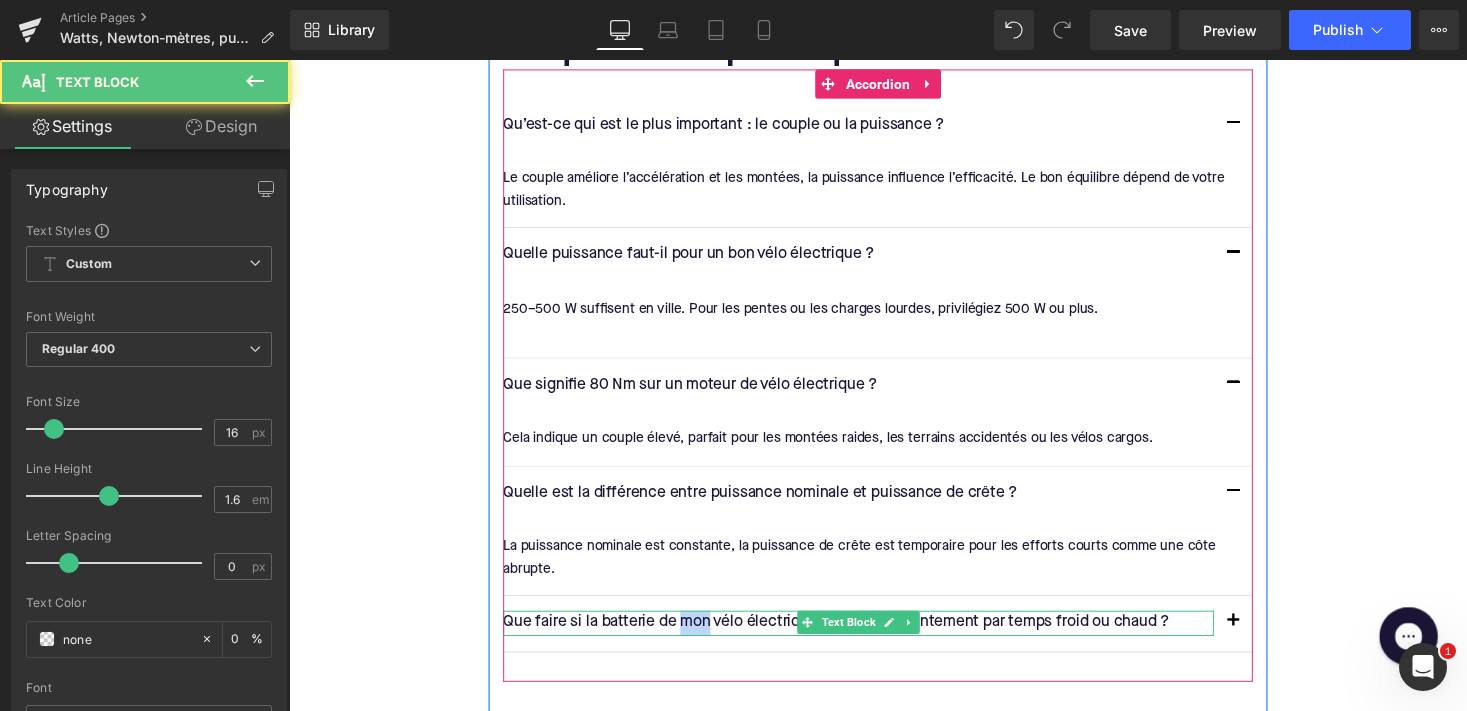 click on "Que faire si la batterie de mon vélo électrique se recharge lentement par temps froid ou chaud ?" at bounding box center (874, 639) 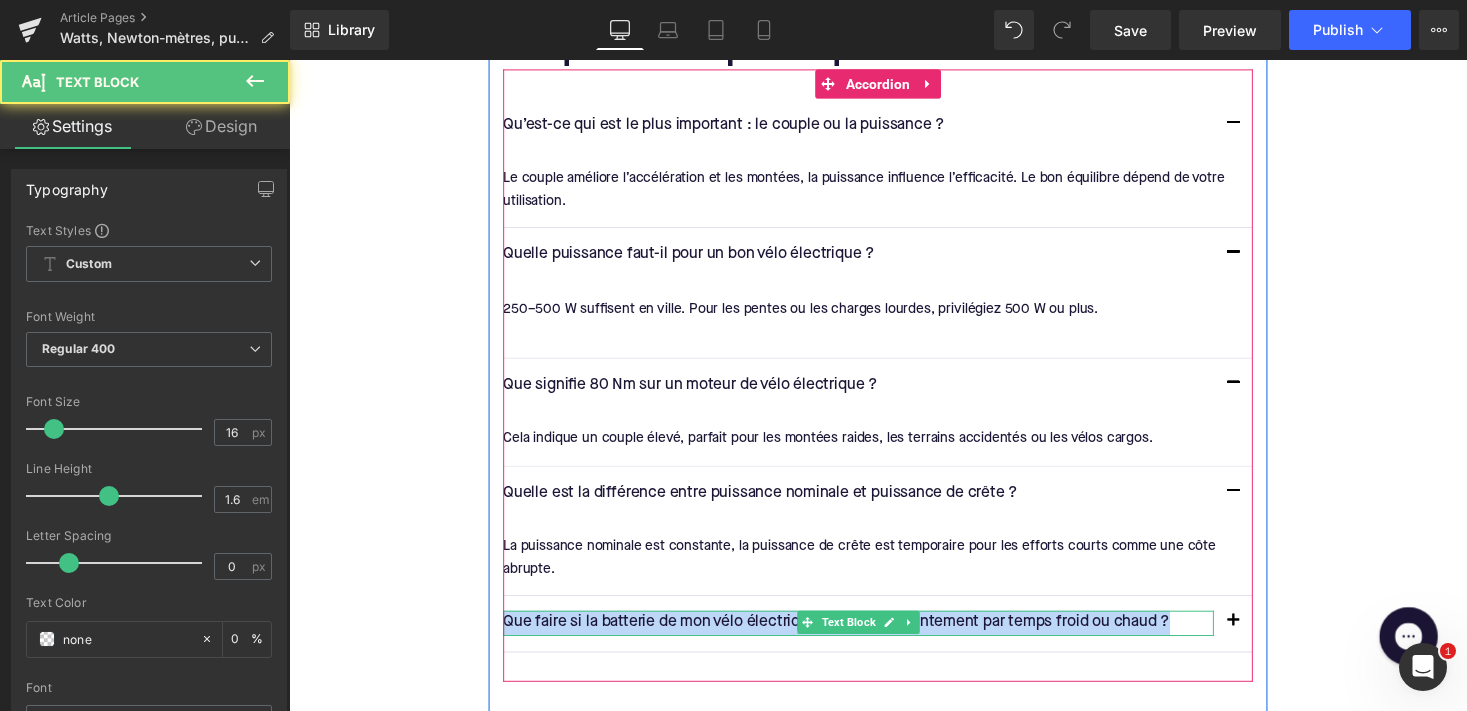 click on "Que faire si la batterie de mon vélo électrique se recharge lentement par temps froid ou chaud ?" at bounding box center [874, 639] 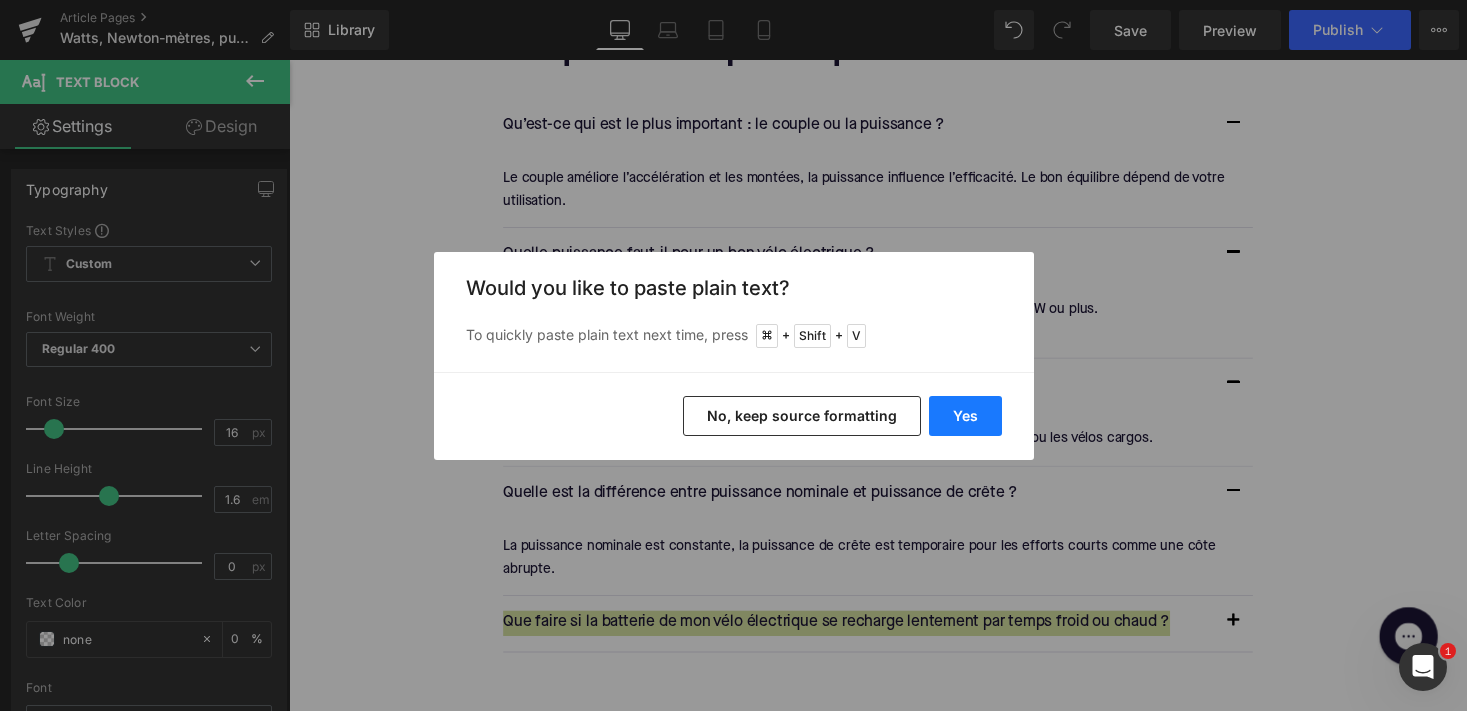 click on "Yes" at bounding box center [965, 416] 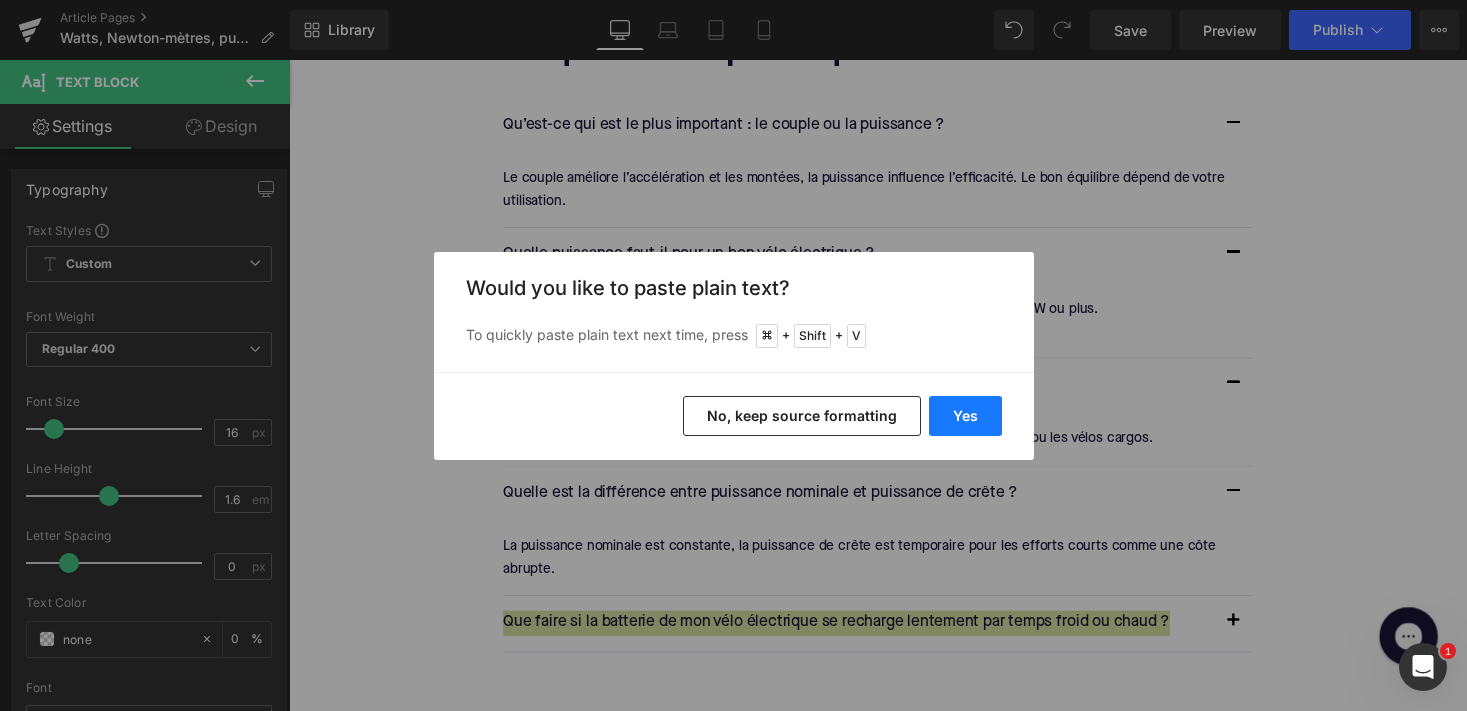 type 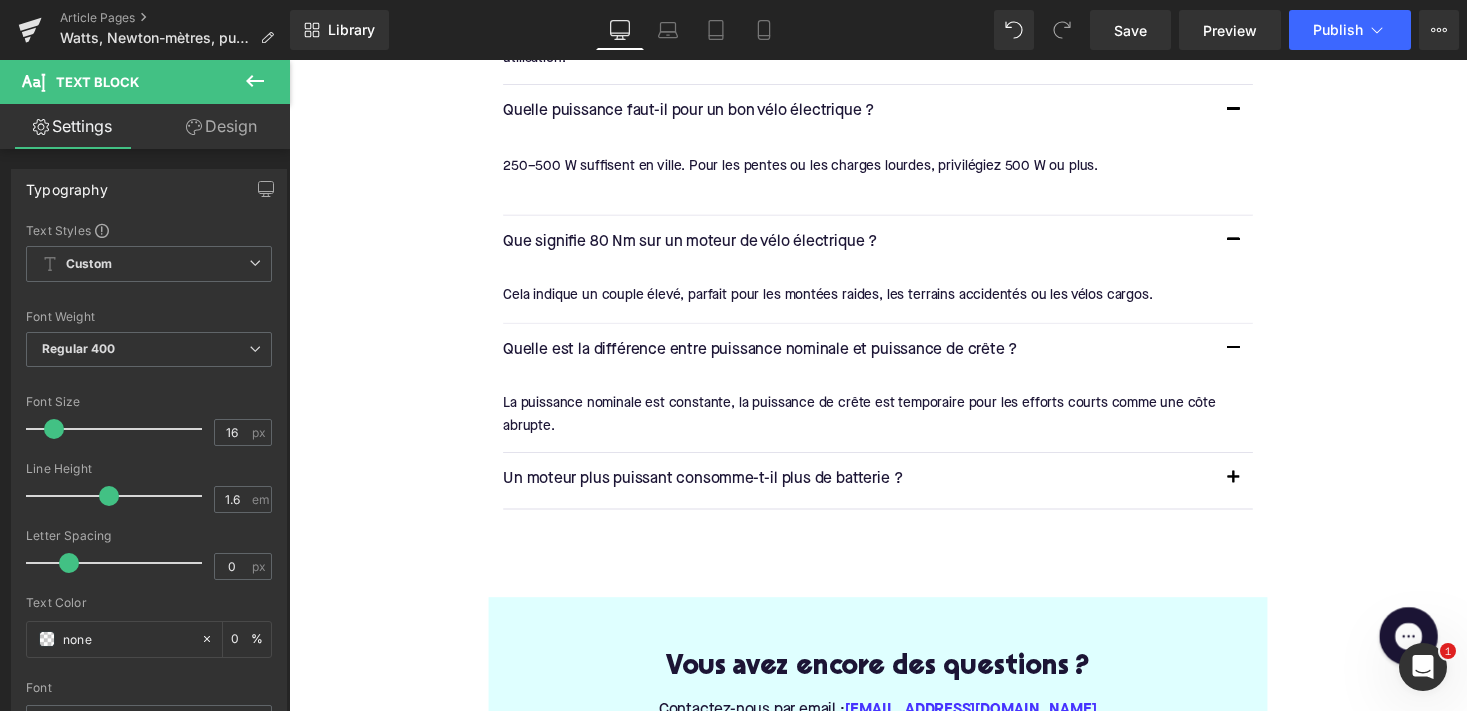 scroll, scrollTop: 3912, scrollLeft: 0, axis: vertical 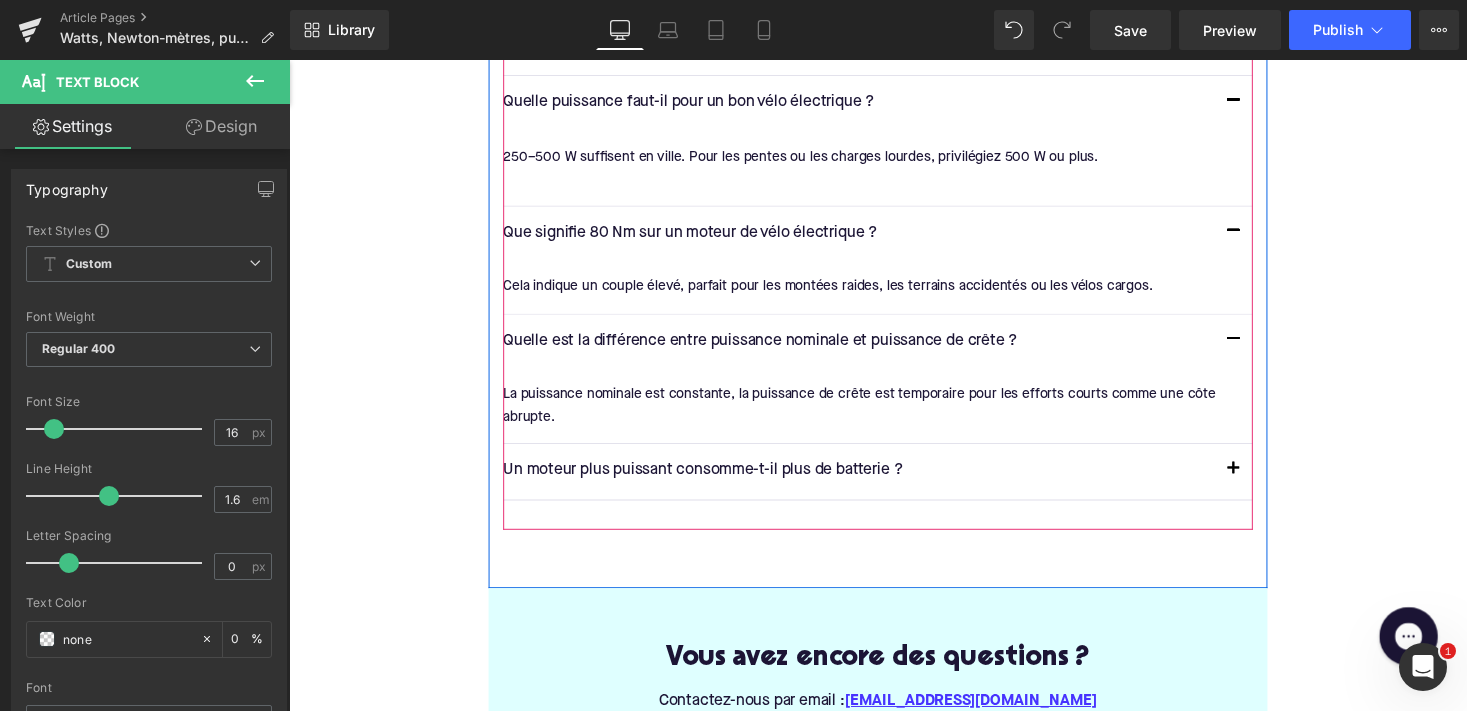 click at bounding box center [1259, 486] 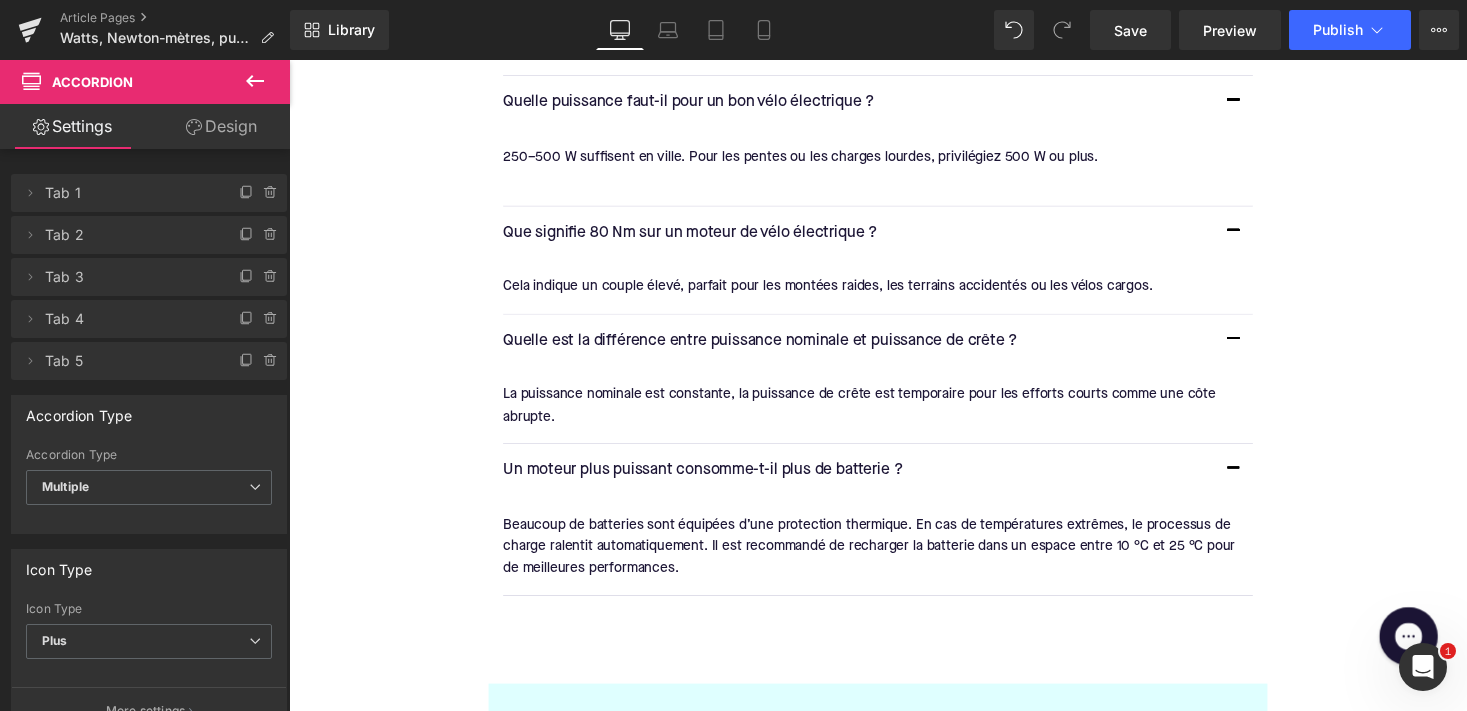 drag, startPoint x: 843, startPoint y: 4, endPoint x: 852, endPoint y: -1, distance: 10.29563 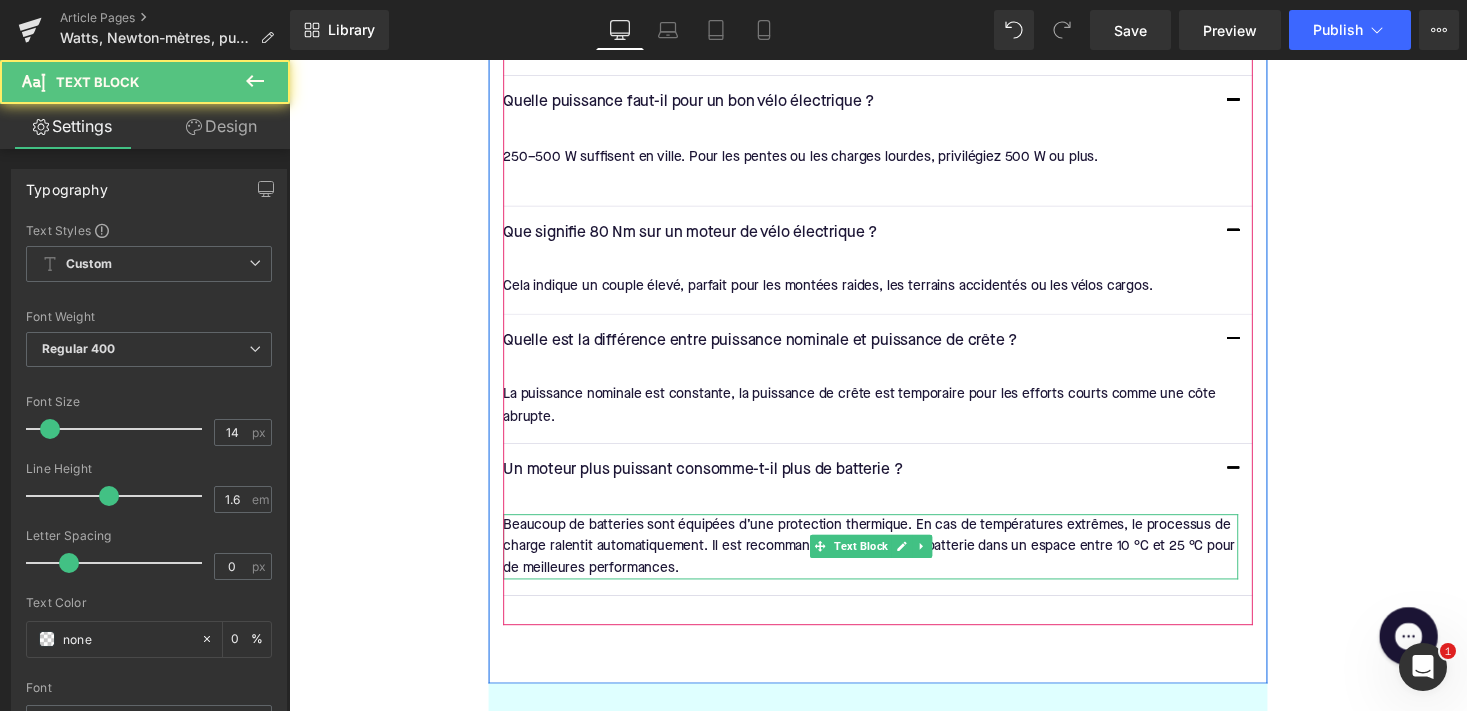 click on "Beaucoup de batteries sont équipées d’une protection thermique. En cas de températures extrêmes, le processus de charge ralentit automatiquement. Il est recommandé de recharger la batterie dans un espace entre 10 °C et 25 °C pour de meilleures performances." at bounding box center [886, 560] 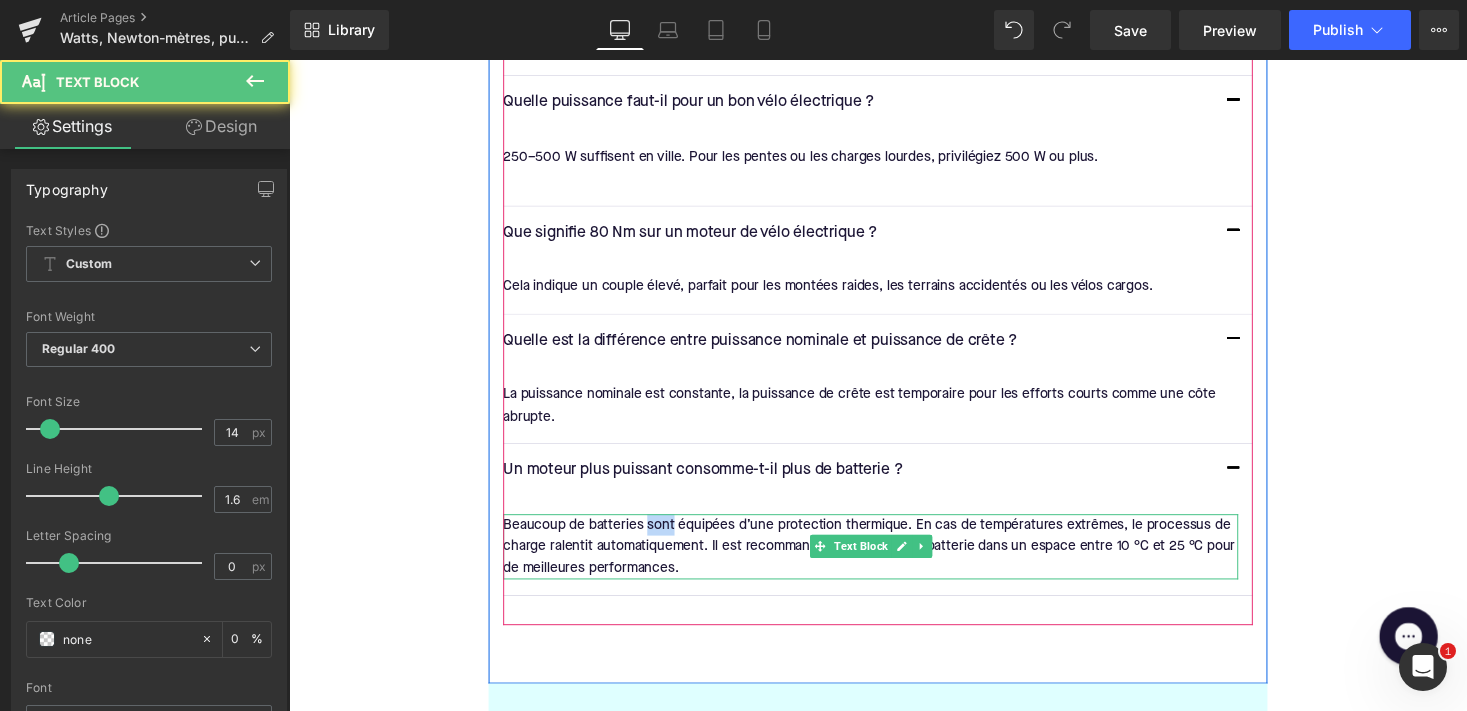 click on "Beaucoup de batteries sont équipées d’une protection thermique. En cas de températures extrêmes, le processus de charge ralentit automatiquement. Il est recommandé de recharger la batterie dans un espace entre 10 °C et 25 °C pour de meilleures performances." at bounding box center (886, 560) 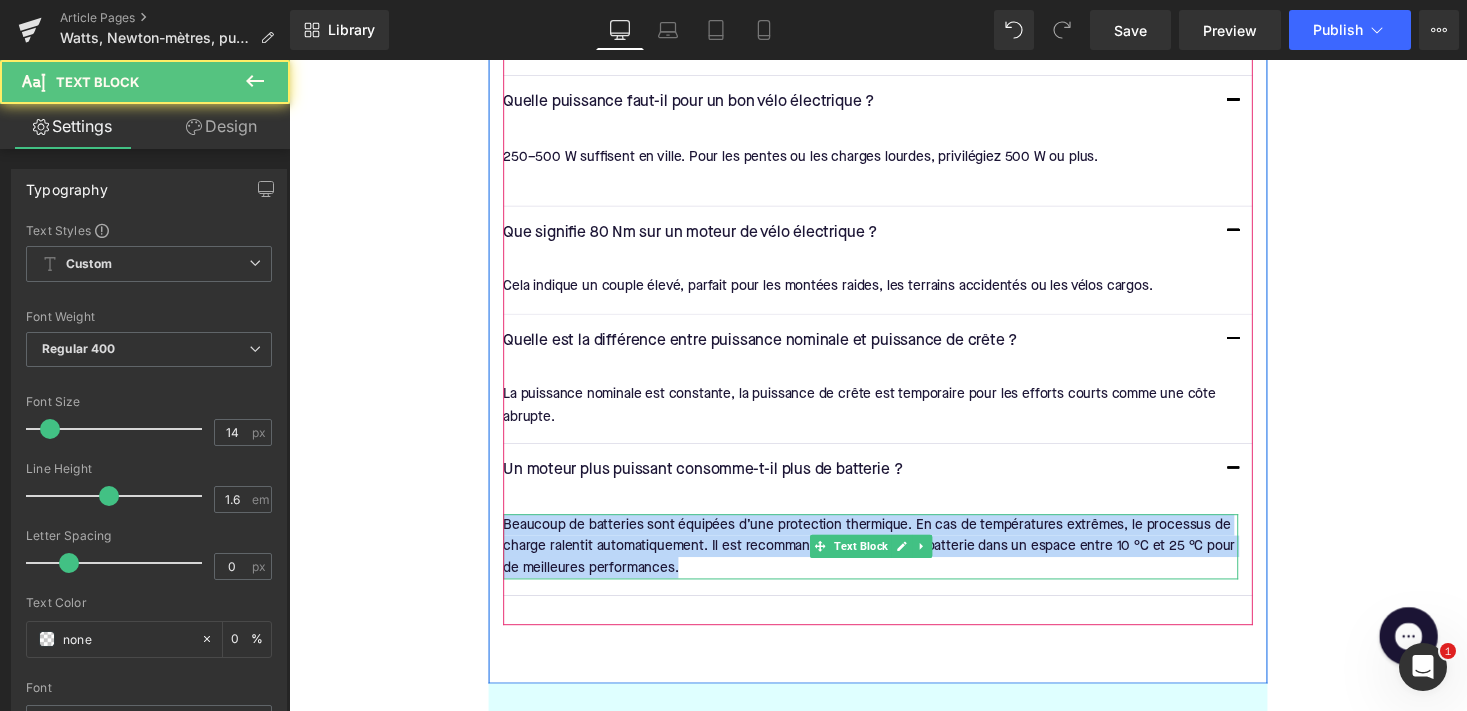 click on "Beaucoup de batteries sont équipées d’une protection thermique. En cas de températures extrêmes, le processus de charge ralentit automatiquement. Il est recommandé de recharger la batterie dans un espace entre 10 °C et 25 °C pour de meilleures performances." at bounding box center [886, 560] 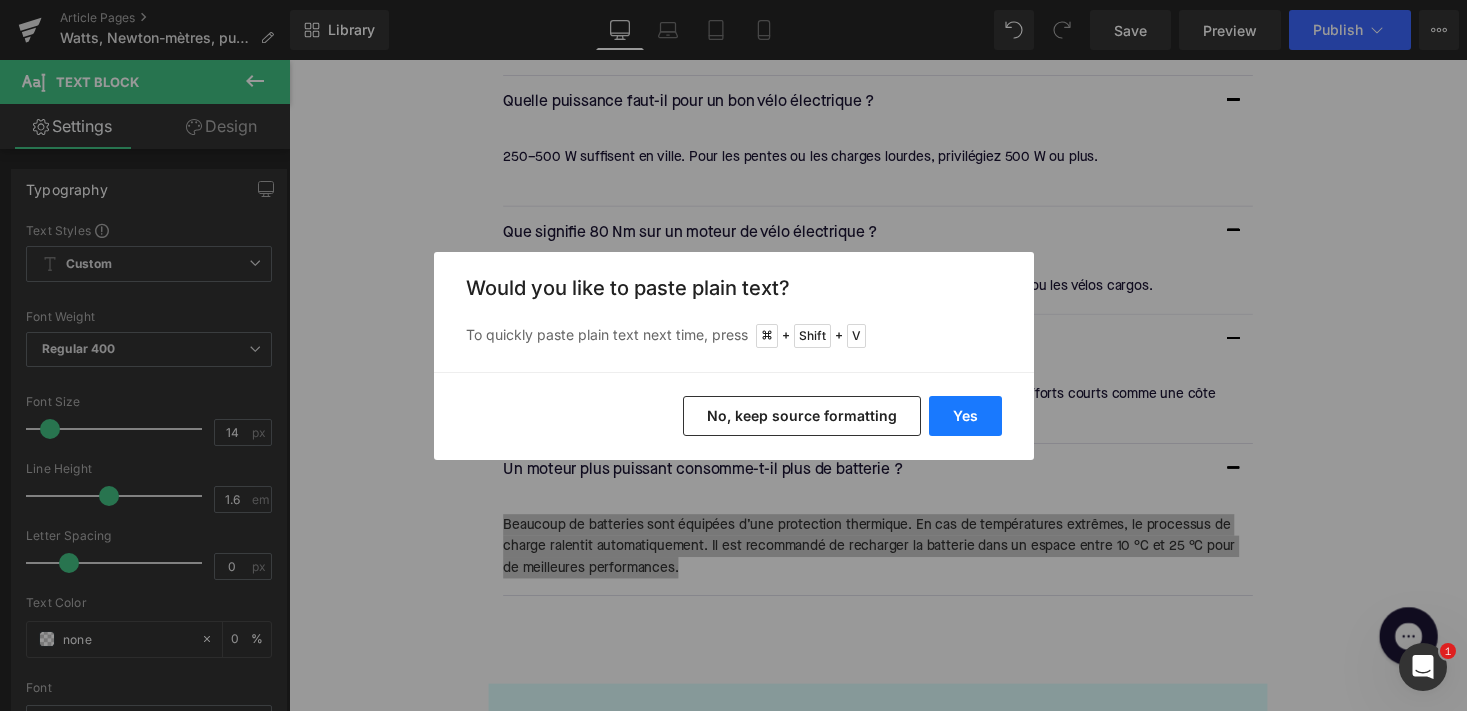 click on "Yes" at bounding box center [965, 416] 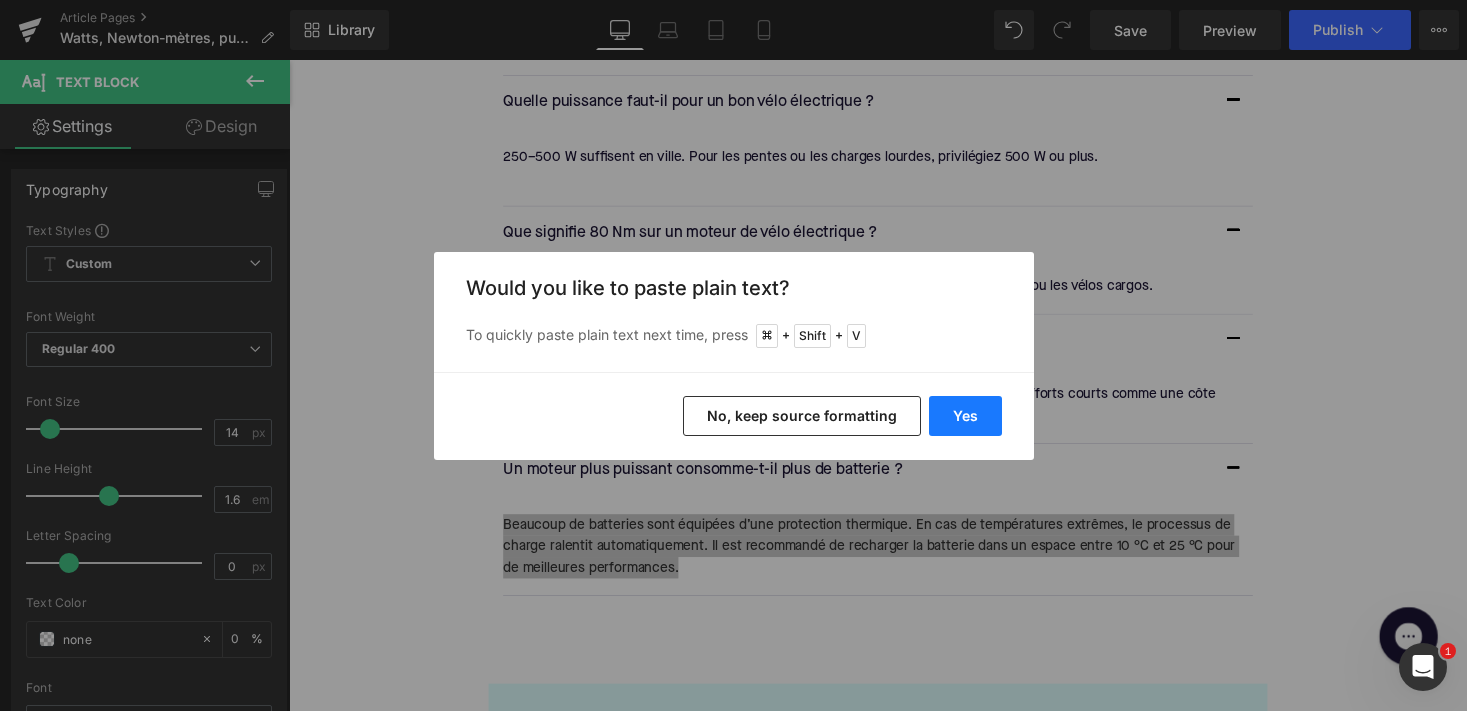 type 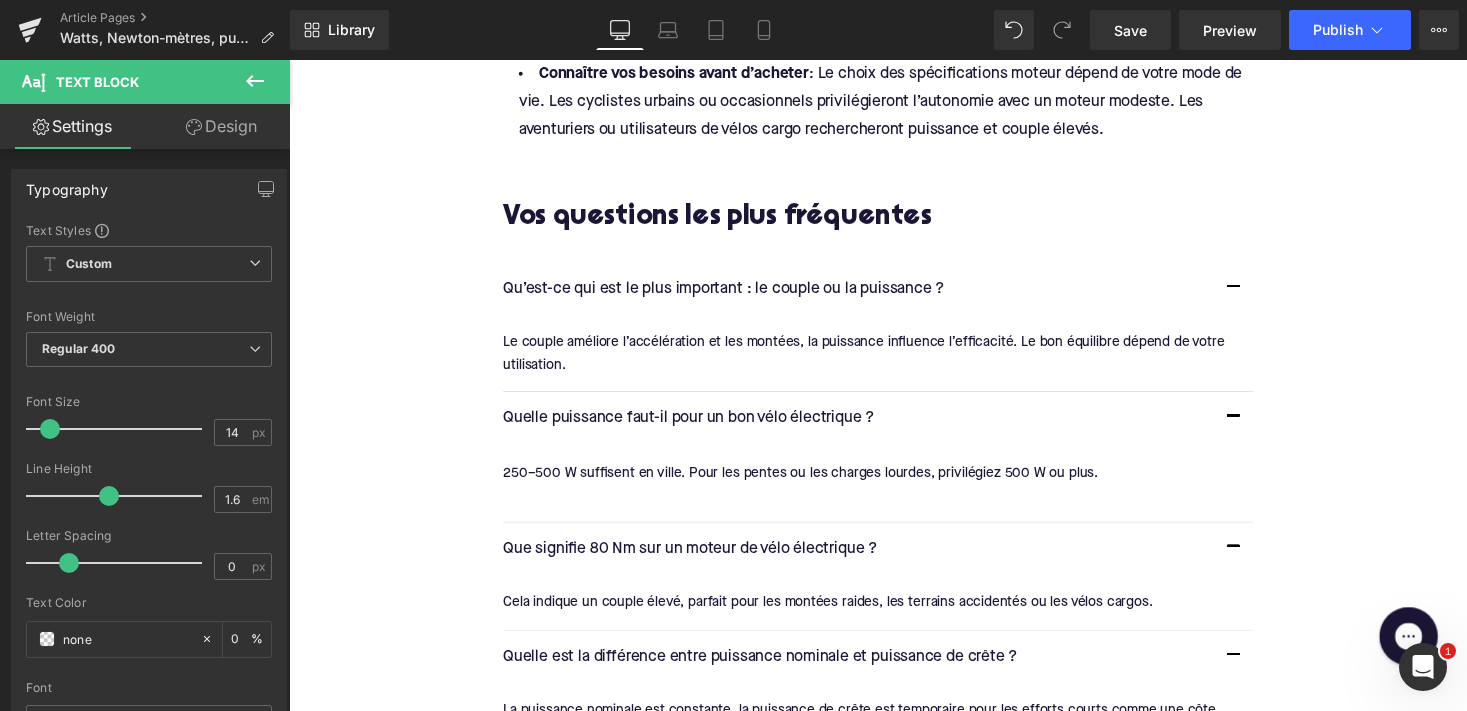 scroll, scrollTop: 3522, scrollLeft: 0, axis: vertical 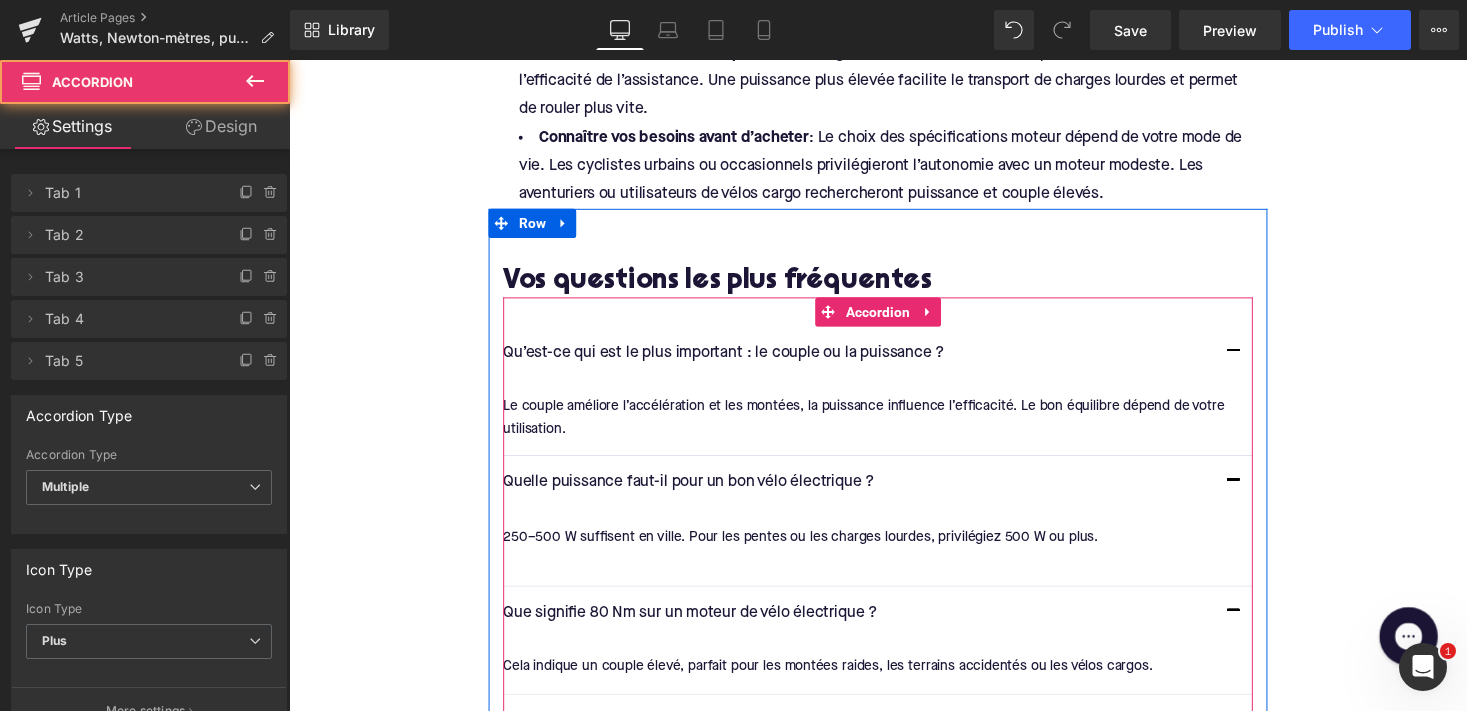 click at bounding box center (1259, 362) 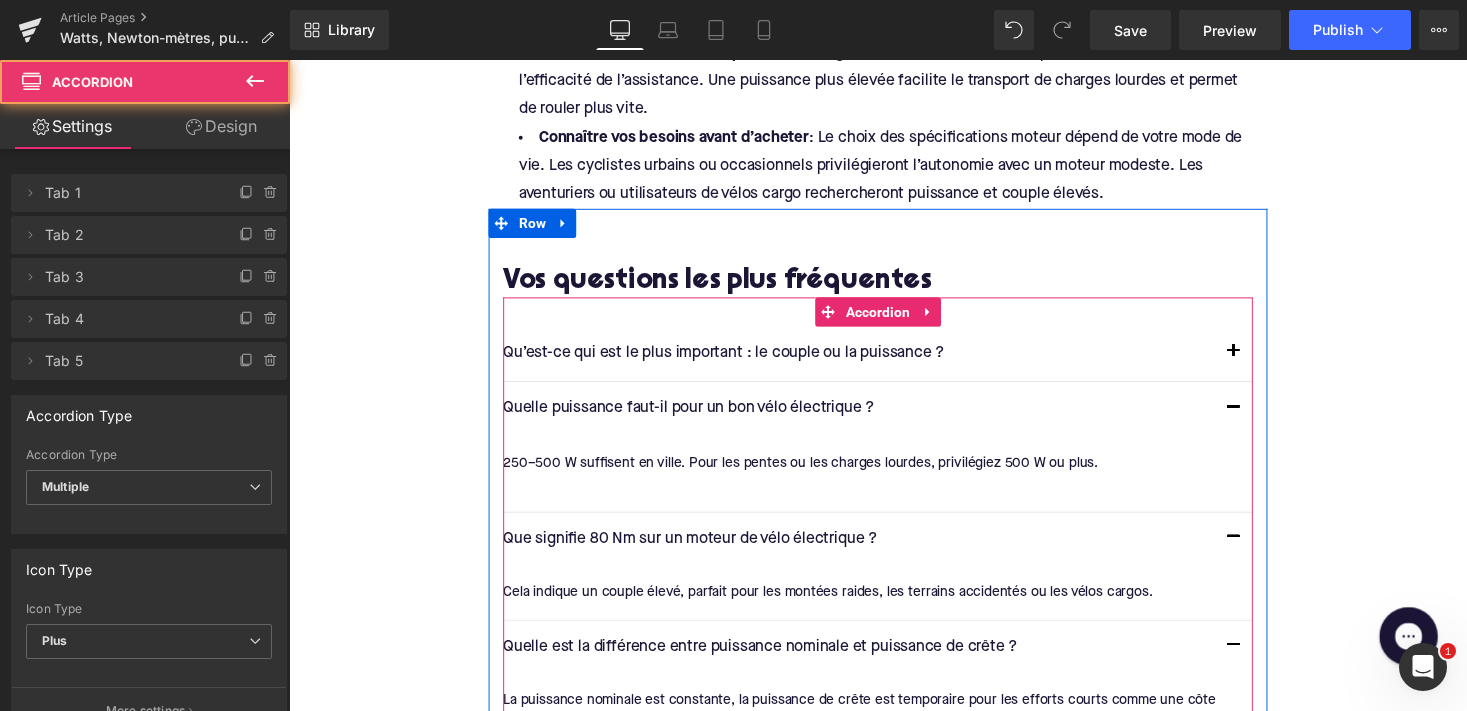 click at bounding box center [1259, 423] 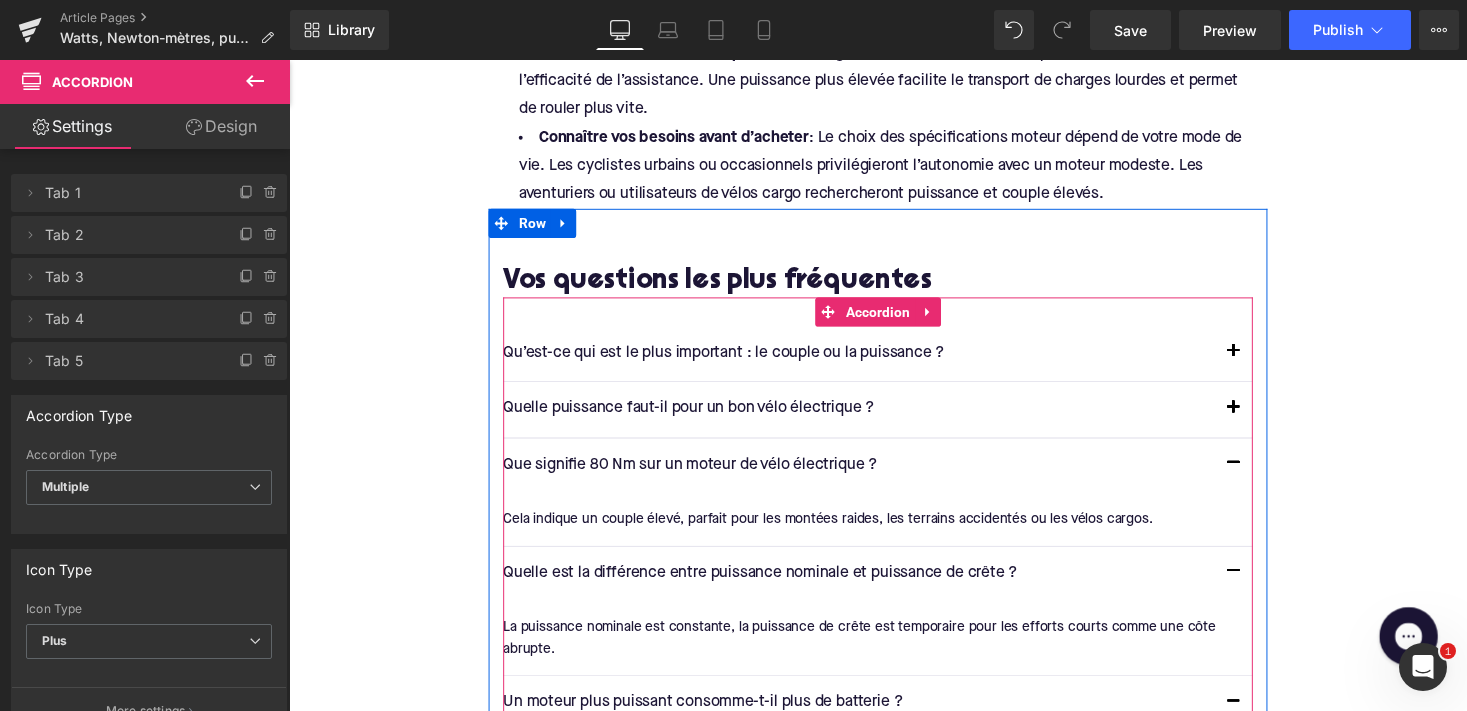 click at bounding box center [1259, 477] 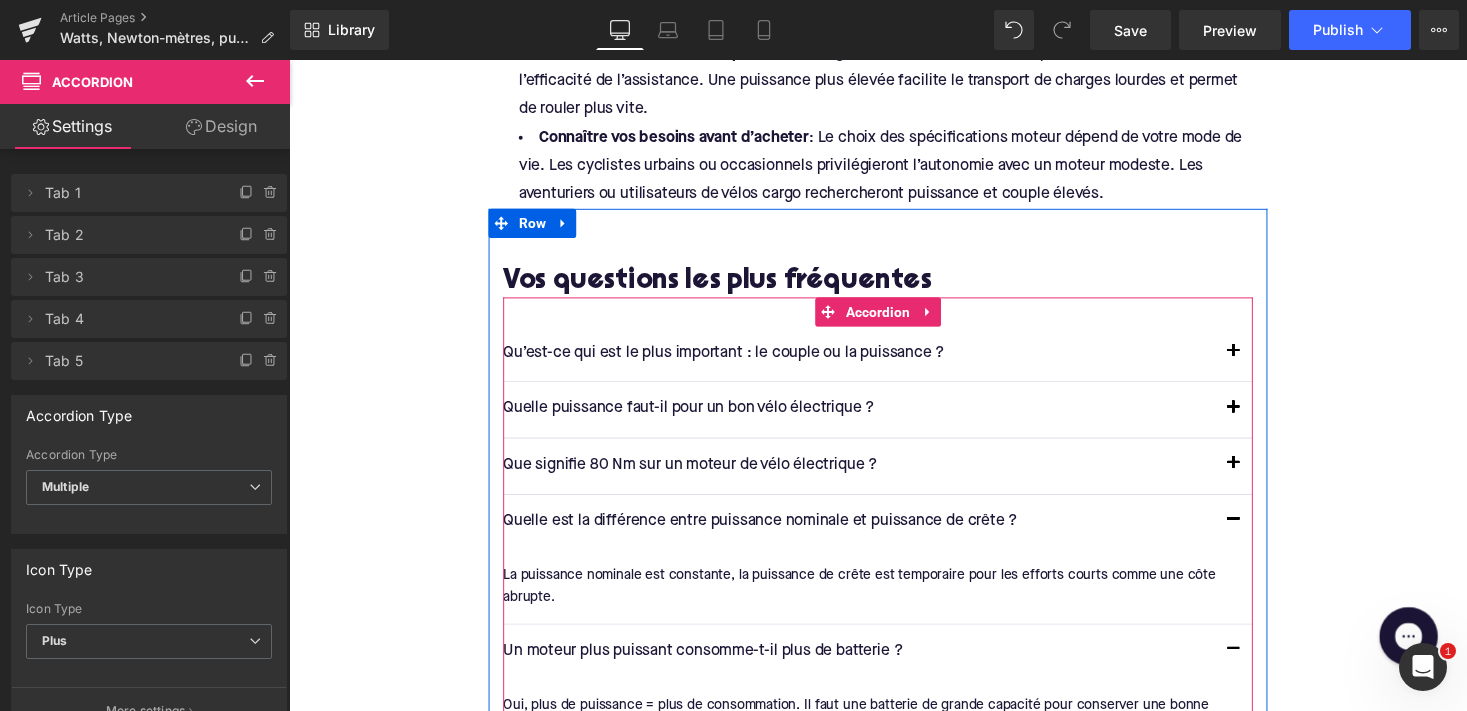 click at bounding box center (1259, 538) 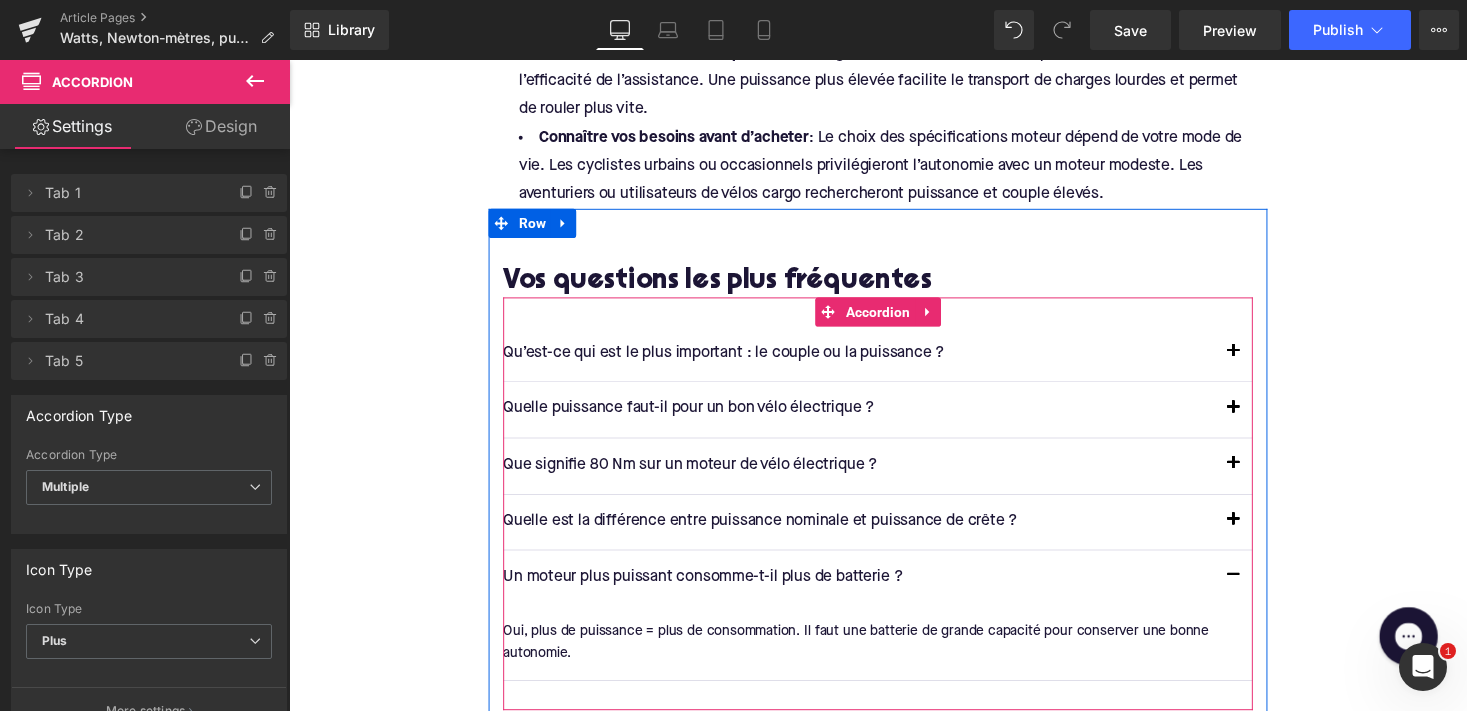 click at bounding box center [1259, 592] 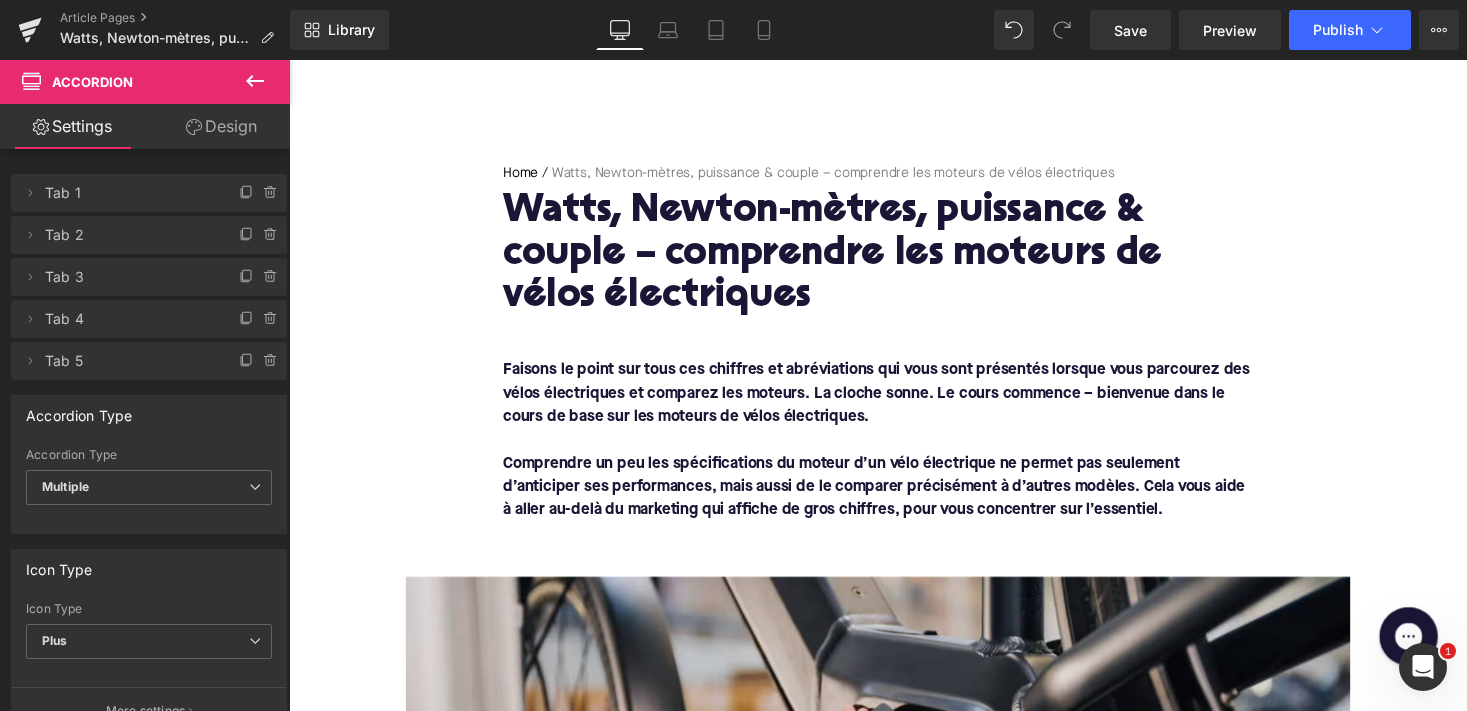 scroll, scrollTop: 168, scrollLeft: 0, axis: vertical 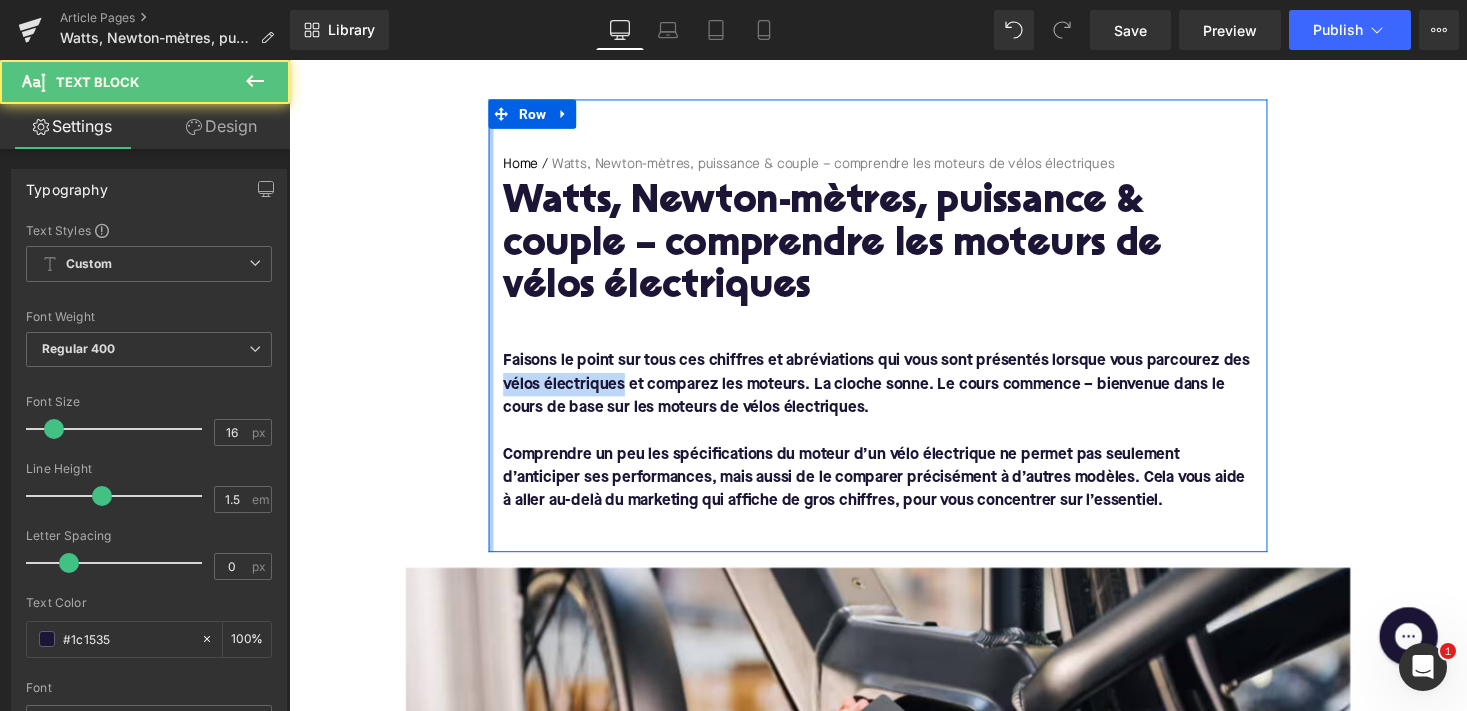 drag, startPoint x: 628, startPoint y: 390, endPoint x: 494, endPoint y: 390, distance: 134 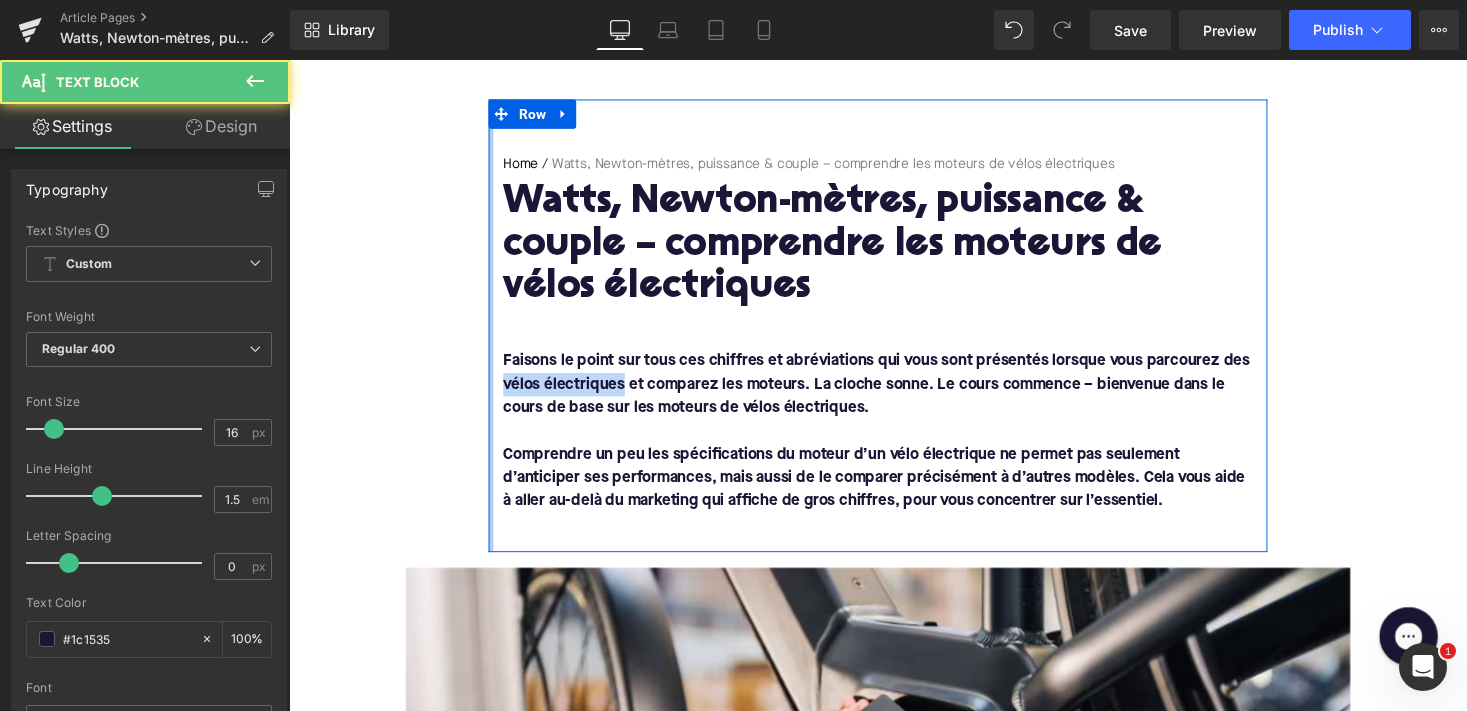click on "Home / Watts, Newton-mètres, puissance & couple – comprendre les moteurs de vélos électriques Breadcrumbs         Watts, Newton-mètres, puissance & couple – comprendre les moteurs de vélos électriques Heading         Faisons le point sur tous ces chiffres et abréviations qui vous sont présentés lorsque vous parcourez des vélos électriques et comparez les moteurs. La cloche sonne. Le cours commence – bienvenue dans le cours de base sur les moteurs de vélos électriques. Comprendre un peu les spécifications du moteur d’un vélo électrique ne permet pas seulement d’anticiper ses performances, mais aussi de le comparer précisément à d’autres modèles. Cela vous aide à aller au-delà du marketing qui affiche de gros chiffres, pour vous concentrer sur l’essentiel. Text Block         Row" at bounding box center (894, 333) 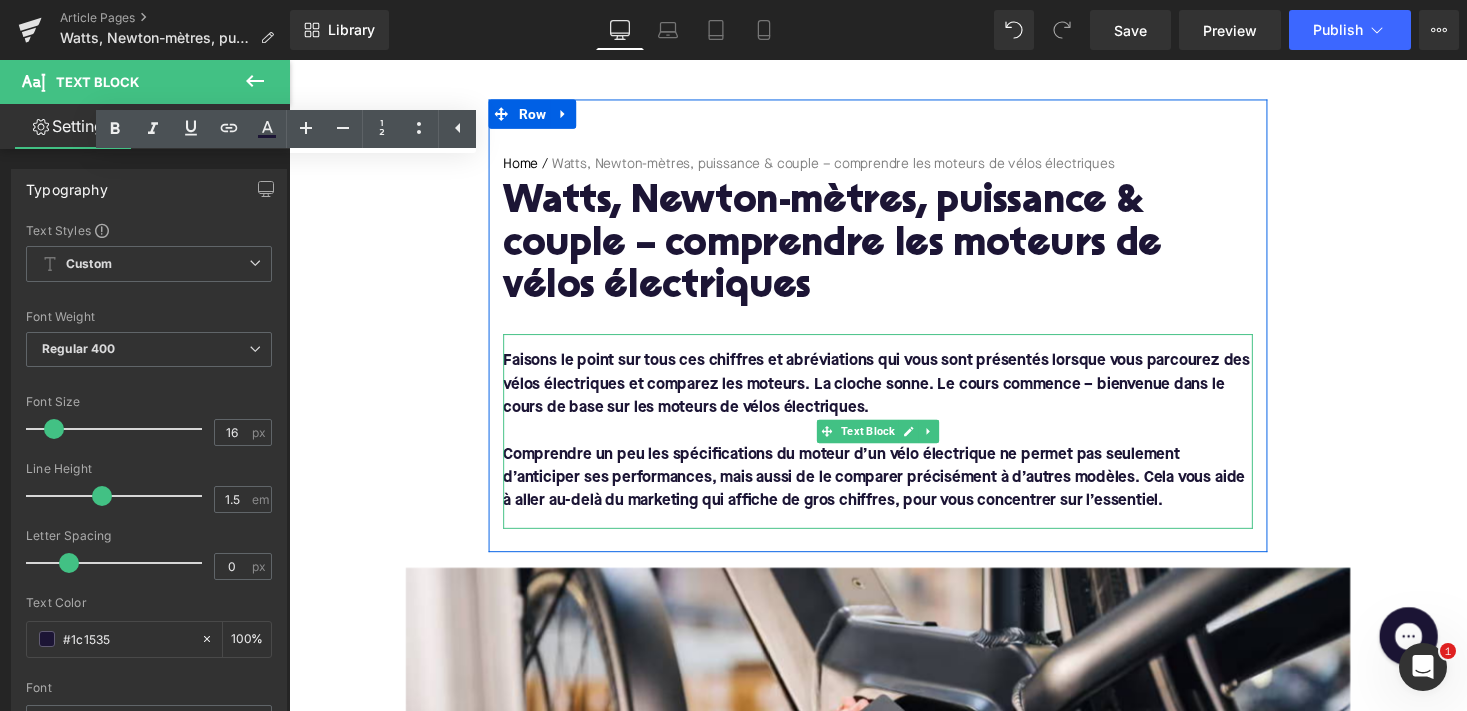 click on "Faisons le point sur tous ces chiffres et abréviations qui vous sont présentés lorsque vous parcourez des vélos électriques et comparez les moteurs. La cloche sonne. Le cours commence – bienvenue dans le cours de base sur les moteurs de vélos électriques." at bounding box center [892, 394] 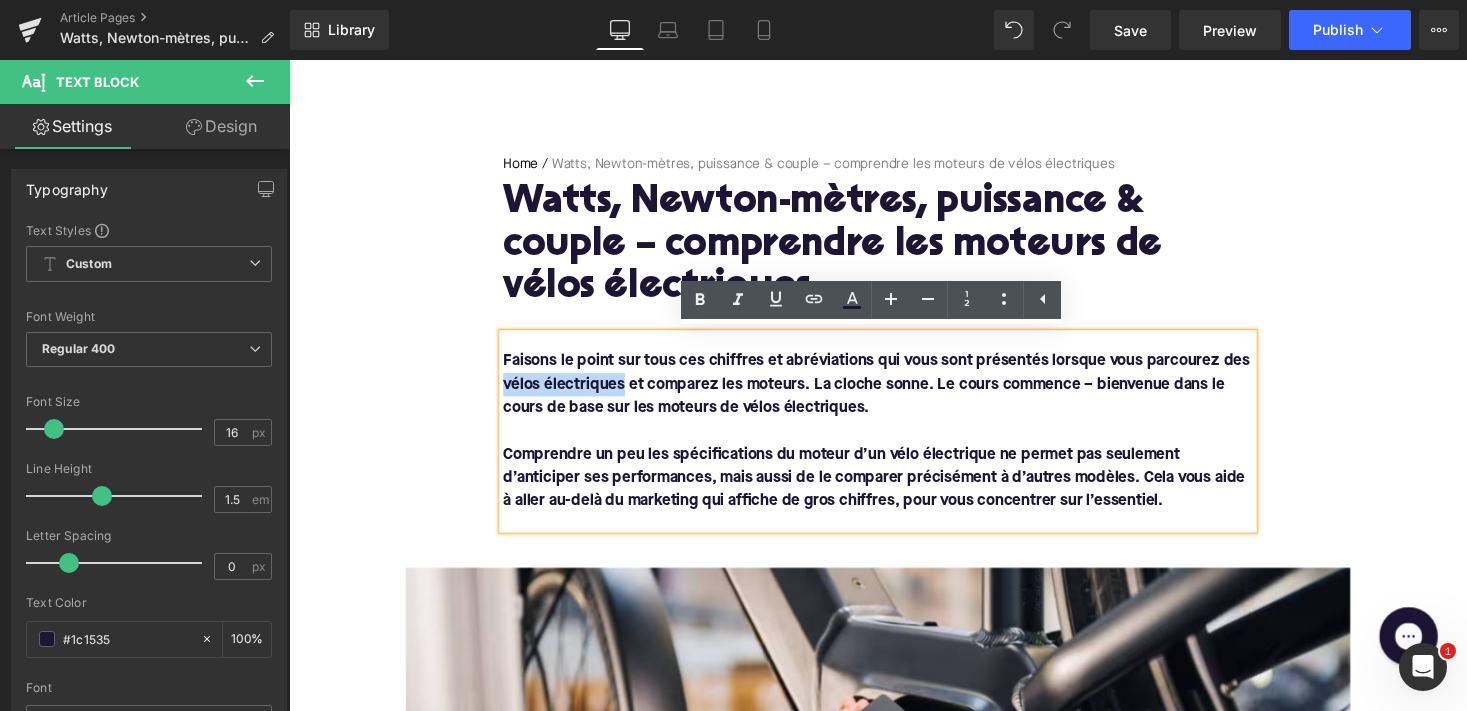 drag, startPoint x: 631, startPoint y: 398, endPoint x: 508, endPoint y: 397, distance: 123.00407 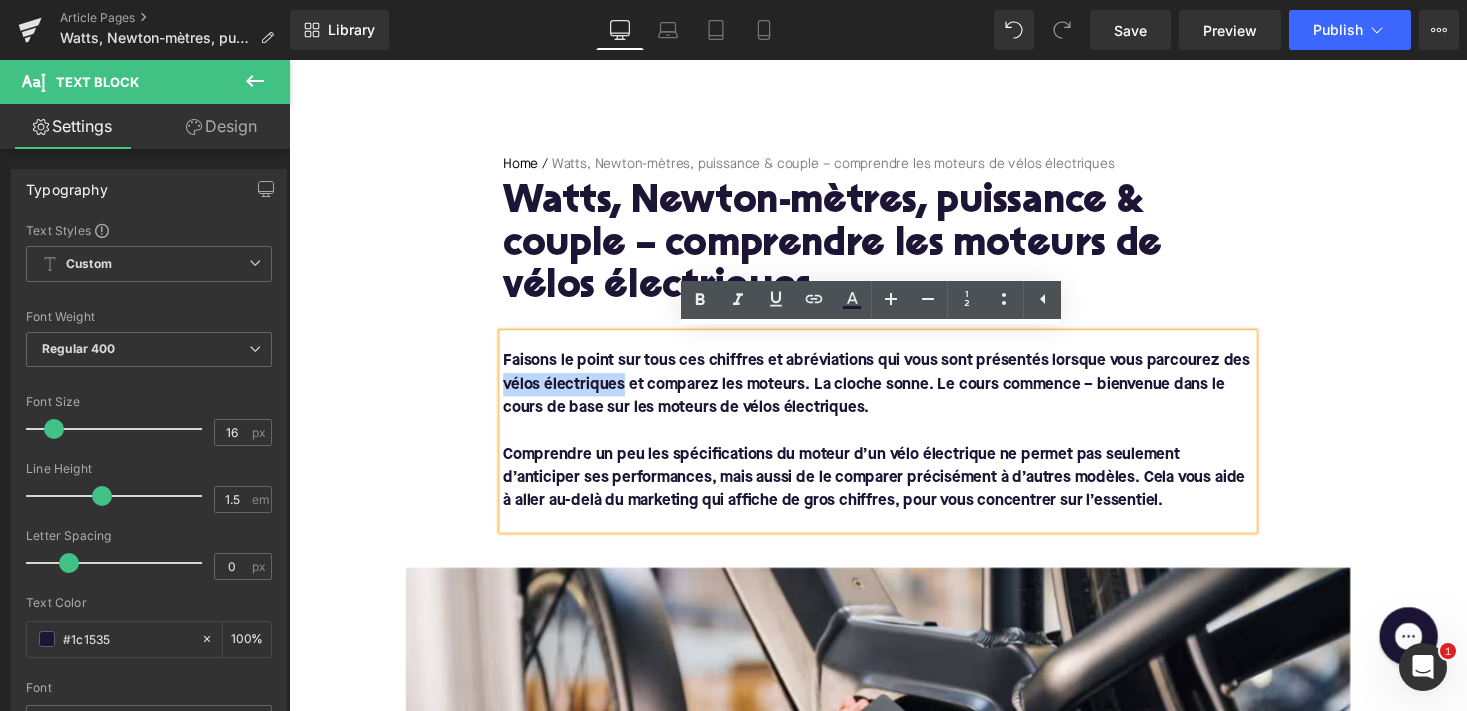 click on "Faisons le point sur tous ces chiffres et abréviations qui vous sont présentés lorsque vous parcourez des vélos électriques et comparez les moteurs. La cloche sonne. Le cours commence – bienvenue dans le cours de base sur les moteurs de vélos électriques." at bounding box center [892, 394] 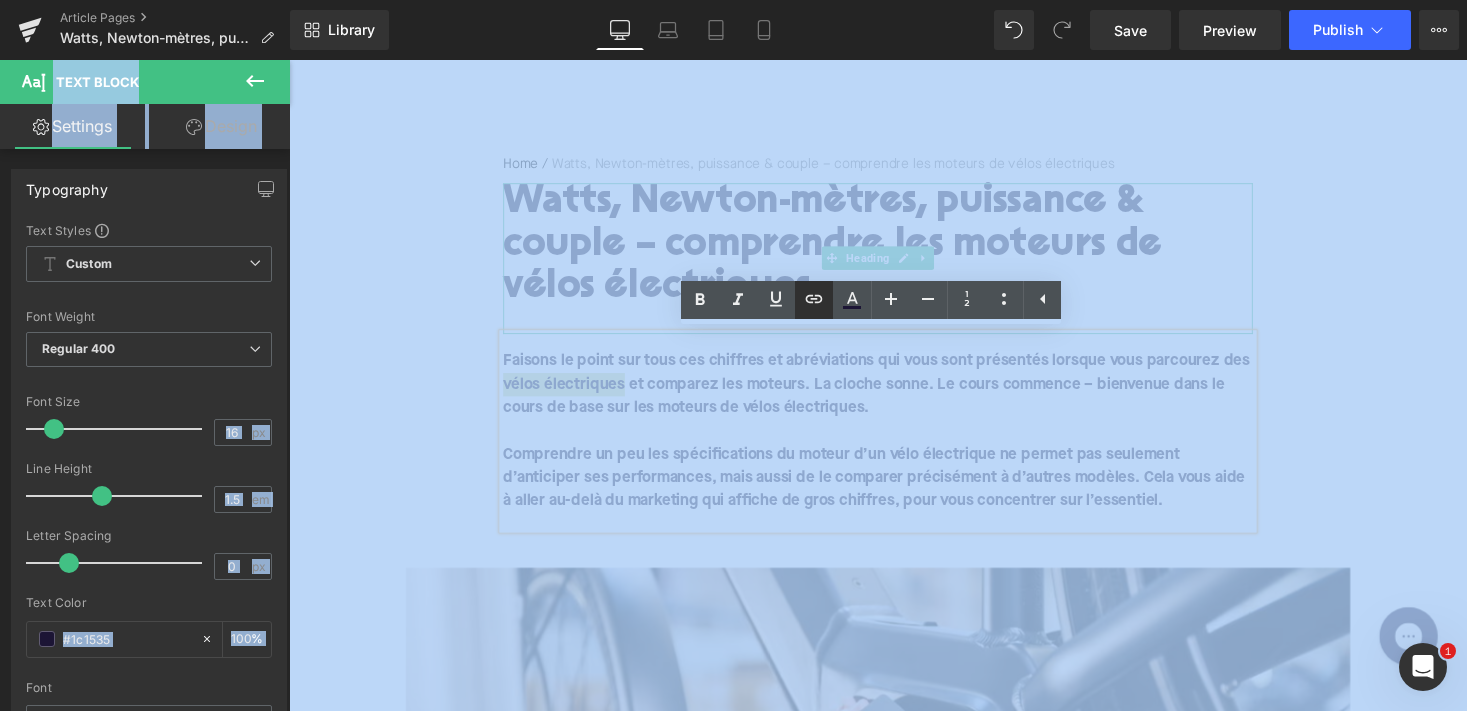 click 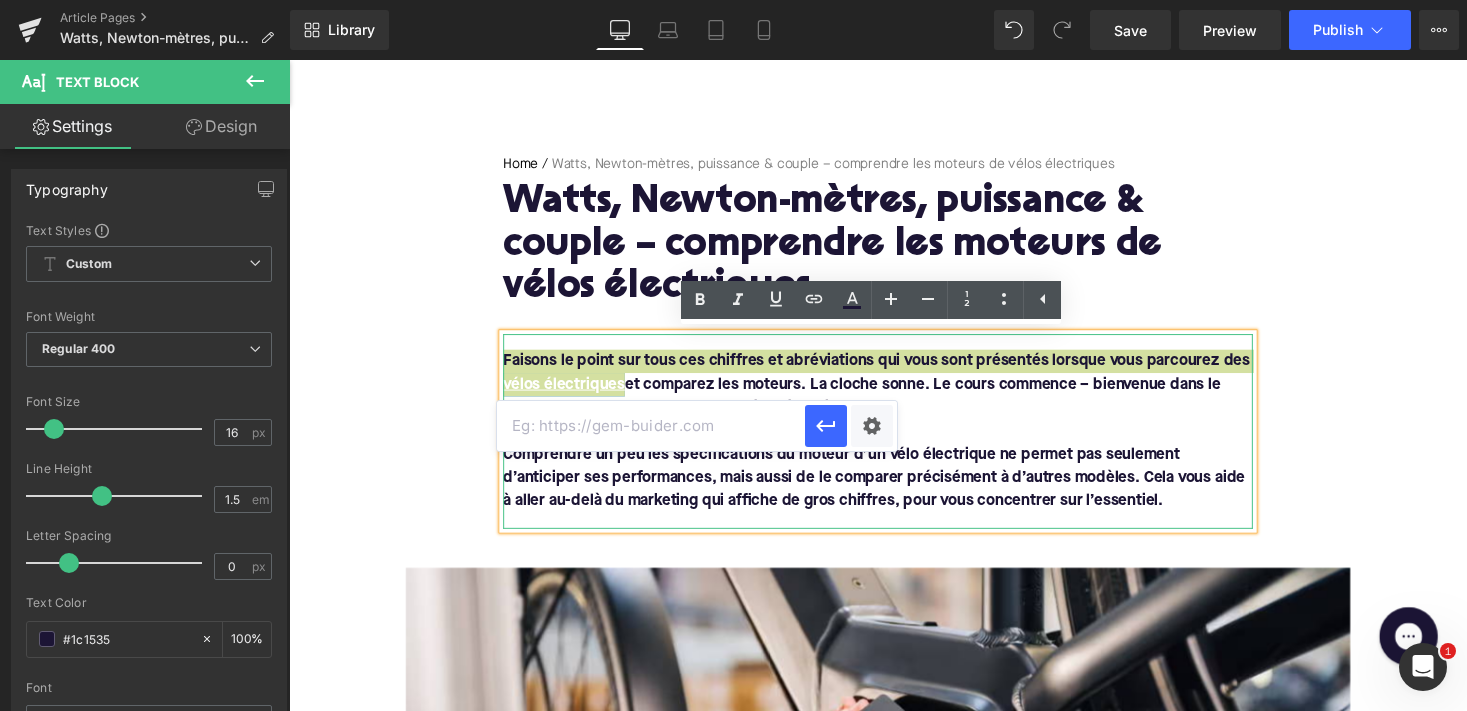 click at bounding box center (651, 426) 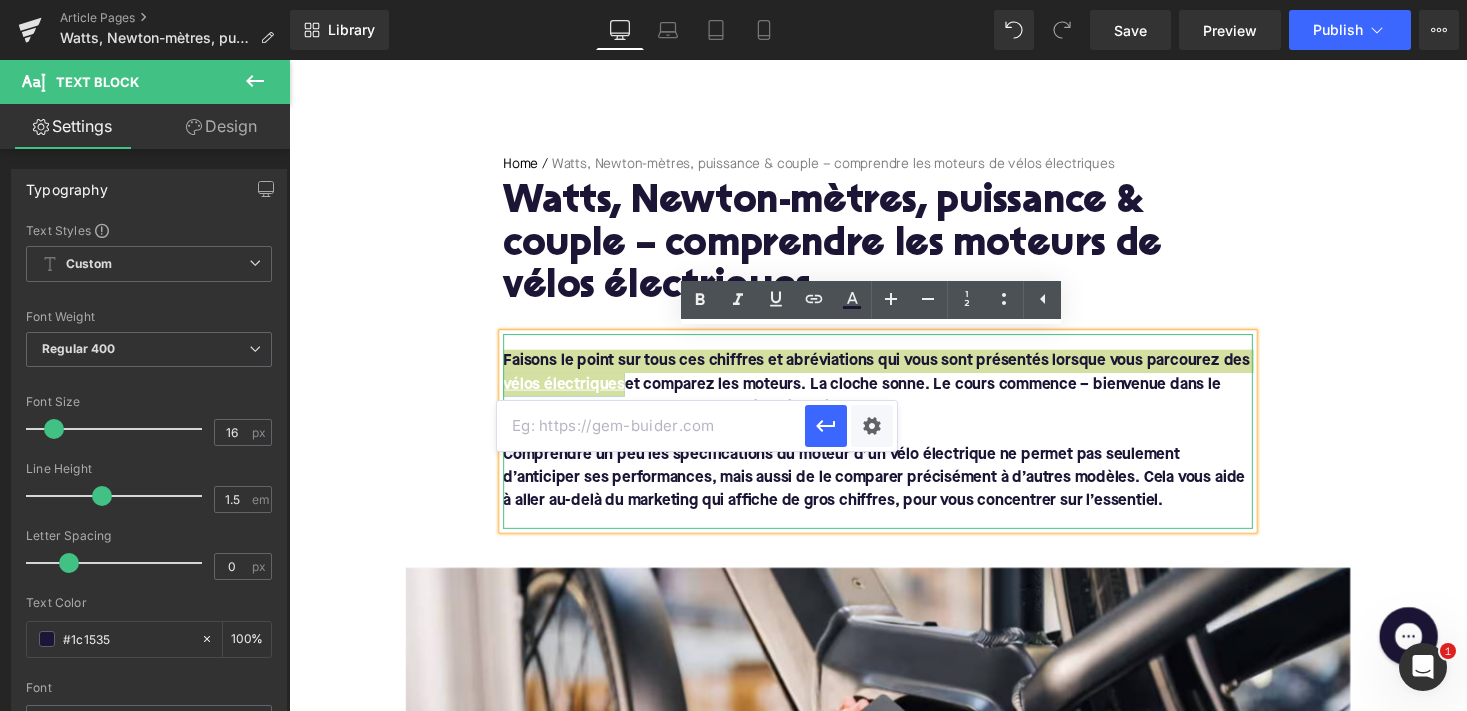 paste on "[URL][DOMAIN_NAME]" 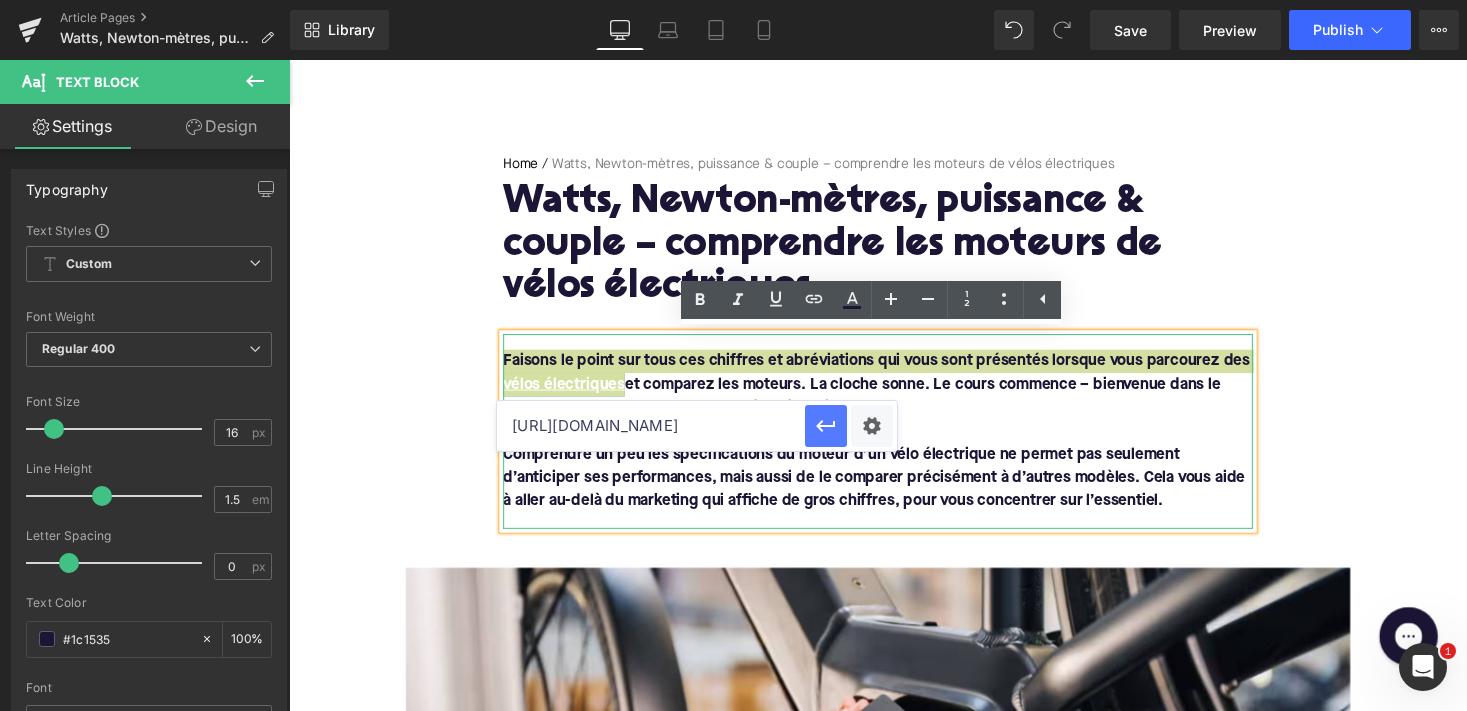 click 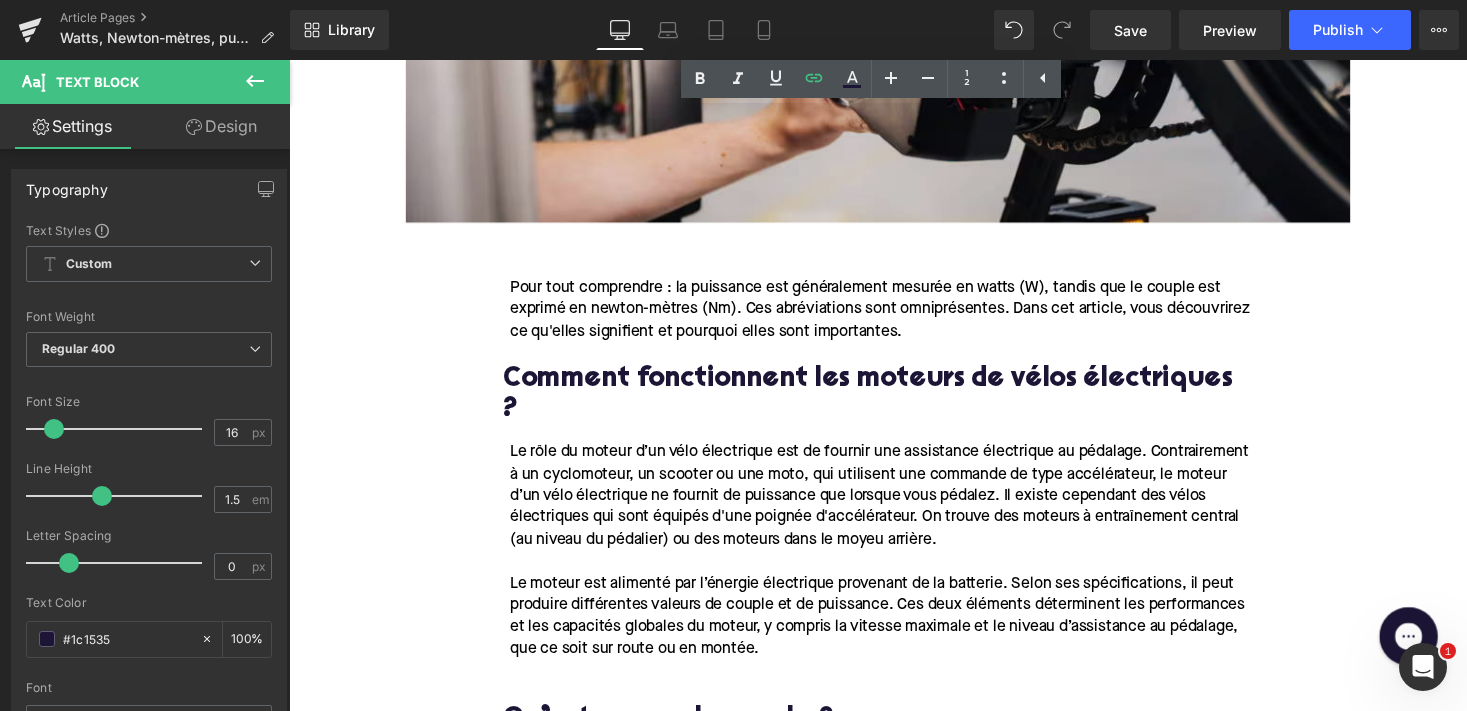 scroll, scrollTop: 986, scrollLeft: 0, axis: vertical 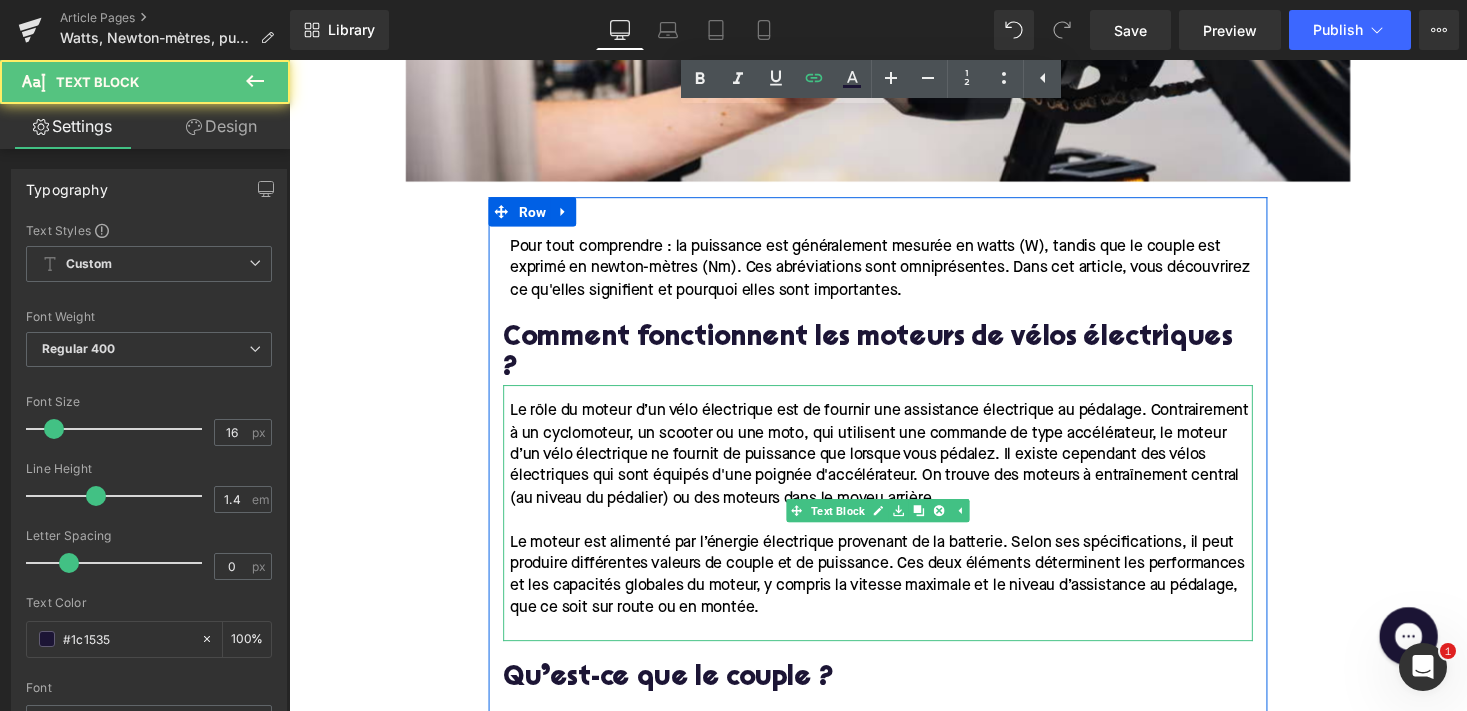 click on "Le moteur est alimenté par l’énergie électrique provenant de la batterie. Selon ses spécifications, il peut produire différentes valeurs de couple et de puissance. Ces deux éléments déterminent les performances et les capacités globales du moteur, y compris la vitesse maximale et le niveau d’assistance au pédalage, que ce soit sur route ou en montée." at bounding box center (893, 589) 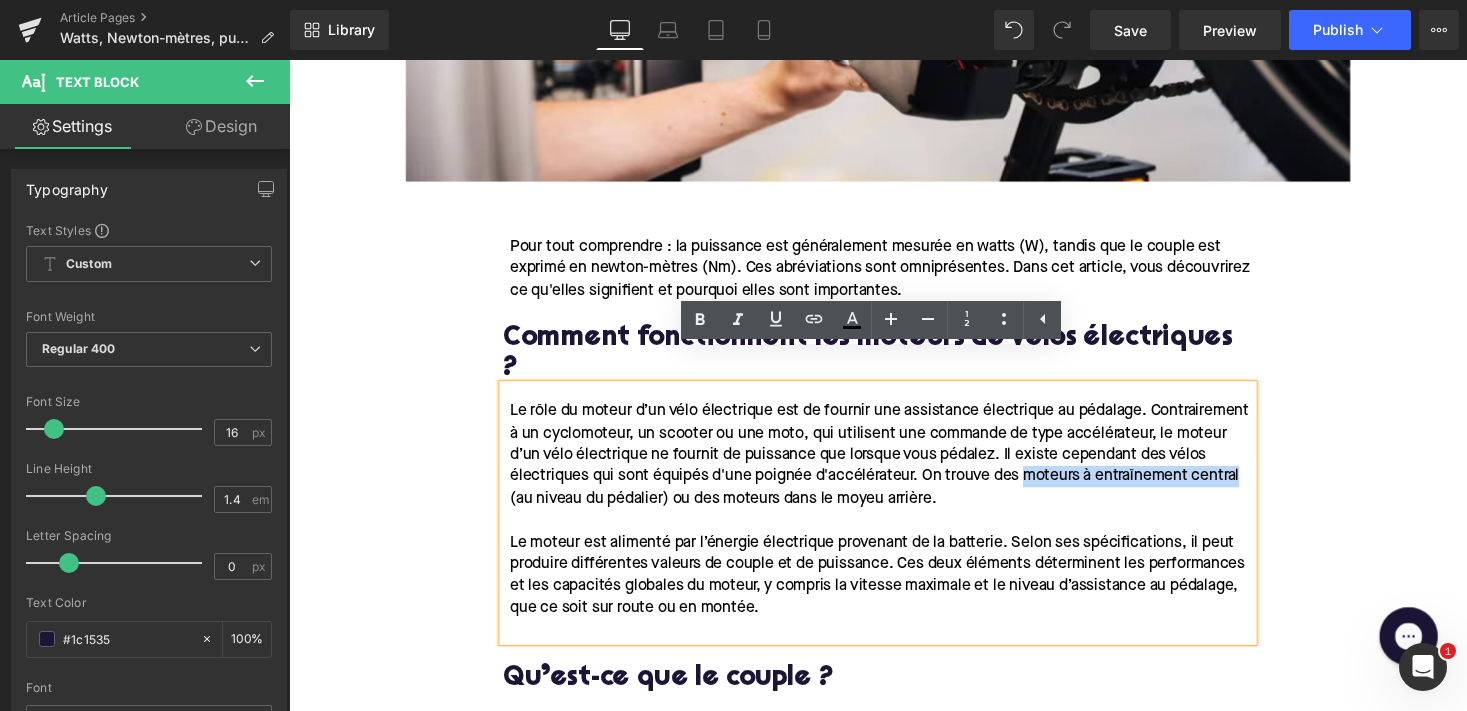 drag, startPoint x: 660, startPoint y: 477, endPoint x: 1198, endPoint y: 452, distance: 538.58057 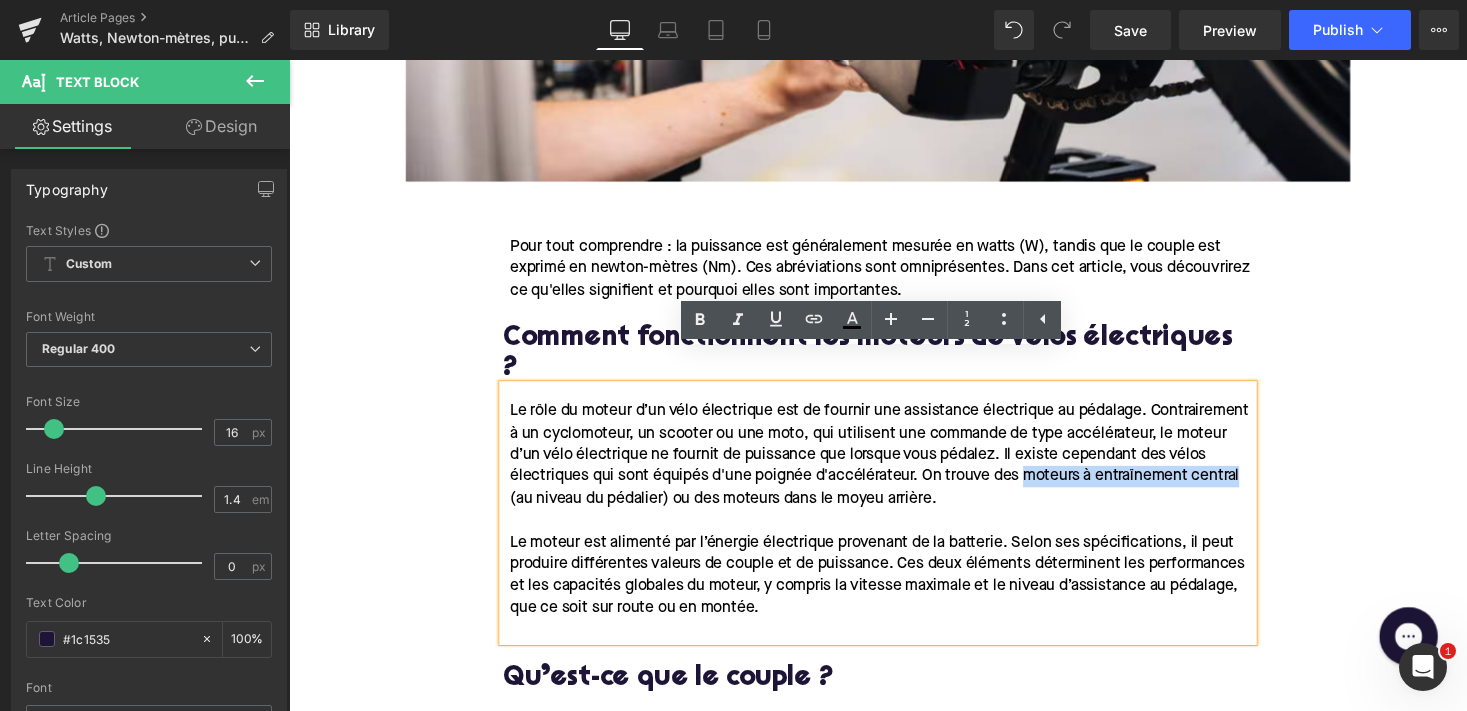 click on "Le rôle du moteur d’un vélo électrique est de fournir une assistance électrique au pédalage. Contrairement à un cyclomoteur, un scooter ou une moto, qui utilisent une commande de type accélérateur, le moteur d’un vélo électrique ne fournit de puissance que lorsque vous pédalez. Il existe cependant des vélos électriques qui sont équipés d'une poignée d'accélérateur. On trouve des moteurs à entraînement central (au niveau du pédalier) ou des moteurs dans le moyeu arrière." at bounding box center [895, 466] 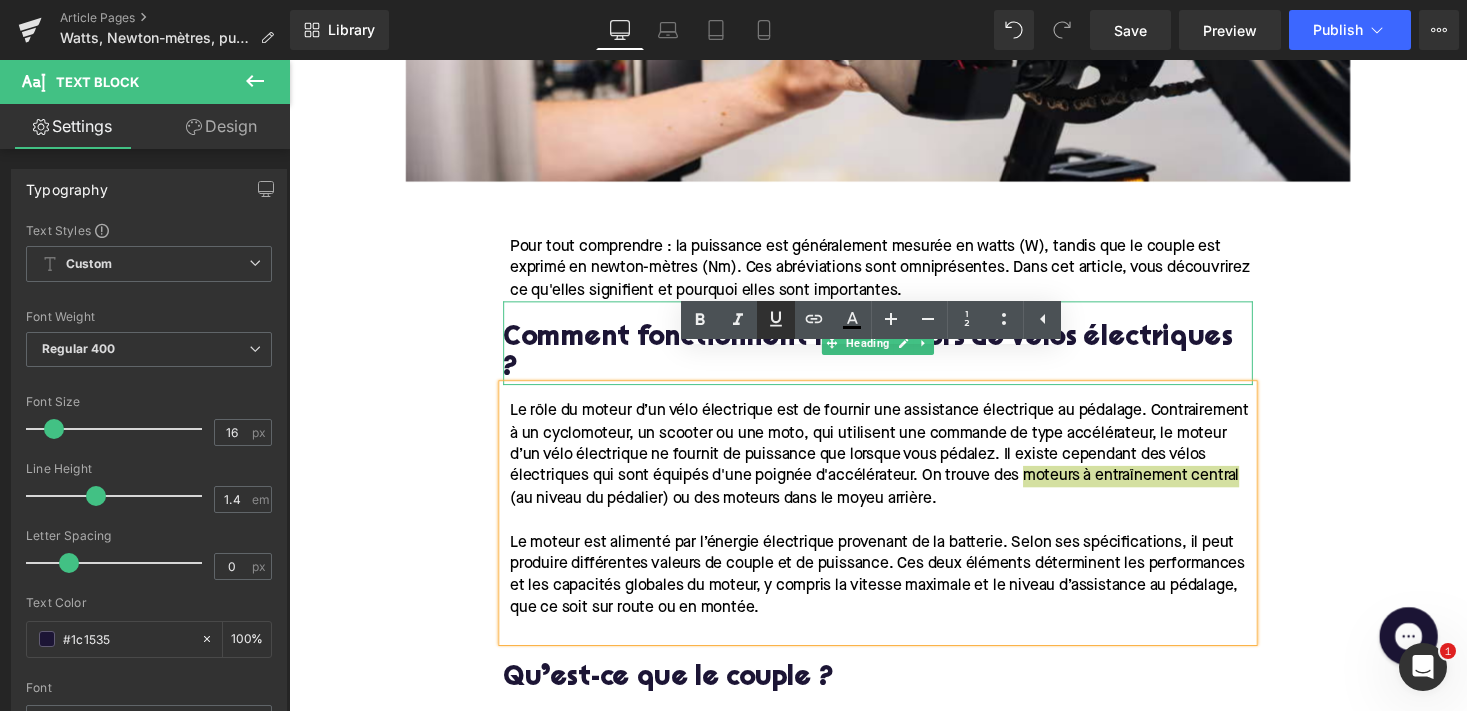 click at bounding box center (776, 320) 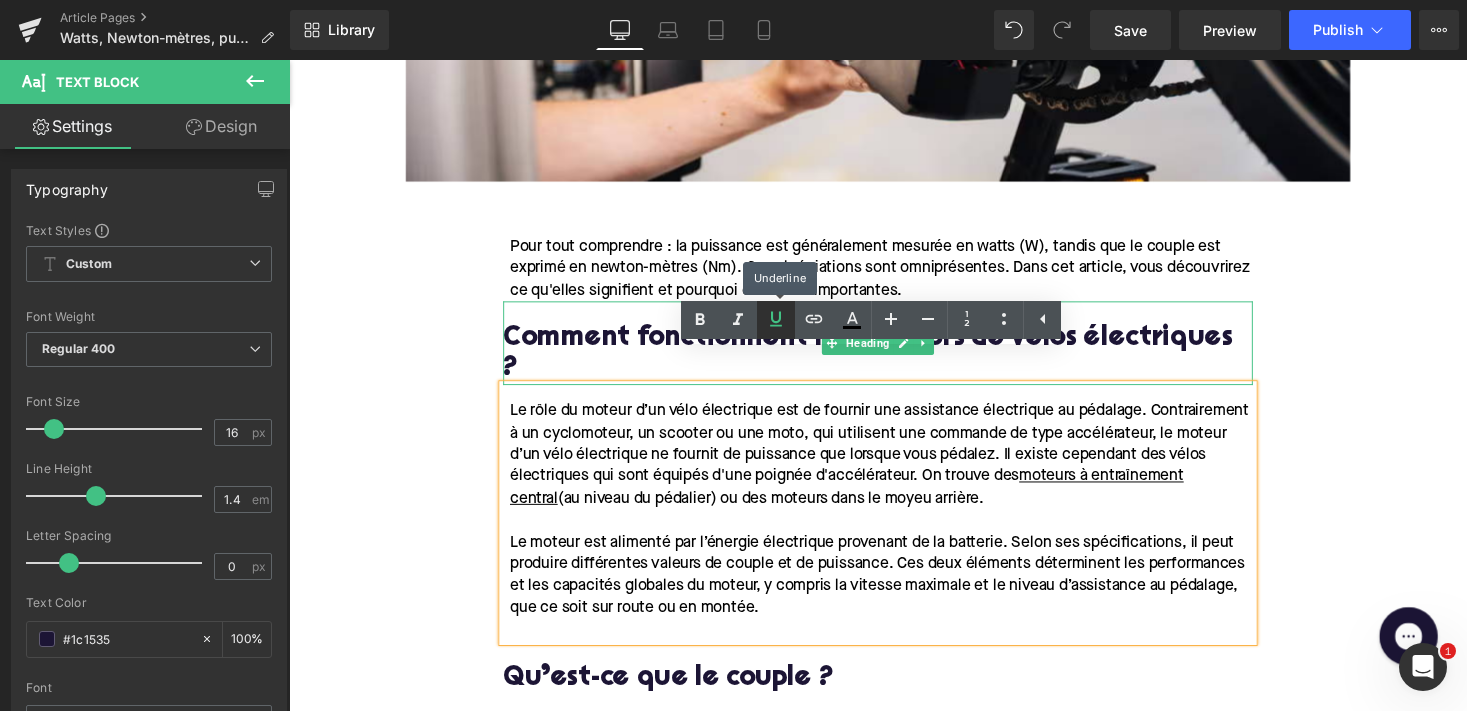 click at bounding box center [776, 320] 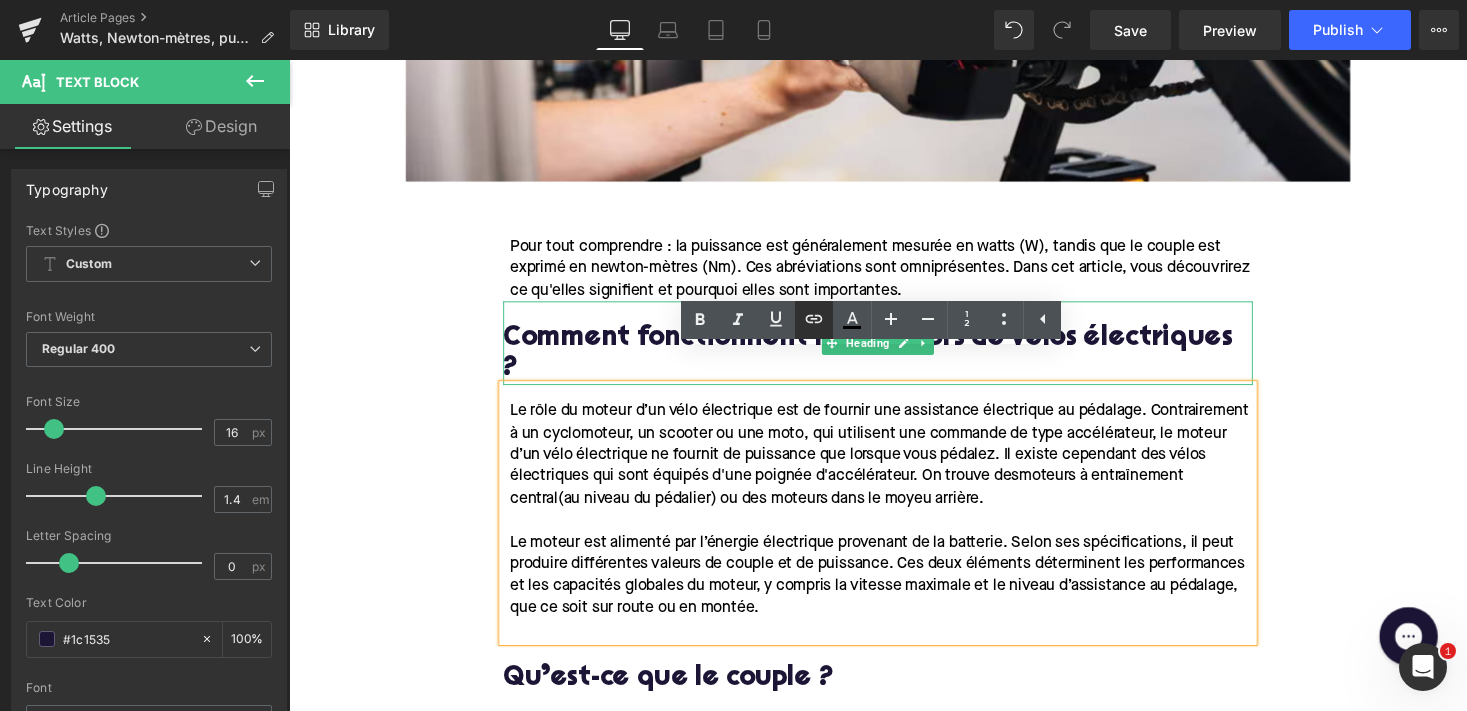 click 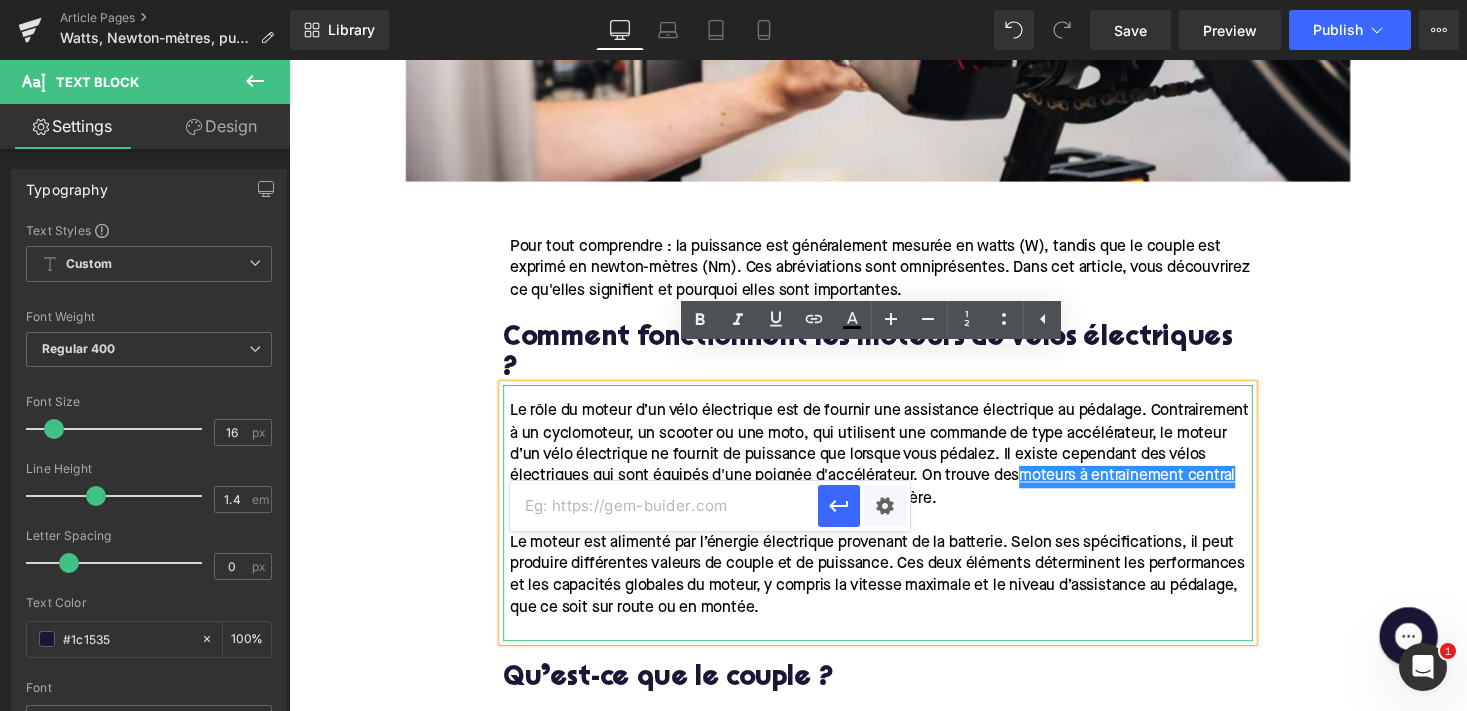 click at bounding box center [664, 506] 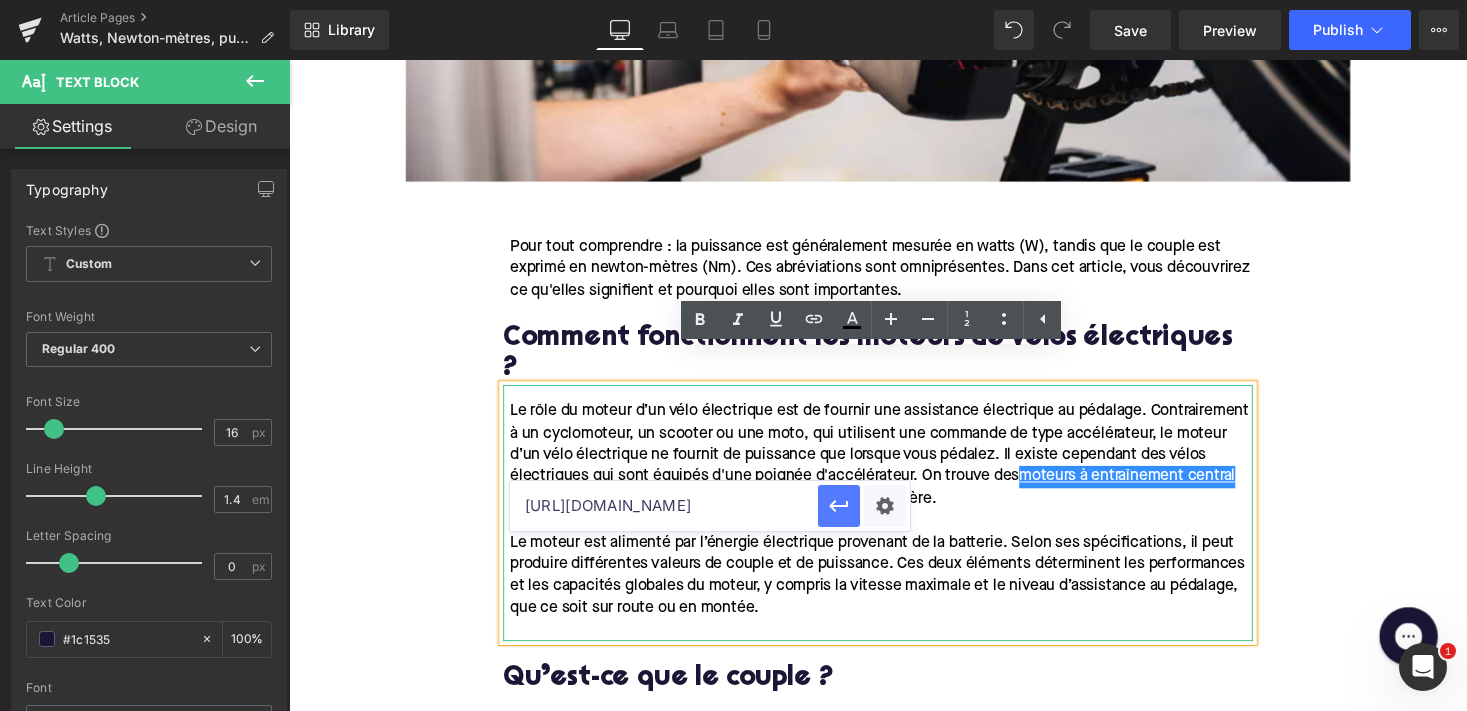 click at bounding box center (839, 506) 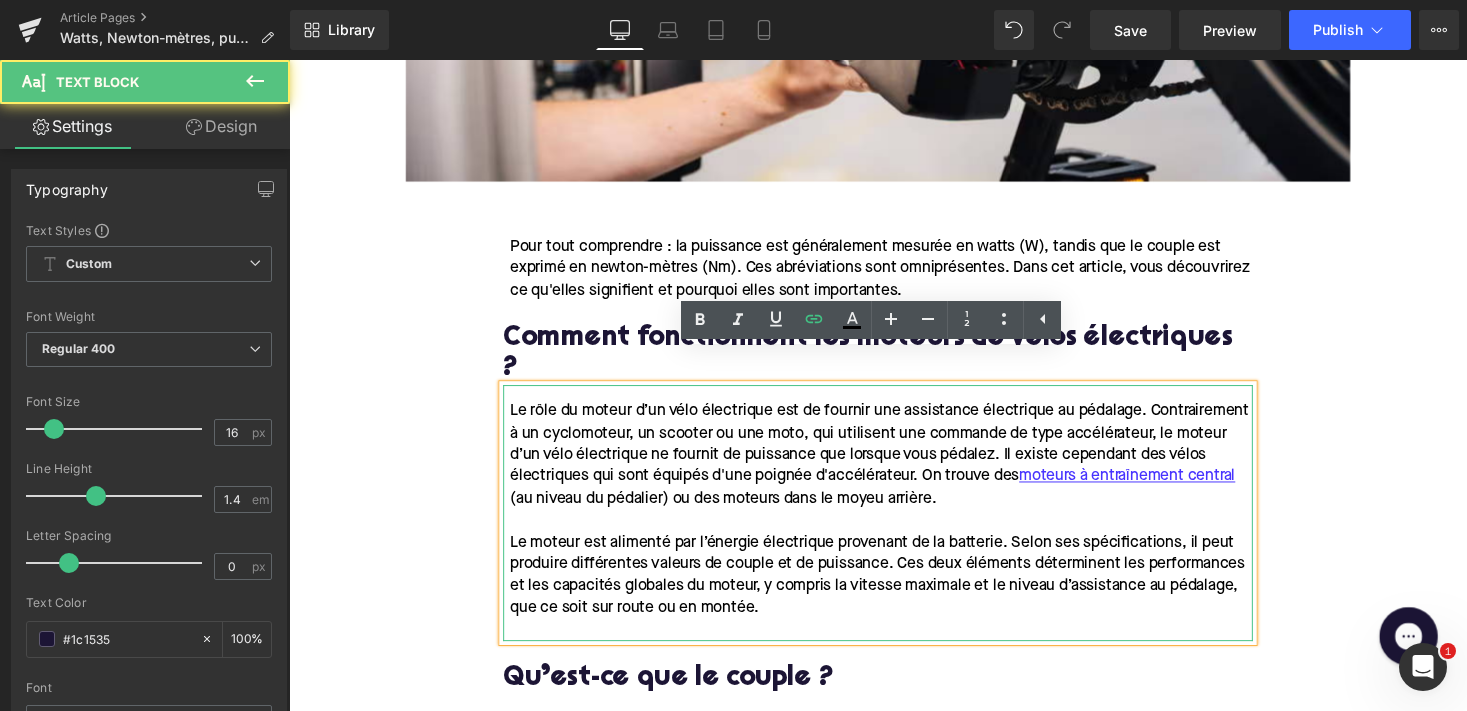click at bounding box center [897, 533] 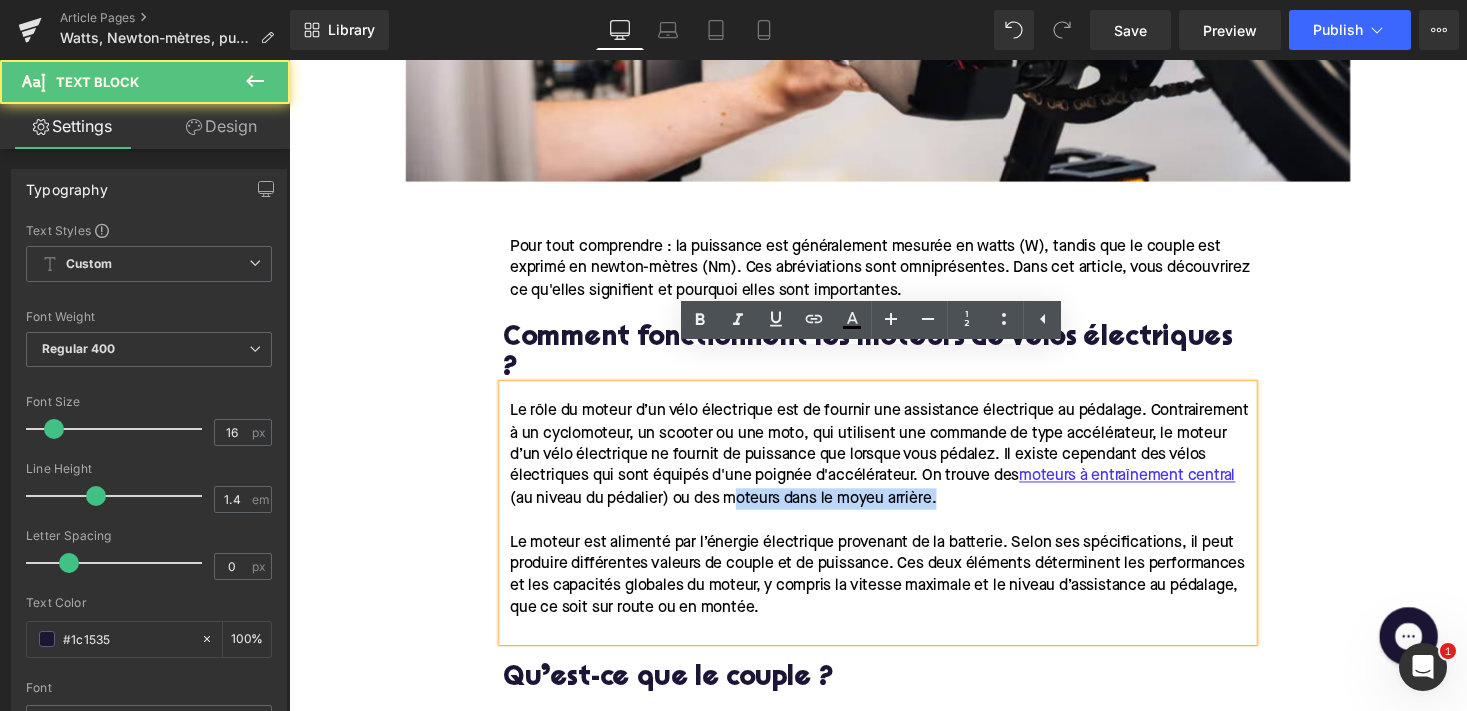 drag, startPoint x: 965, startPoint y: 475, endPoint x: 1175, endPoint y: 475, distance: 210 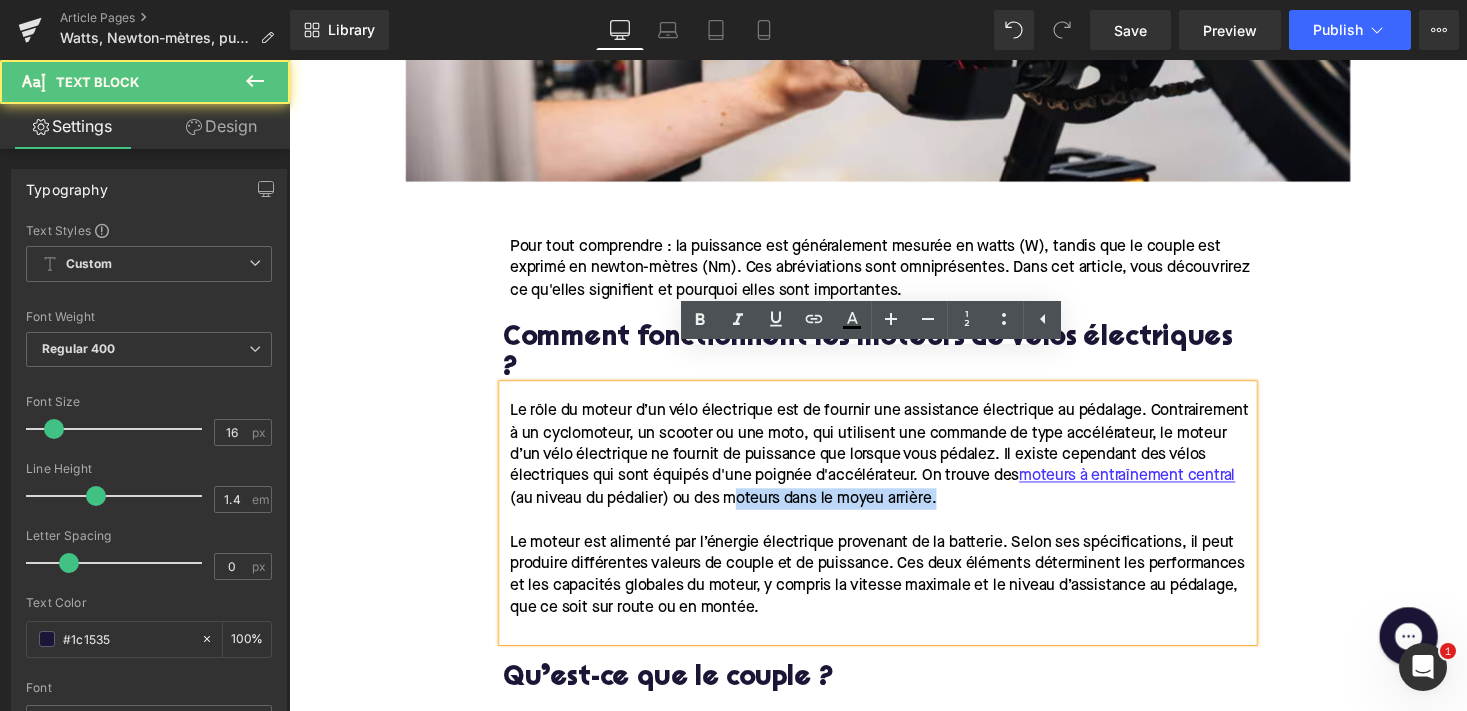 click on "Le rôle du moteur d’un vélo électrique est de fournir une assistance électrique au pédalage. Contrairement à un cyclomoteur, un scooter ou une moto, qui utilisent une commande de type accélérateur, le moteur d’un vélo électrique ne fournit de puissance que lorsque vous pédalez. Il existe cependant des vélos électriques qui sont équipés d'une poignée d'accélérateur. On trouve des  moteurs à entraînement central  (au niveau du pédalier) ou des moteurs dans le moyeu arrière." at bounding box center [895, 466] 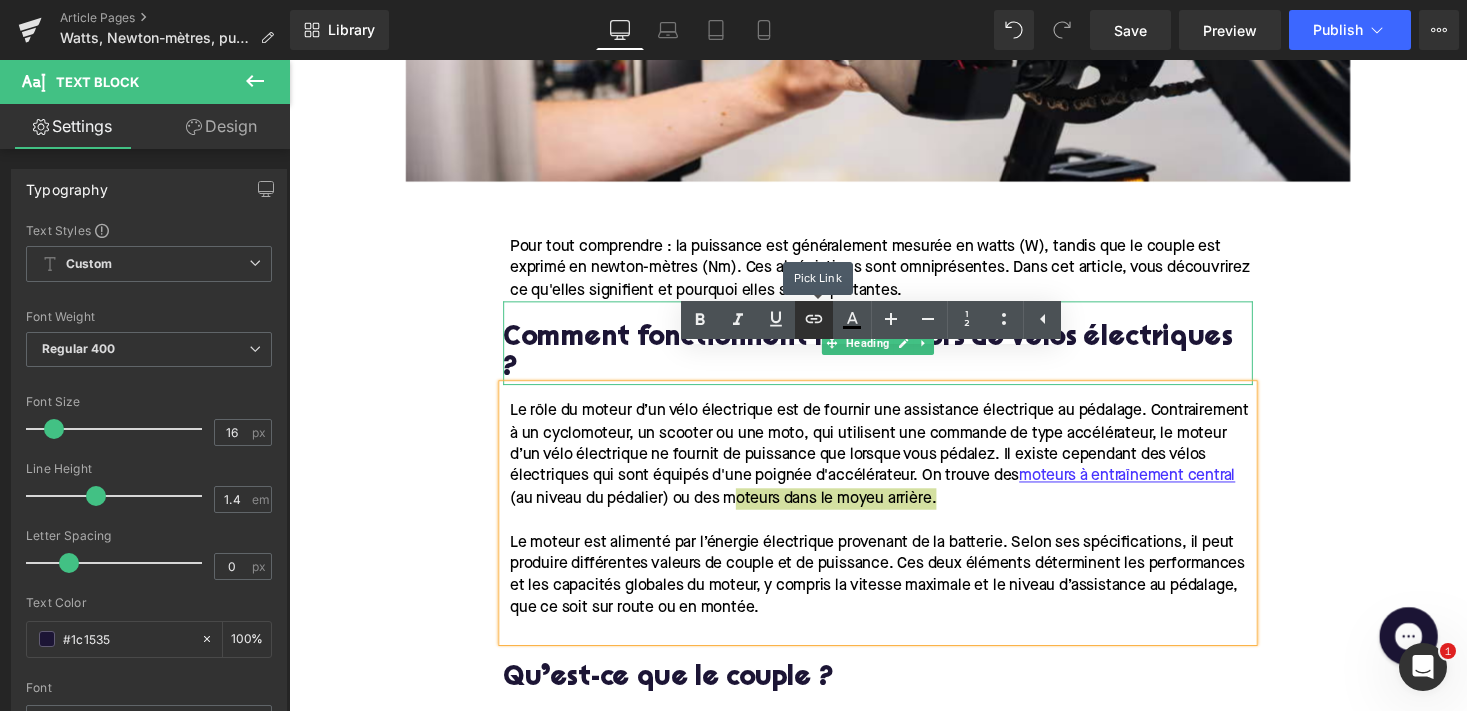 click 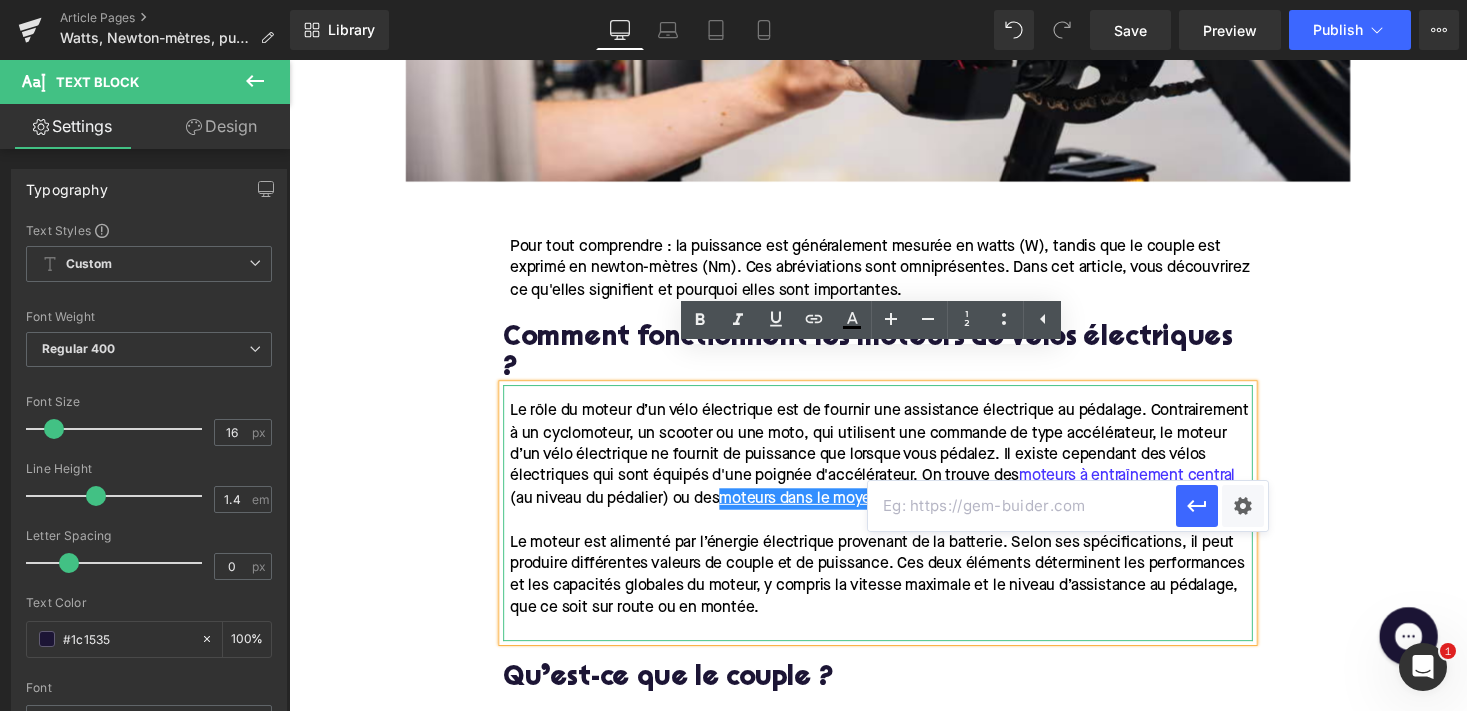 click on "Le moteur est alimenté par l’énergie électrique provenant de la batterie. Selon ses spécifications, il peut produire différentes valeurs de couple et de puissance. Ces deux éléments déterminent les performances et les capacités globales du moteur, y compris la vitesse maximale et le niveau d’assistance au pédalage, que ce soit sur route ou en montée." at bounding box center (893, 589) 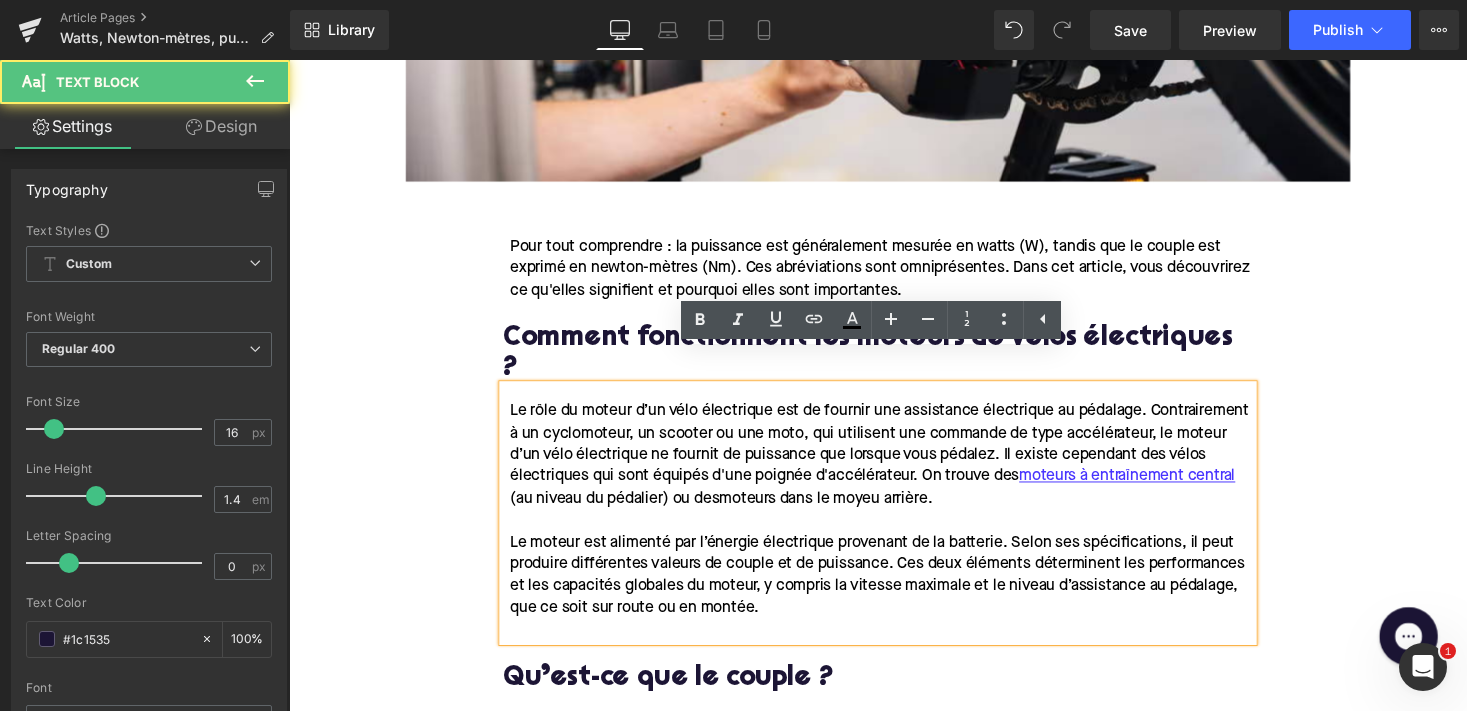 click on "Le rôle du moteur d’un vélo électrique est de fournir une assistance électrique au pédalage. Contrairement à un cyclomoteur, un scooter ou une moto, qui utilisent une commande de type accélérateur, le moteur d’un vélo électrique ne fournit de puissance que lorsque vous pédalez. Il existe cependant des vélos électriques qui sont équipés d'une poignée d'accélérateur. On trouve des  moteurs à entraînement central  (au niveau du pédalier) ou des  moteurs dans le moyeu arrière ." at bounding box center [895, 466] 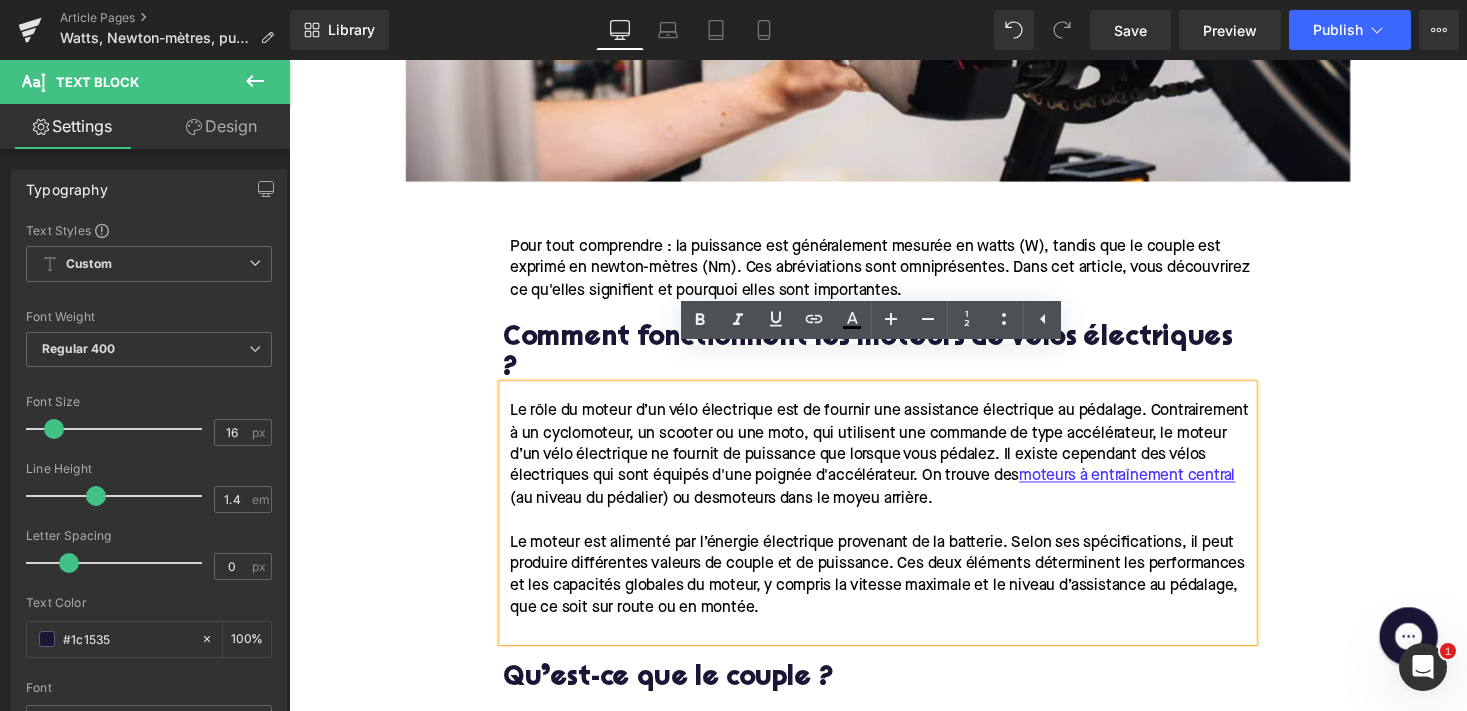 drag, startPoint x: 959, startPoint y: 477, endPoint x: 1177, endPoint y: 472, distance: 218.05733 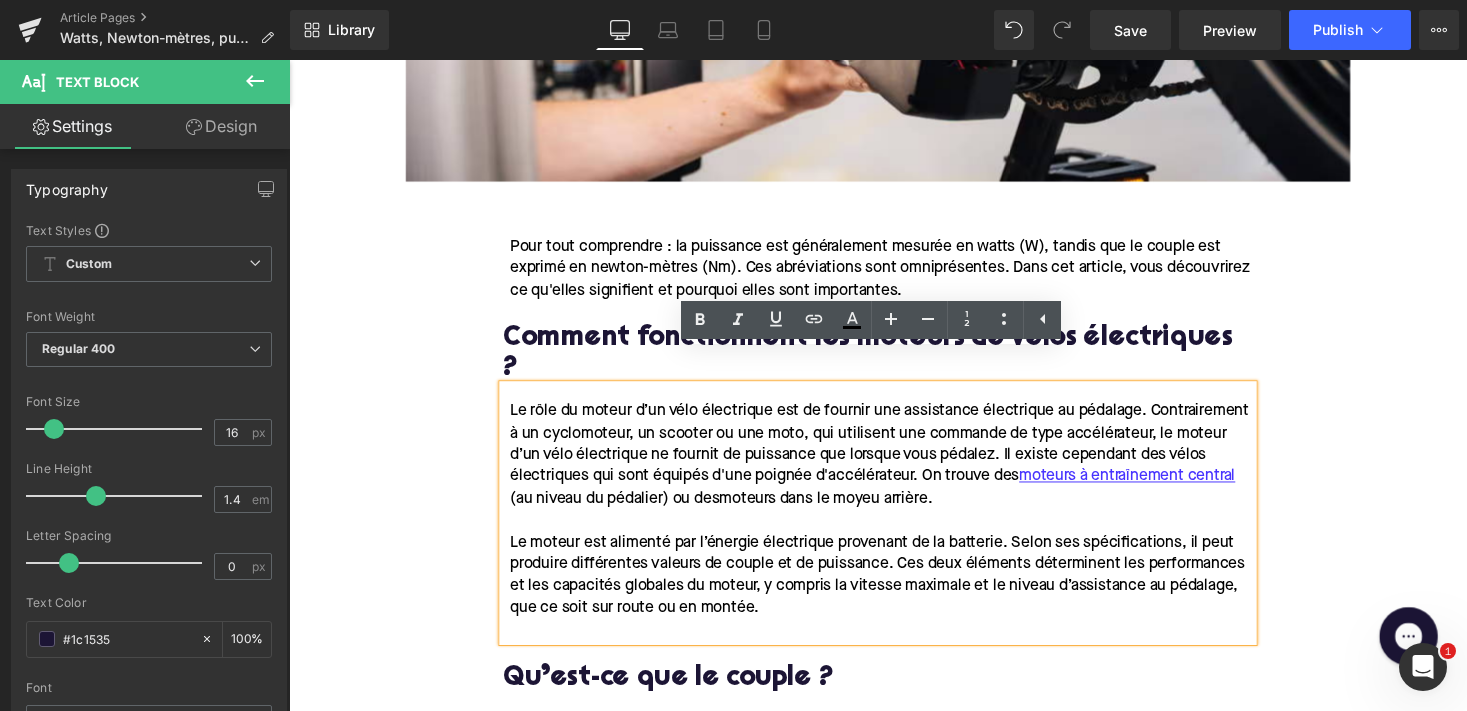 click on "Le rôle du moteur d’un vélo électrique est de fournir une assistance électrique au pédalage. Contrairement à un cyclomoteur, un scooter ou une moto, qui utilisent une commande de type accélérateur, le moteur d’un vélo électrique ne fournit de puissance que lorsque vous pédalez. Il existe cependant des vélos électriques qui sont équipés d'une poignée d'accélérateur. On trouve des  moteurs à entraînement central  (au niveau du pédalier) ou des  moteurs dans le moyeu arrière ." at bounding box center [895, 466] 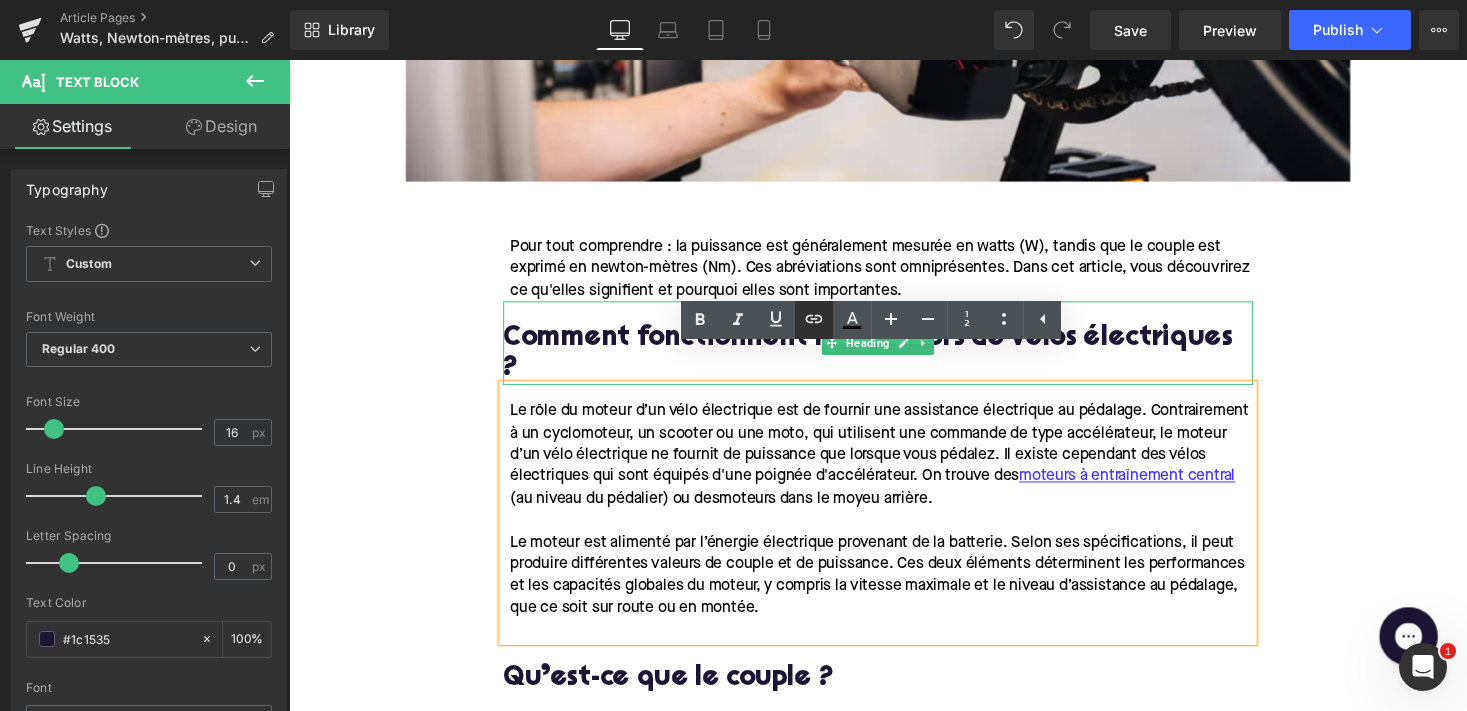 click 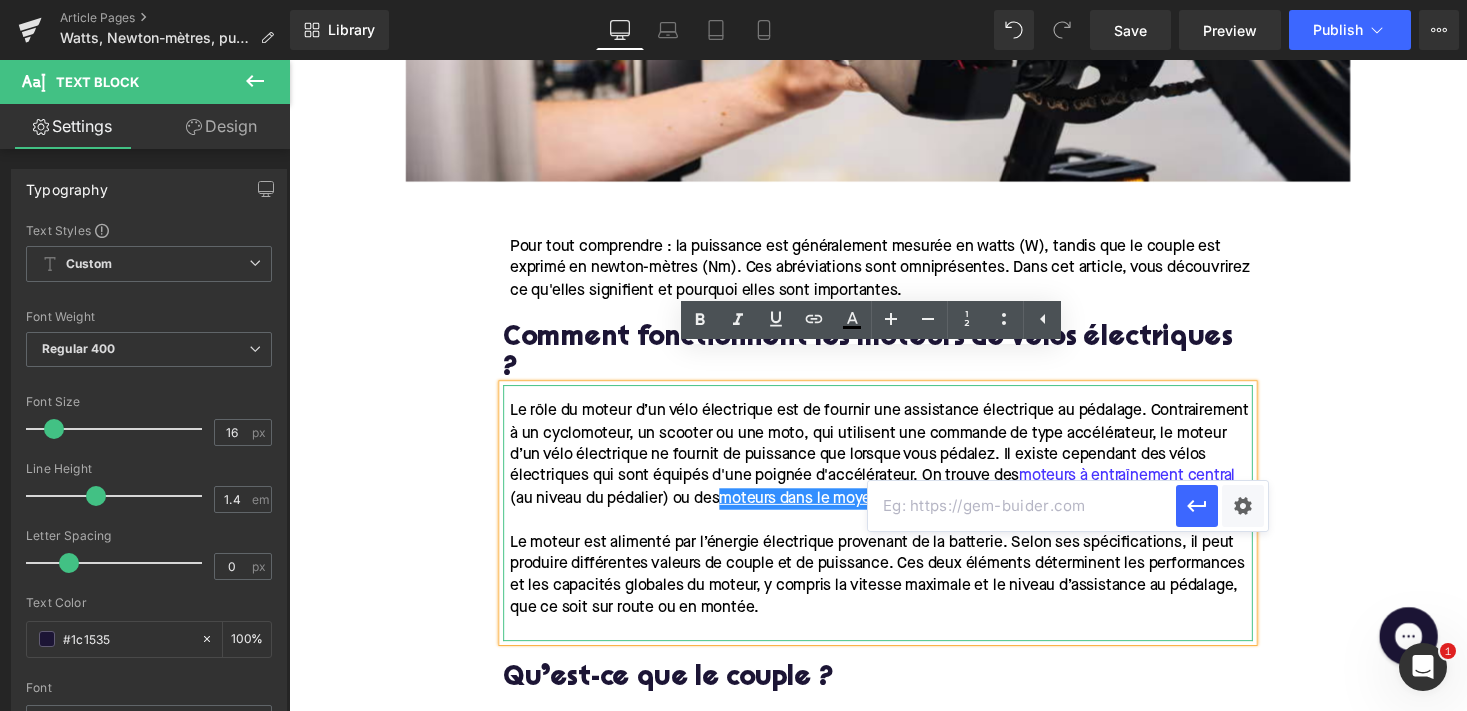click at bounding box center (1022, 506) 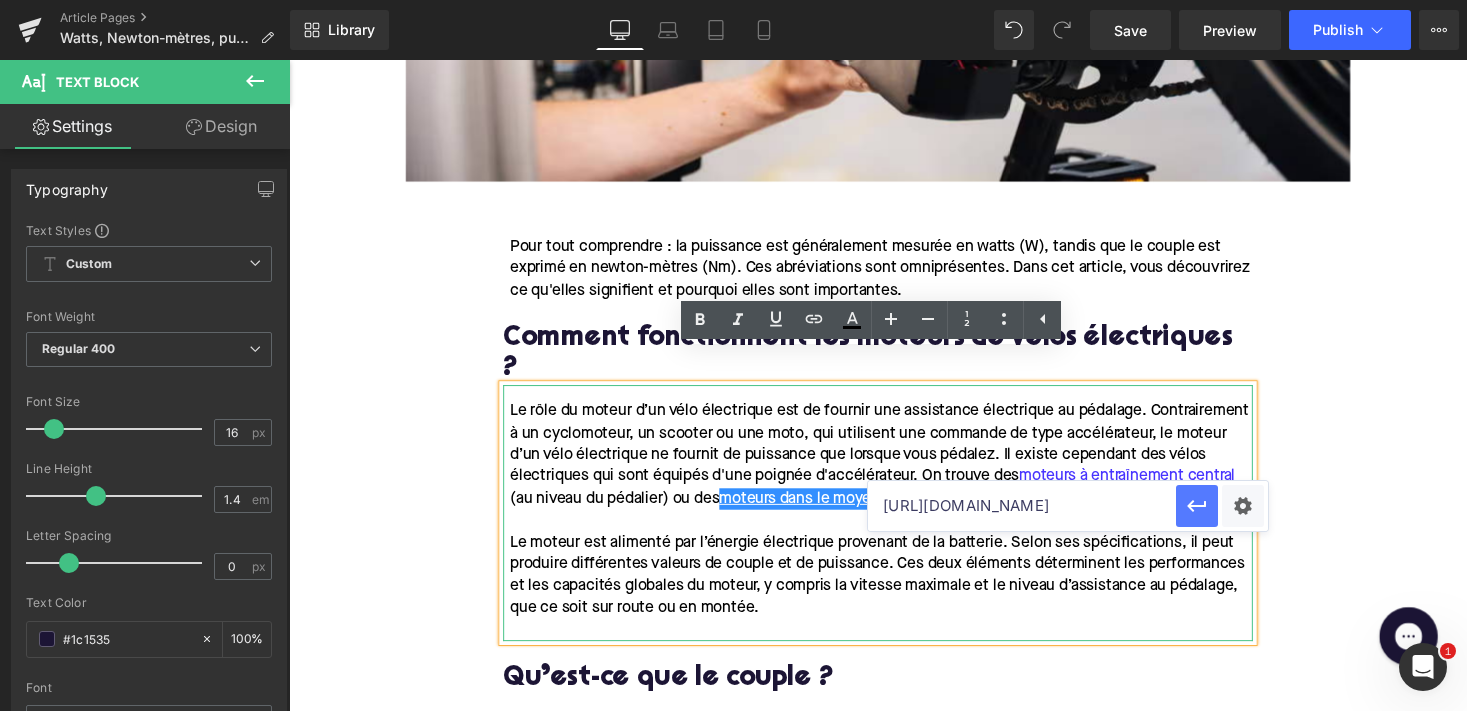 type on "[URL][DOMAIN_NAME]" 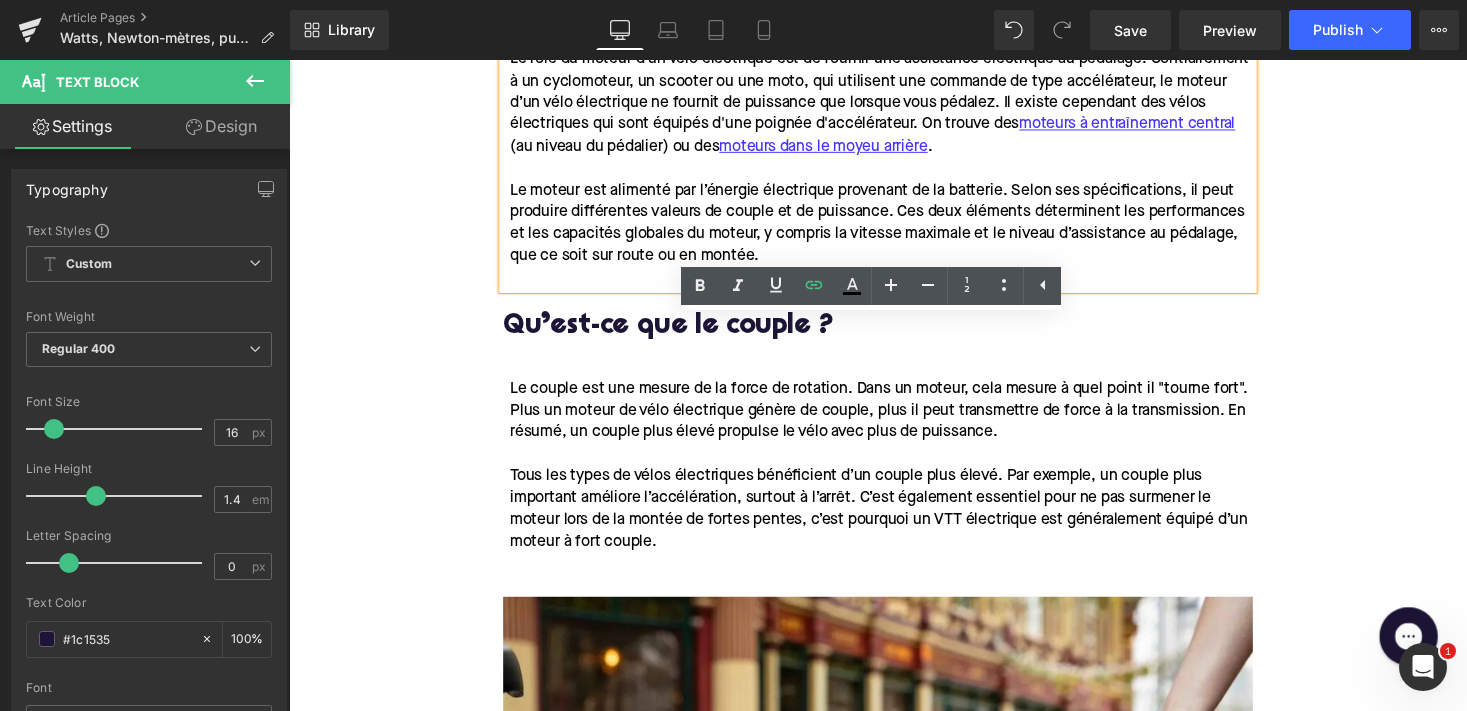 scroll, scrollTop: 1393, scrollLeft: 0, axis: vertical 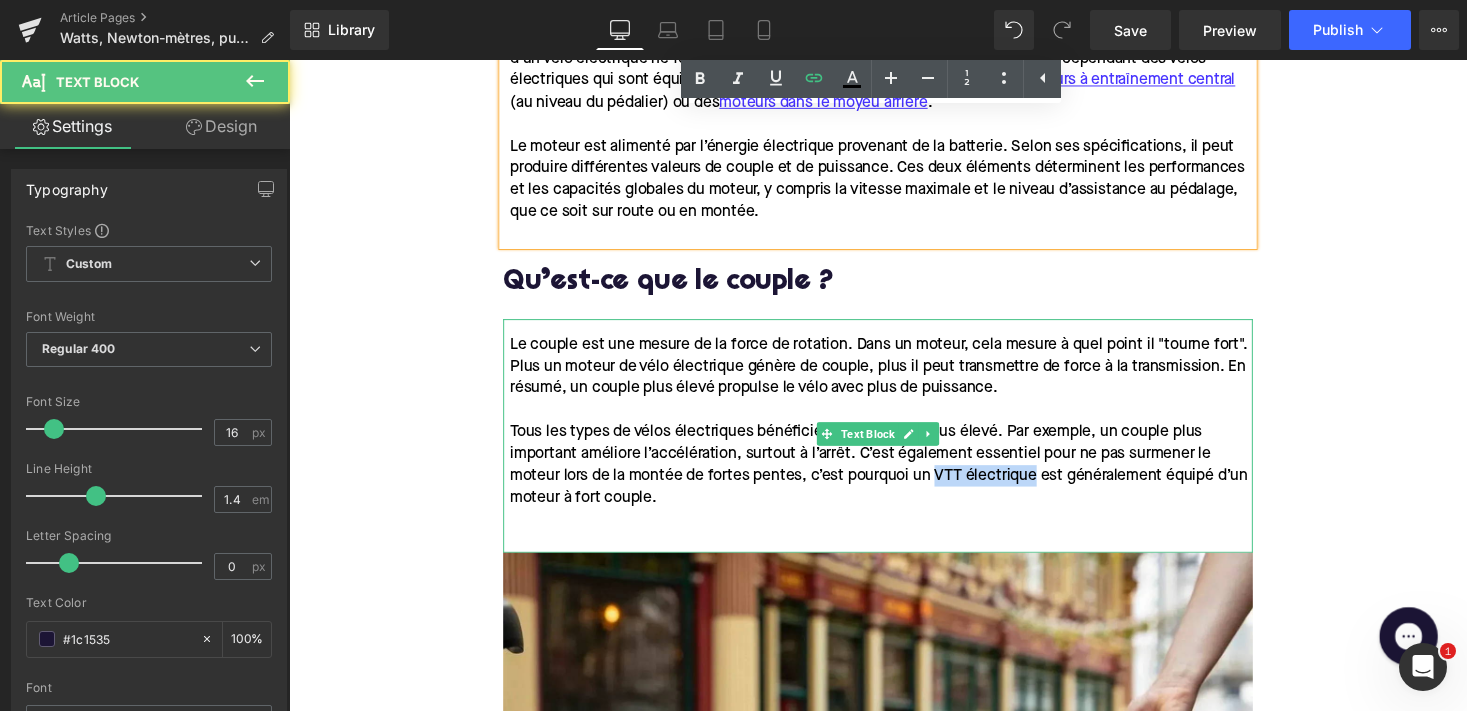 drag, startPoint x: 953, startPoint y: 444, endPoint x: 1053, endPoint y: 446, distance: 100.02 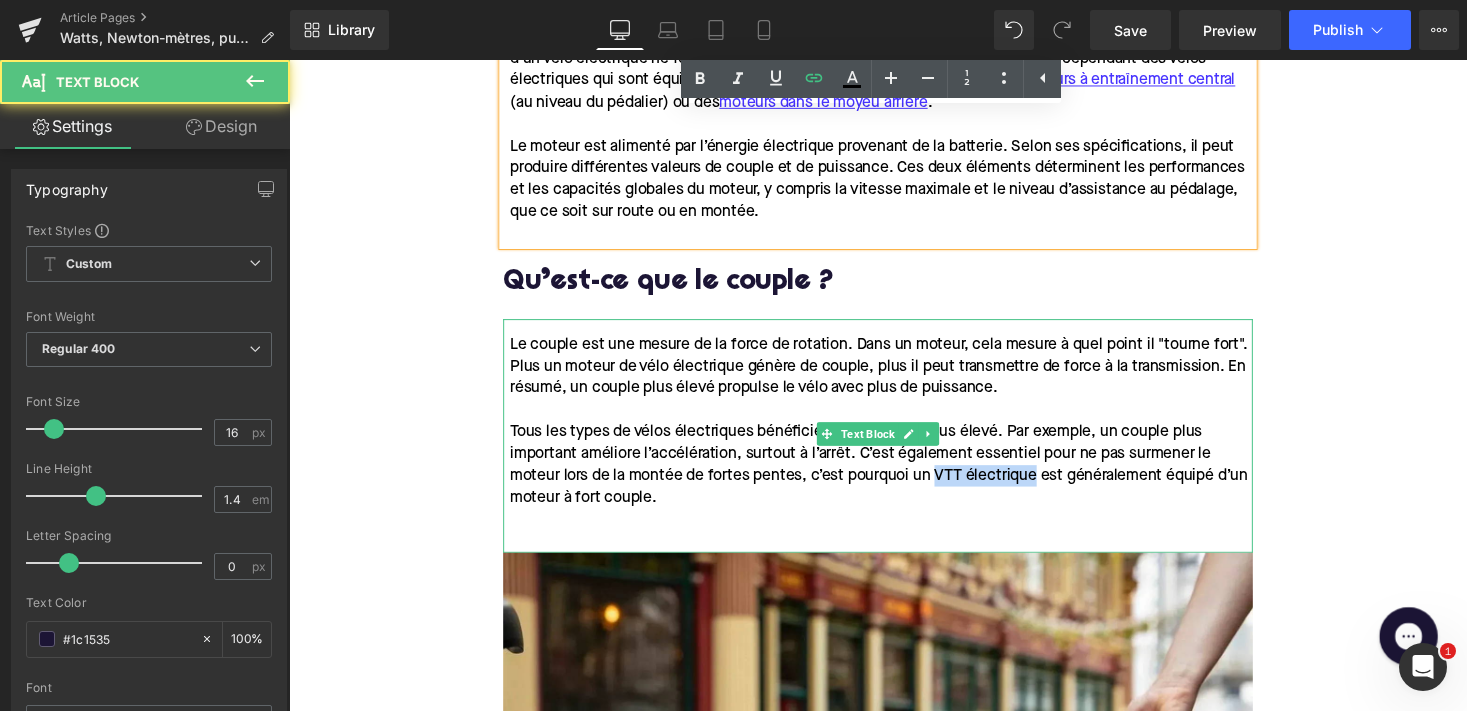 click on "Tous les types de vélos électriques bénéficient d’un couple plus élevé. Par exemple, un couple plus important améliore l’accélération, surtout à l’arrêt. C’est également essentiel pour ne pas surmener le moteur lors de la montée de fortes pentes, c’est pourquoi un VTT électrique est généralement équipé d’un moteur à fort couple." at bounding box center (895, 475) 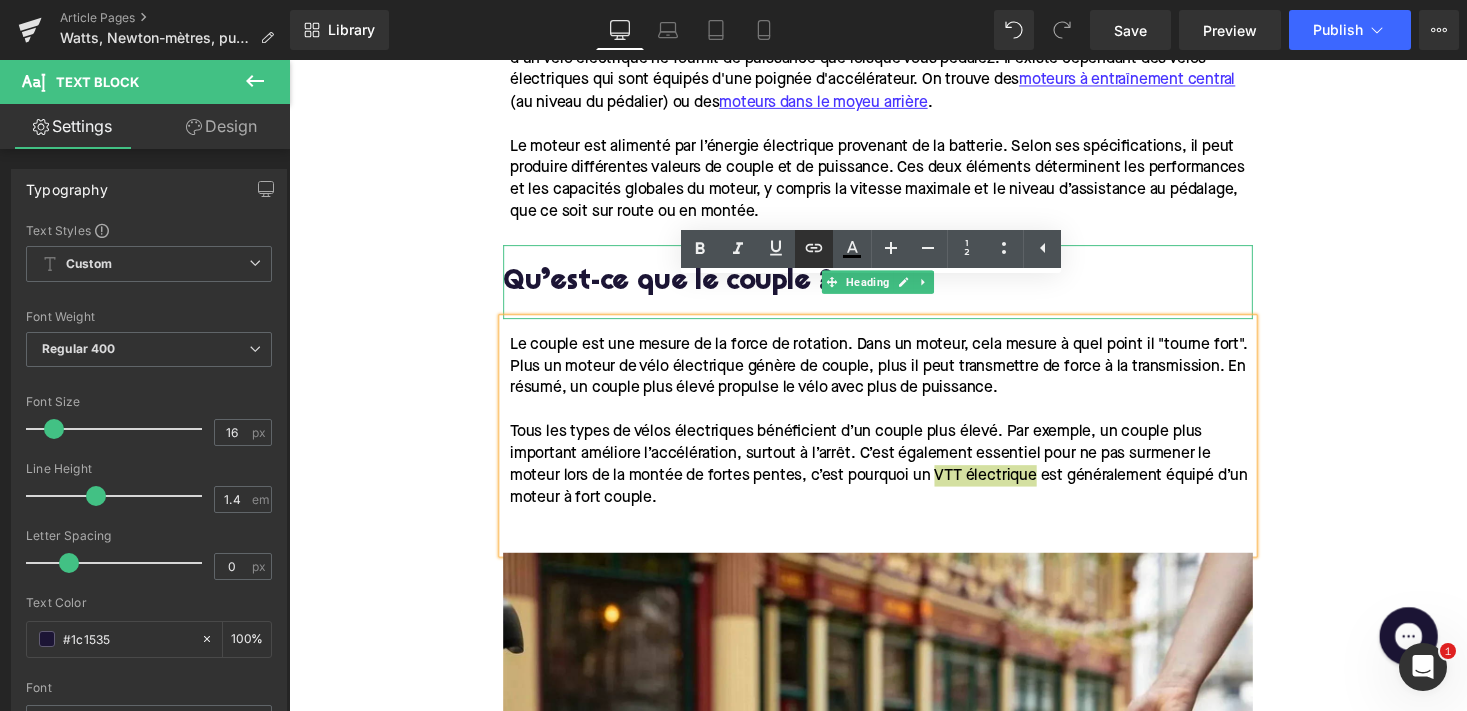 click 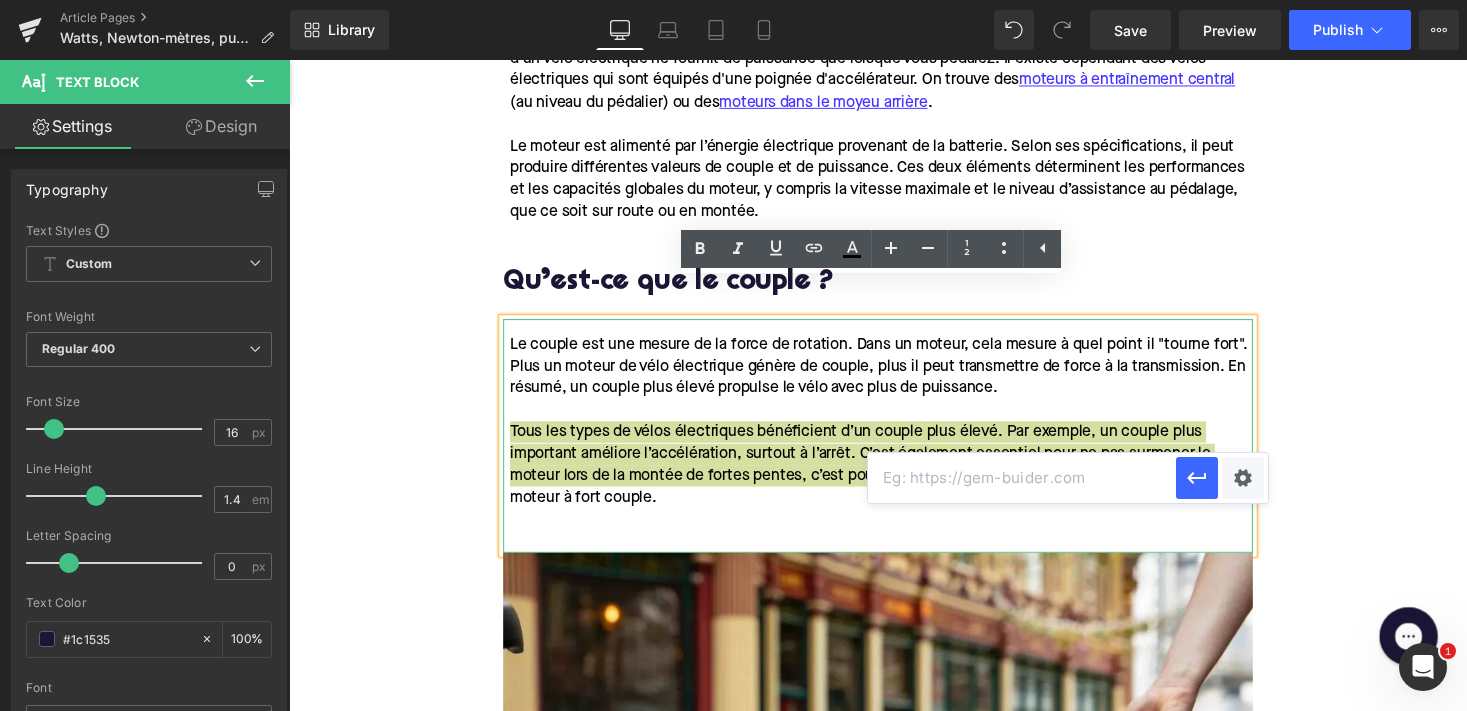 click at bounding box center [1022, 478] 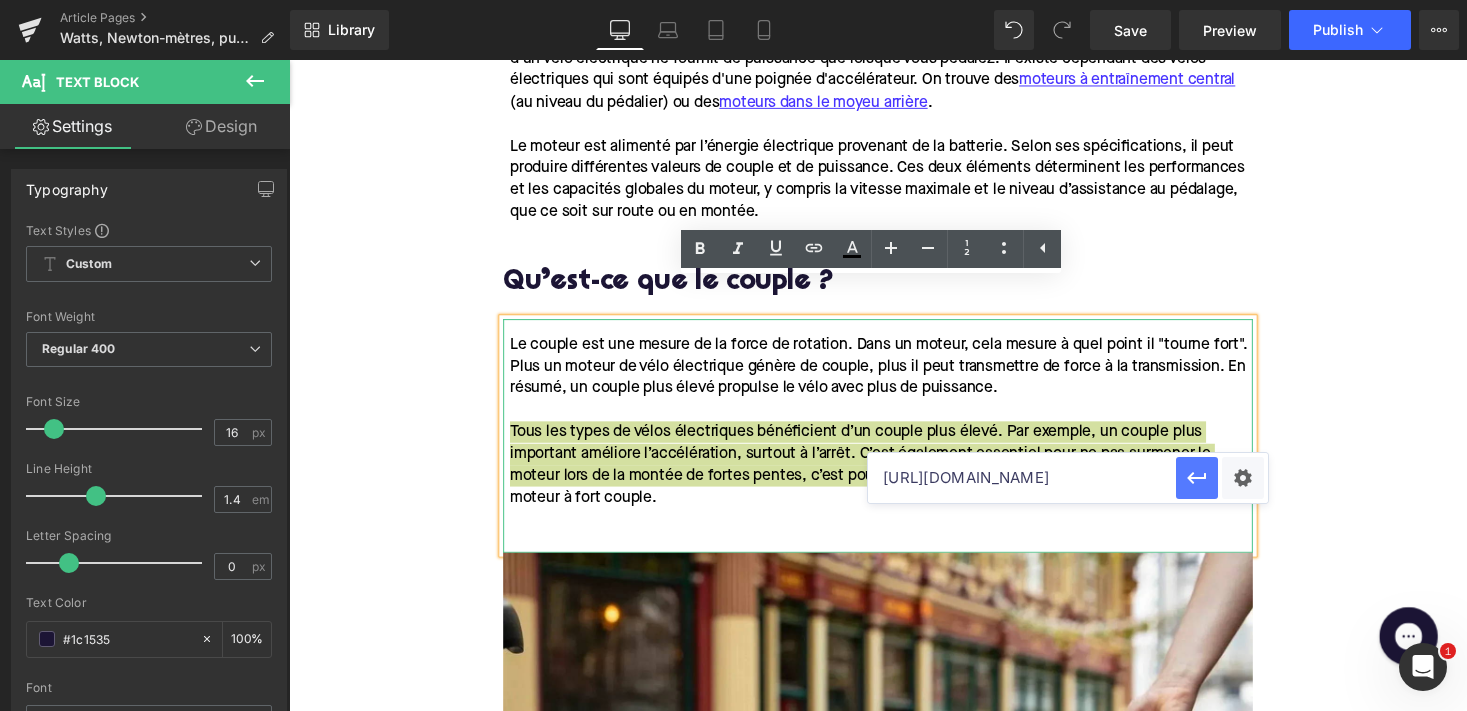 click 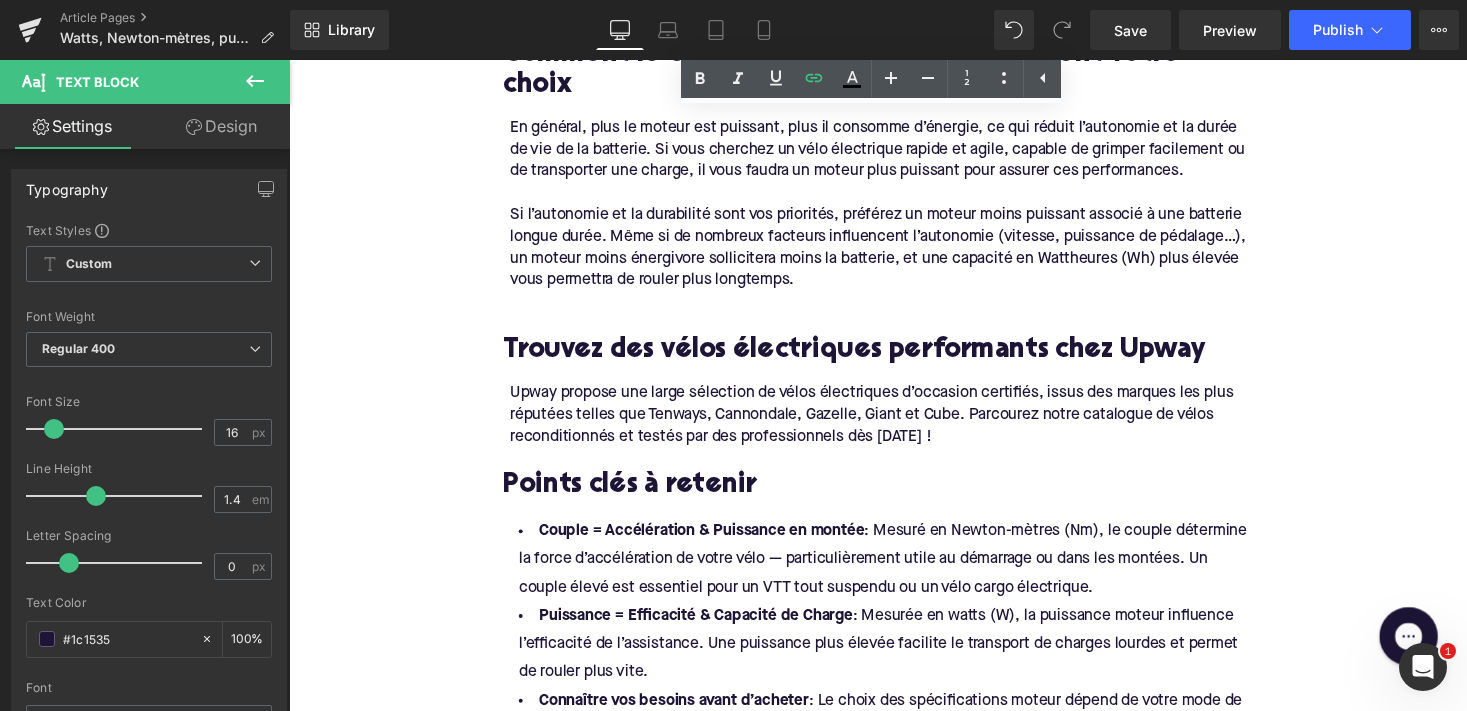 scroll, scrollTop: 2955, scrollLeft: 0, axis: vertical 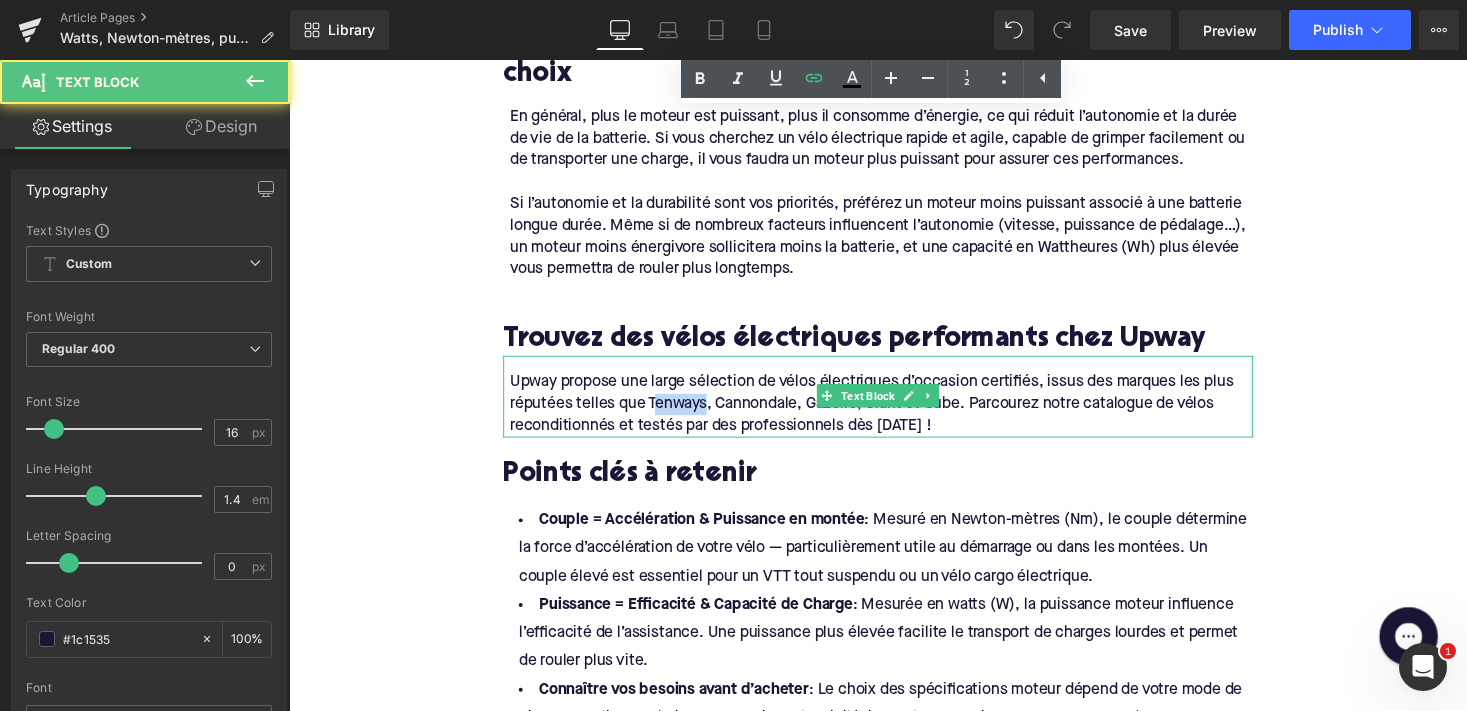 drag, startPoint x: 717, startPoint y: 332, endPoint x: 658, endPoint y: 330, distance: 59.03389 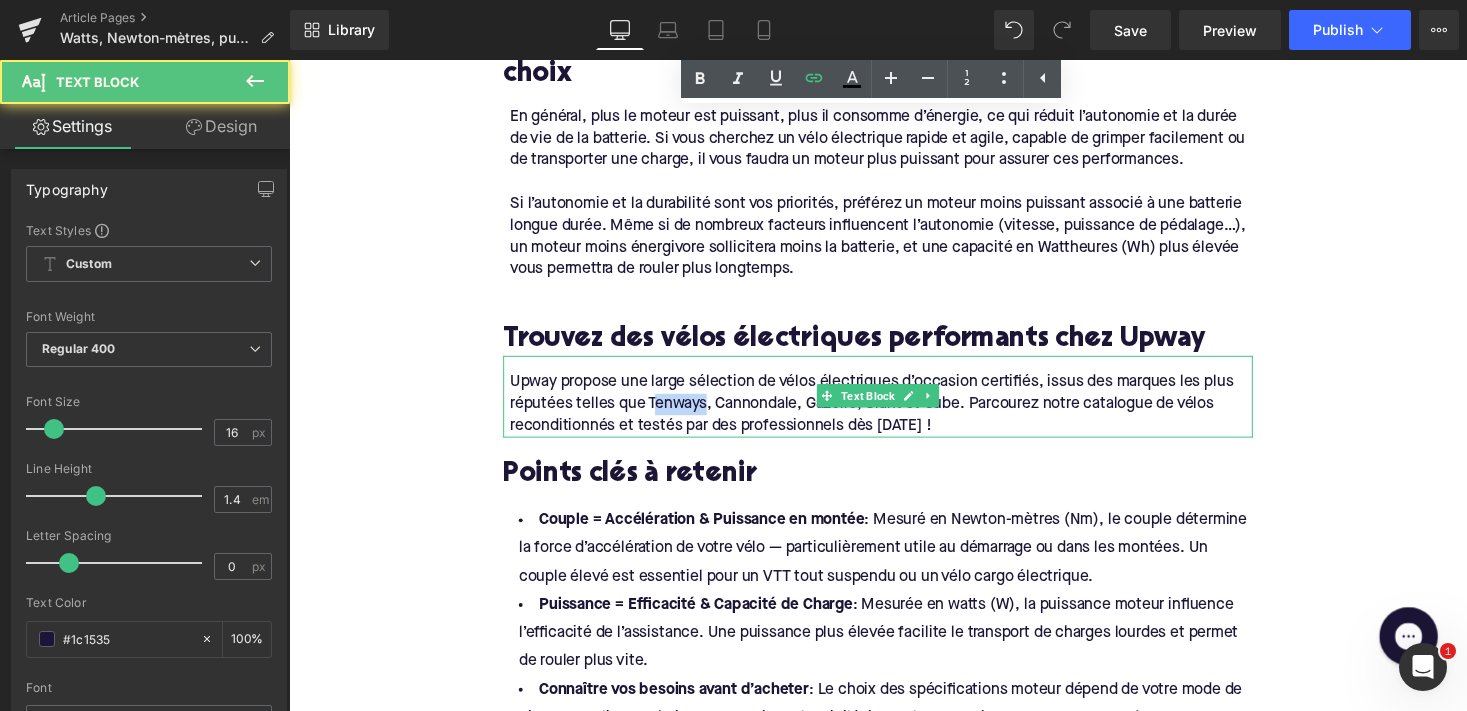 click on "Upway propose une large sélection de vélos électriques d’occasion certifiés, issus des marques les plus réputées telles que Tenways, Cannondale, Gazelle, Giant et Cube. Parcourez notre catalogue de vélos reconditionnés et testés par des professionnels dès [DATE] !" at bounding box center [897, 413] 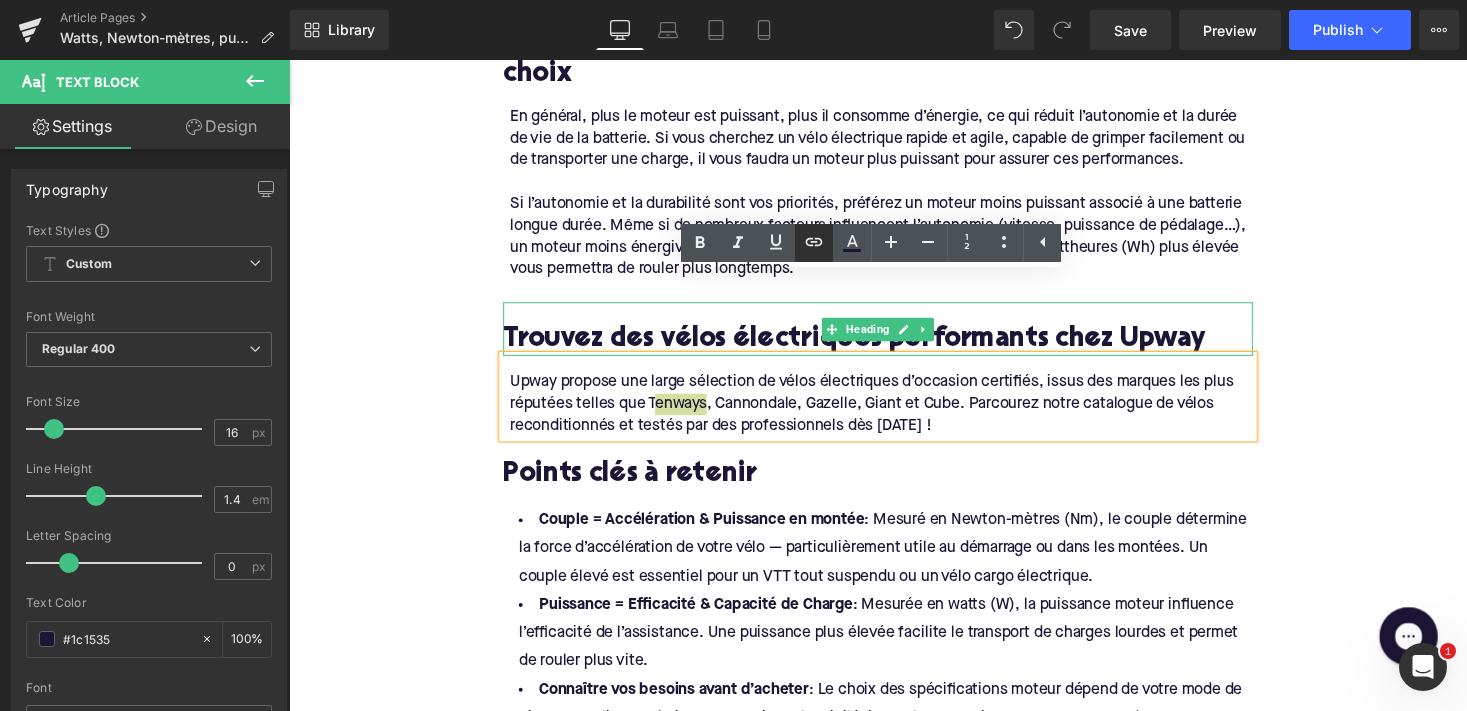click 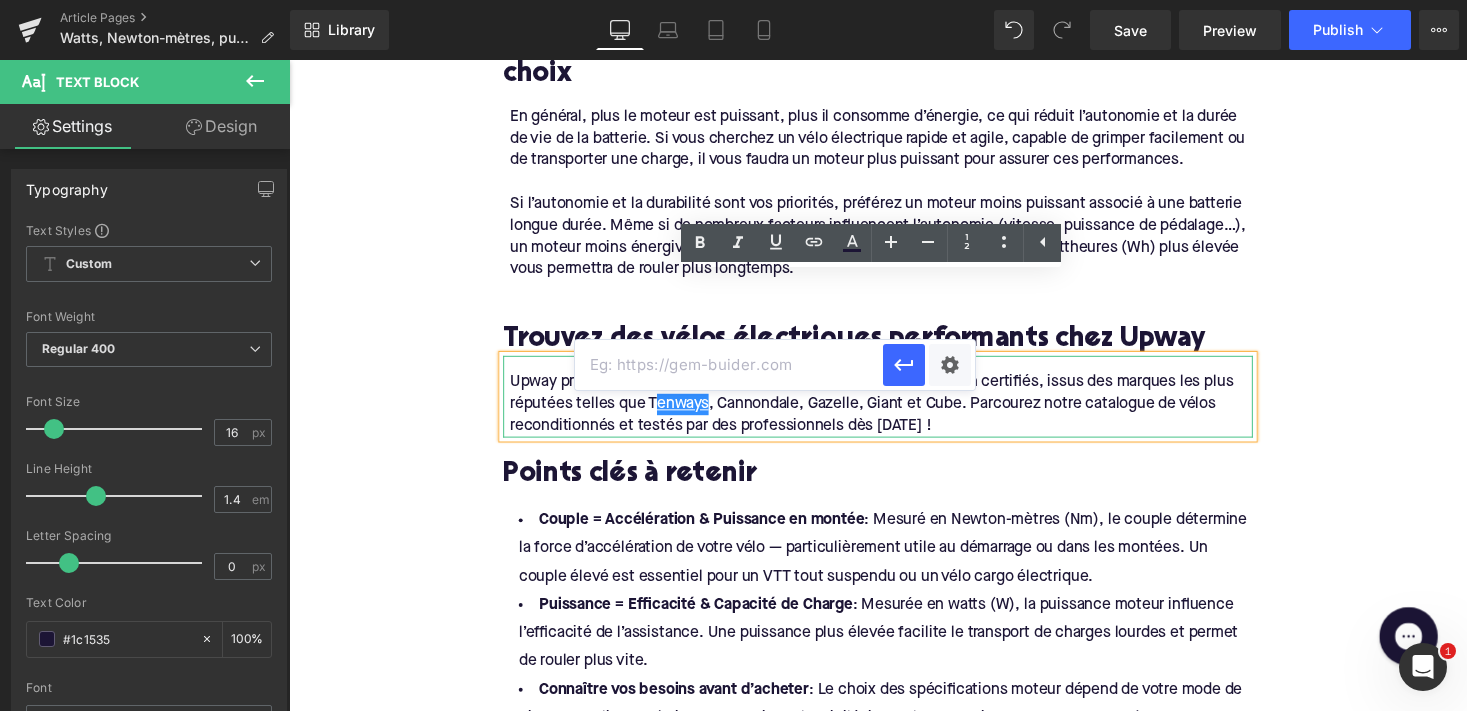 click on "Upway propose une large sélection de vélos électriques d’occasion certifiés, issus des marques les plus réputées telles que T enways , Cannondale, Gazelle, Giant et Cube. Parcourez notre catalogue de vélos reconditionnés et testés par des professionnels dès [DATE] !" at bounding box center [894, 405] 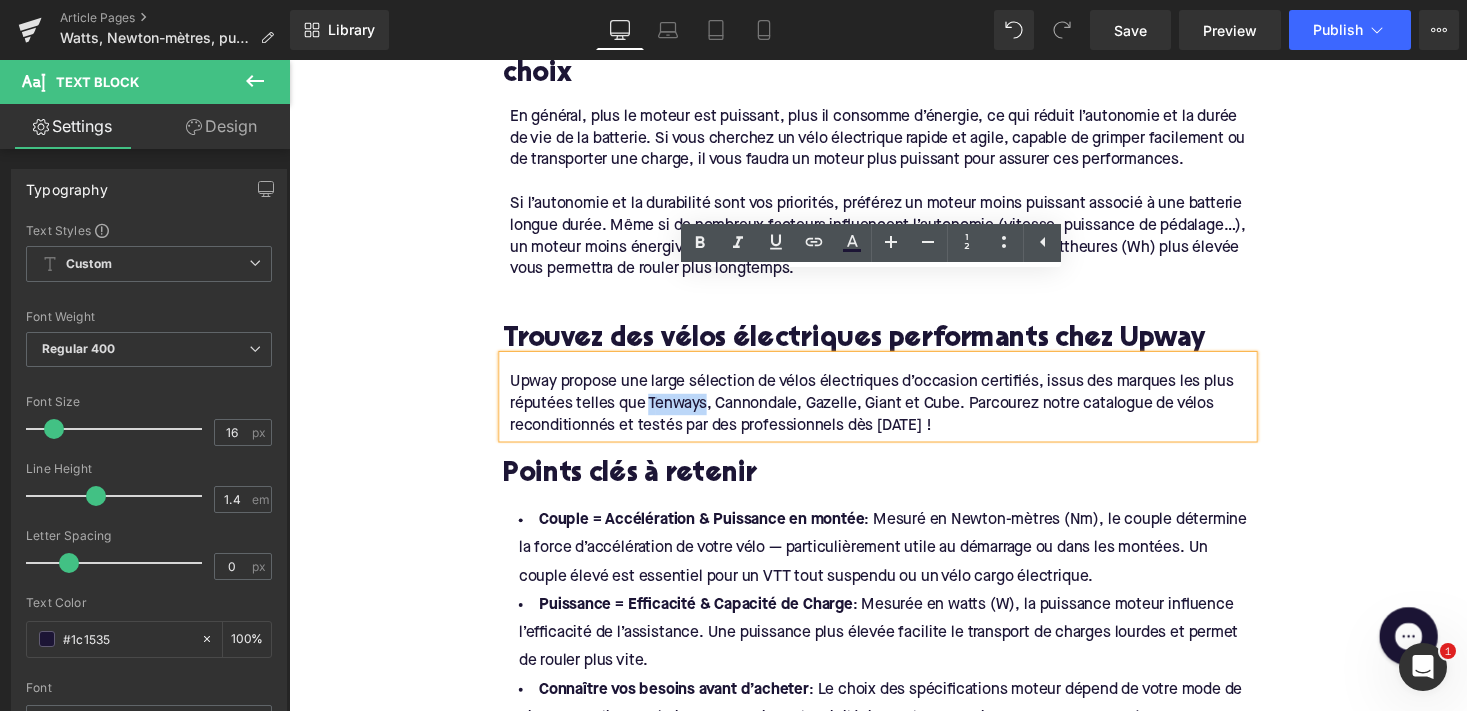 drag, startPoint x: 715, startPoint y: 329, endPoint x: 655, endPoint y: 328, distance: 60.00833 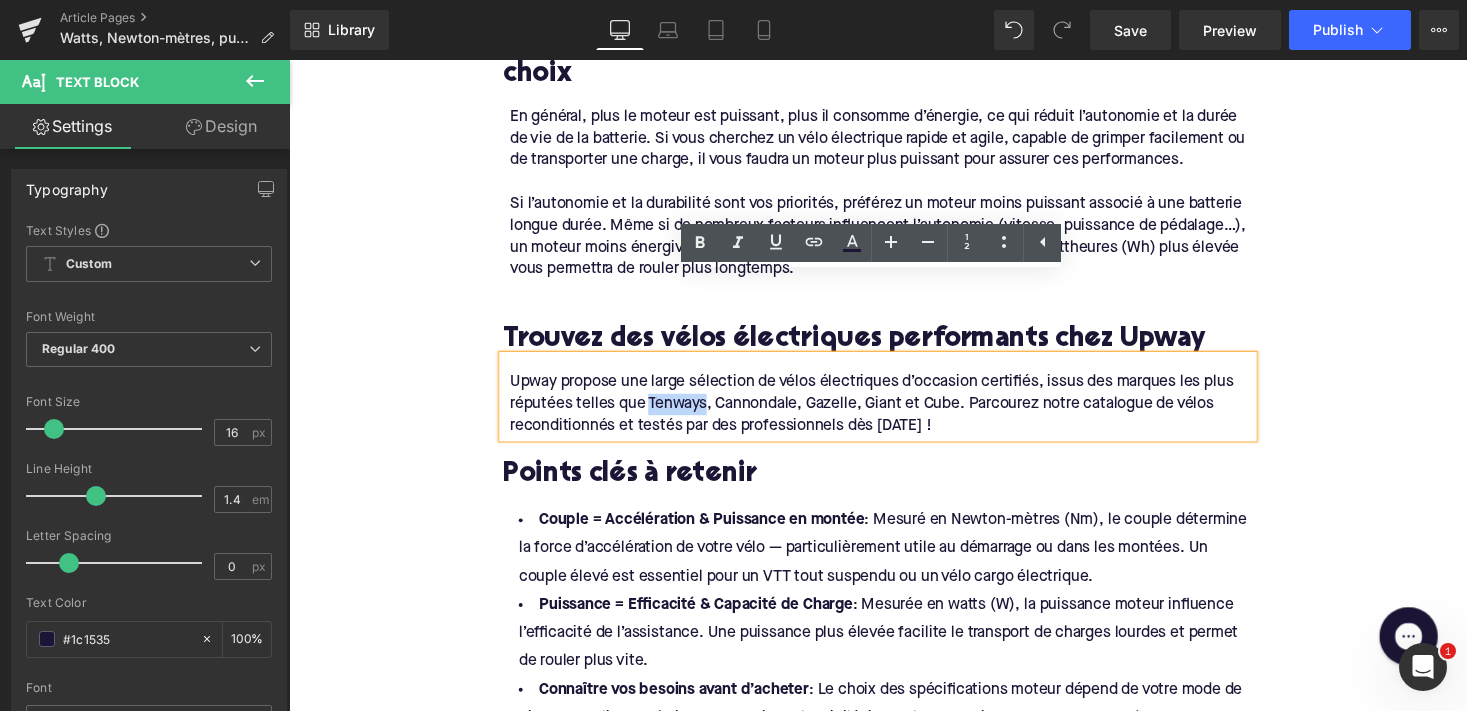 click on "Upway propose une large sélection de vélos électriques d’occasion certifiés, issus des marques les plus réputées telles que T enways , Cannondale, Gazelle, Giant et Cube. Parcourez notre catalogue de vélos reconditionnés et testés par des professionnels dès [DATE] !" at bounding box center [897, 413] 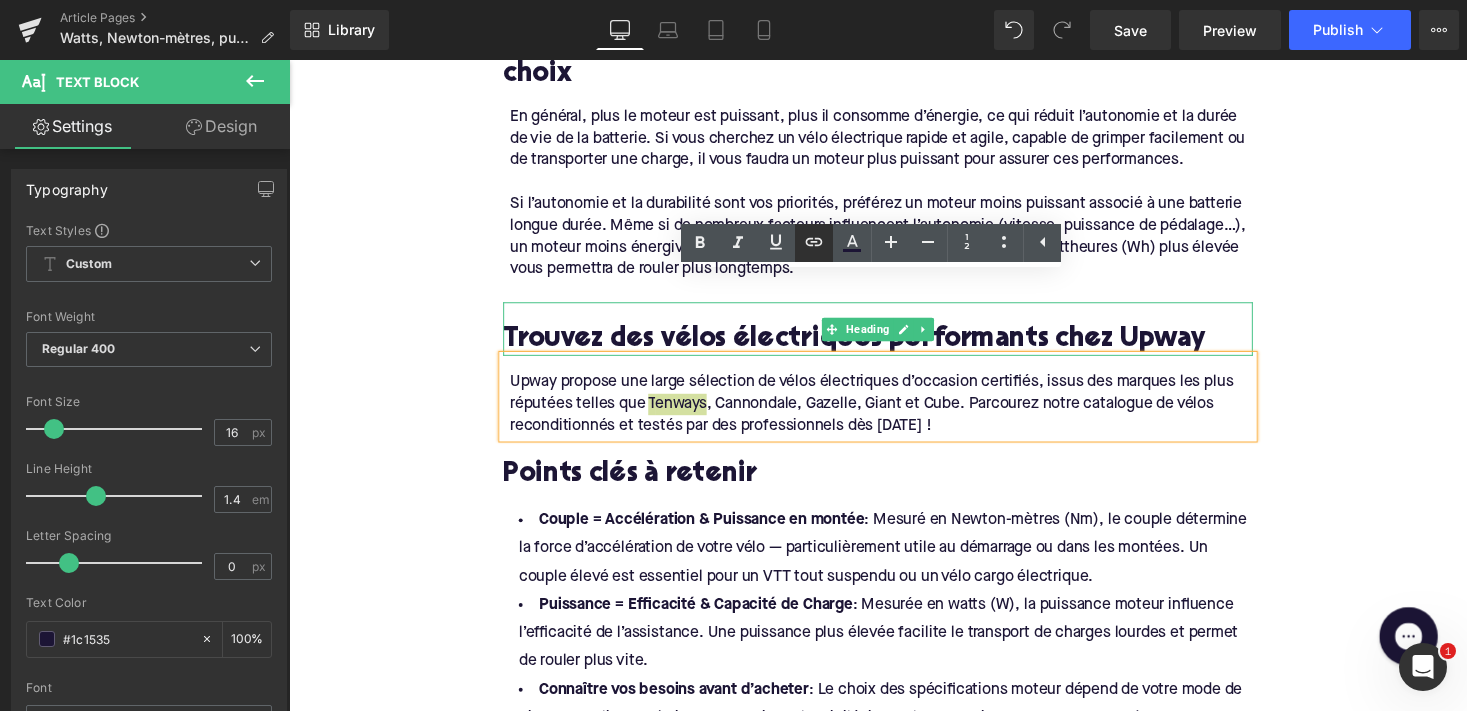 click 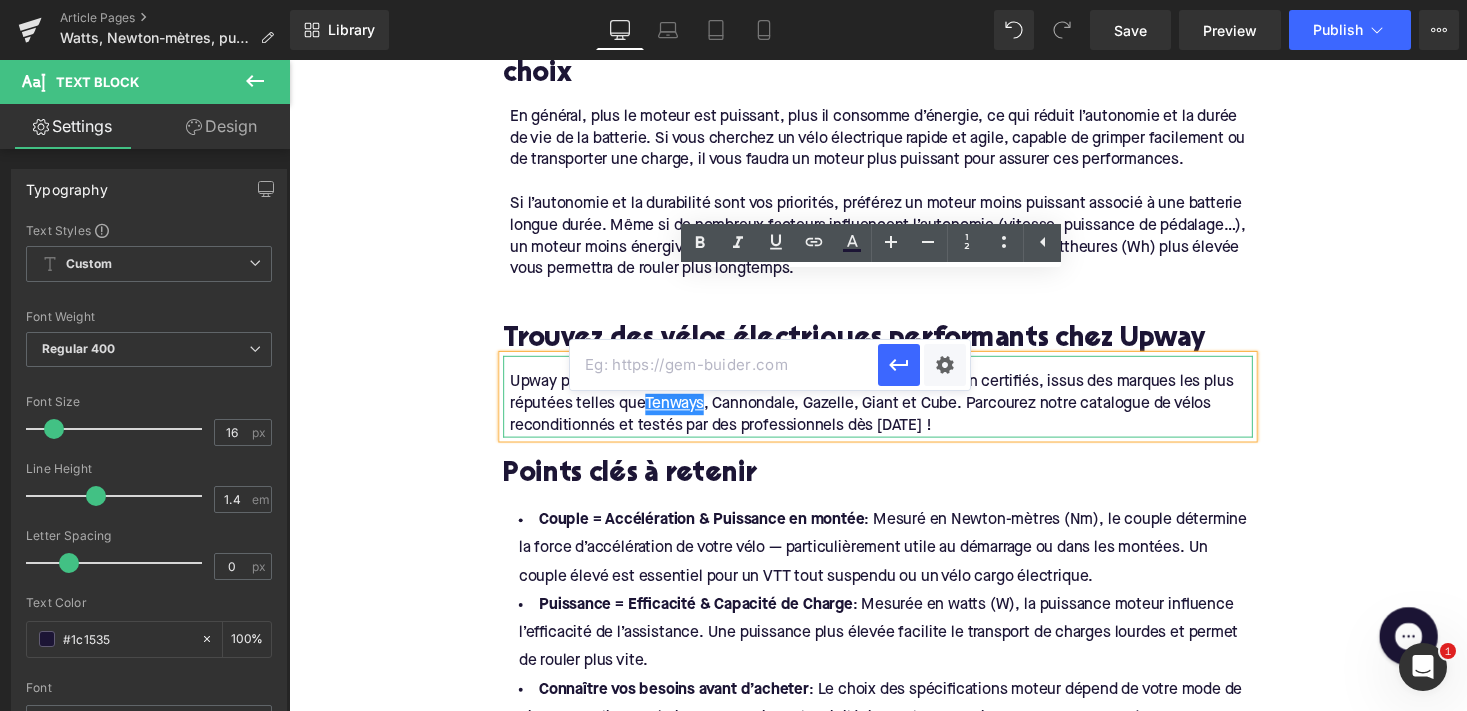 click at bounding box center [724, 365] 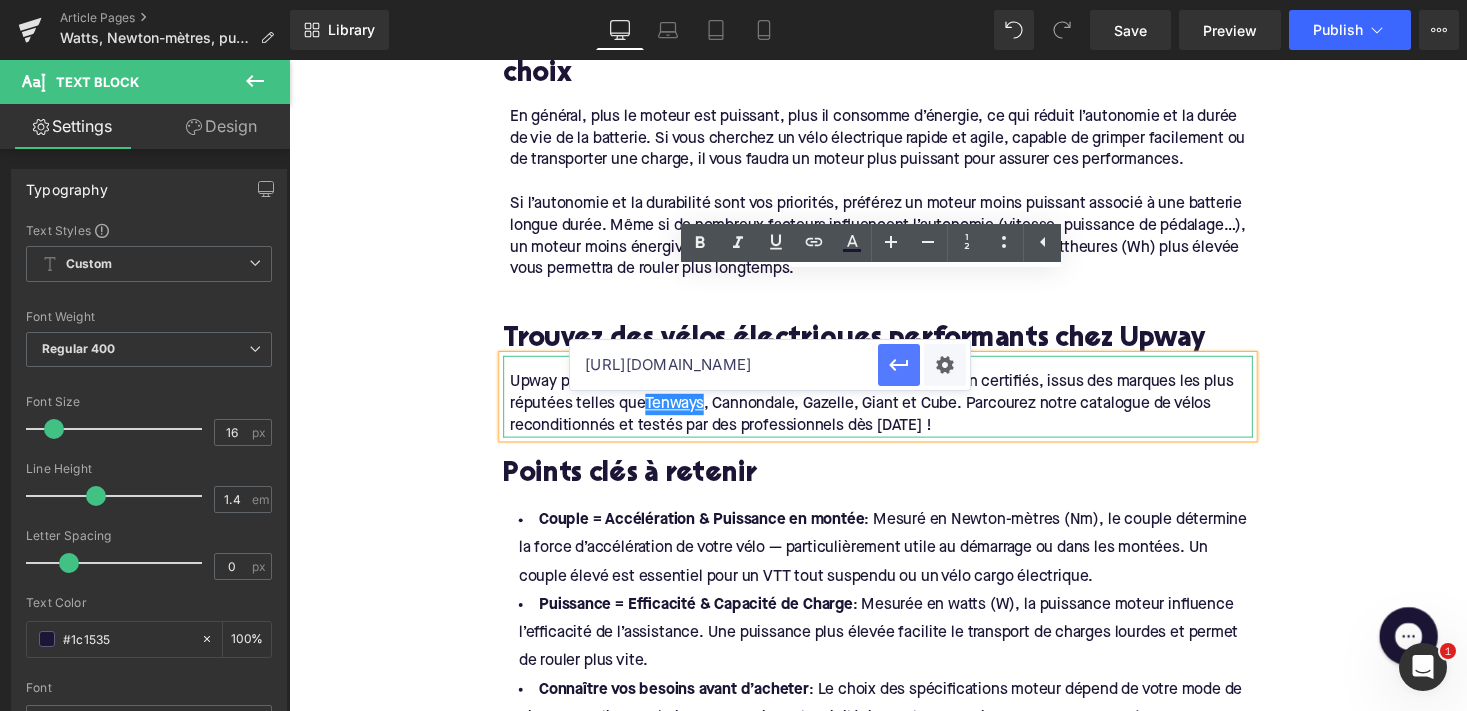 click 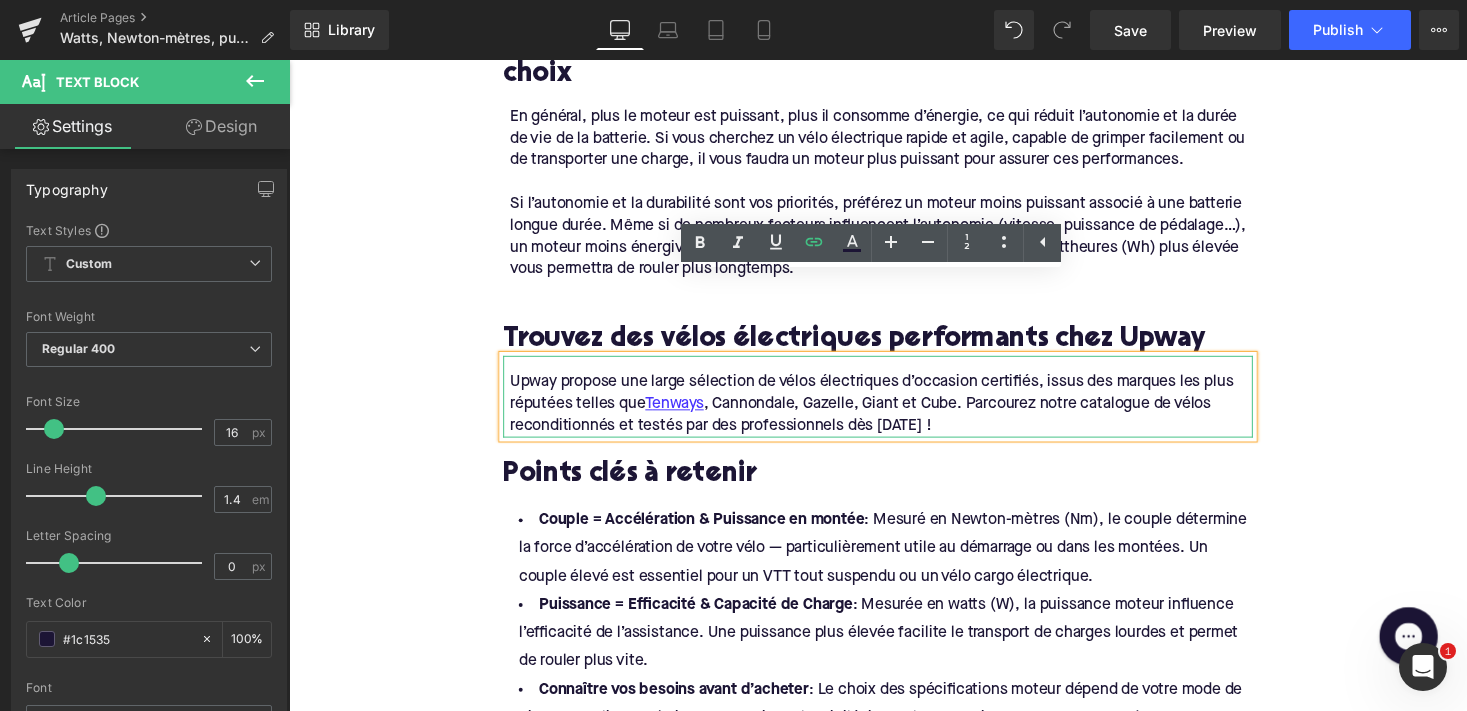 click on "Upway propose une large sélection de vélos électriques d’occasion certifiés, issus des marques les plus réputées telles que  T enways , Cannondale, Gazelle, Giant et Cube. Parcourez notre catalogue de vélos reconditionnés et testés par des professionnels dès [DATE] !" at bounding box center (897, 413) 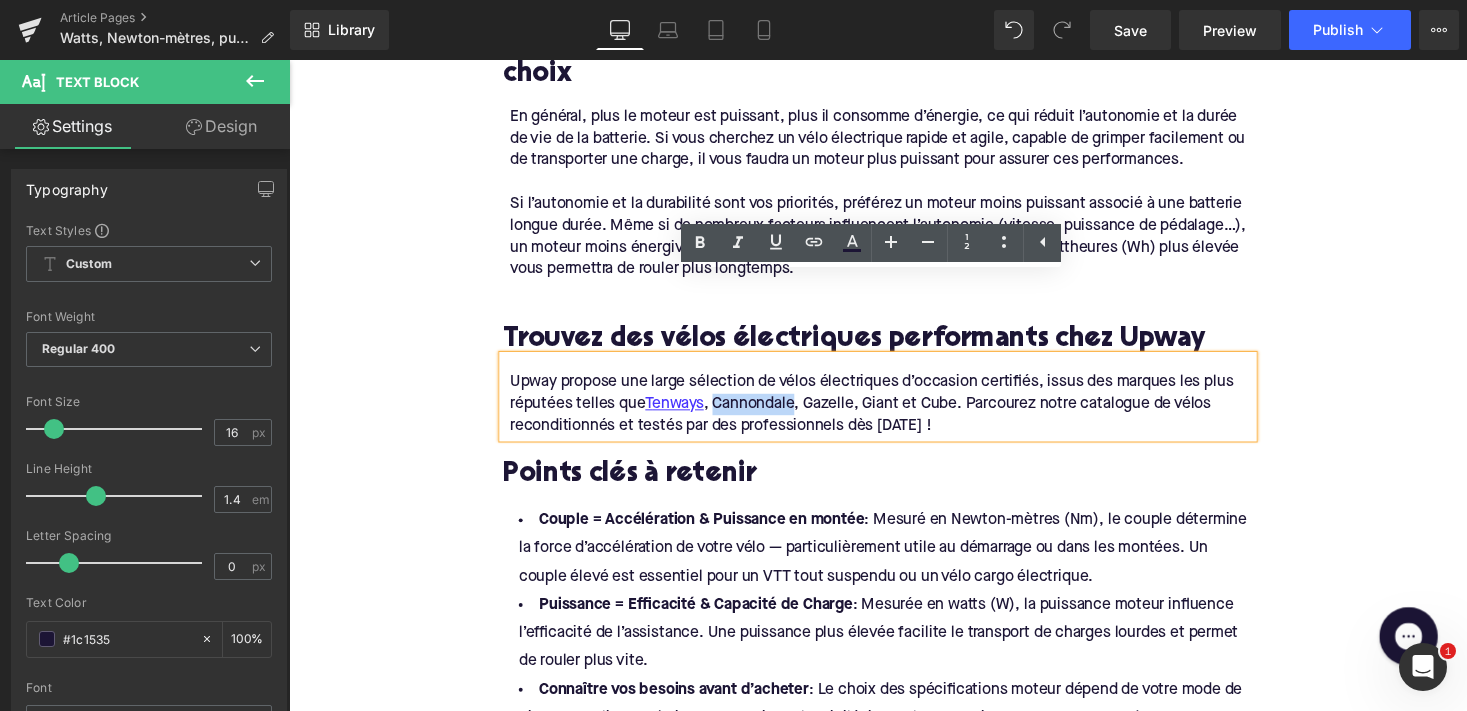 drag, startPoint x: 810, startPoint y: 329, endPoint x: 1086, endPoint y: 318, distance: 276.21912 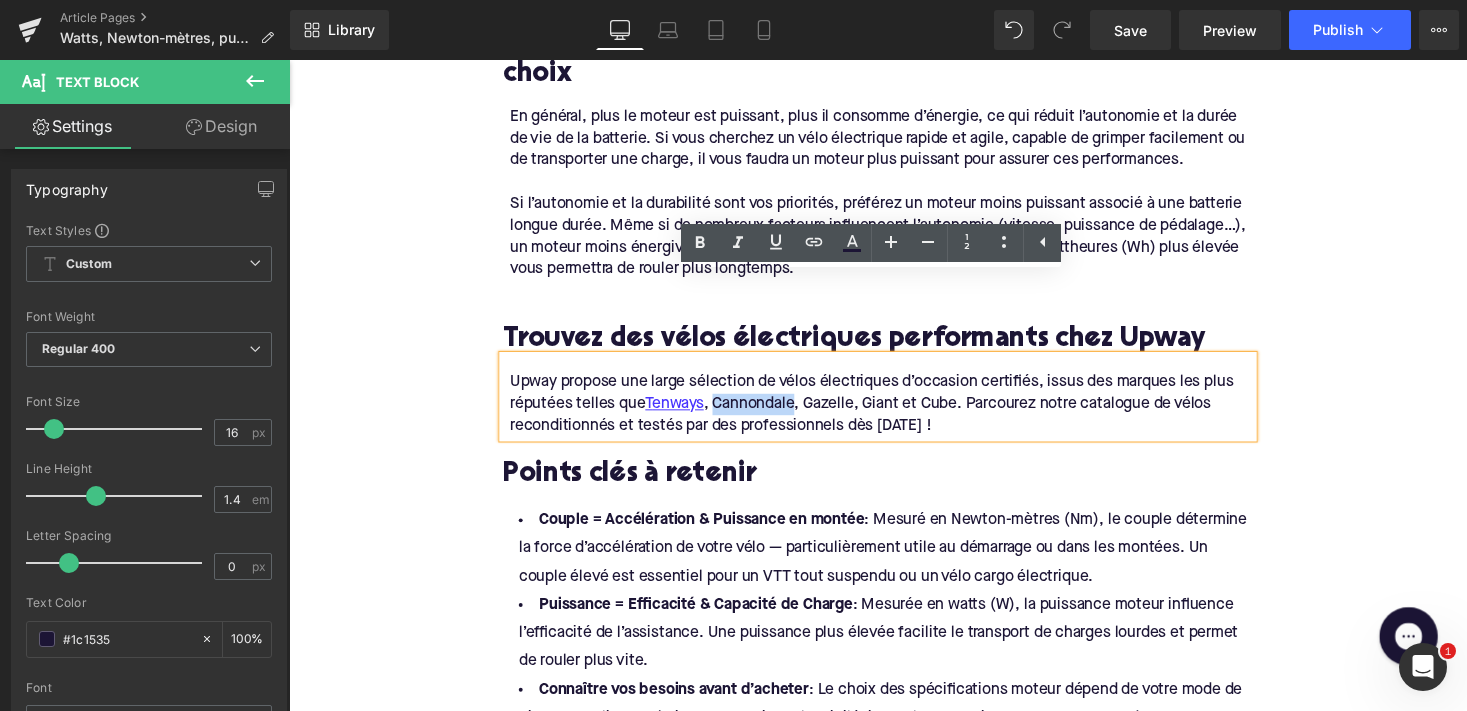 click on "Upway propose une large sélection de vélos électriques d’occasion certifiés, issus des marques les plus réputées telles que  T enways , Cannondale, Gazelle, Giant et Cube. Parcourez notre catalogue de vélos reconditionnés et testés par des professionnels dès [DATE] !" at bounding box center (897, 413) 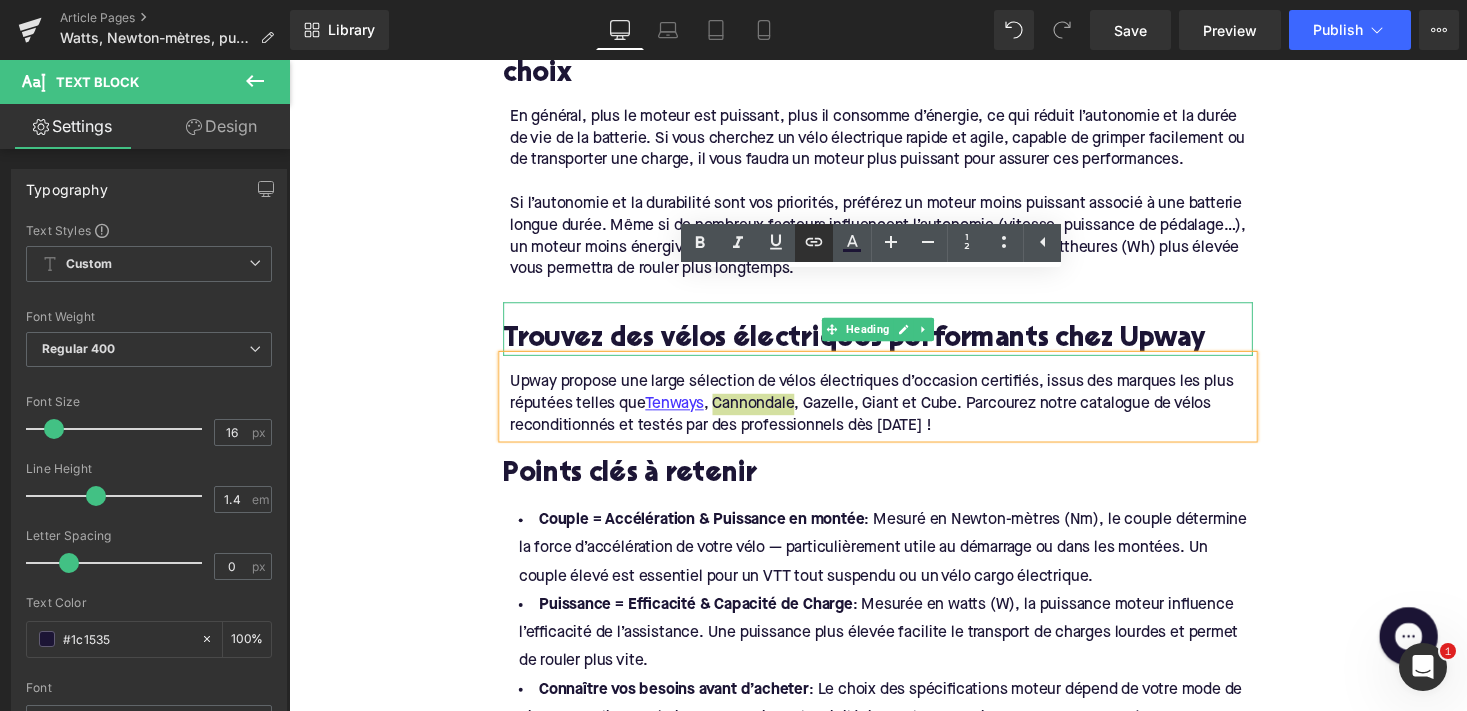 click 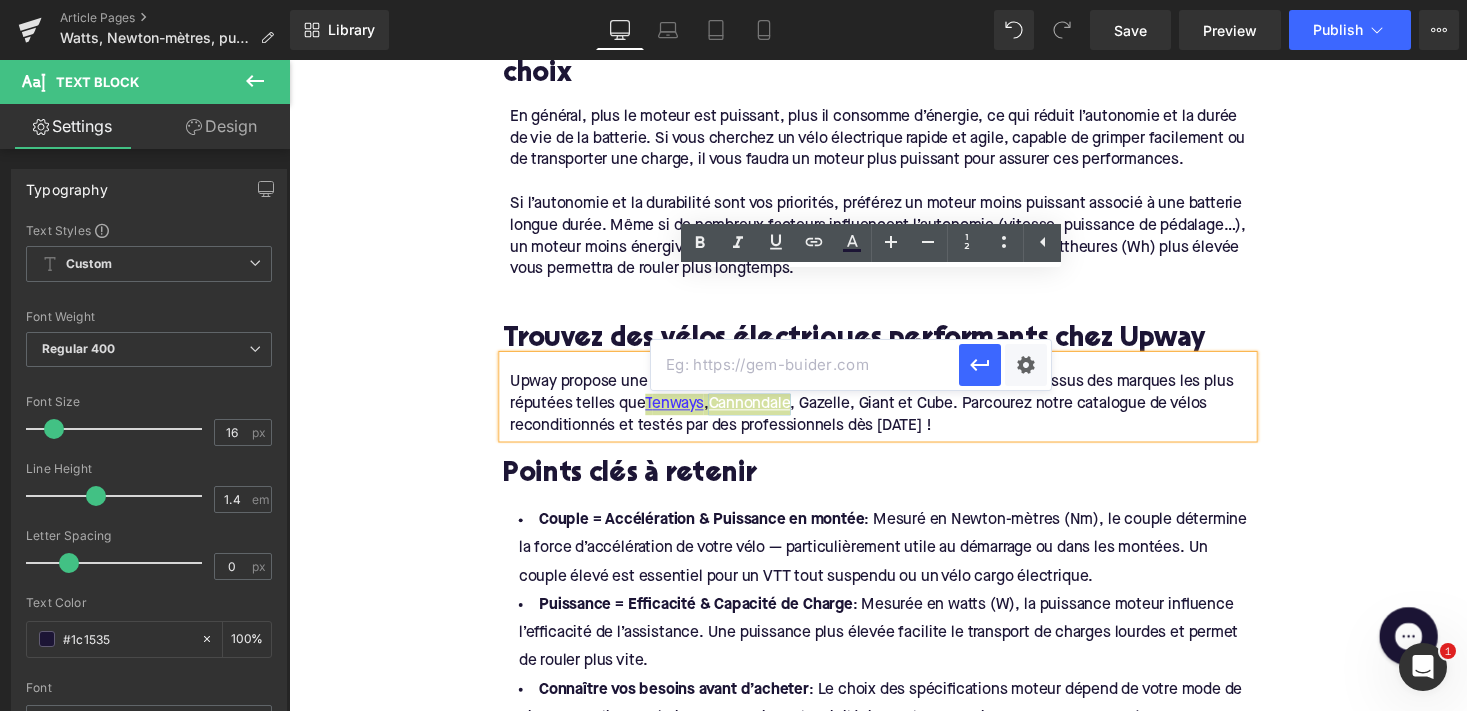 click at bounding box center [805, 365] 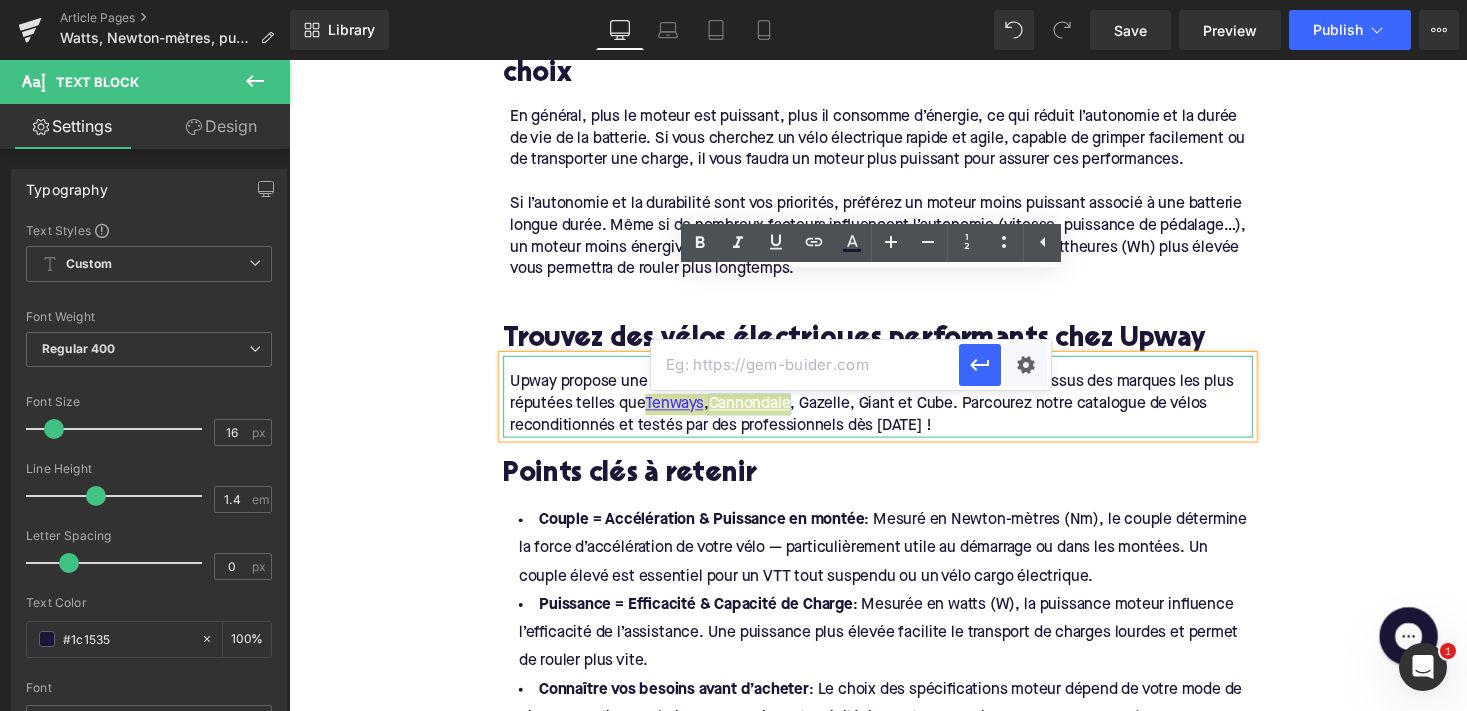 paste on "[URL][DOMAIN_NAME]" 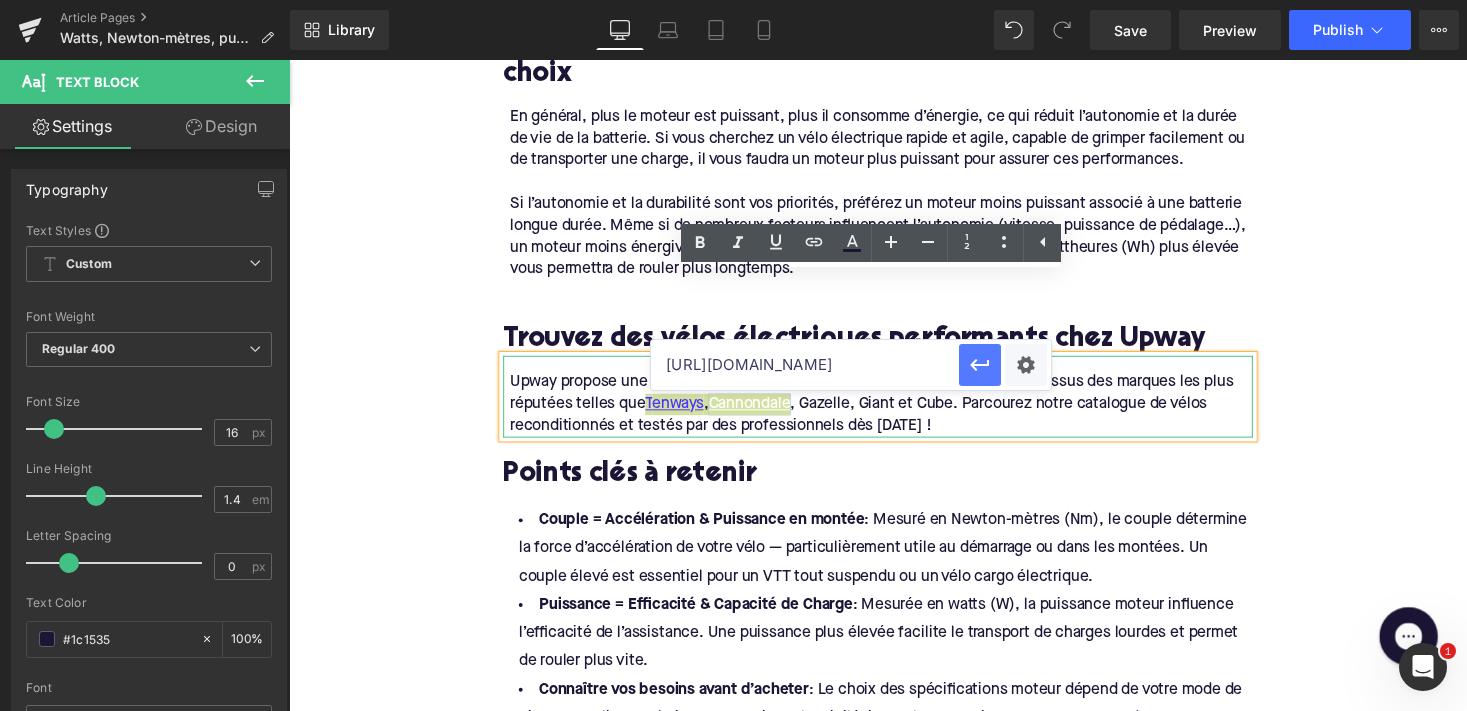 click at bounding box center [980, 365] 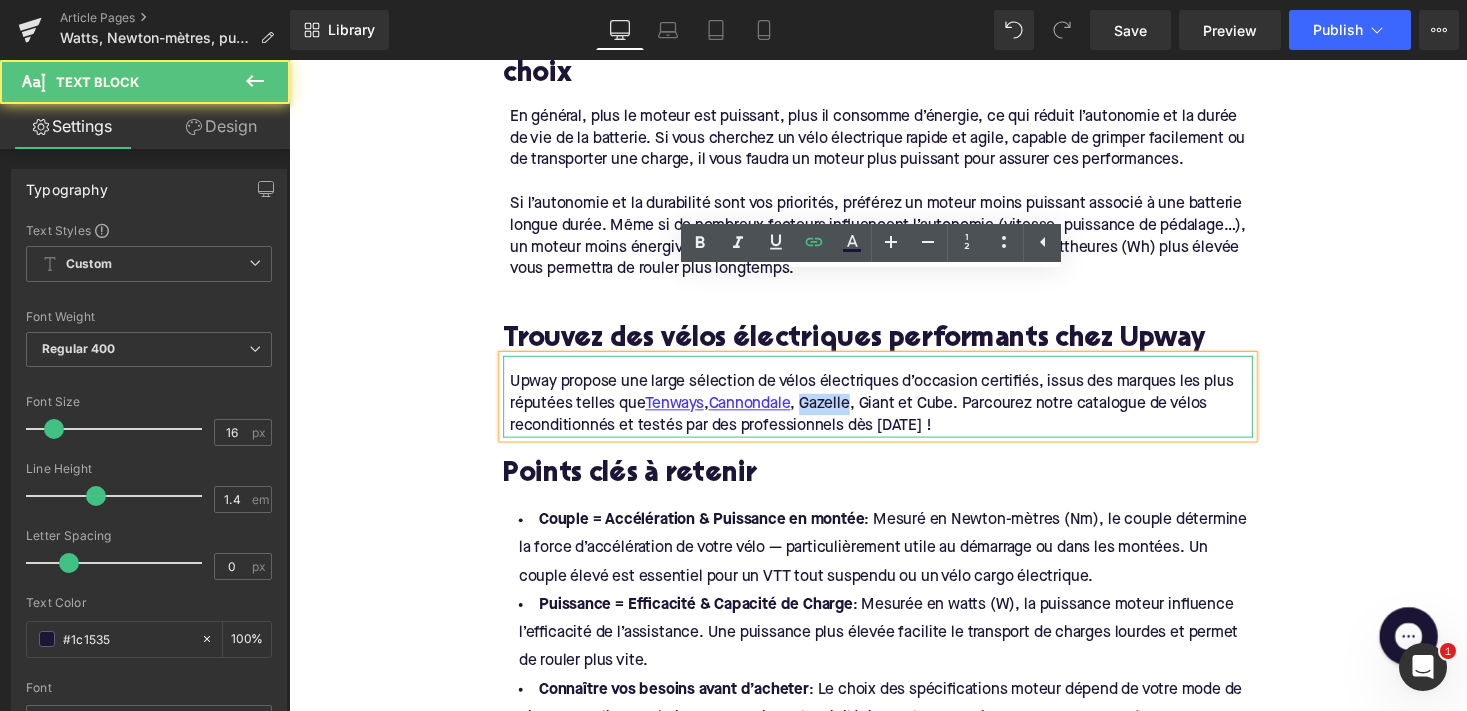 drag, startPoint x: 873, startPoint y: 329, endPoint x: 1148, endPoint y: 312, distance: 275.52496 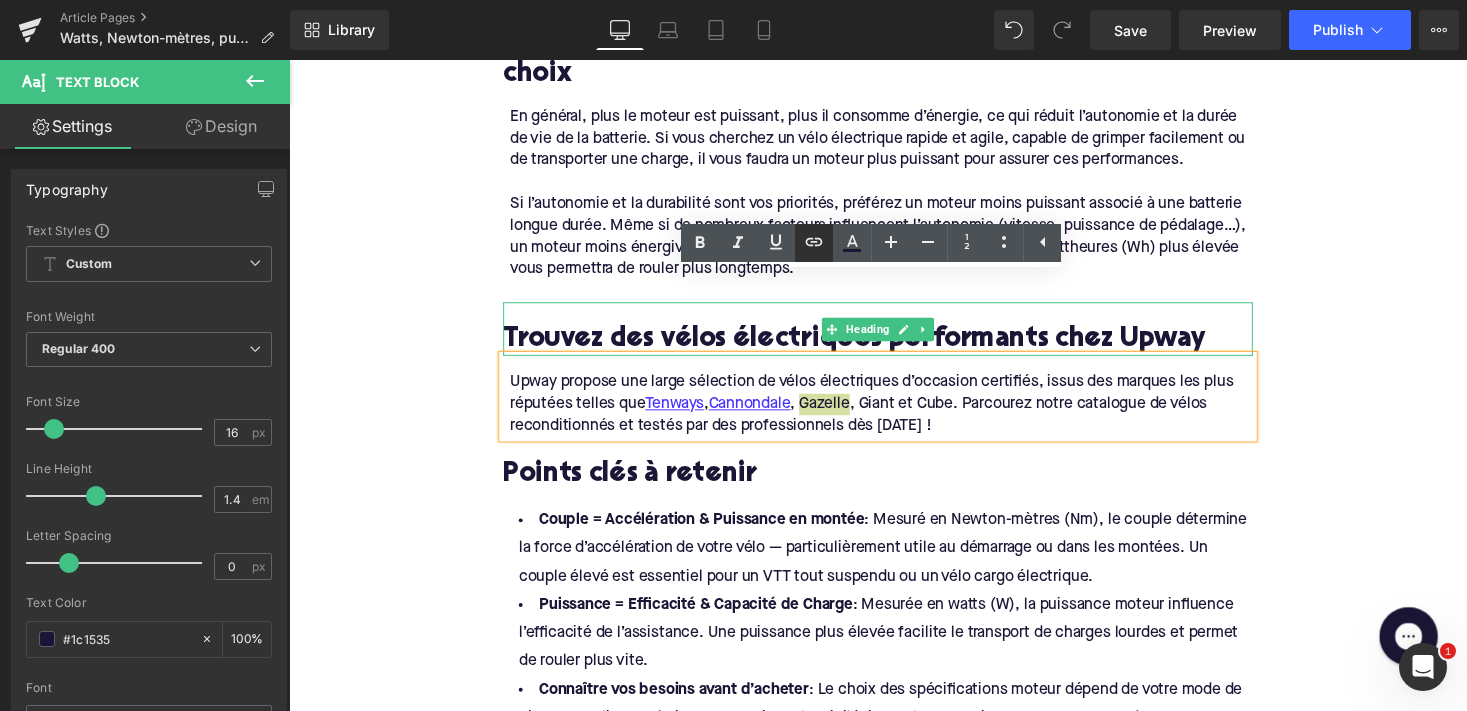 click 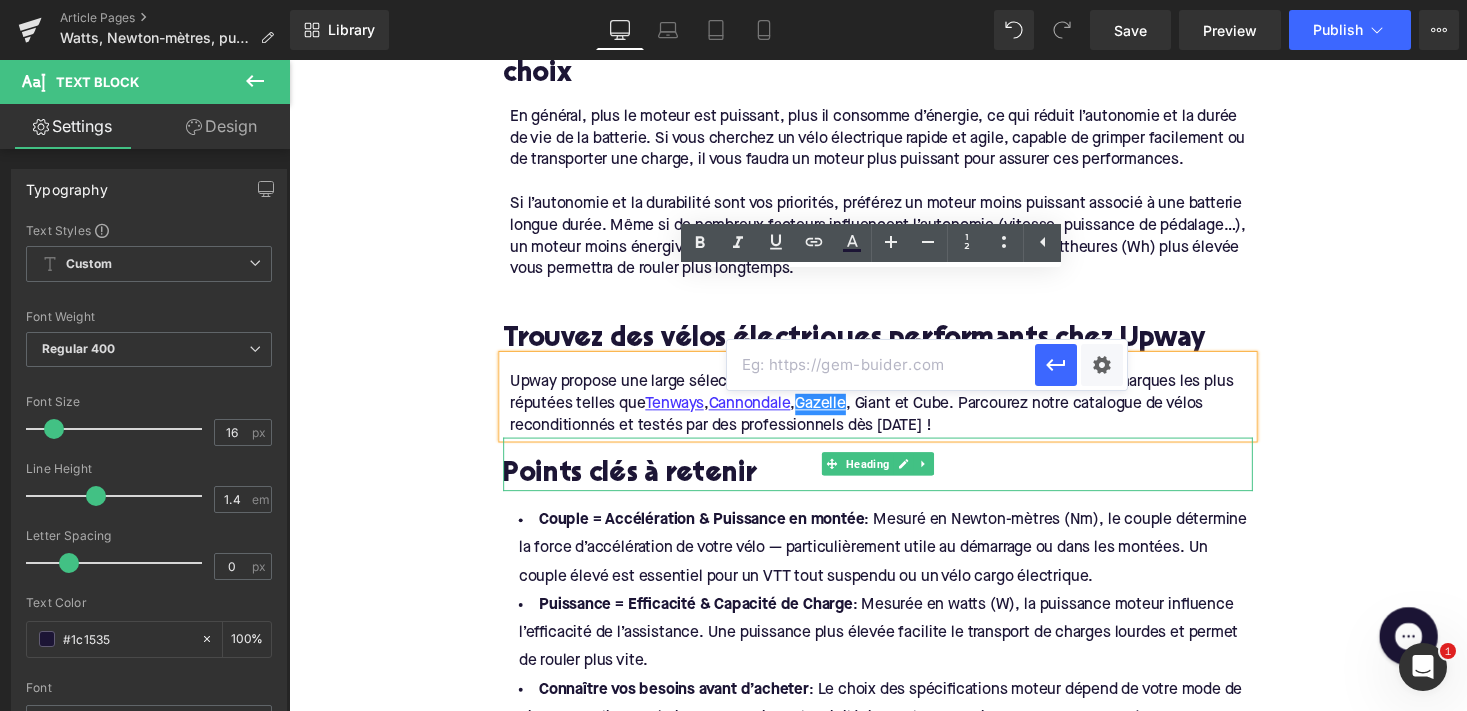 click at bounding box center (881, 365) 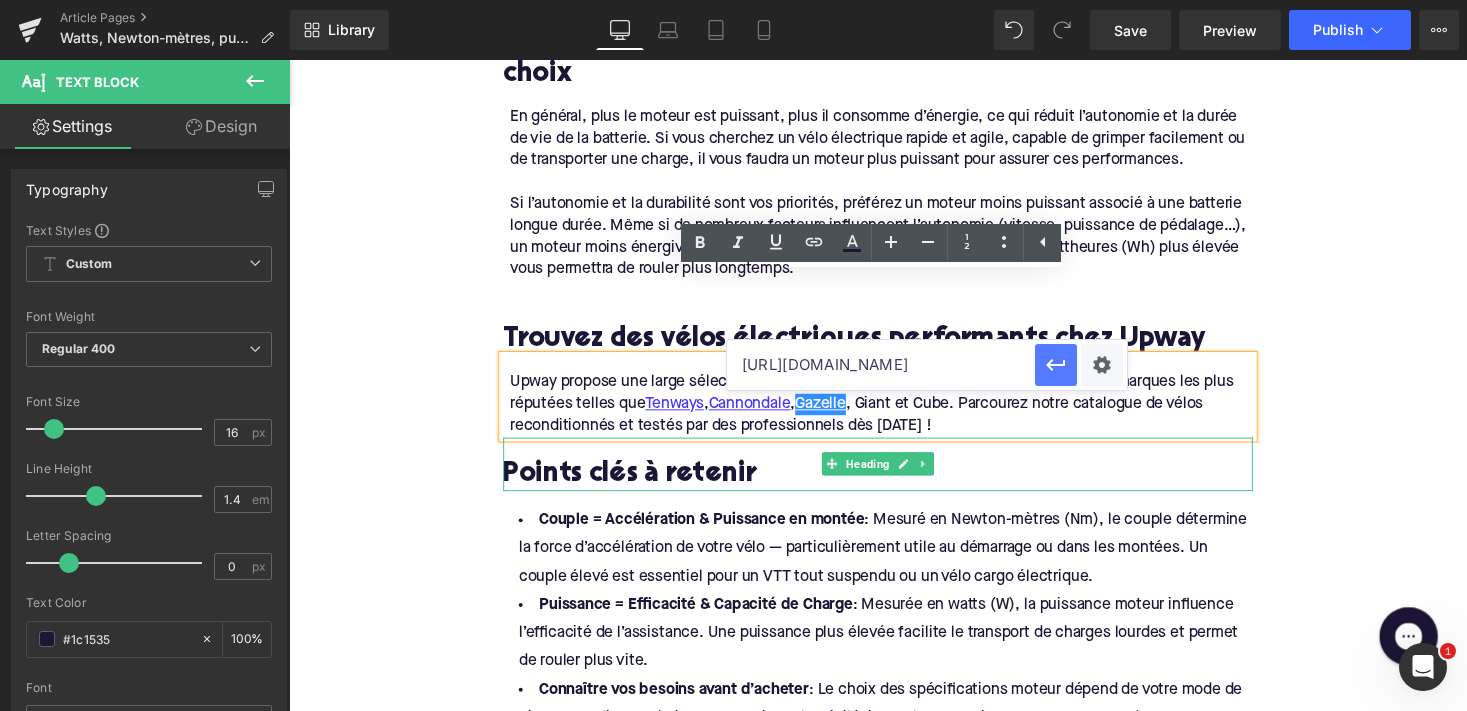 click at bounding box center [1056, 365] 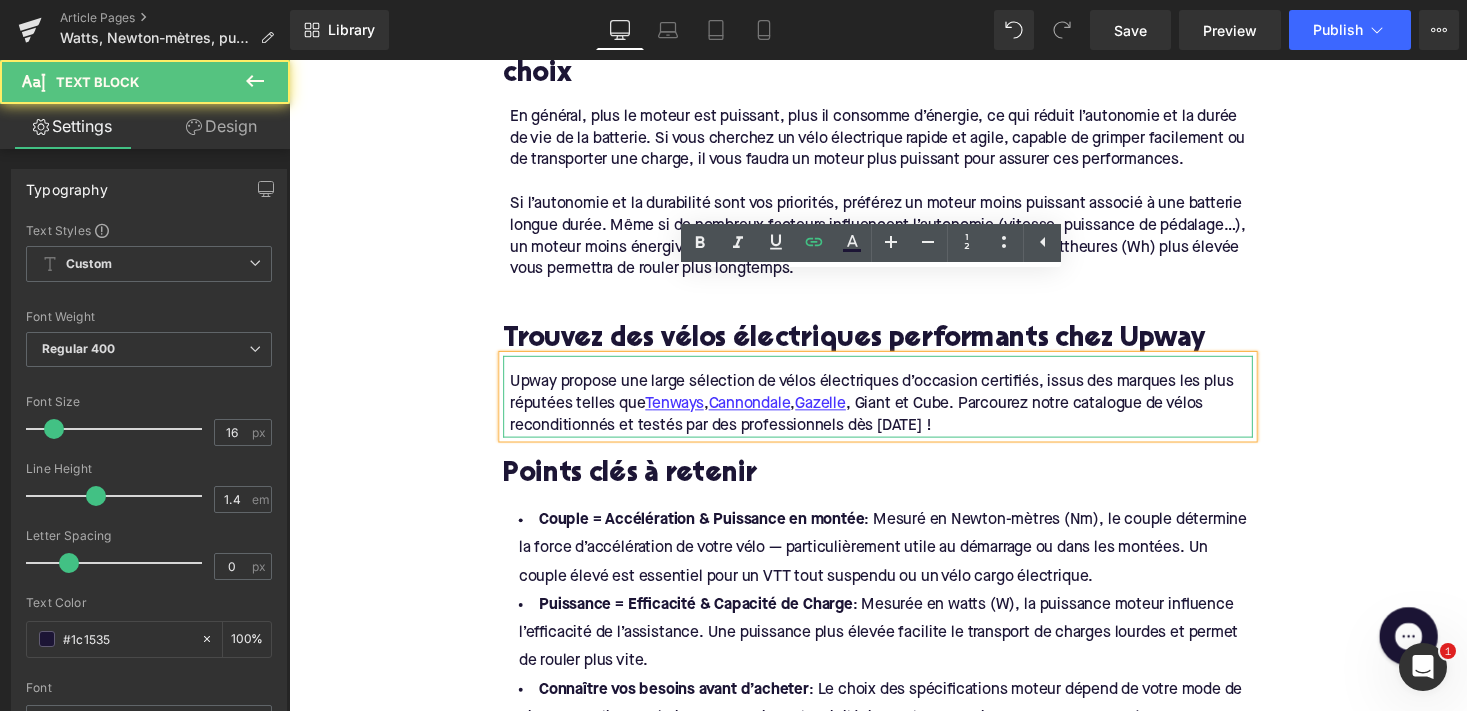click on "Upway propose une large sélection de vélos électriques d’occasion certifiés, issus des marques les plus réputées telles que  T enways ,  Cannondale ,  Gazelle , Giant et Cube. Parcourez notre catalogue de vélos reconditionnés et testés par des professionnels dès [DATE] !" at bounding box center [897, 413] 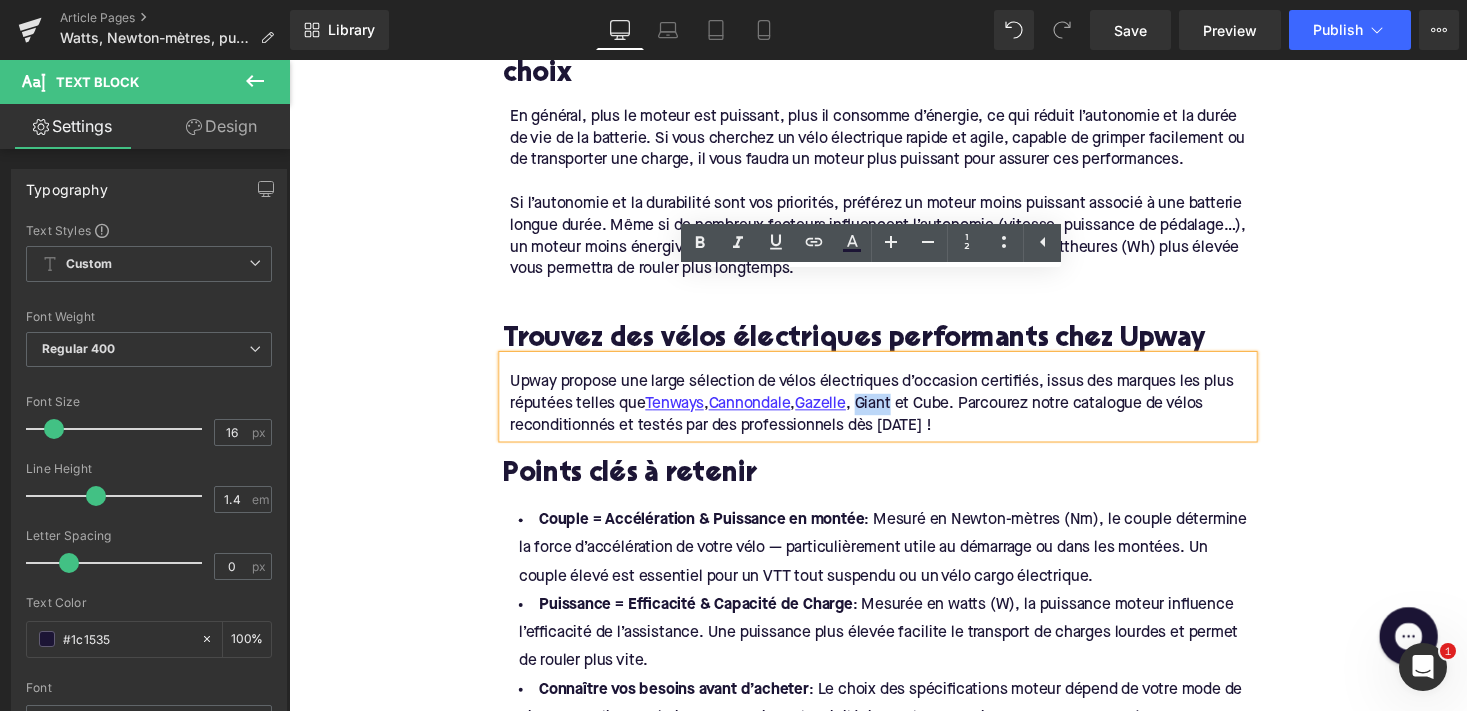 drag, startPoint x: 918, startPoint y: 328, endPoint x: 885, endPoint y: 328, distance: 33 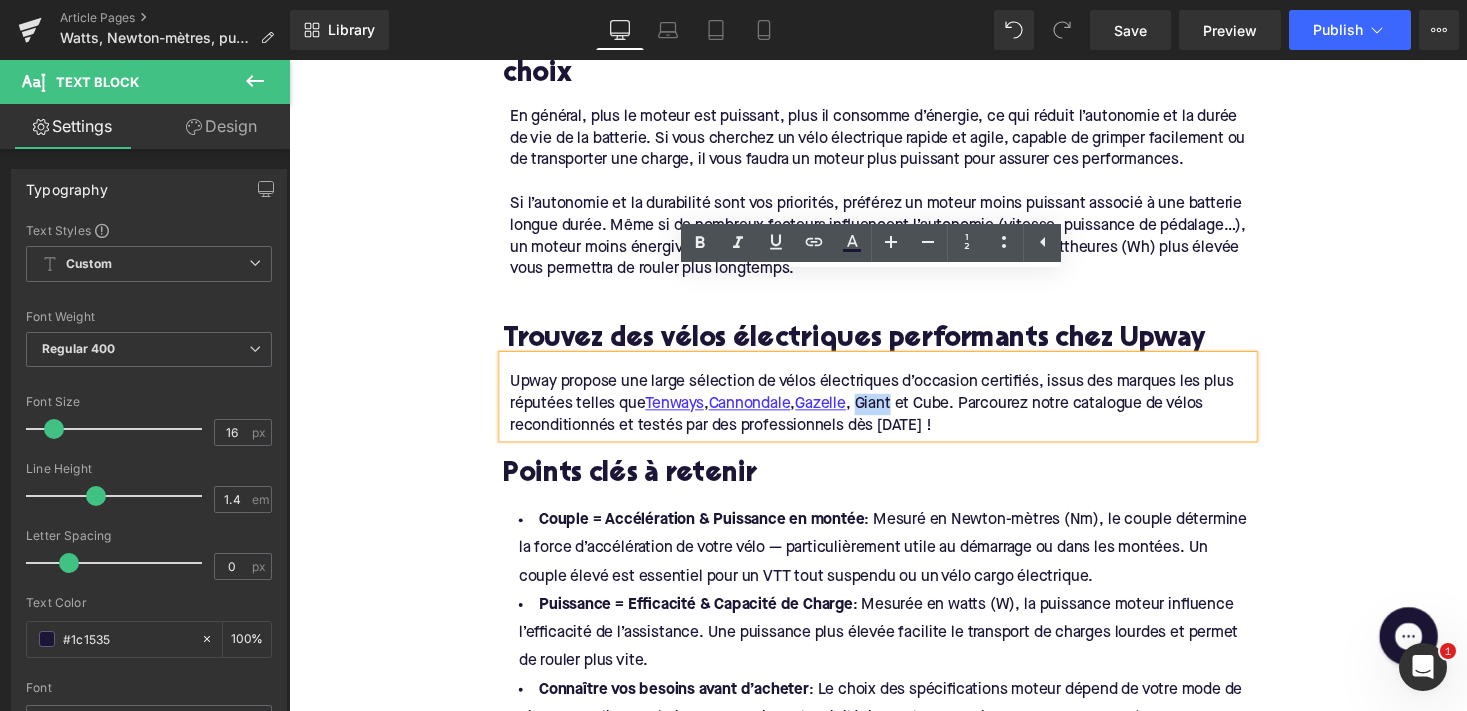 click on "Upway propose une large sélection de vélos électriques d’occasion certifiés, issus des marques les plus réputées telles que  T enways ,  Cannondale ,  Gazelle , Giant et Cube. Parcourez notre catalogue de vélos reconditionnés et testés par des professionnels dès [DATE] !" at bounding box center (897, 413) 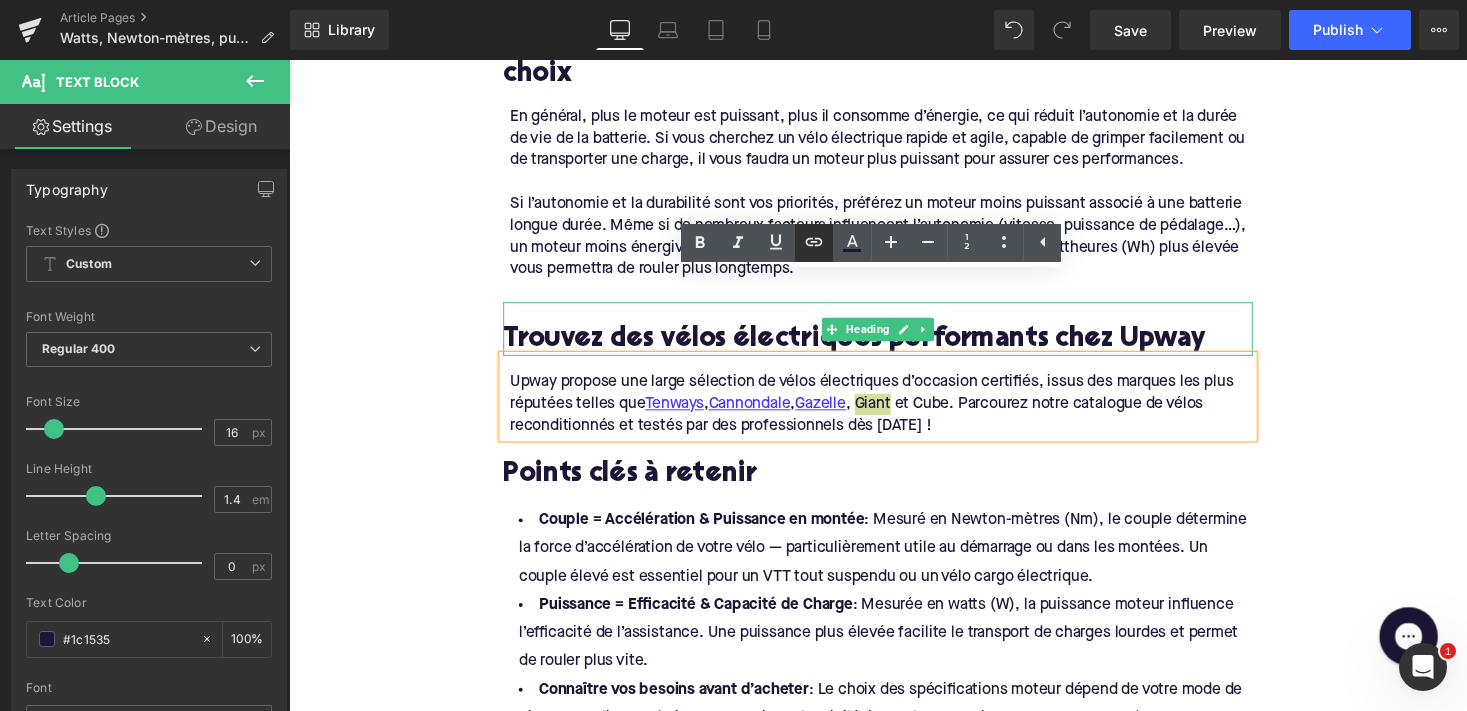 click 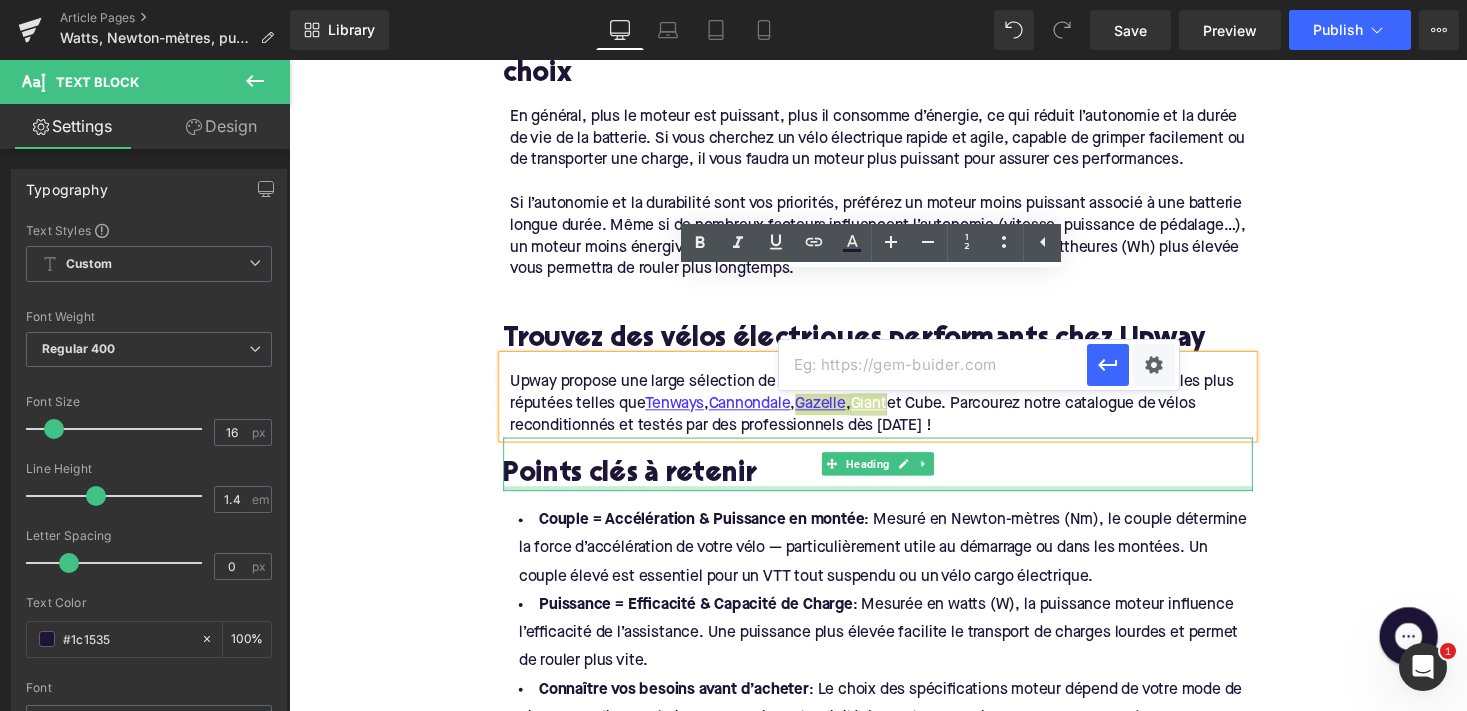 click at bounding box center (933, 365) 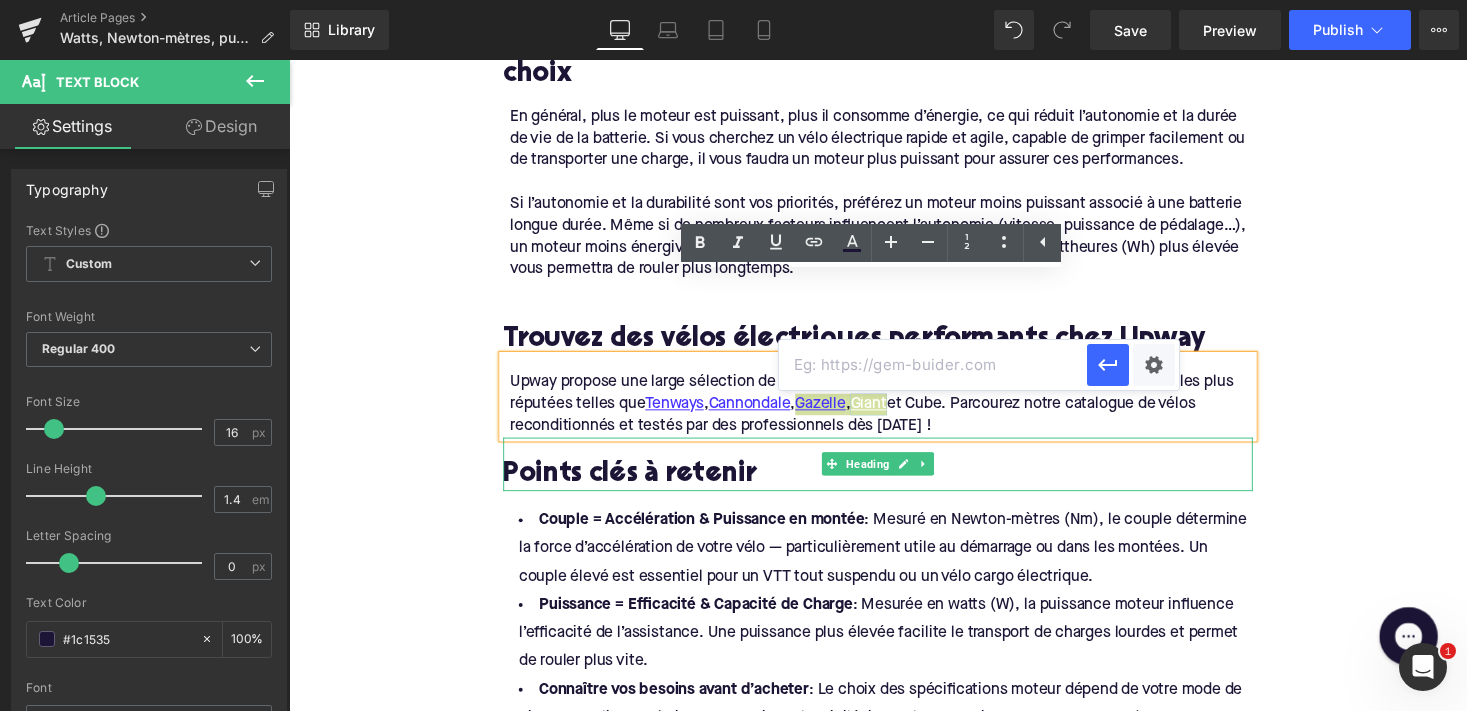 paste on "[URL][DOMAIN_NAME]" 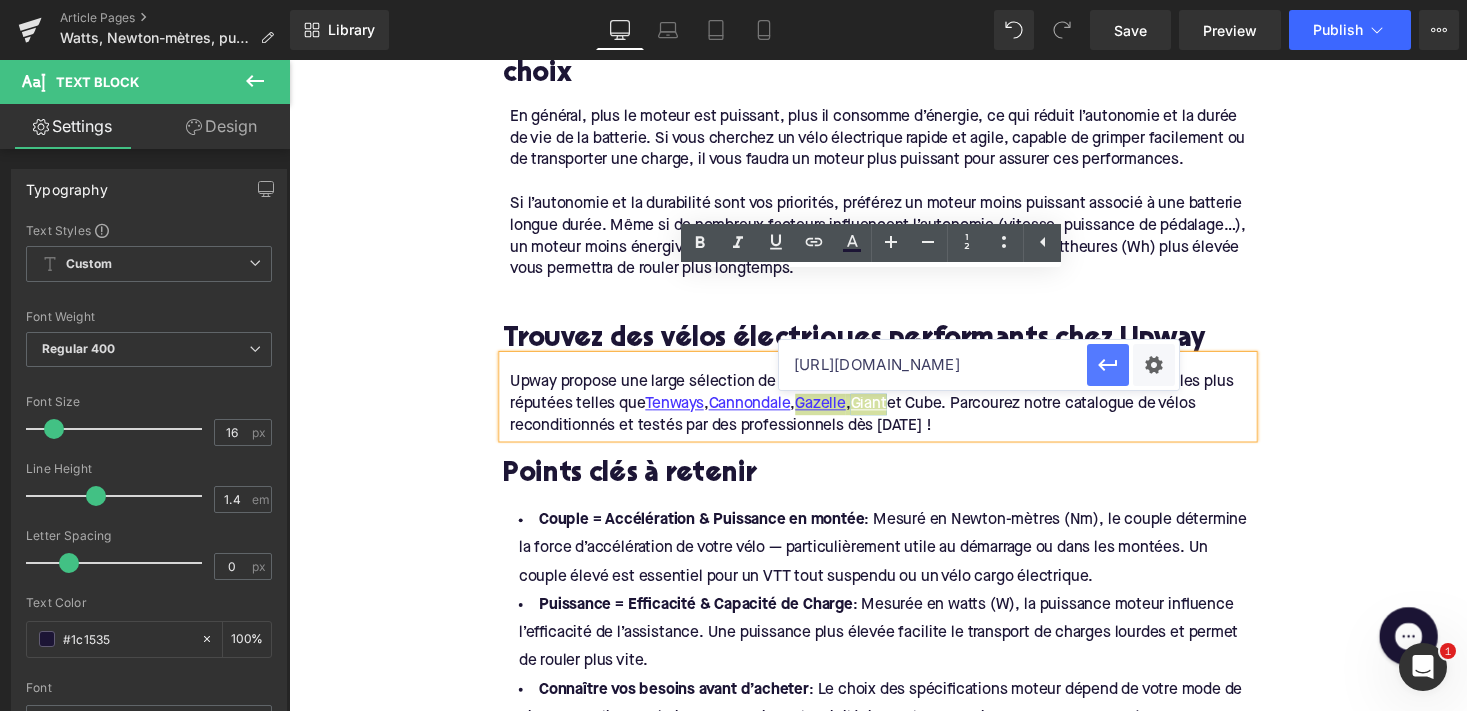 type on "[URL][DOMAIN_NAME]" 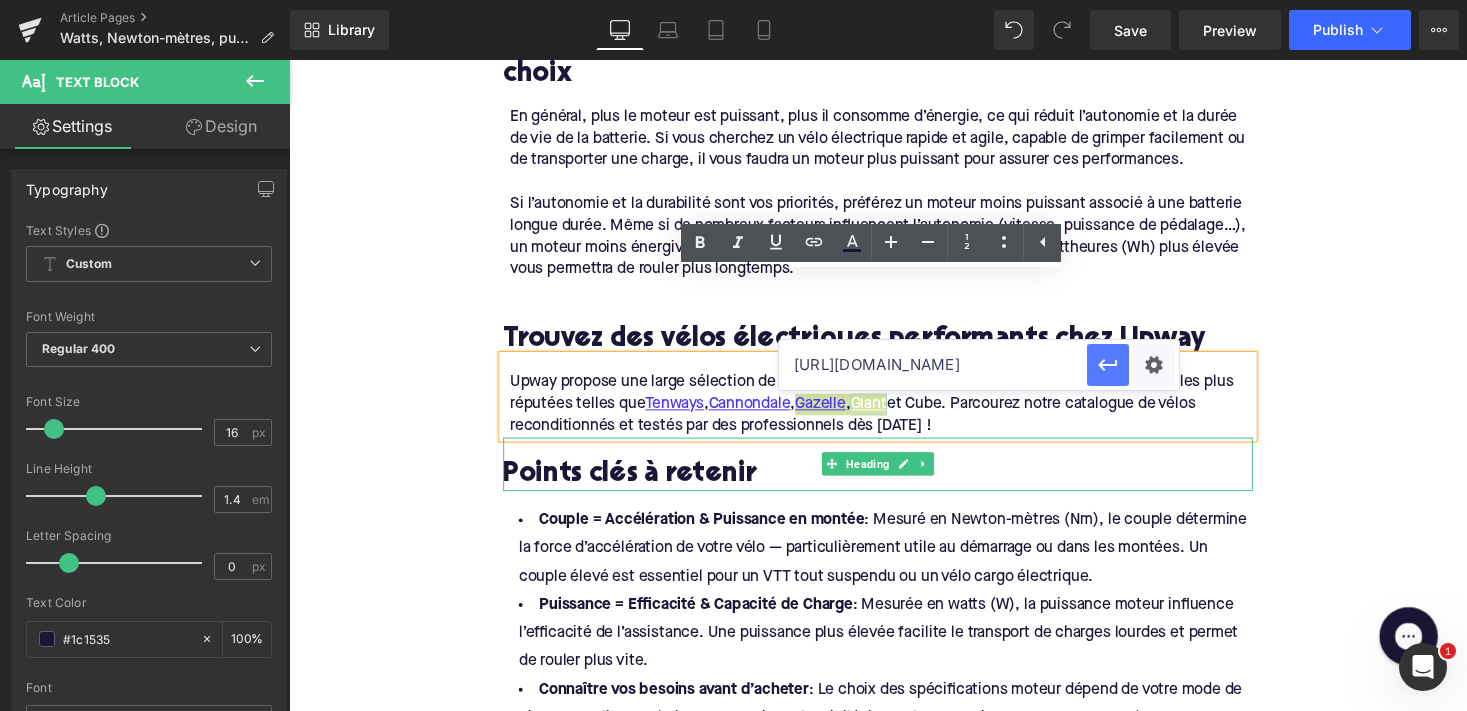 click 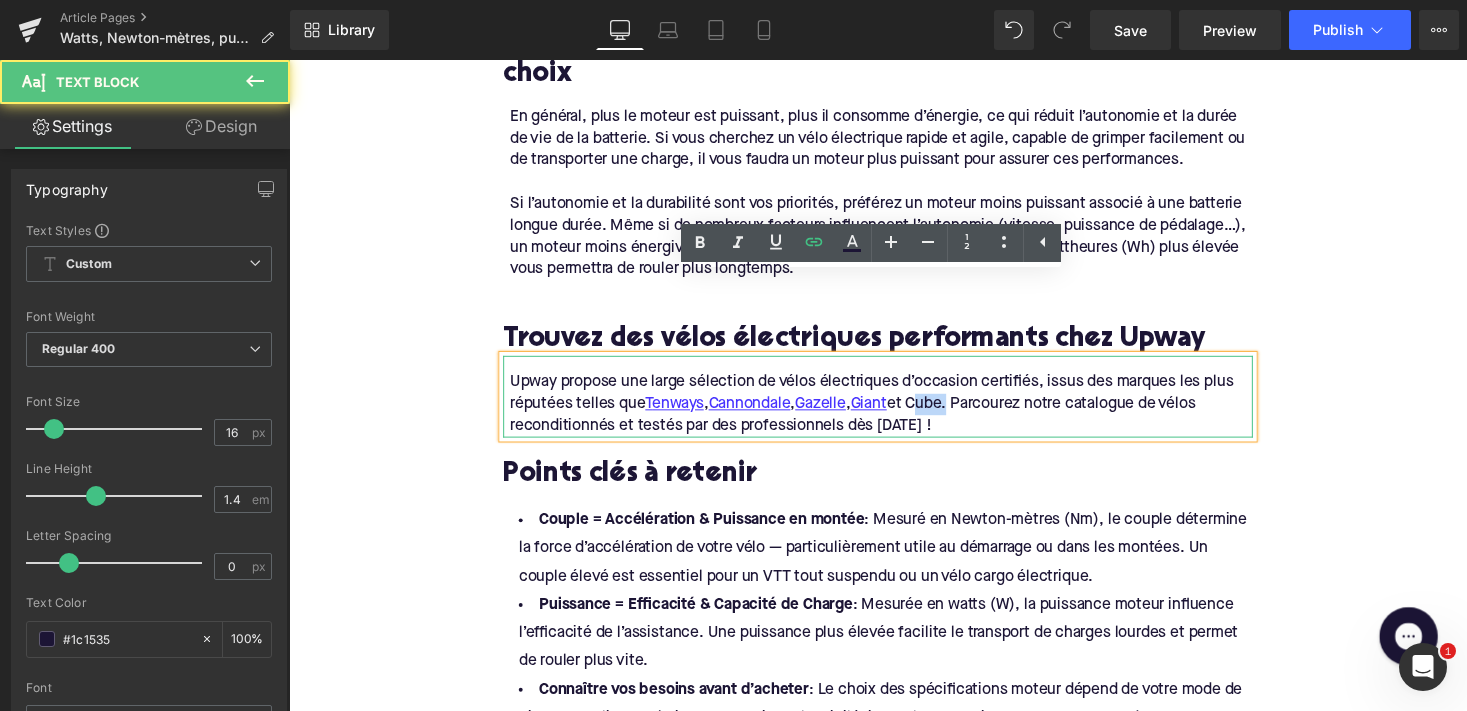 drag, startPoint x: 977, startPoint y: 330, endPoint x: 1169, endPoint y: 297, distance: 194.81529 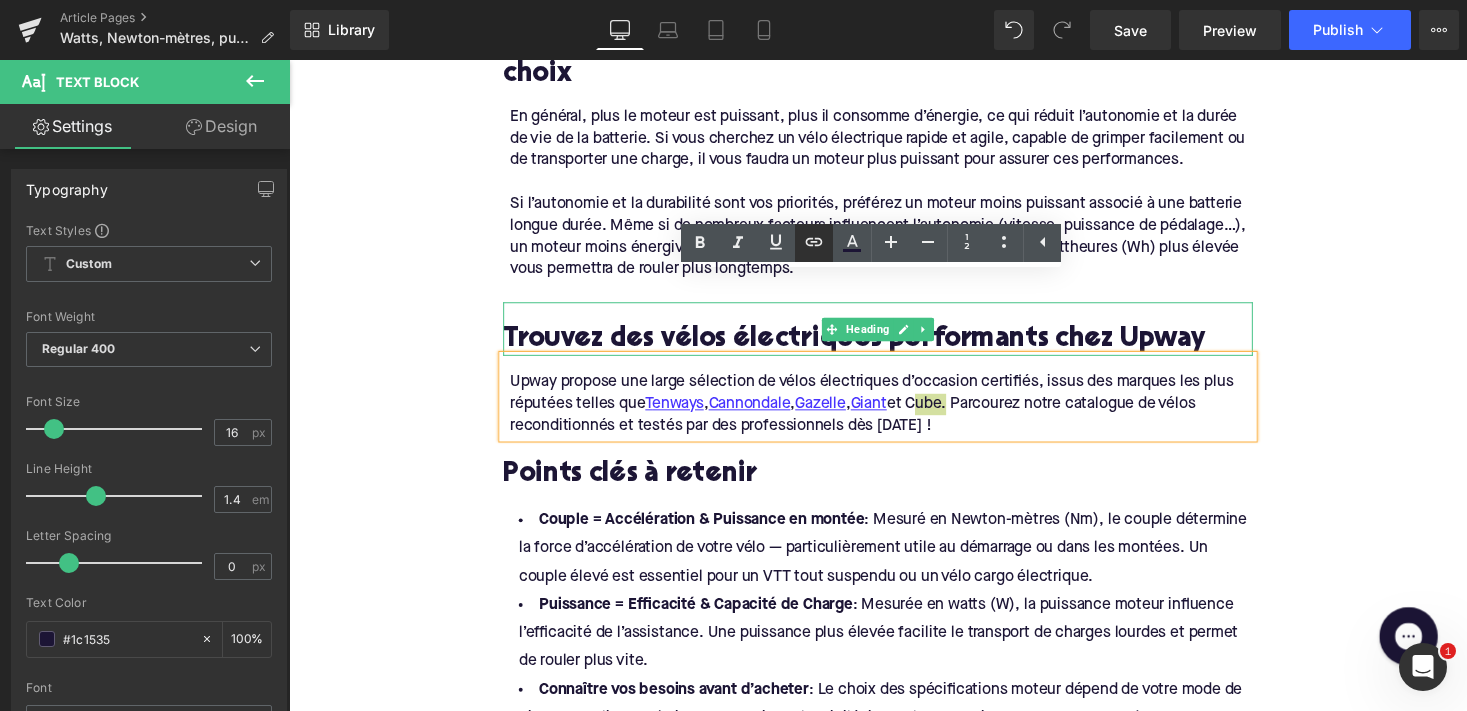 click 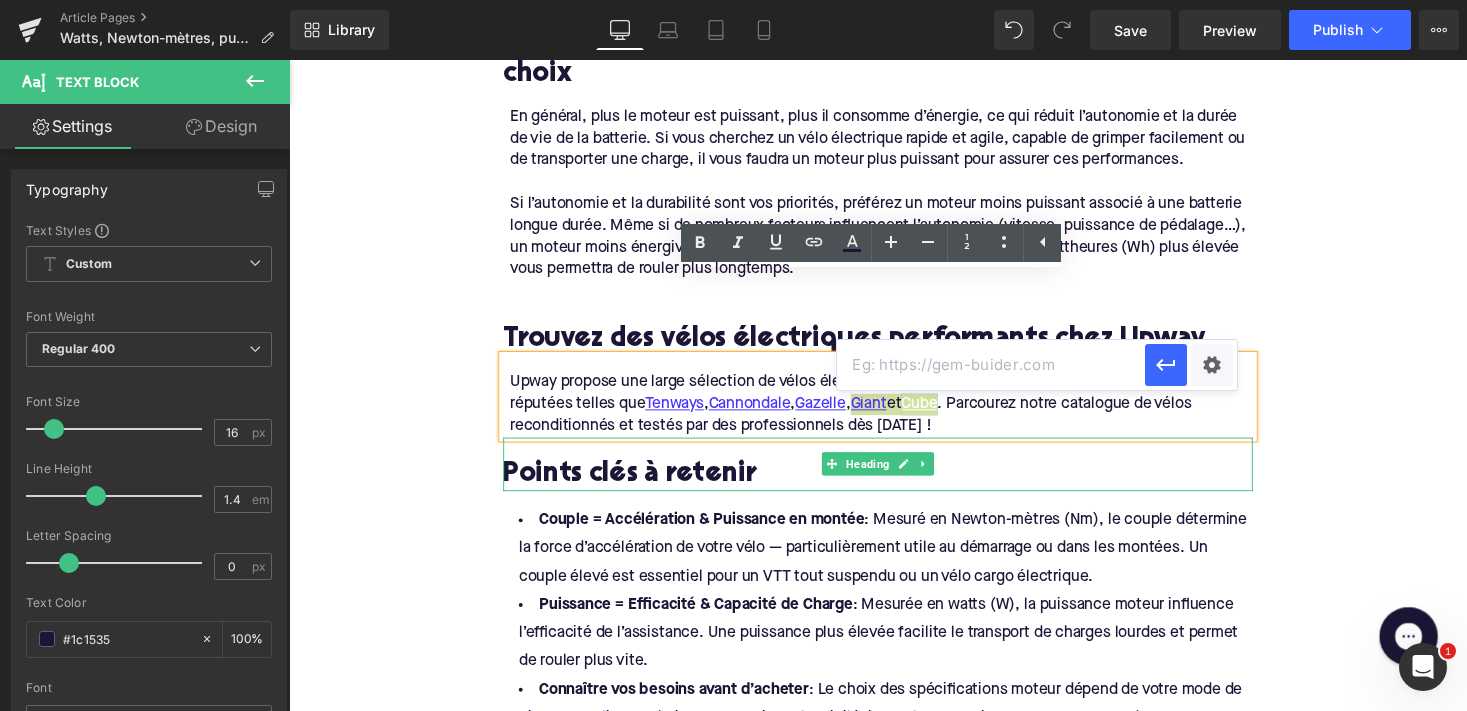 click at bounding box center (991, 365) 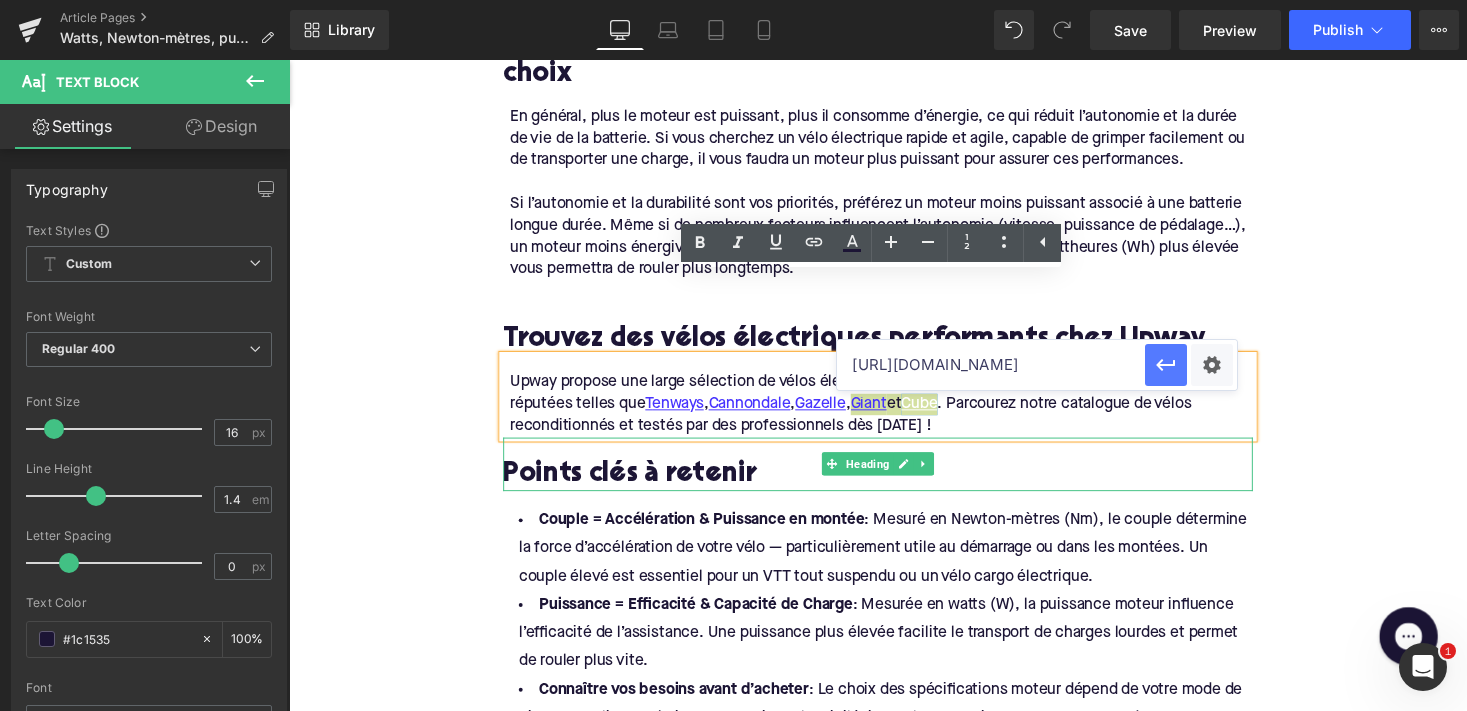type on "[URL][DOMAIN_NAME]" 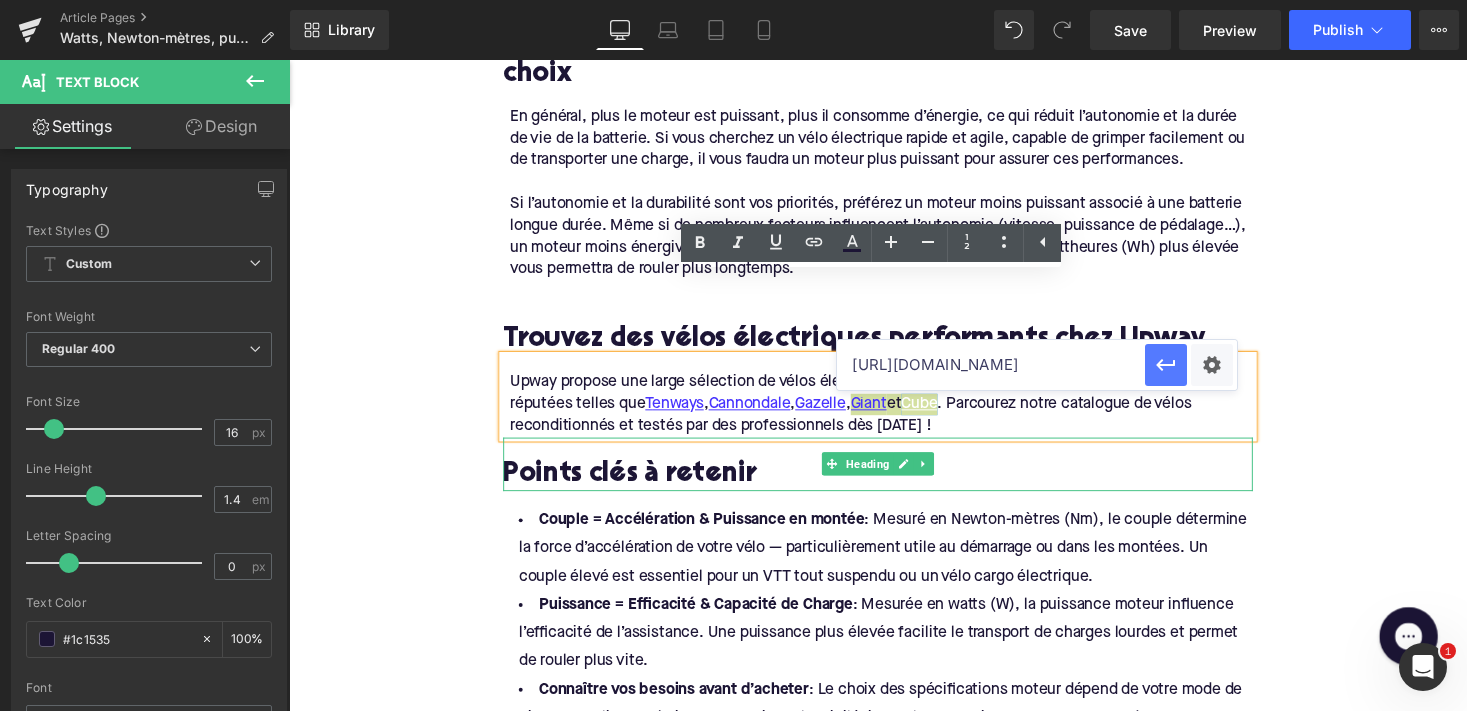 click 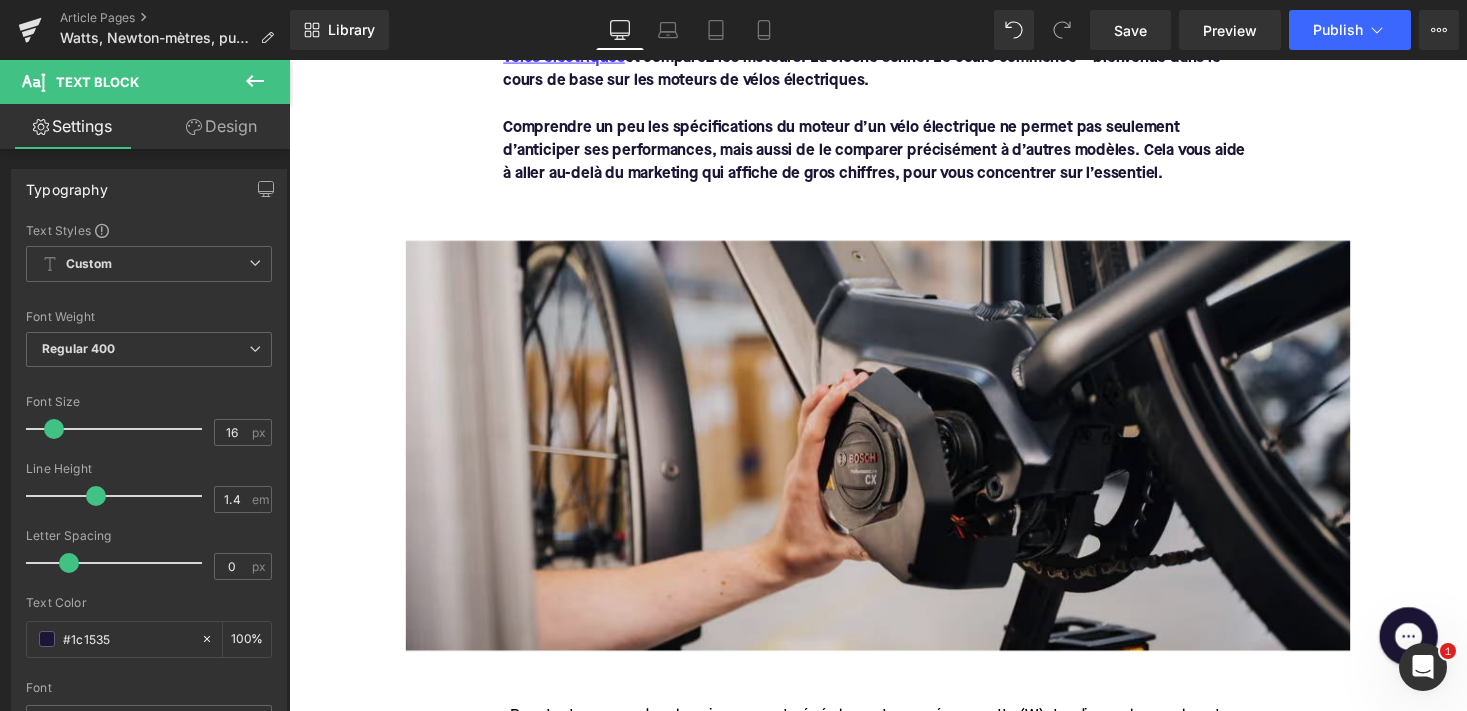 scroll, scrollTop: 453, scrollLeft: 0, axis: vertical 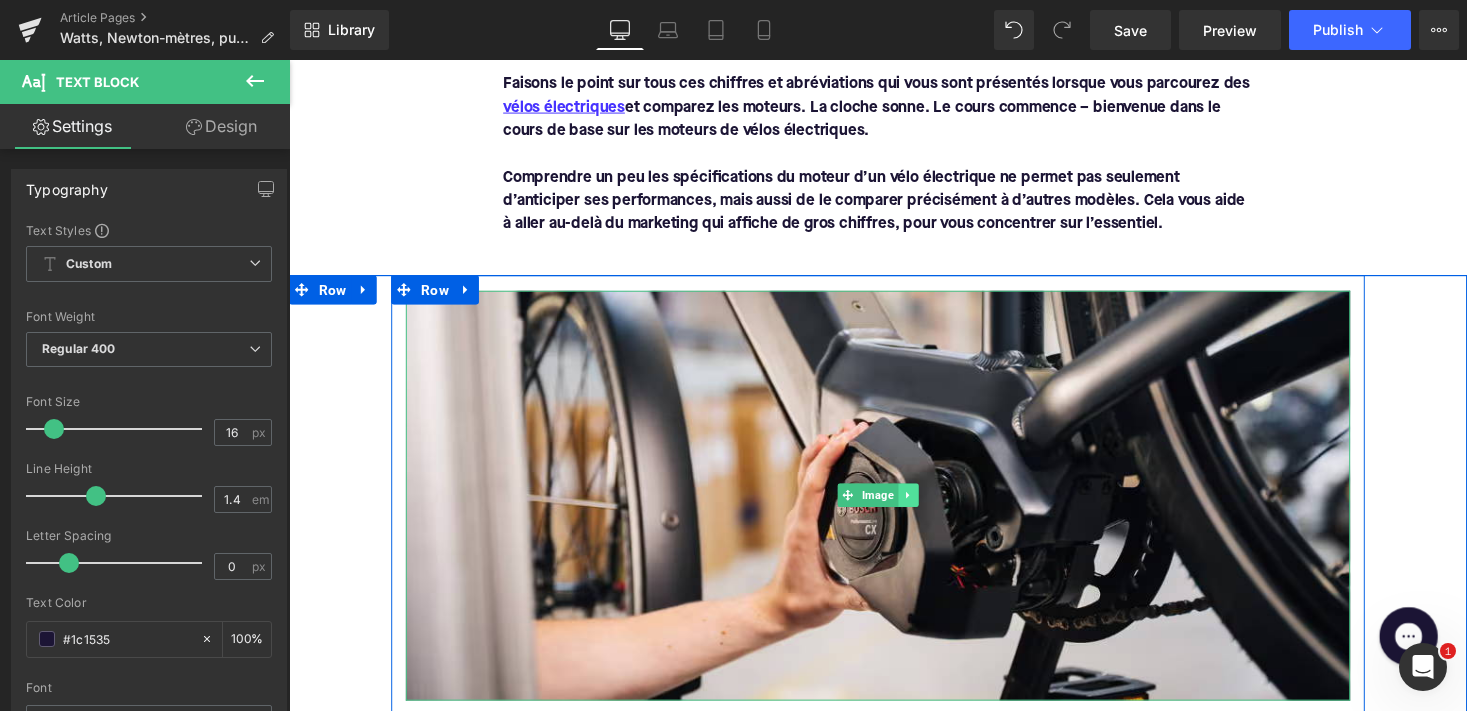 click 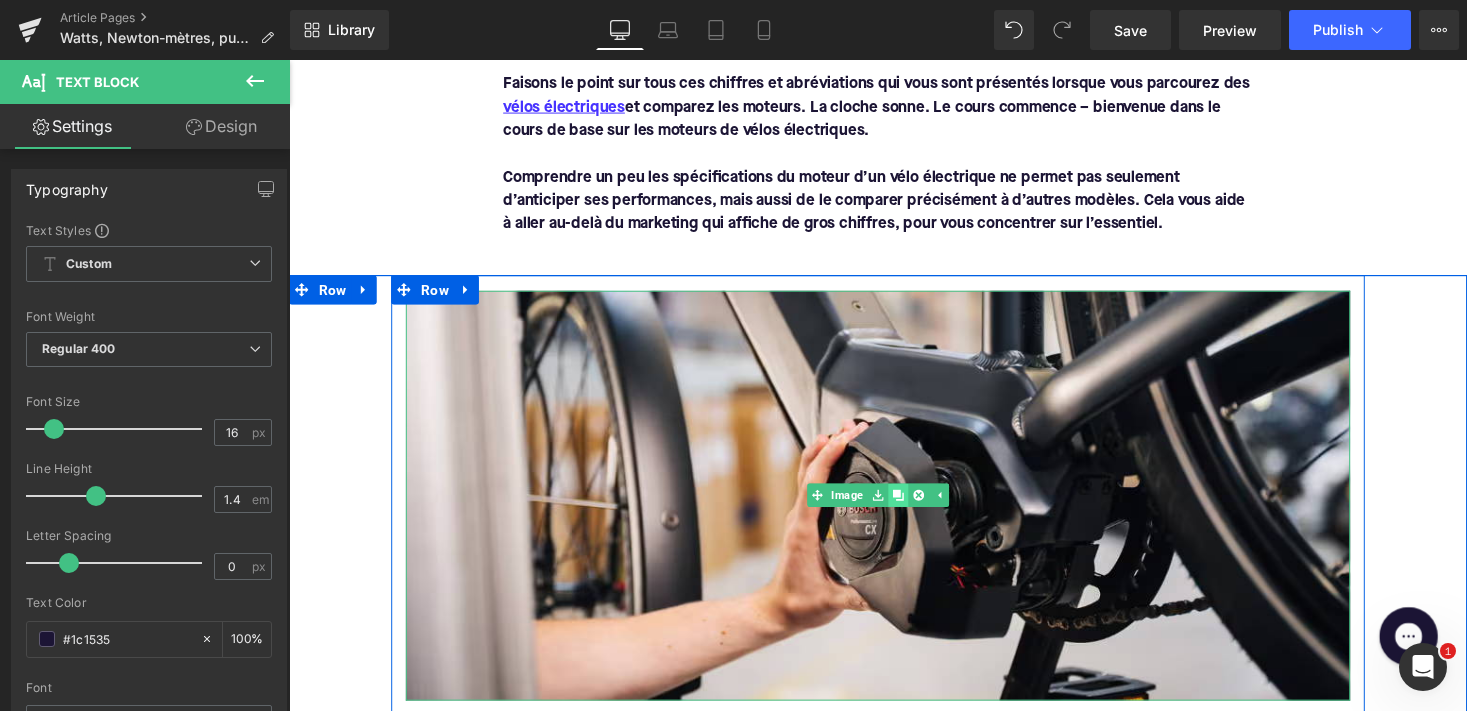click 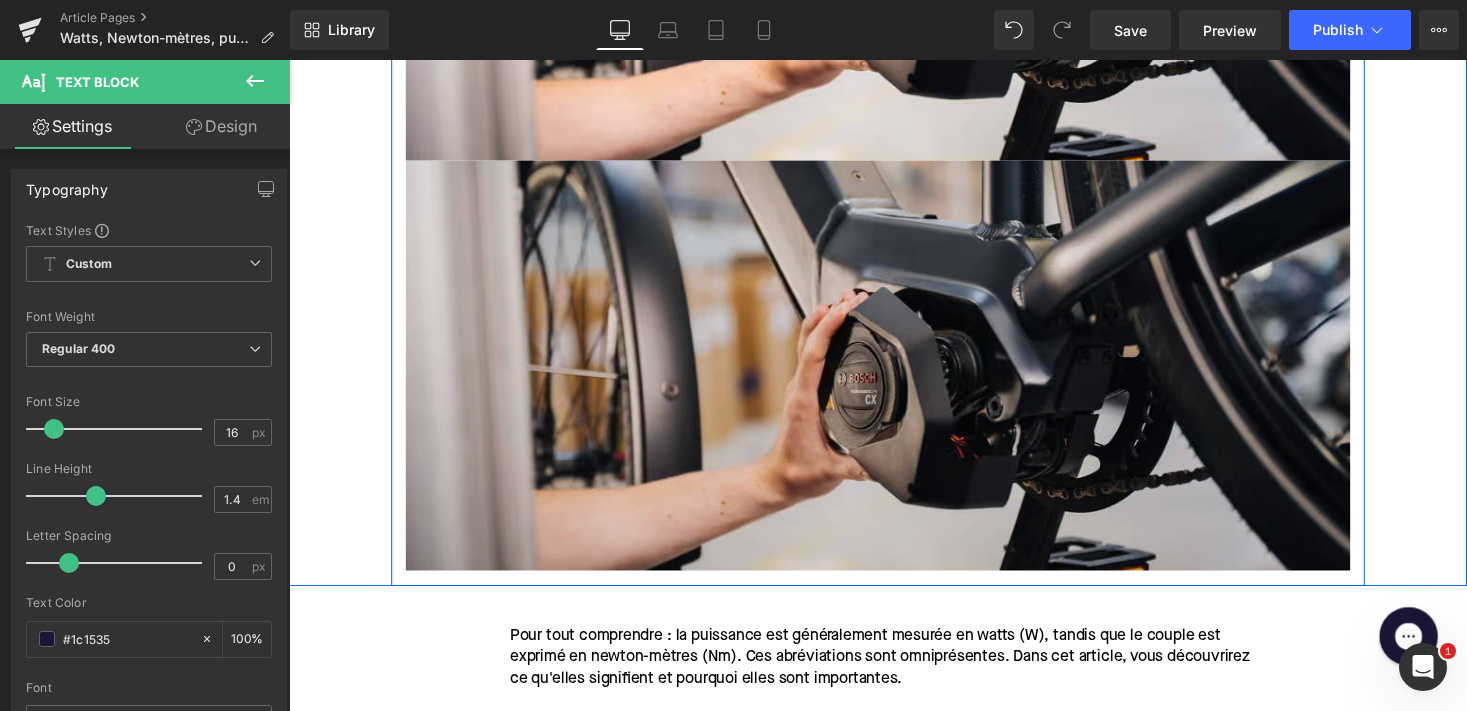 scroll, scrollTop: 1028, scrollLeft: 0, axis: vertical 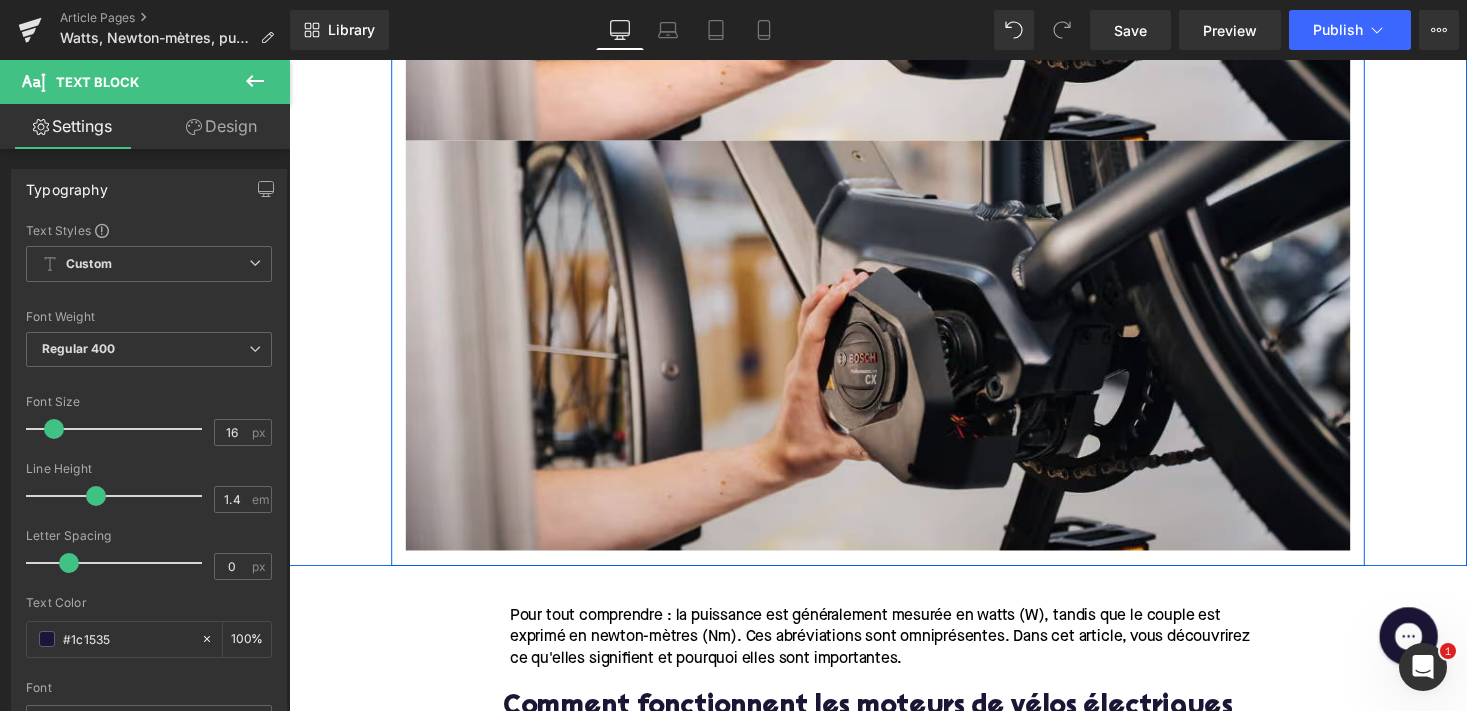 click at bounding box center [894, 353] 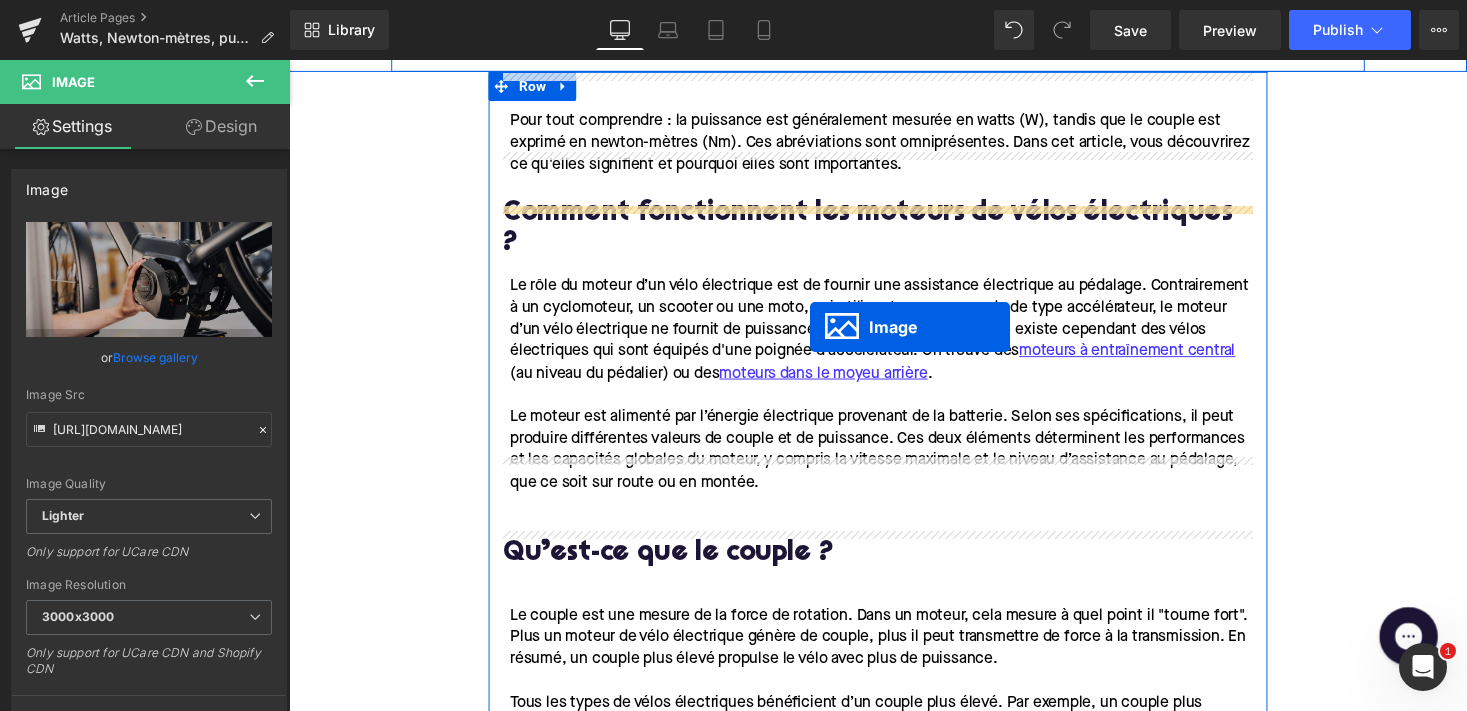 scroll, scrollTop: 1220, scrollLeft: 0, axis: vertical 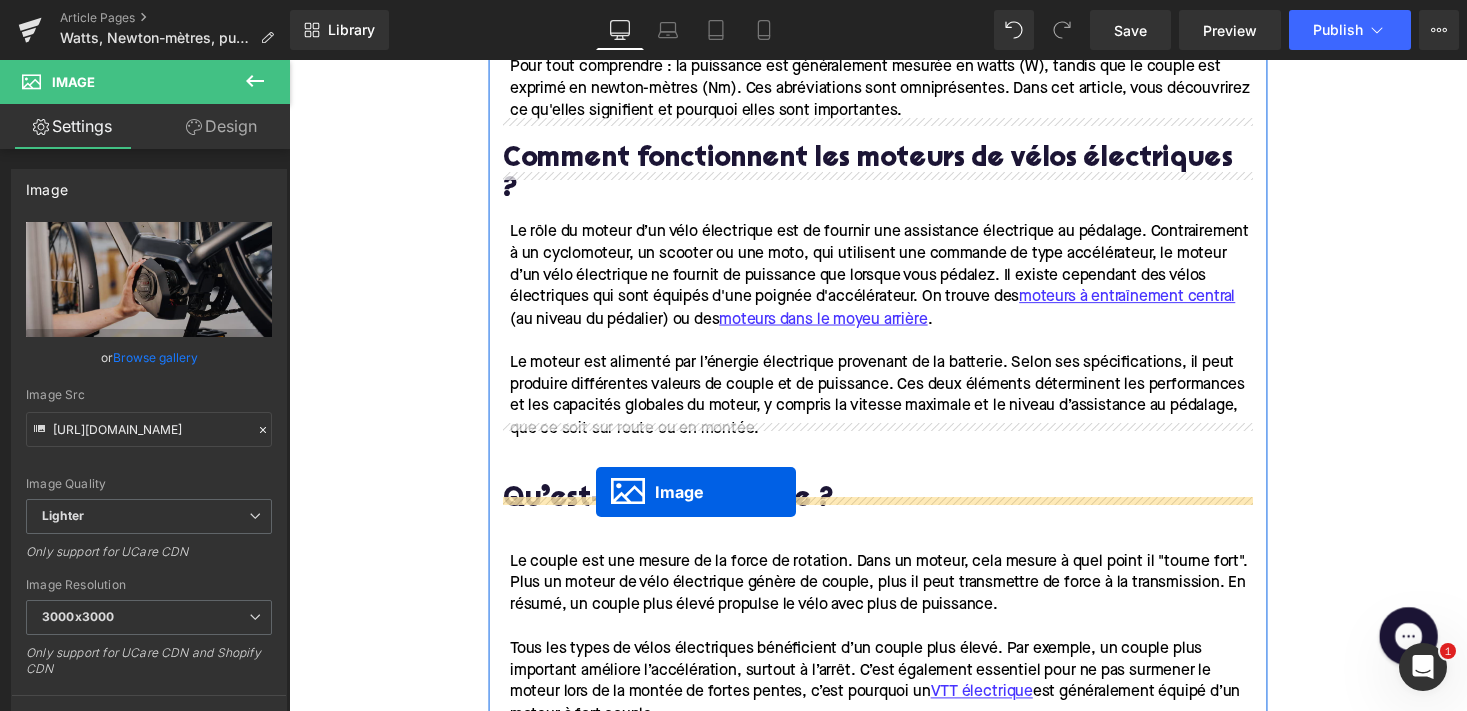 drag, startPoint x: 850, startPoint y: 355, endPoint x: 603, endPoint y: 504, distance: 288.46143 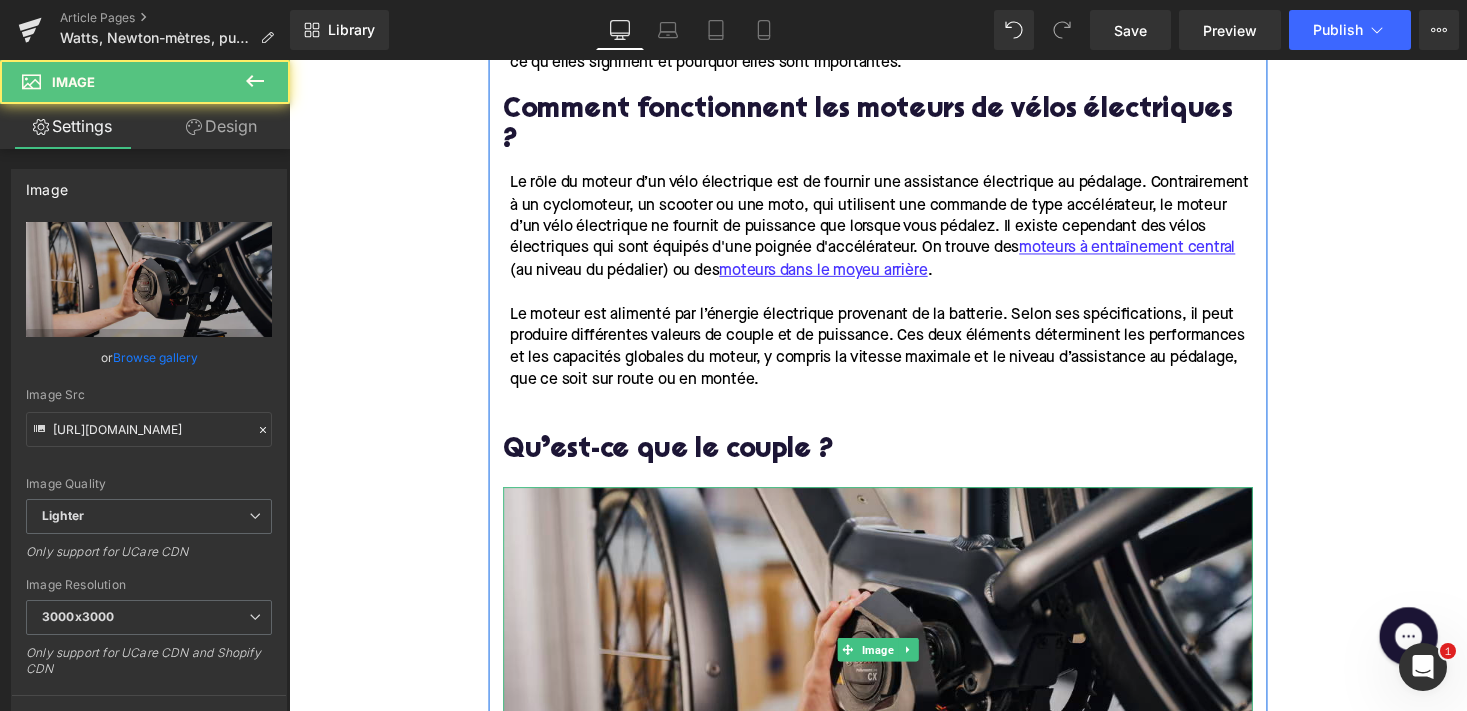 click at bounding box center (894, 666) 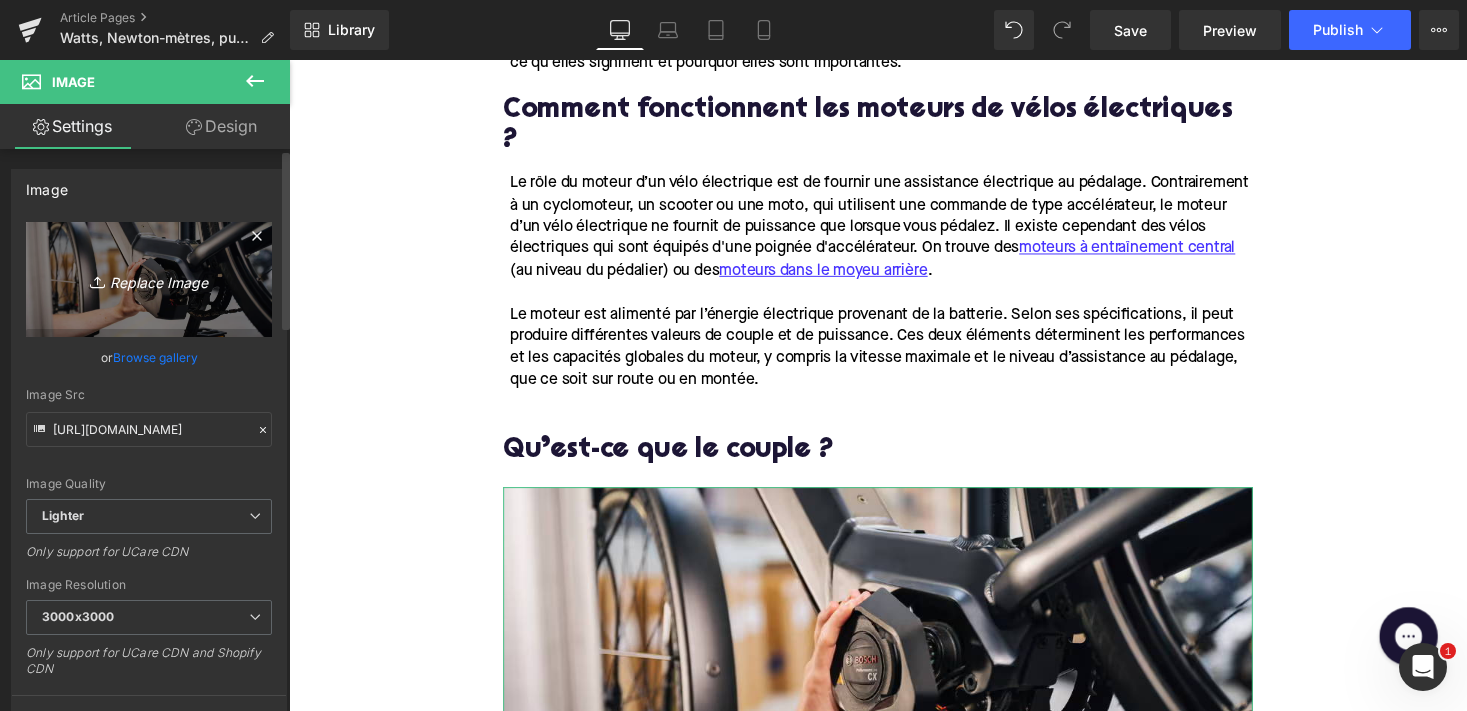 click on "Replace Image" at bounding box center [149, 279] 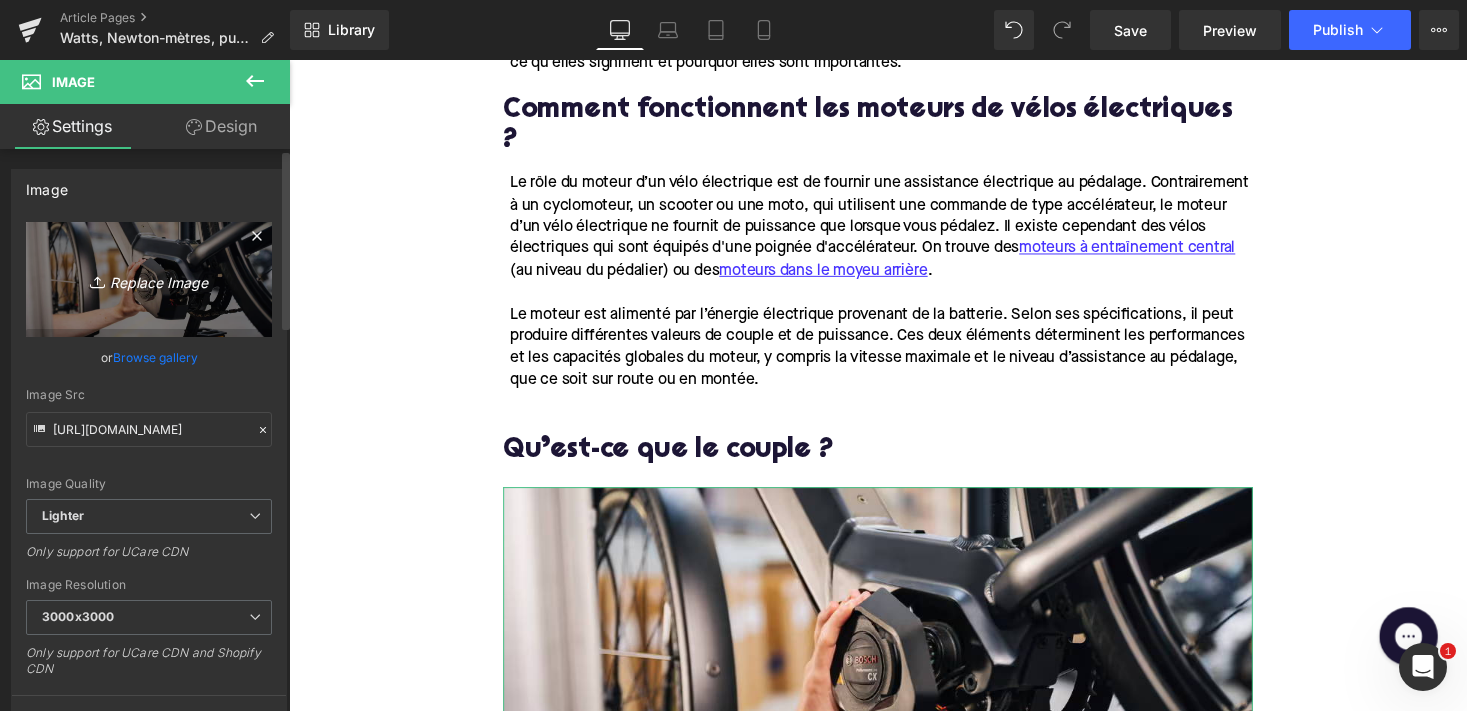 type on "C:\fakepath\379-2.png" 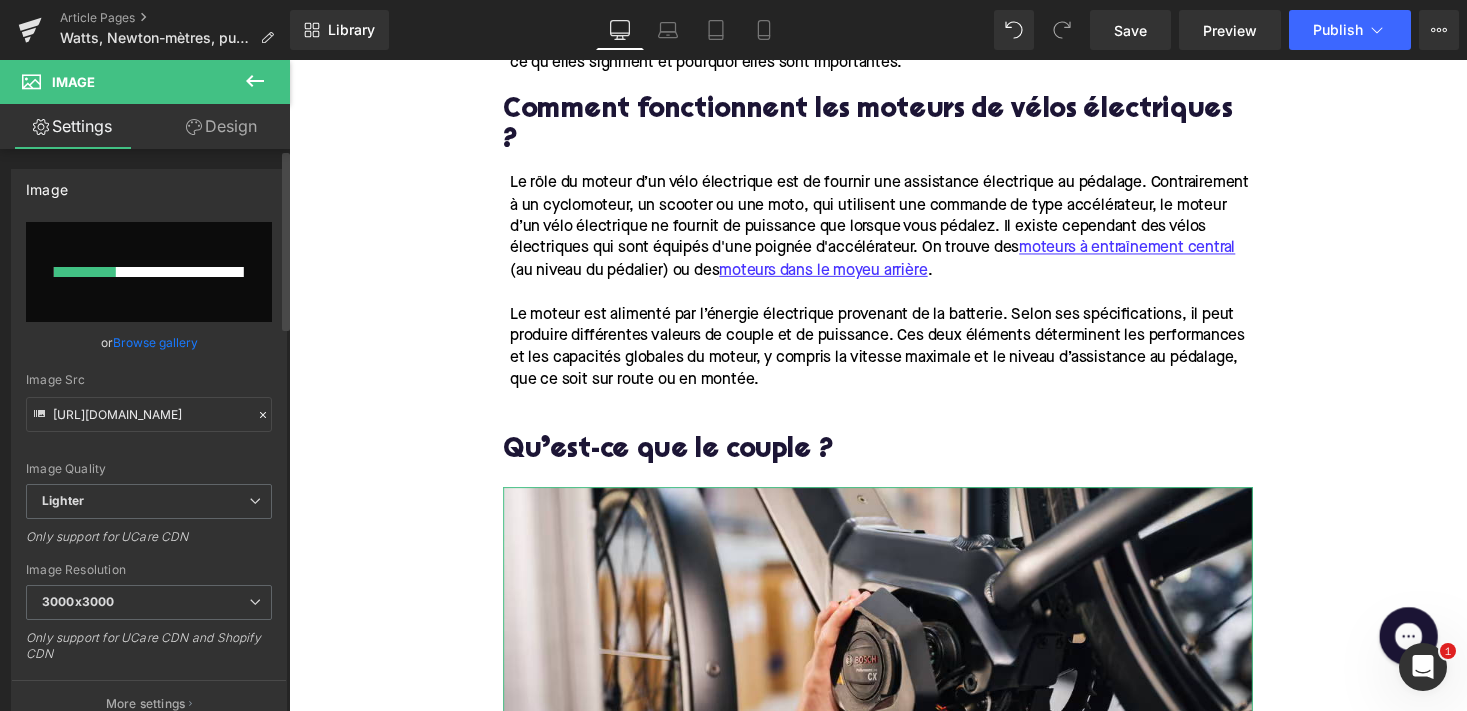 type 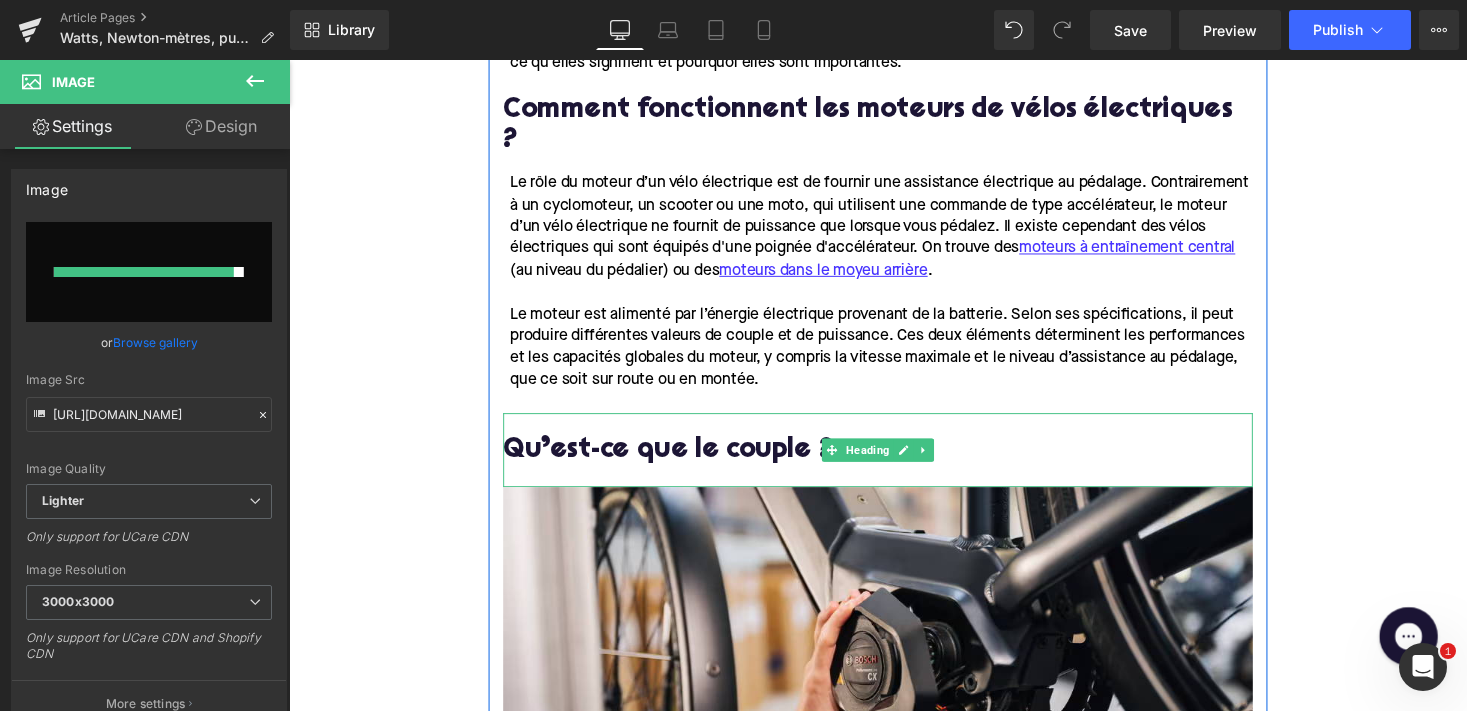 type on "[URL][DOMAIN_NAME]" 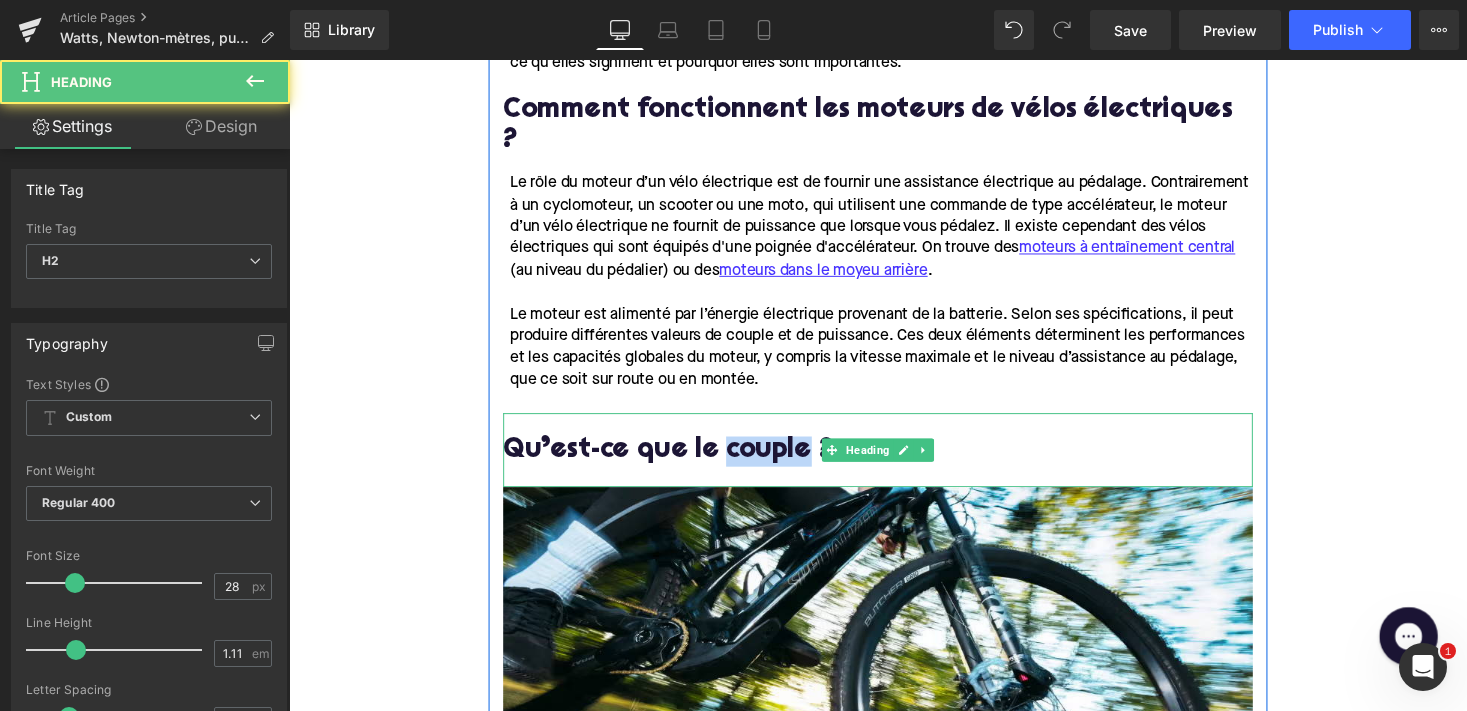drag, startPoint x: 811, startPoint y: 424, endPoint x: 728, endPoint y: 424, distance: 83 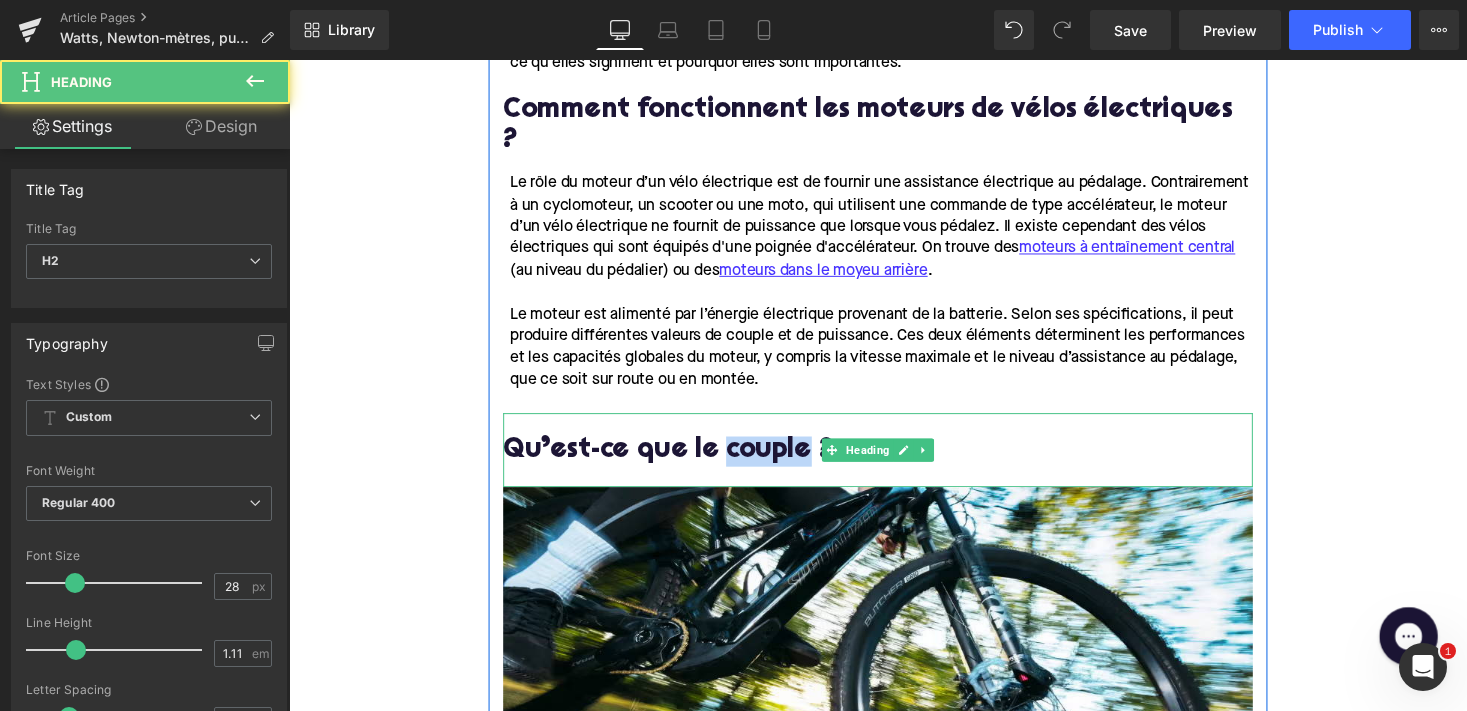 click on "Qu’est-ce que le couple ?" at bounding box center (894, 462) 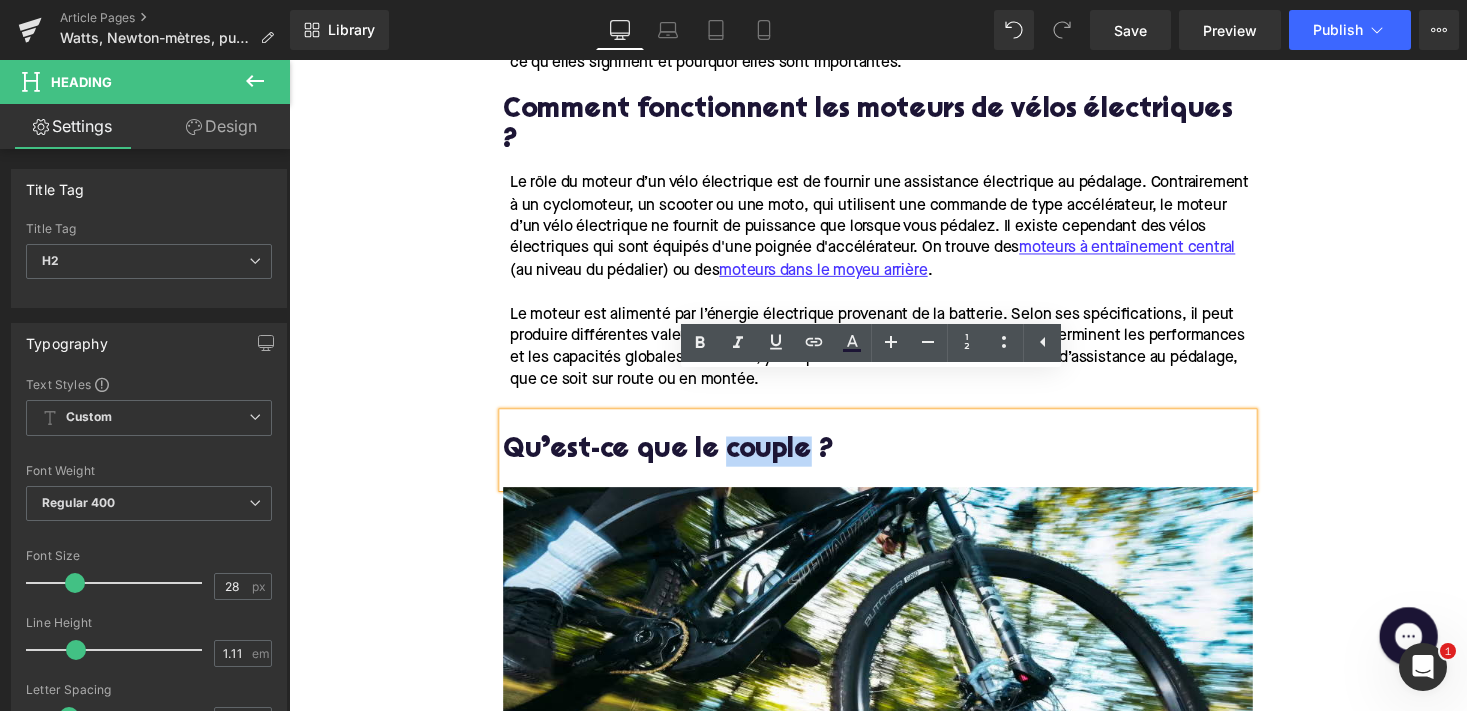 copy on "couple" 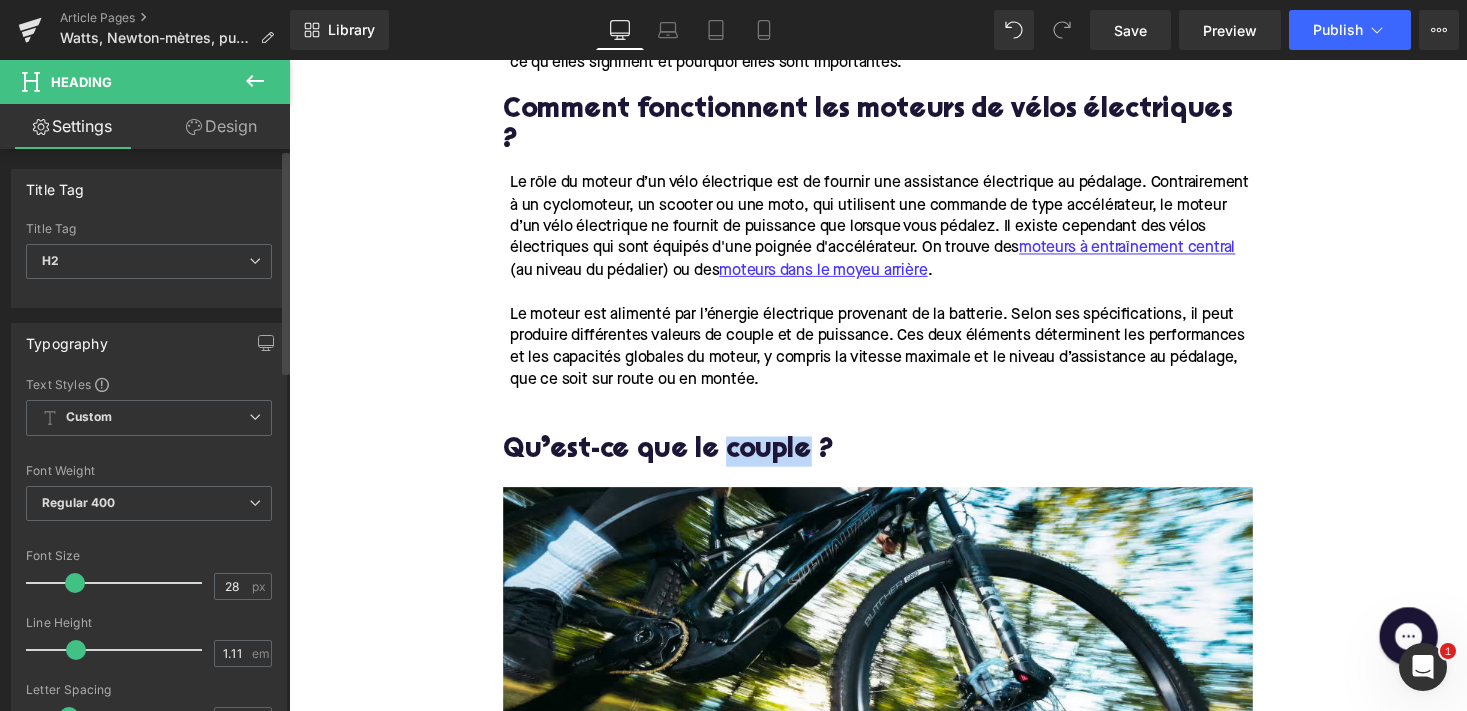 scroll, scrollTop: 0, scrollLeft: 0, axis: both 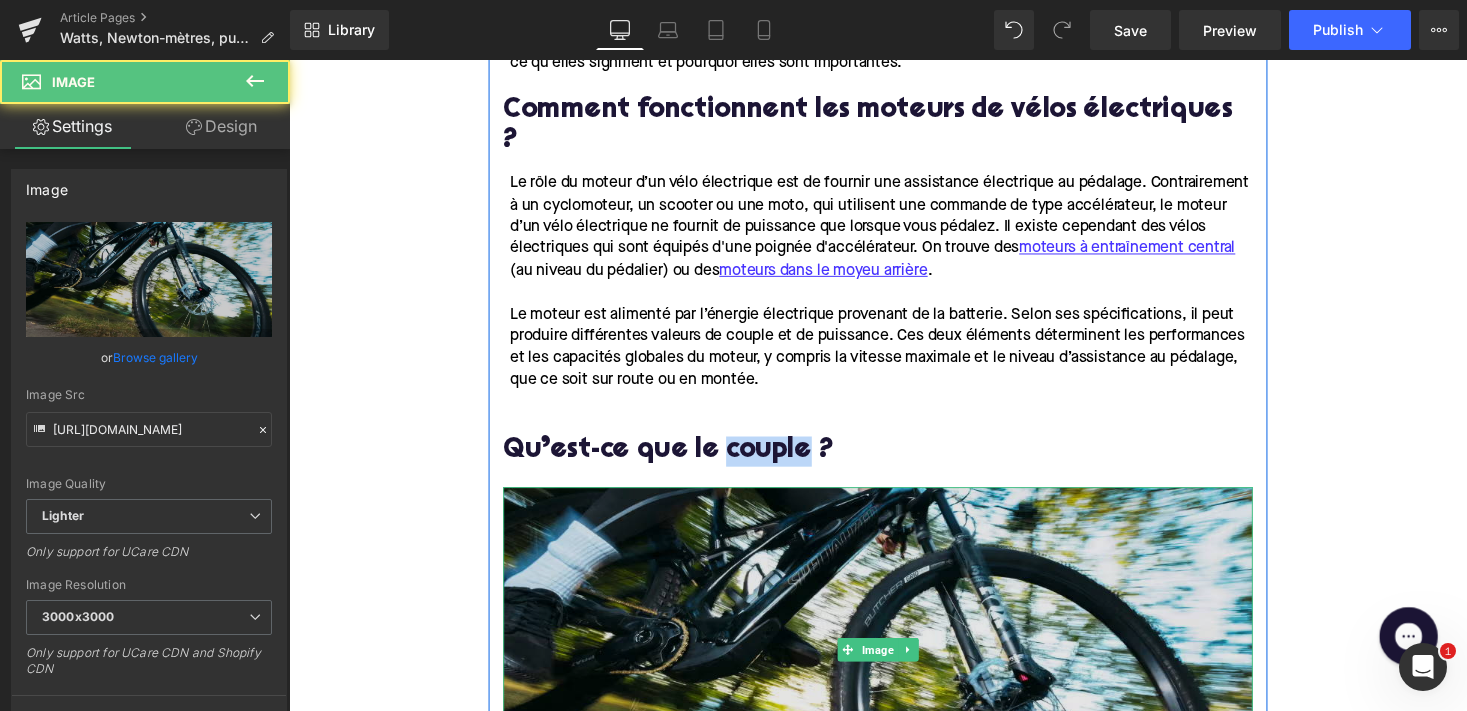 click at bounding box center [894, 666] 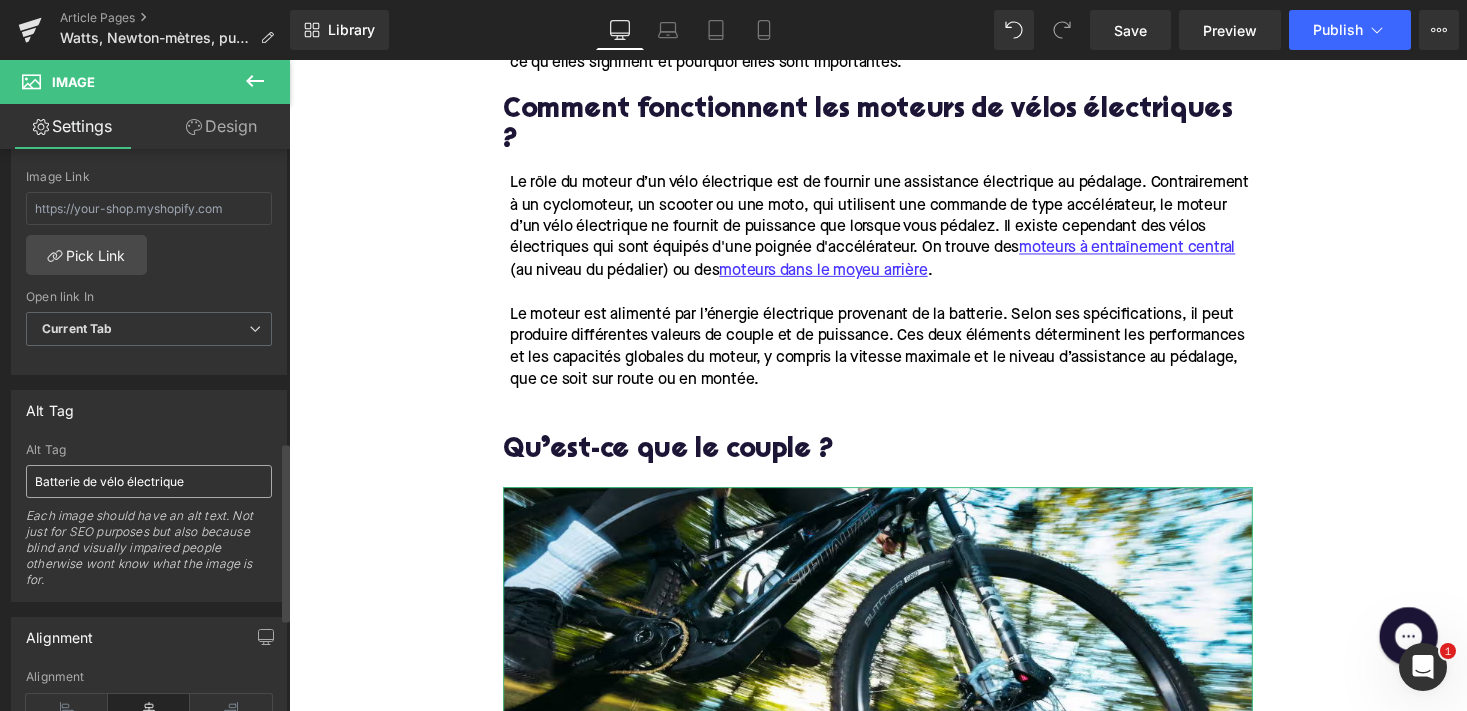 scroll, scrollTop: 919, scrollLeft: 0, axis: vertical 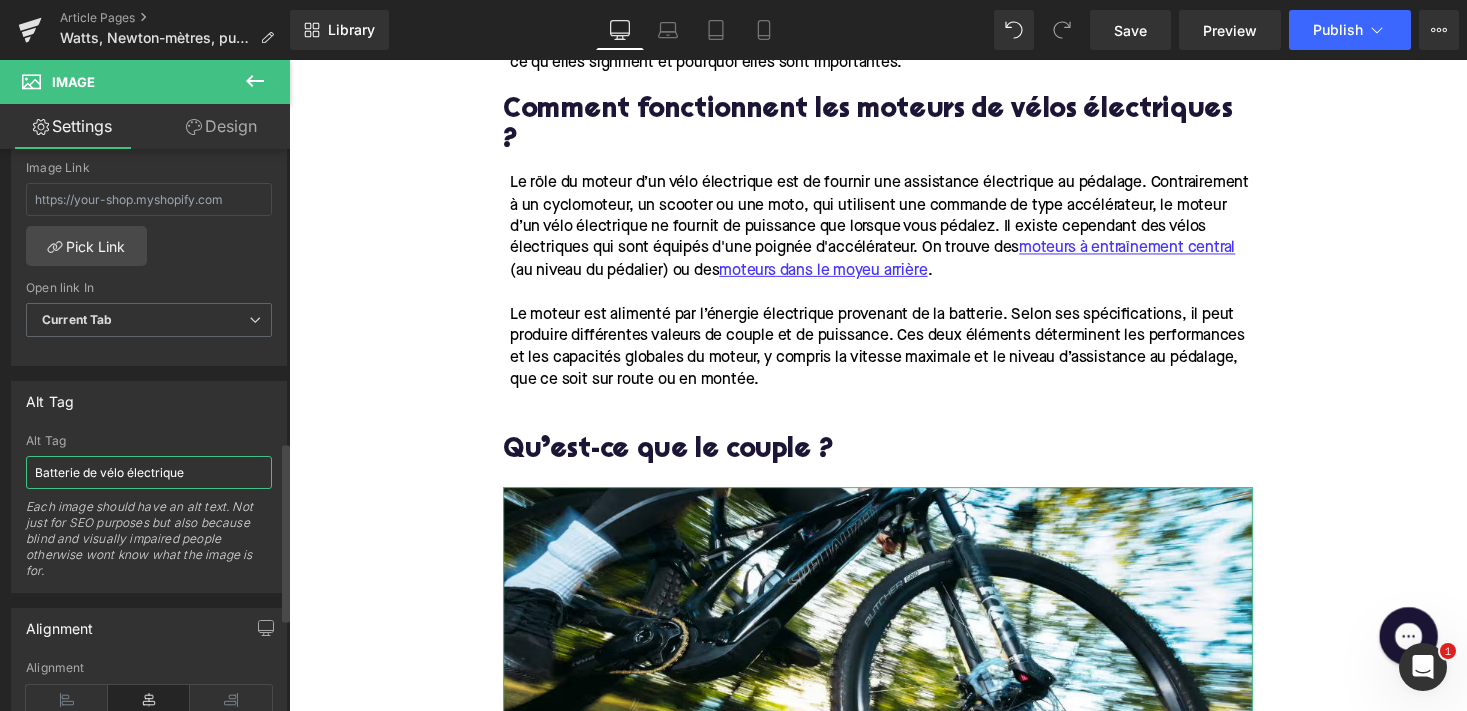 drag, startPoint x: 98, startPoint y: 472, endPoint x: 0, endPoint y: 472, distance: 98 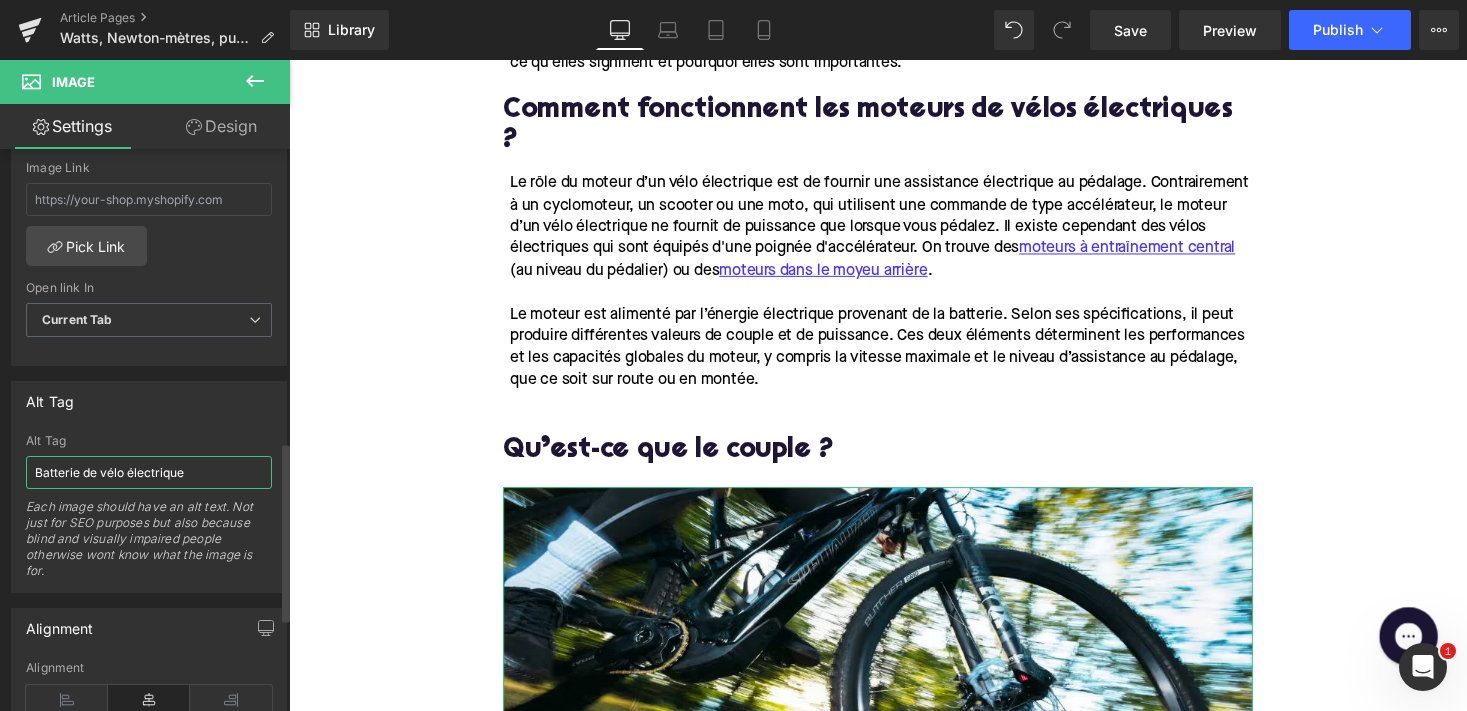 paste on "coupl" 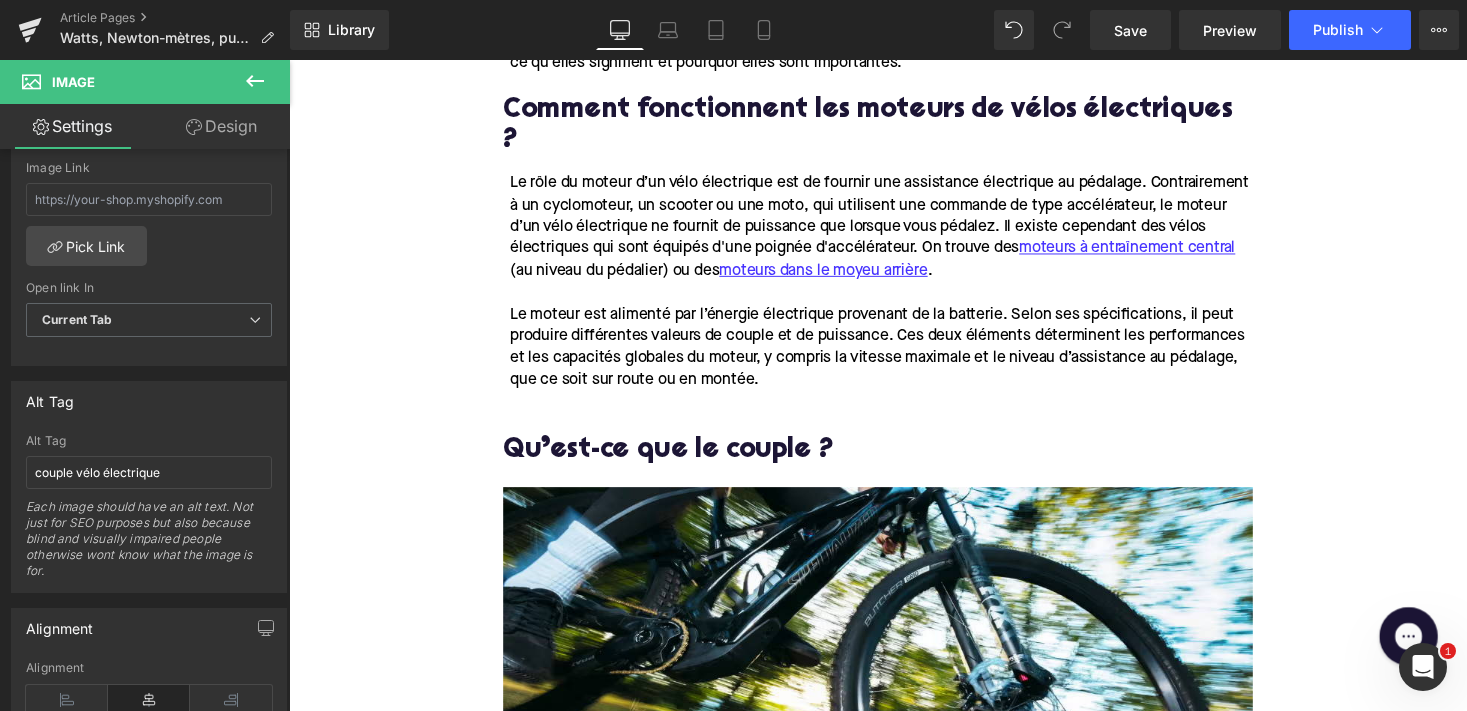 click on "Home / Watts, Newton-mètres, puissance & couple – comprendre les moteurs de vélos électriques Breadcrumbs         Watts, Newton-mètres, puissance & couple – comprendre les moteurs de vélos électriques Heading         Faisons le point sur tous ces chiffres et abréviations qui vous sont présentés lorsque vous parcourez des  vélos électriques  et comparez les moteurs. La cloche sonne. Le cours commence – bienvenue dans le cours de base sur les moteurs de vélos électriques. Comprendre un peu les spécifications du moteur d’un vélo électrique ne permet pas seulement d’anticiper ses performances, mais aussi de le comparer précisément à d’autres modèles. Cela vous aide à aller au-delà du marketing qui affiche de gros chiffres, pour vous concentrer sur l’essentiel. Text Block         Row         Image         Row         Row         Text Block         Comment fonctionnent les moteurs de vélos électriques ? Heading         moteurs à entraînement central . Text Block" at bounding box center (894, 1483) 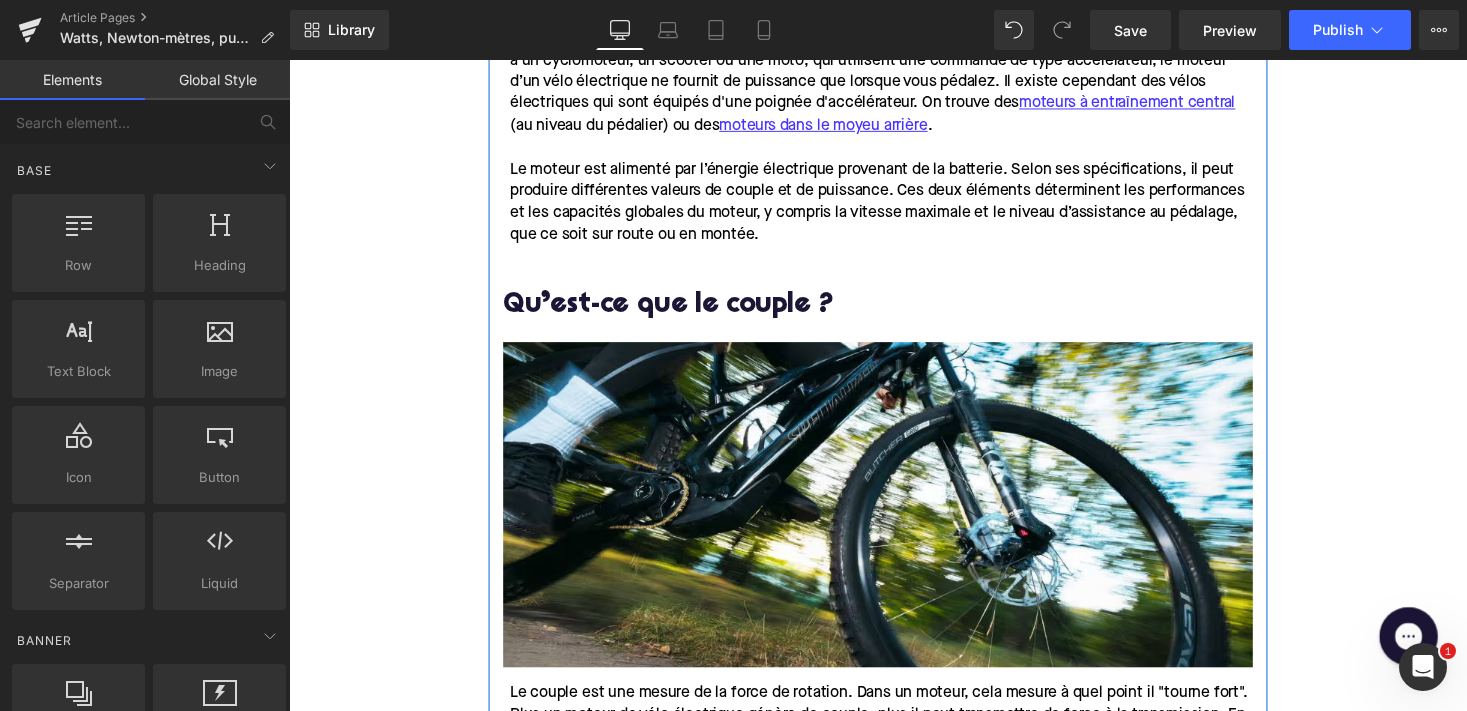 scroll, scrollTop: 1333, scrollLeft: 0, axis: vertical 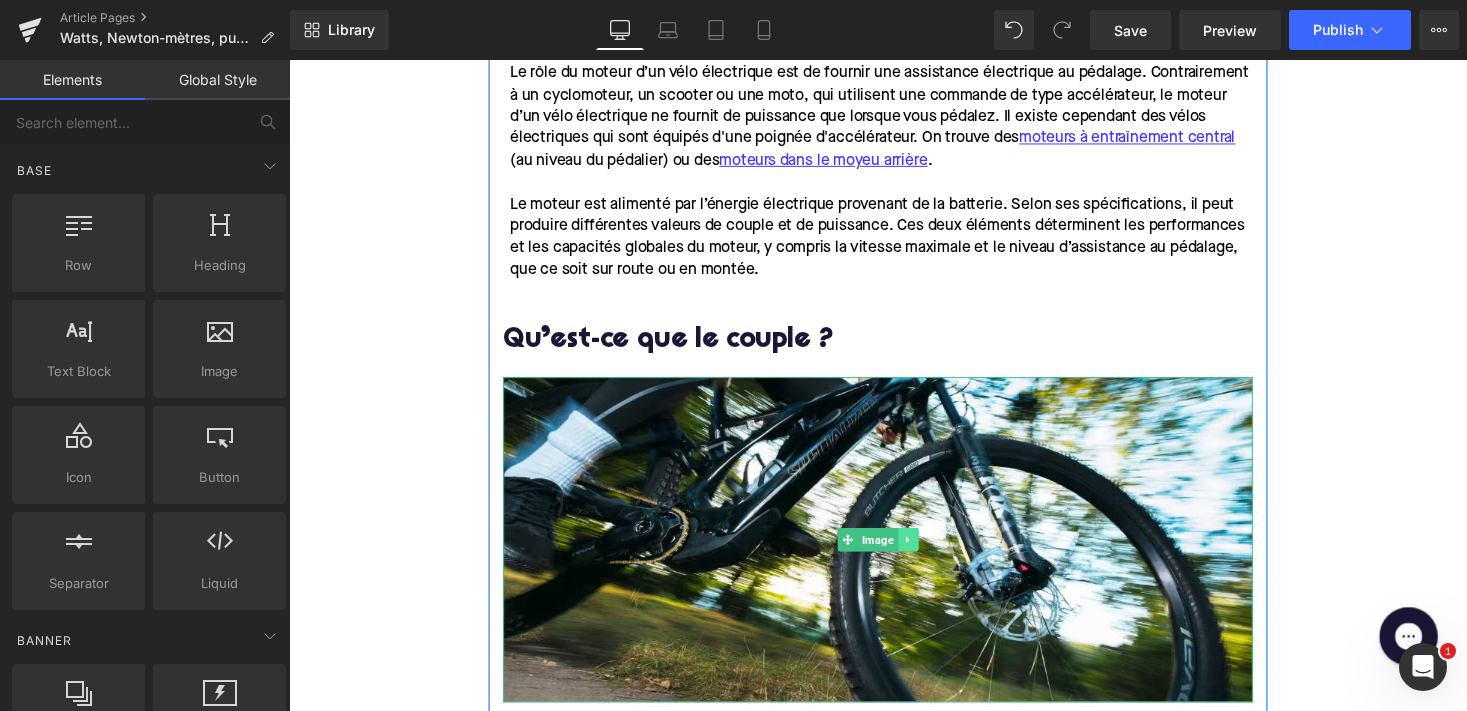 click 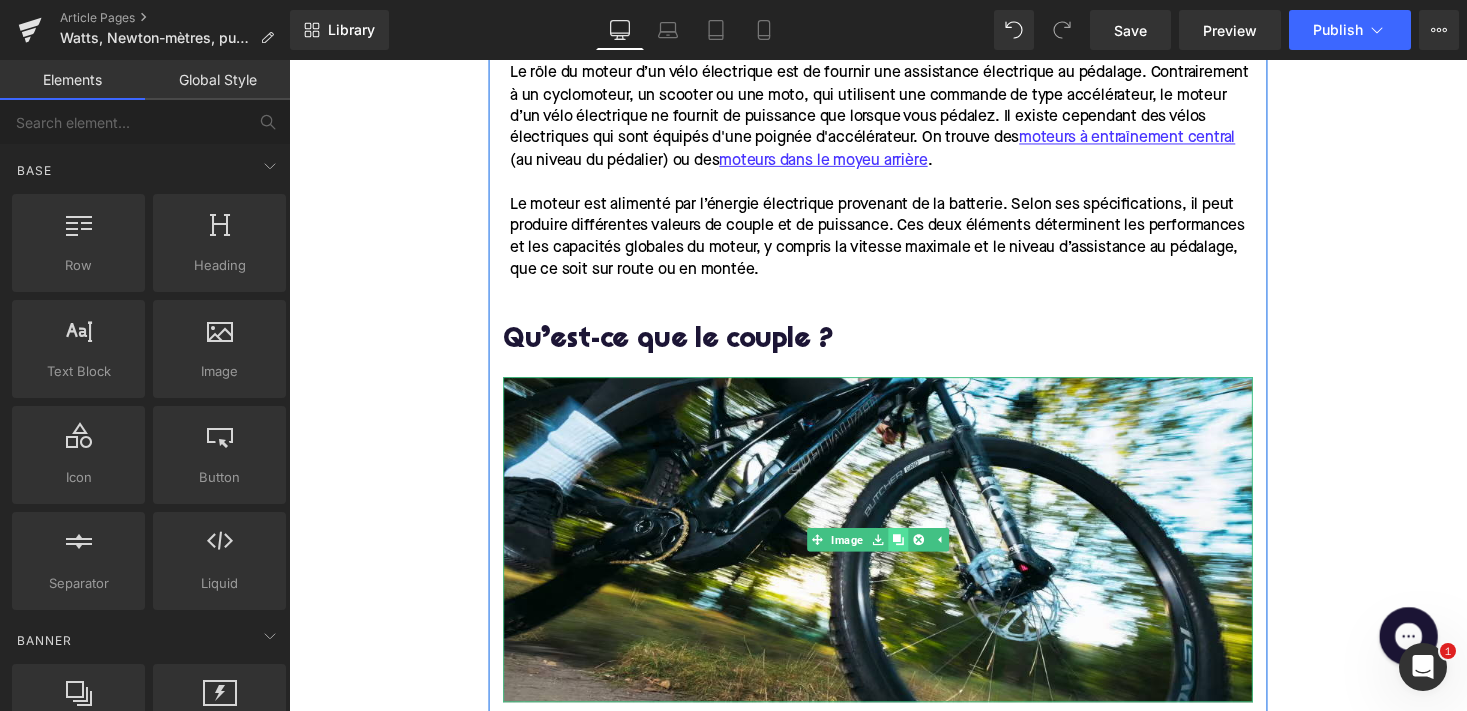 click 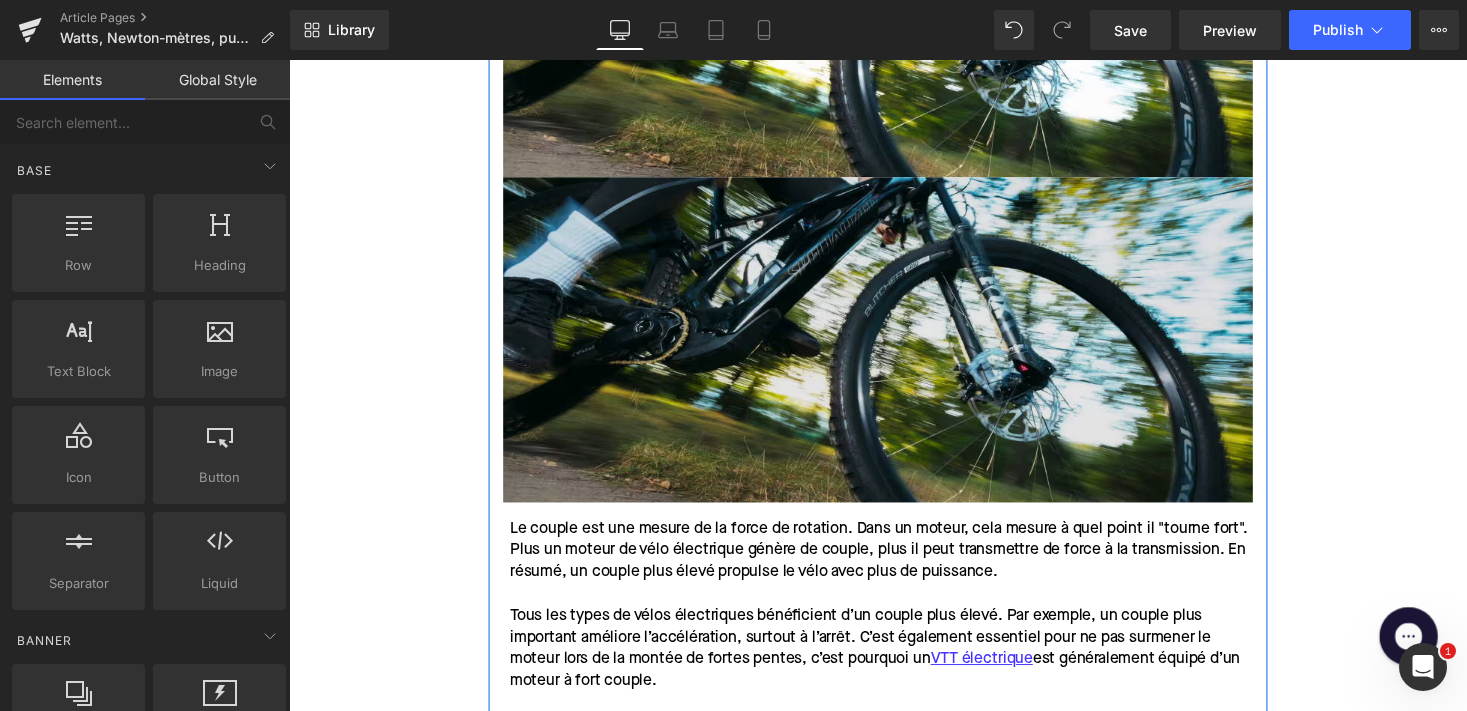 click at bounding box center [894, 347] 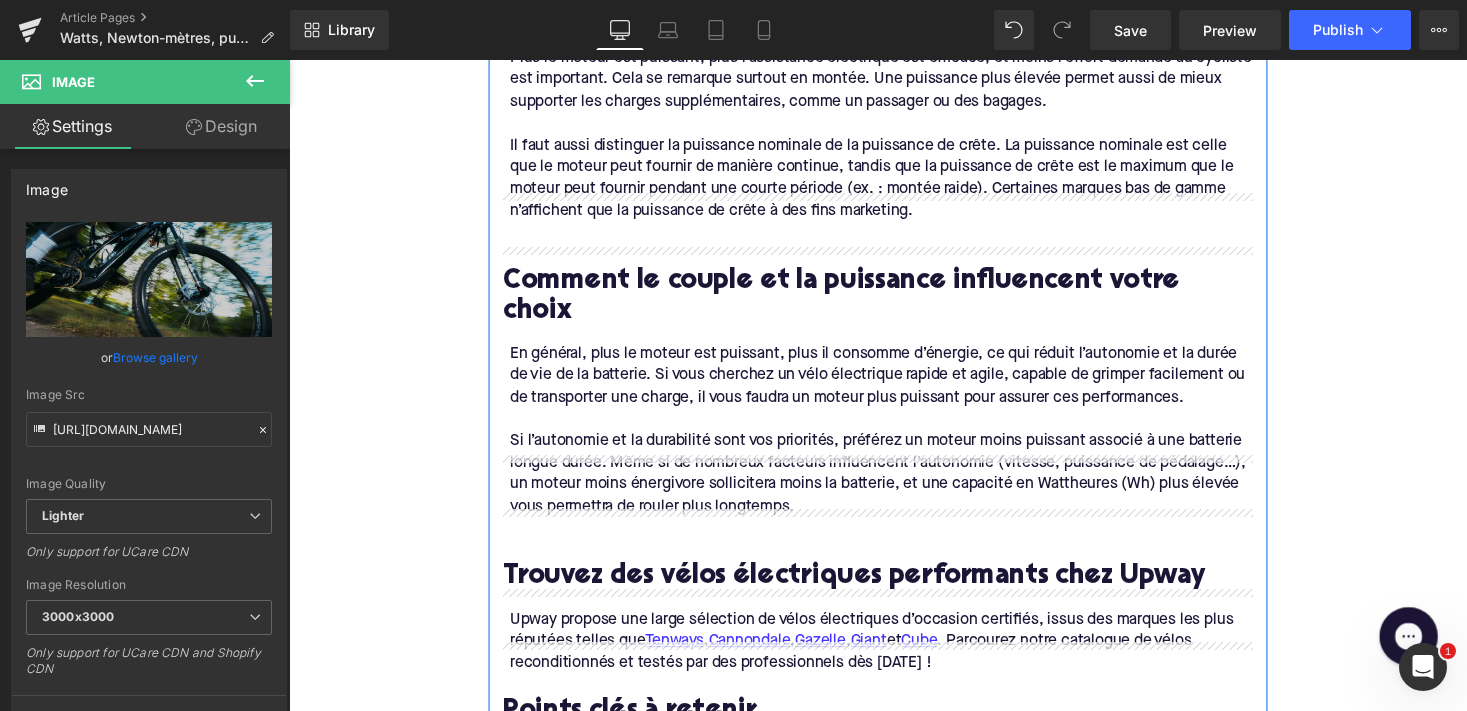 scroll, scrollTop: 3099, scrollLeft: 0, axis: vertical 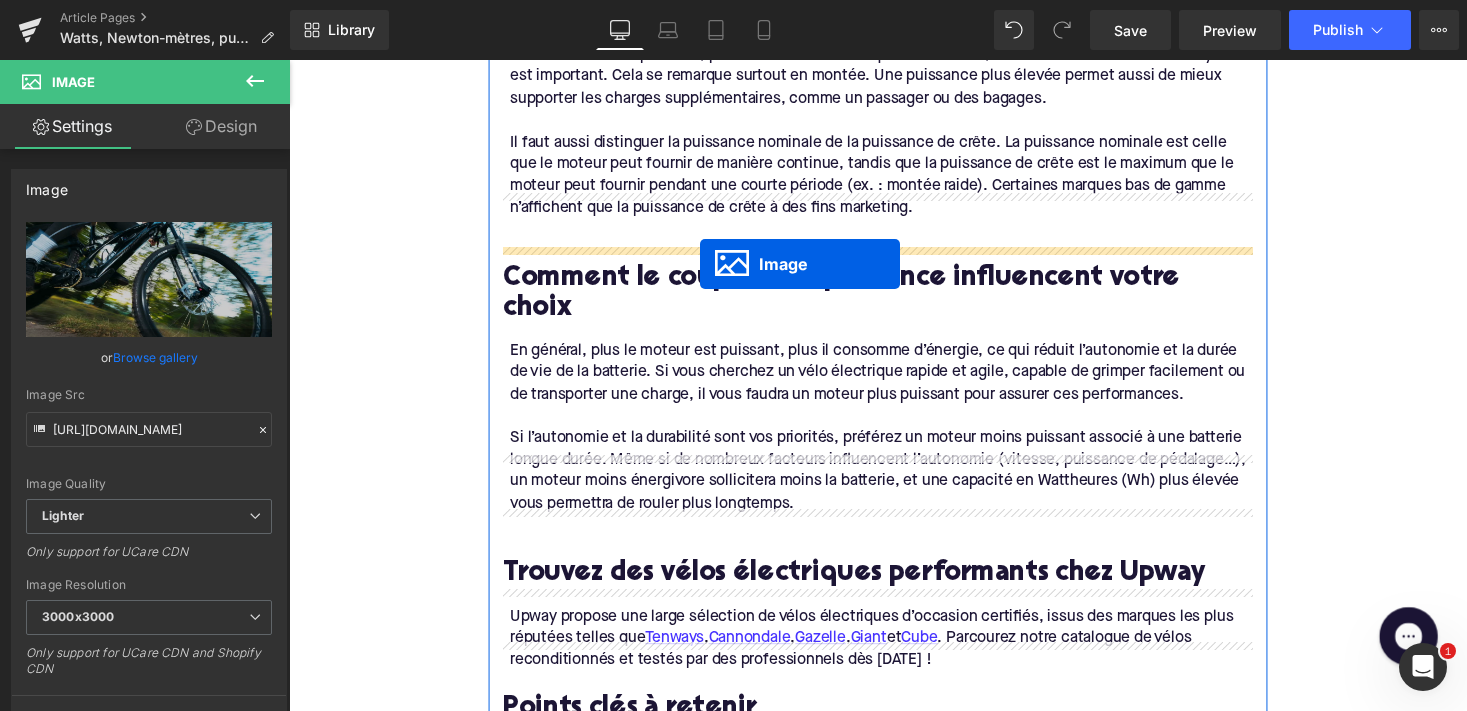 drag, startPoint x: 858, startPoint y: 308, endPoint x: 711, endPoint y: 270, distance: 151.83214 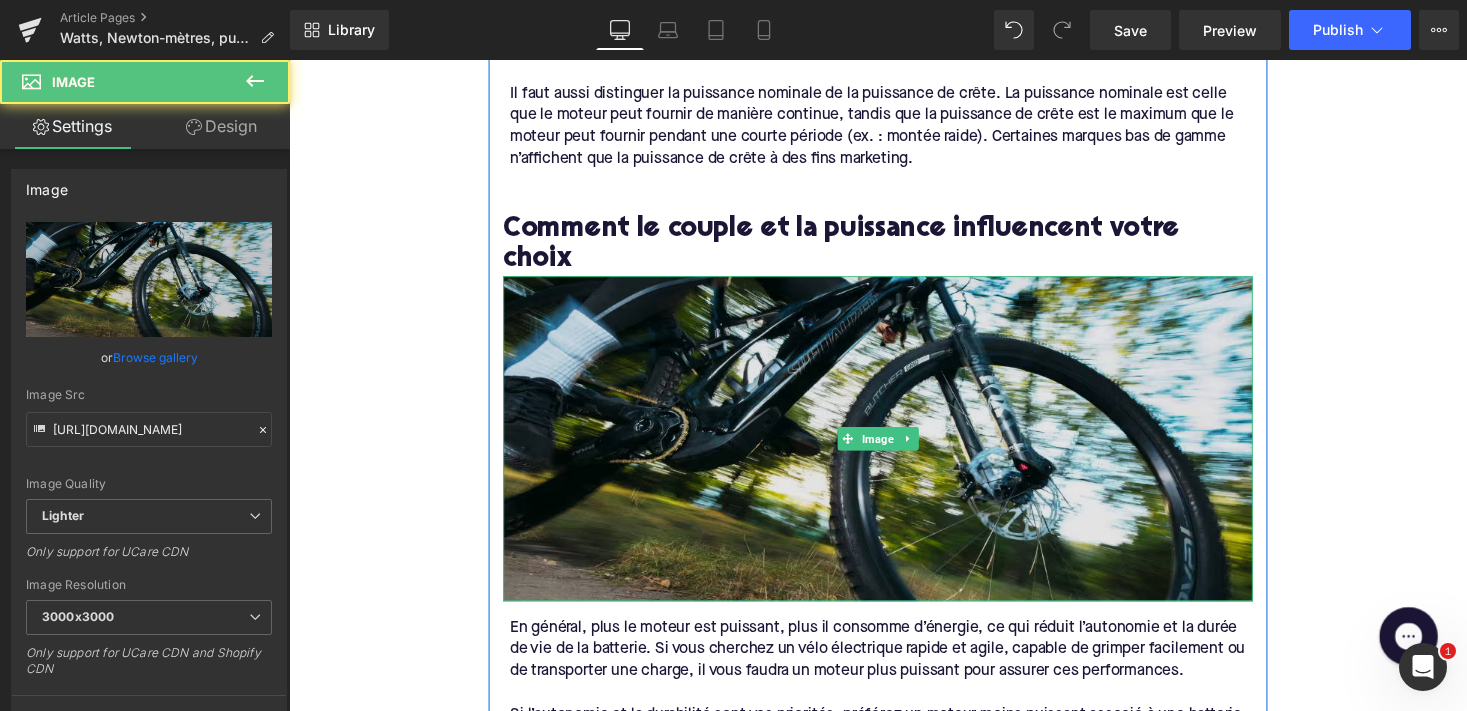 click at bounding box center (894, 449) 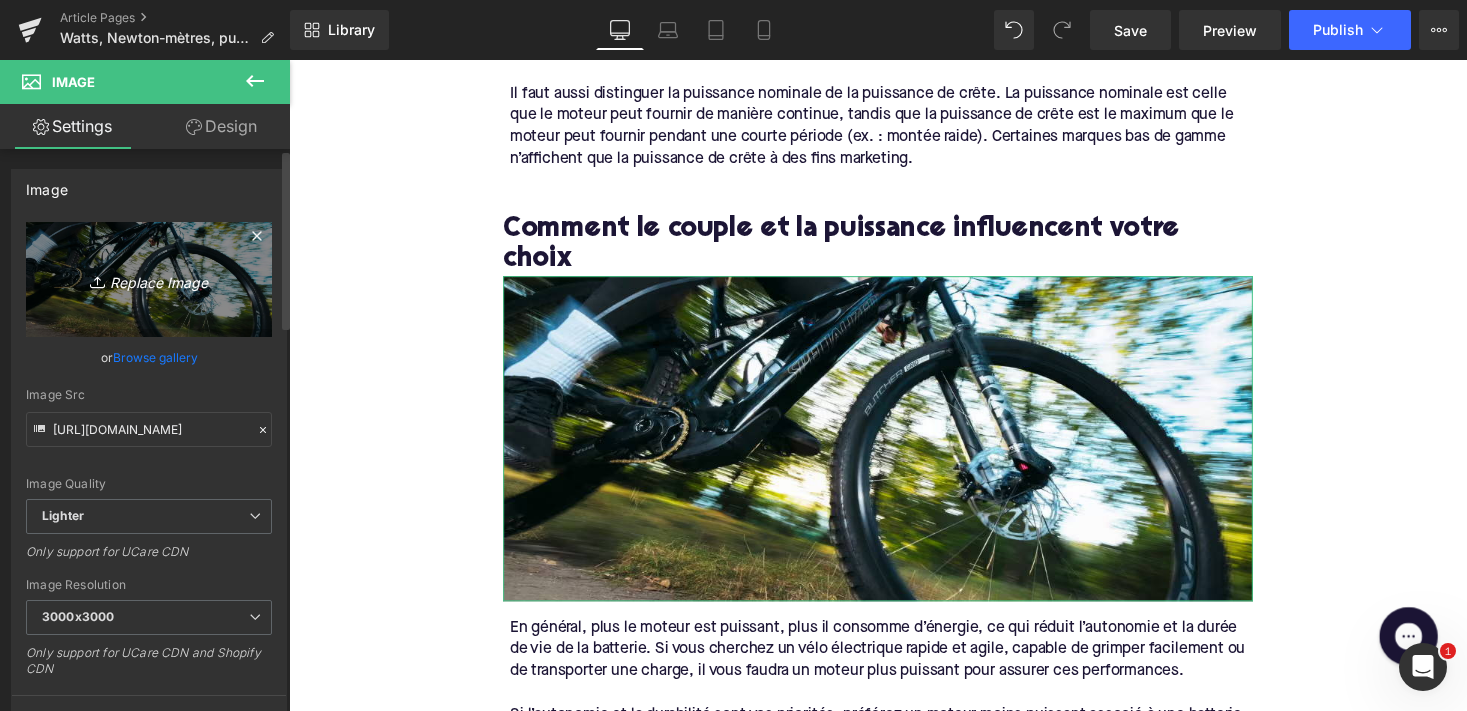 click on "Replace Image" at bounding box center [149, 279] 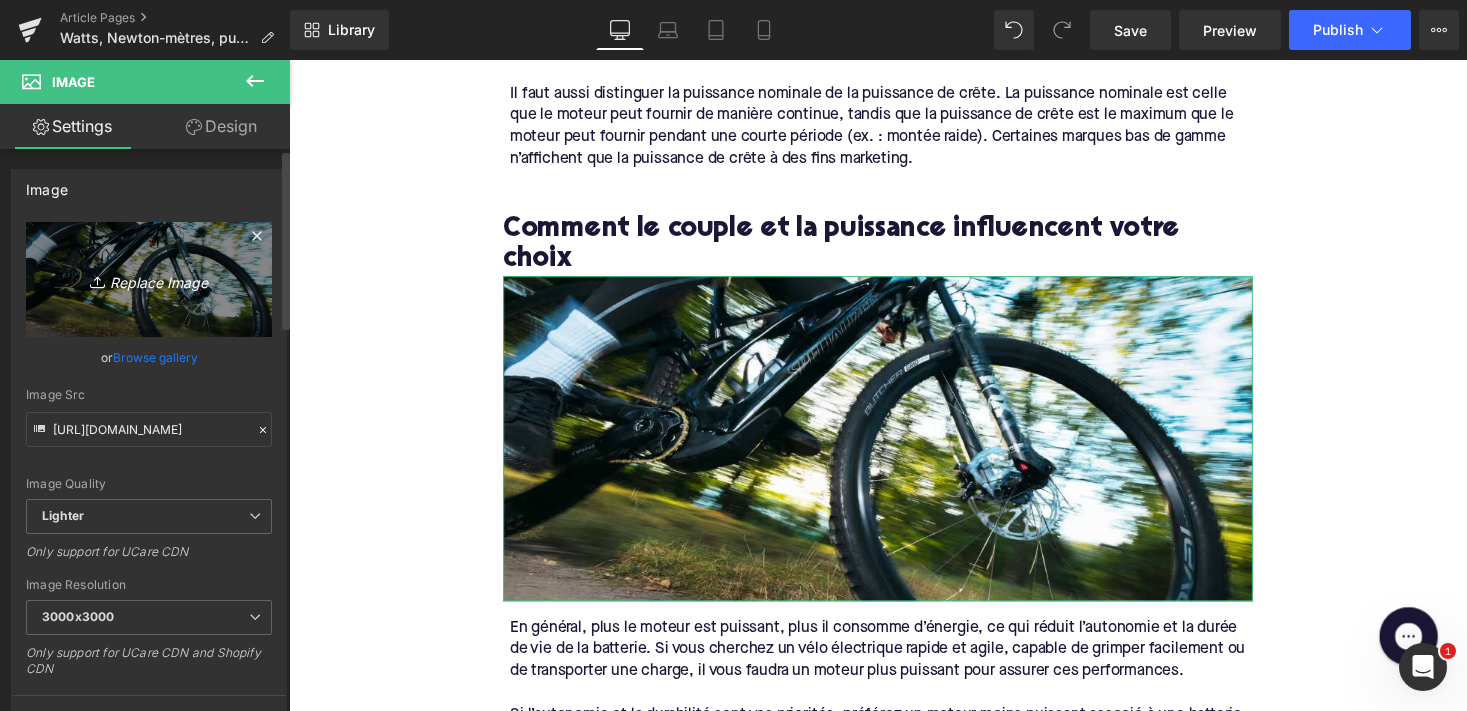 type on "C:\fakepath\381-2.png" 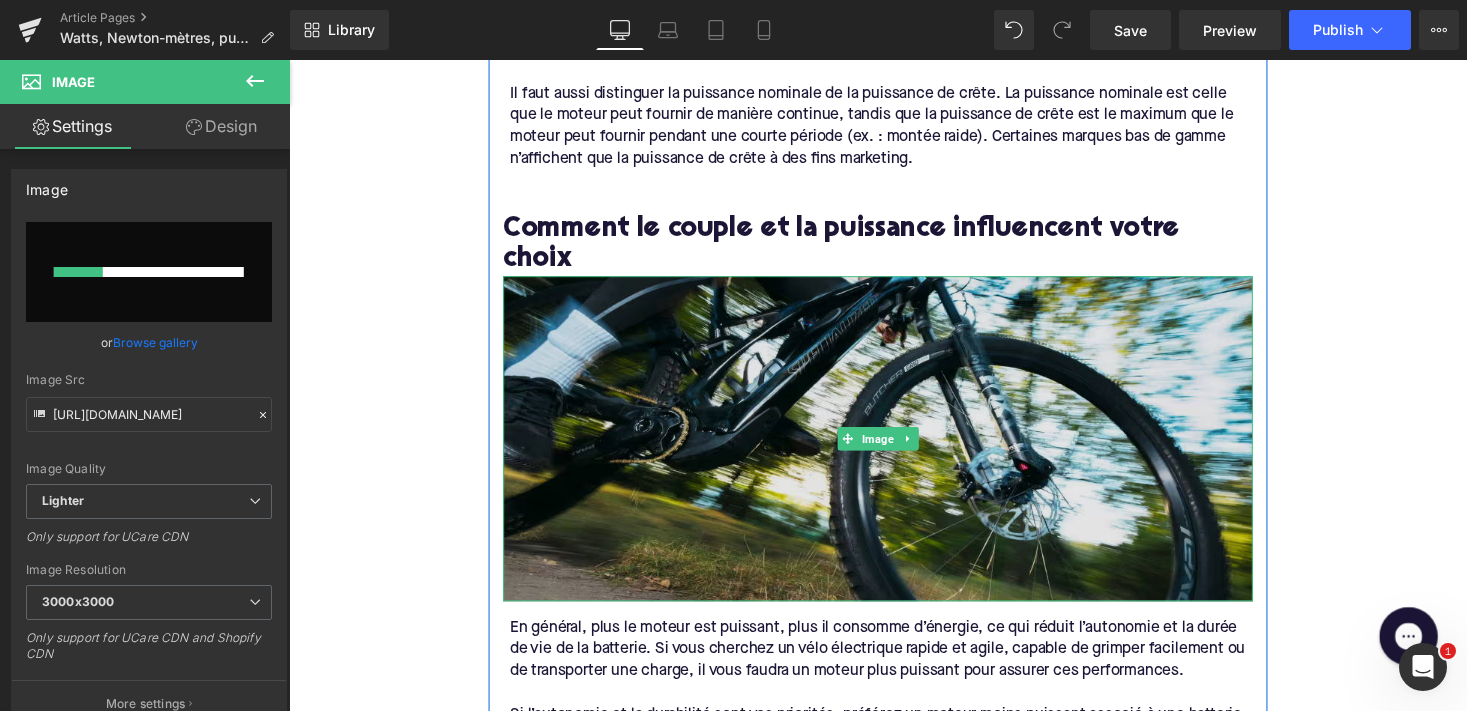 type 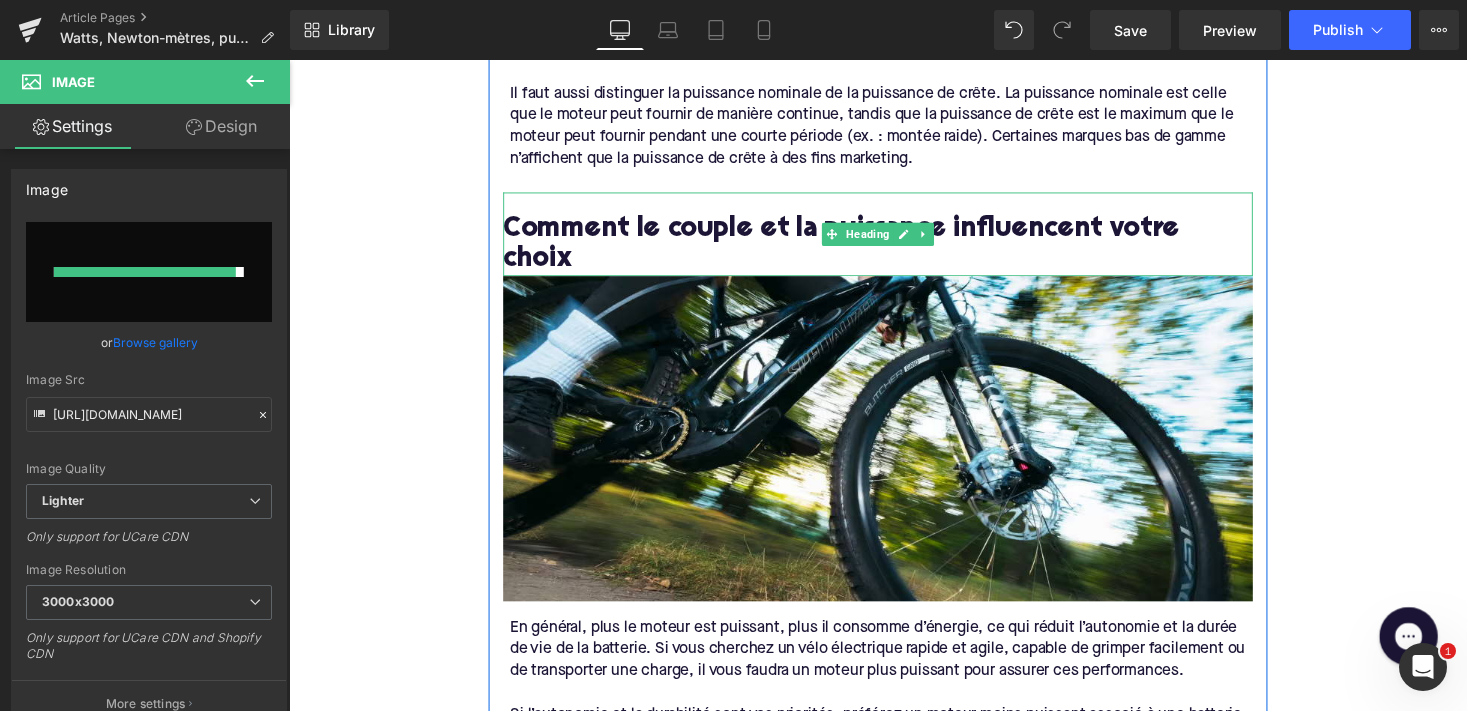 click on "Comment le couple et la puissance influencent votre choix" at bounding box center [894, 251] 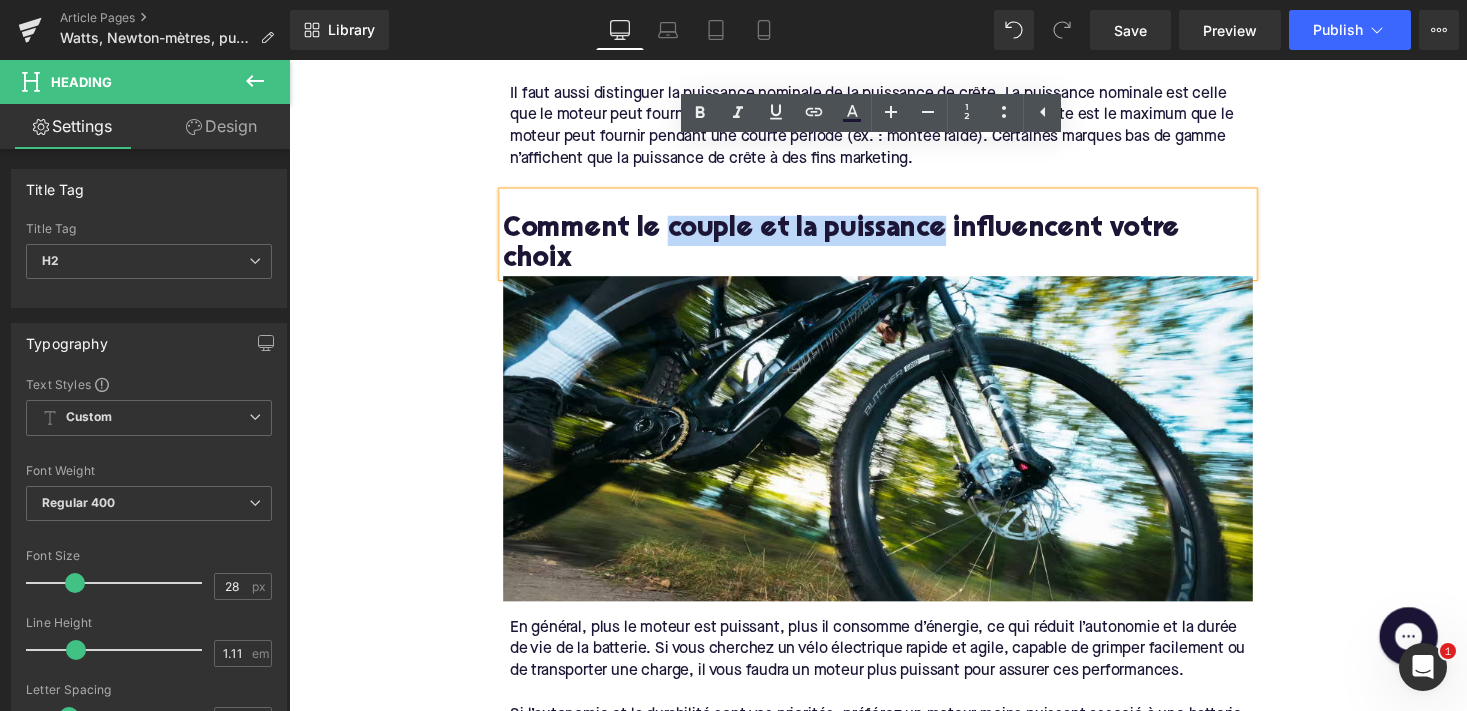 drag, startPoint x: 670, startPoint y: 188, endPoint x: 944, endPoint y: 188, distance: 274 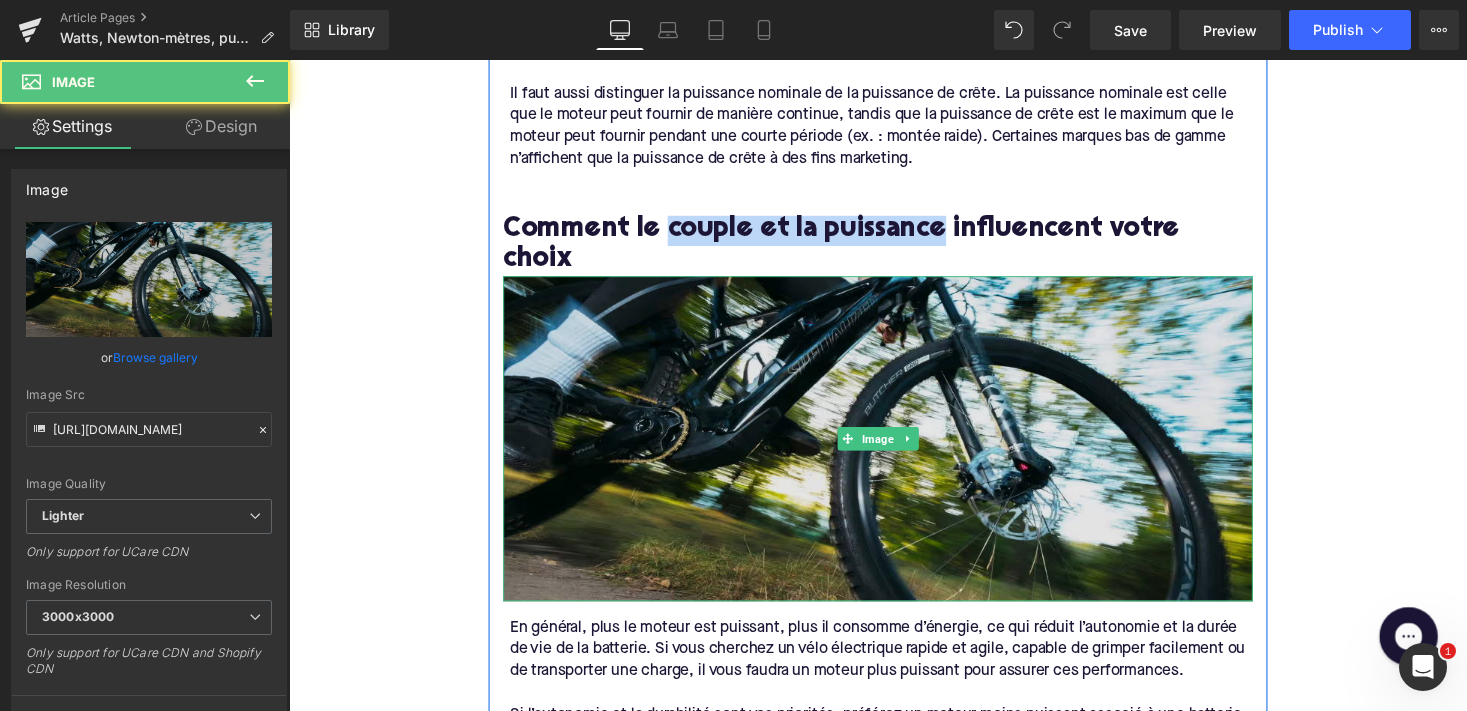 click at bounding box center [894, 449] 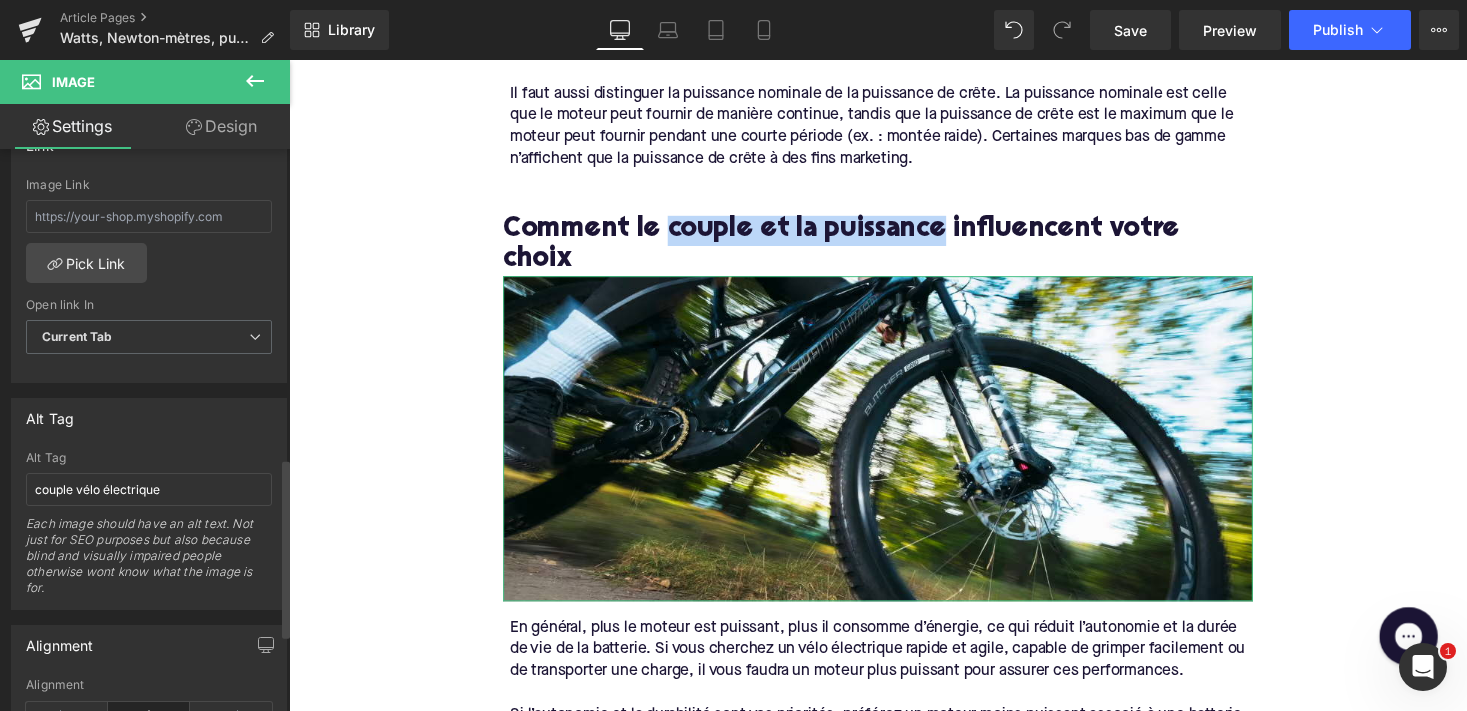 scroll, scrollTop: 970, scrollLeft: 0, axis: vertical 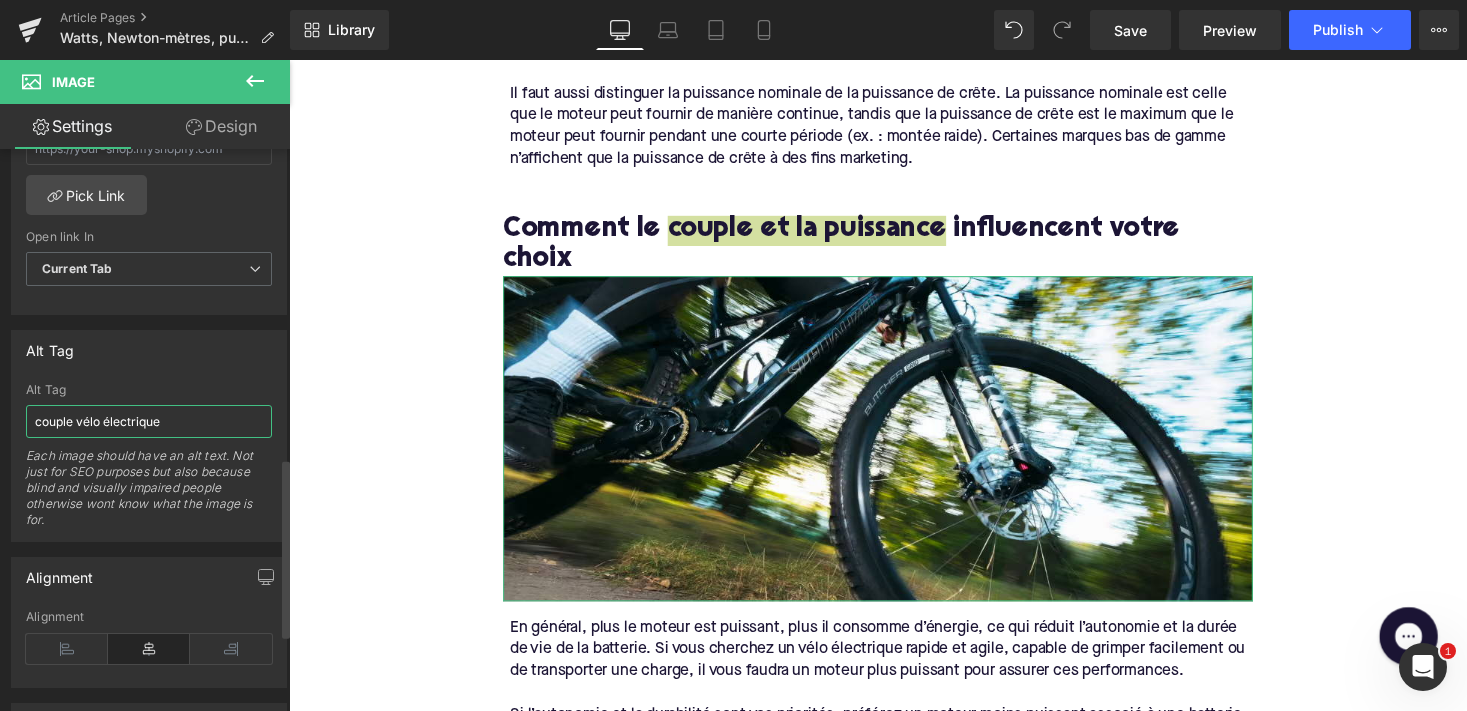 drag, startPoint x: 73, startPoint y: 421, endPoint x: 30, endPoint y: 421, distance: 43 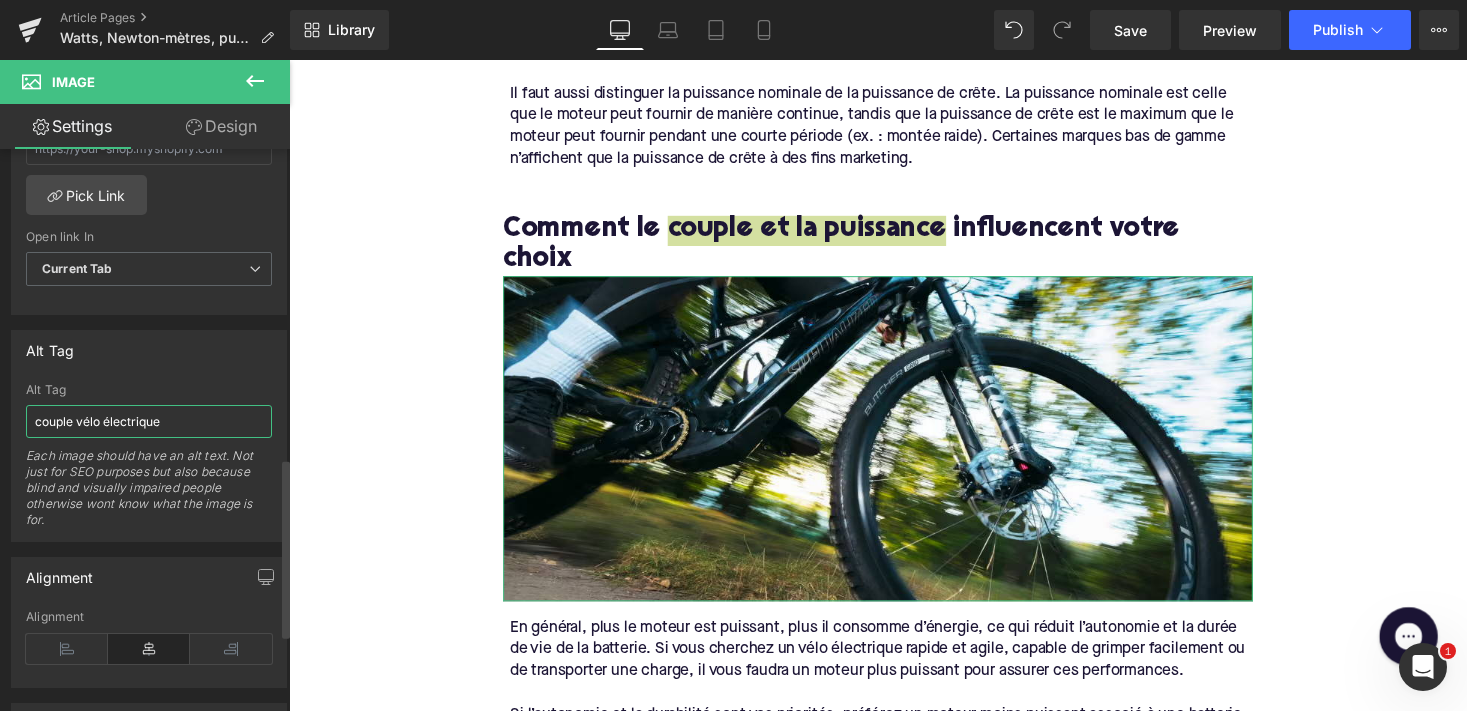 paste on "et la puissance" 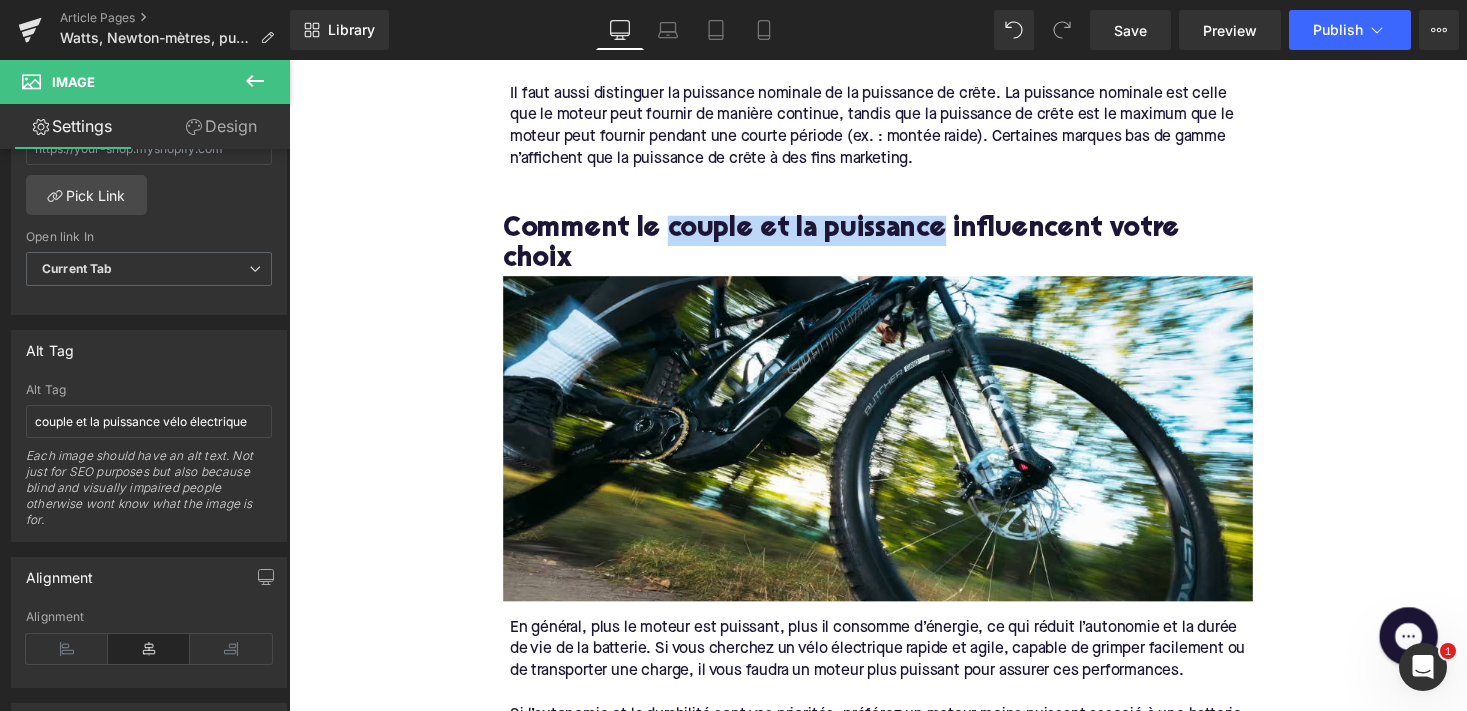 click on "Home / Watts, Newton-mètres, puissance & couple – comprendre les moteurs de vélos électriques Breadcrumbs         Watts, Newton-mètres, puissance & couple – comprendre les moteurs de vélos électriques Heading         Faisons le point sur tous ces chiffres et abréviations qui vous sont présentés lorsque vous parcourez des  vélos électriques  et comparez les moteurs. La cloche sonne. Le cours commence – bienvenue dans le cours de base sur les moteurs de vélos électriques. Comprendre un peu les spécifications du moteur d’un vélo électrique ne permet pas seulement d’anticiper ses performances, mais aussi de le comparer précisément à d’autres modèles. Cela vous aide à aller au-delà du marketing qui affiche de gros chiffres, pour vous concentrer sur l’essentiel. Text Block         Row         Image         Row         Row         Text Block         Comment fonctionnent les moteurs de vélos électriques ? Heading         moteurs à entraînement central . Text Block" at bounding box center (894, -229) 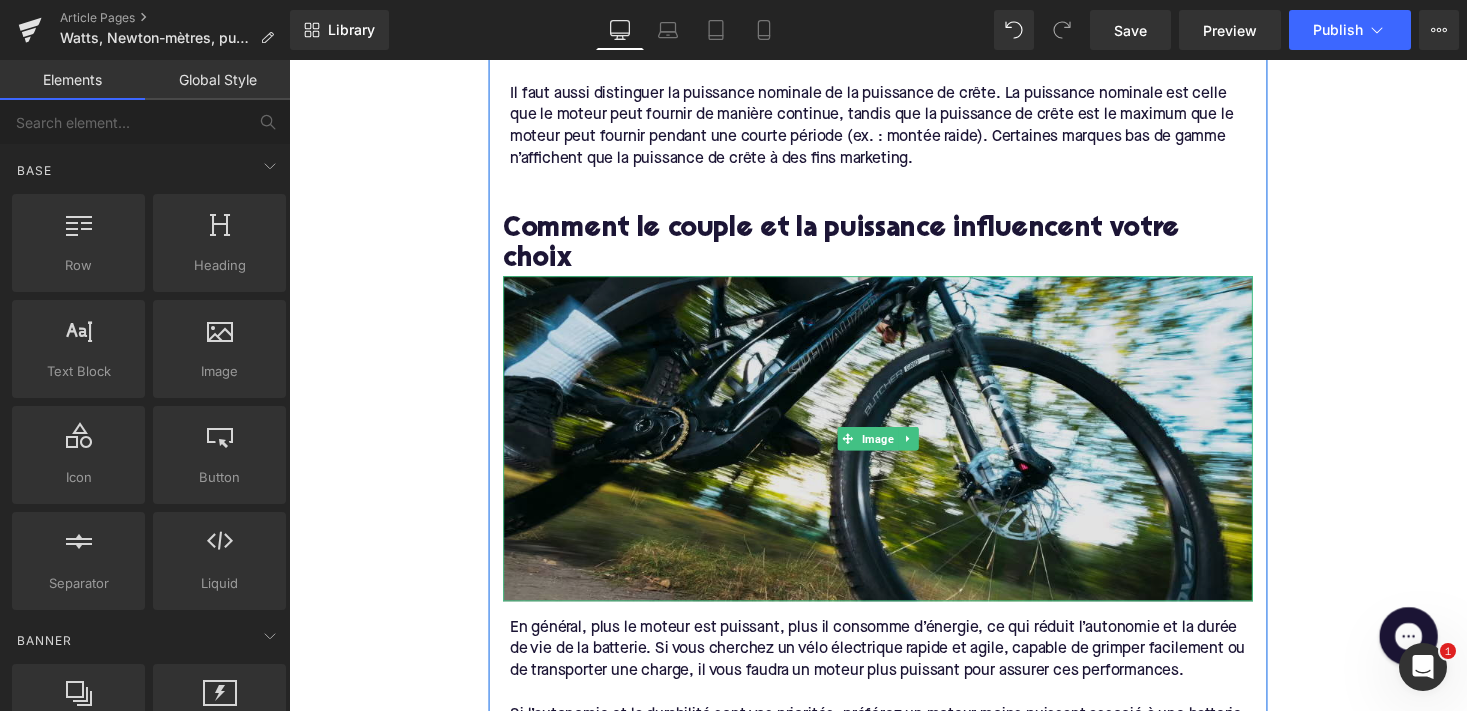 click at bounding box center [894, 449] 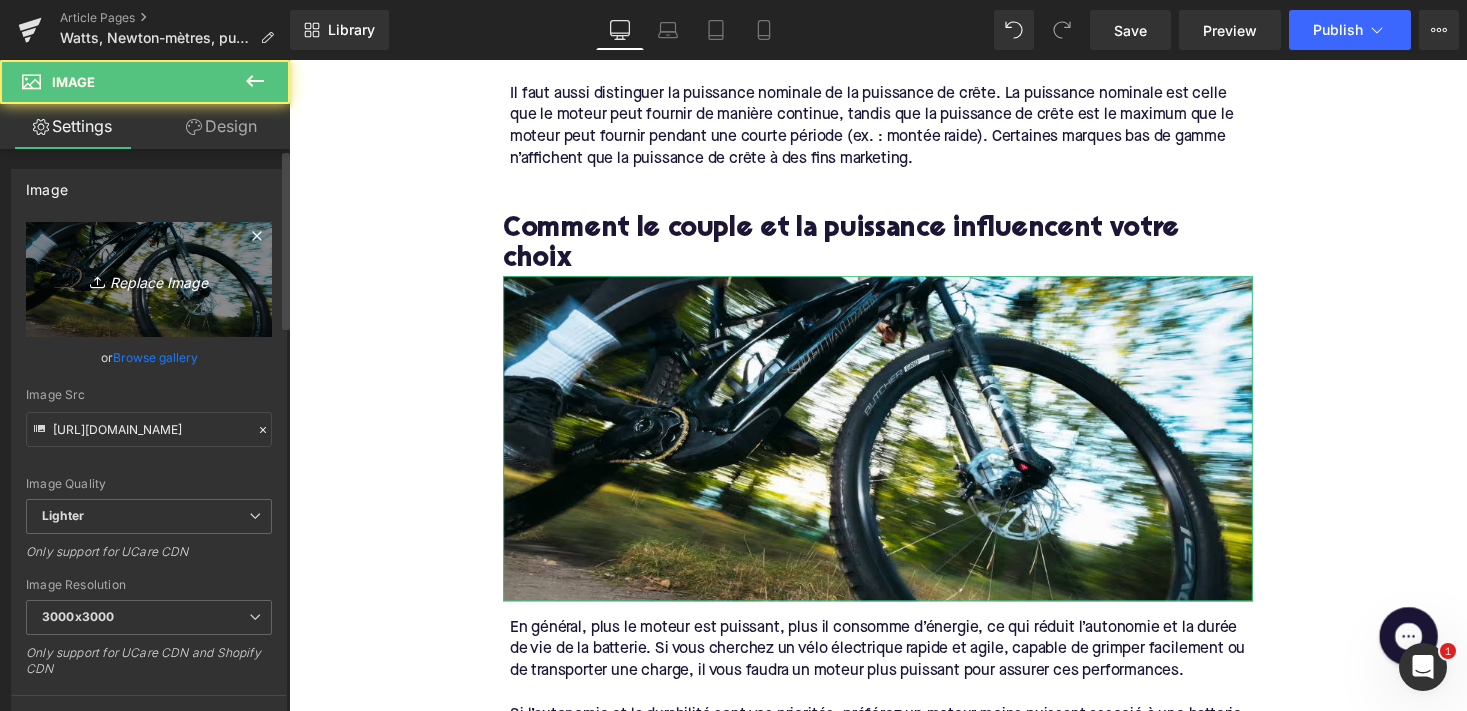 click on "Replace Image" at bounding box center [149, 279] 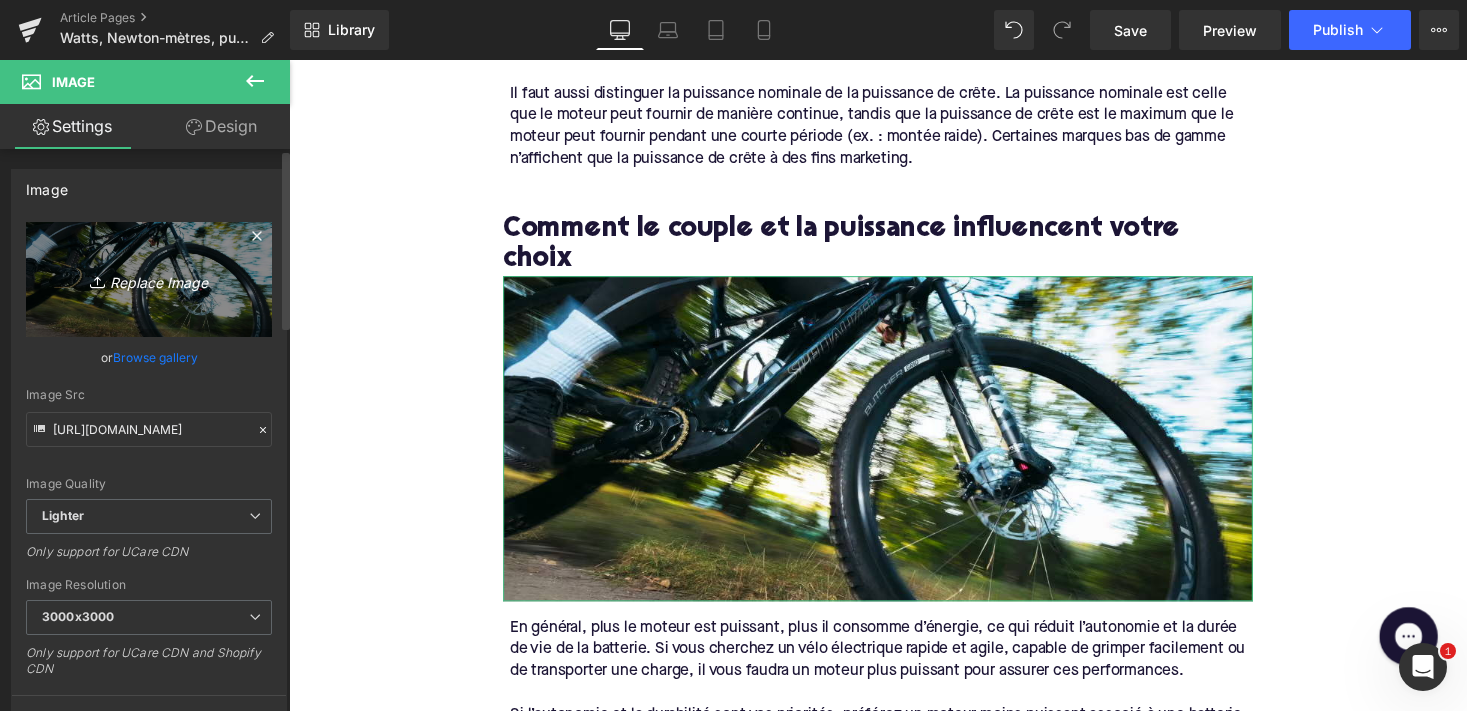 type on "C:\fakepath\381.png" 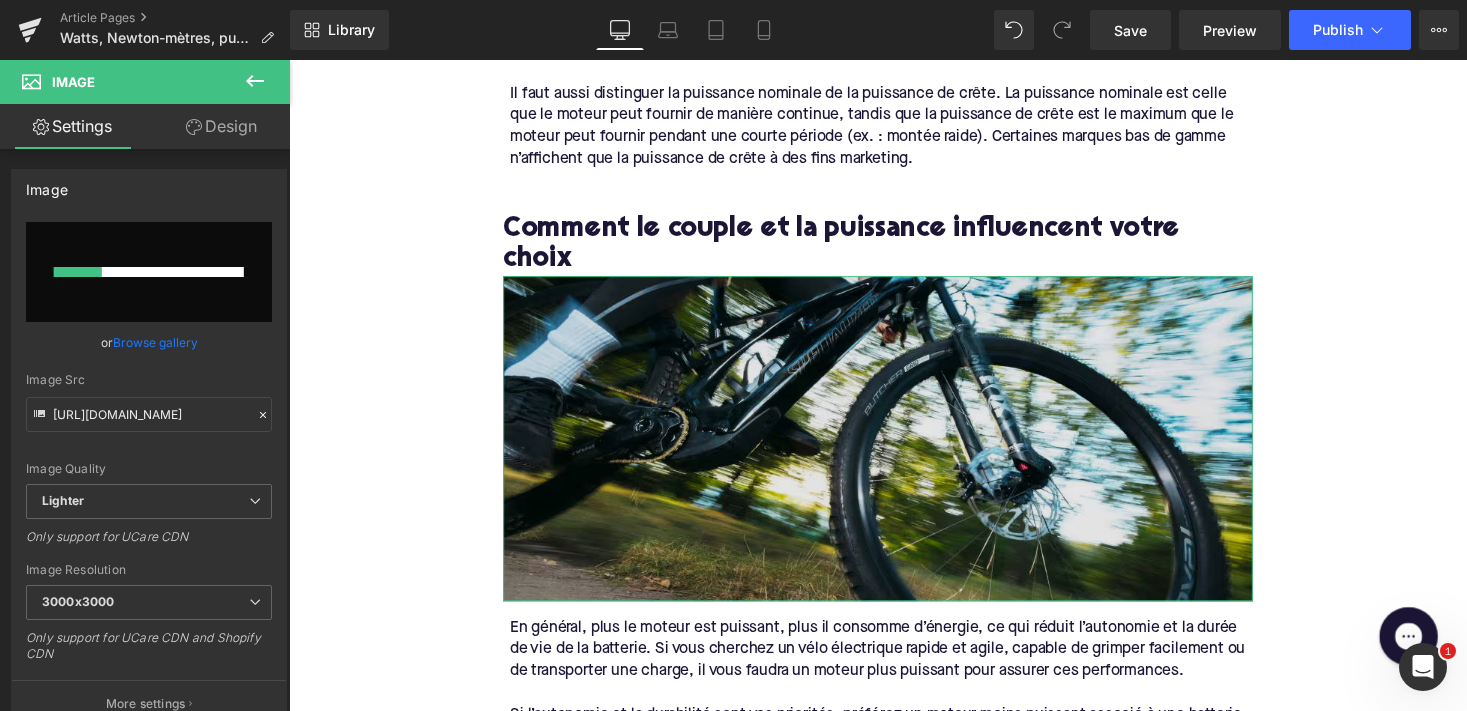 type 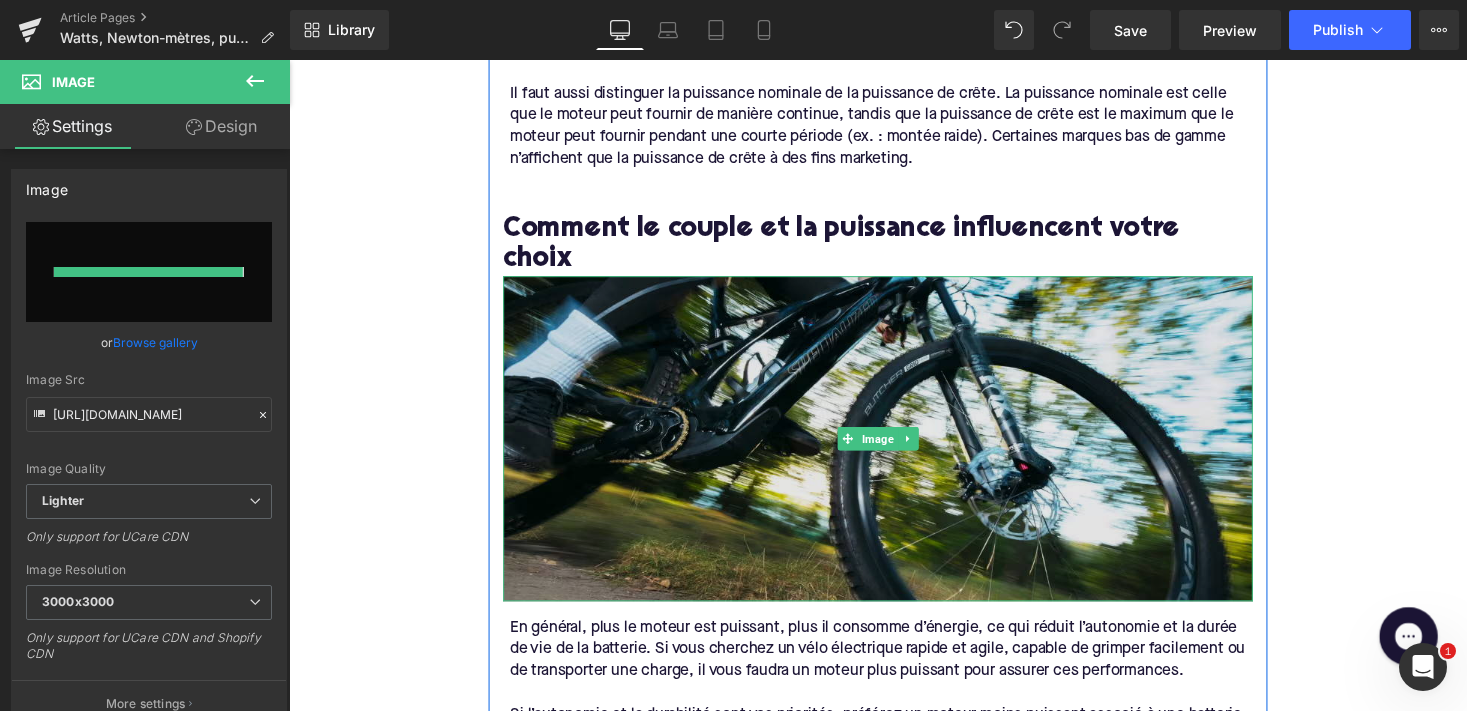 type on "[URL][DOMAIN_NAME]" 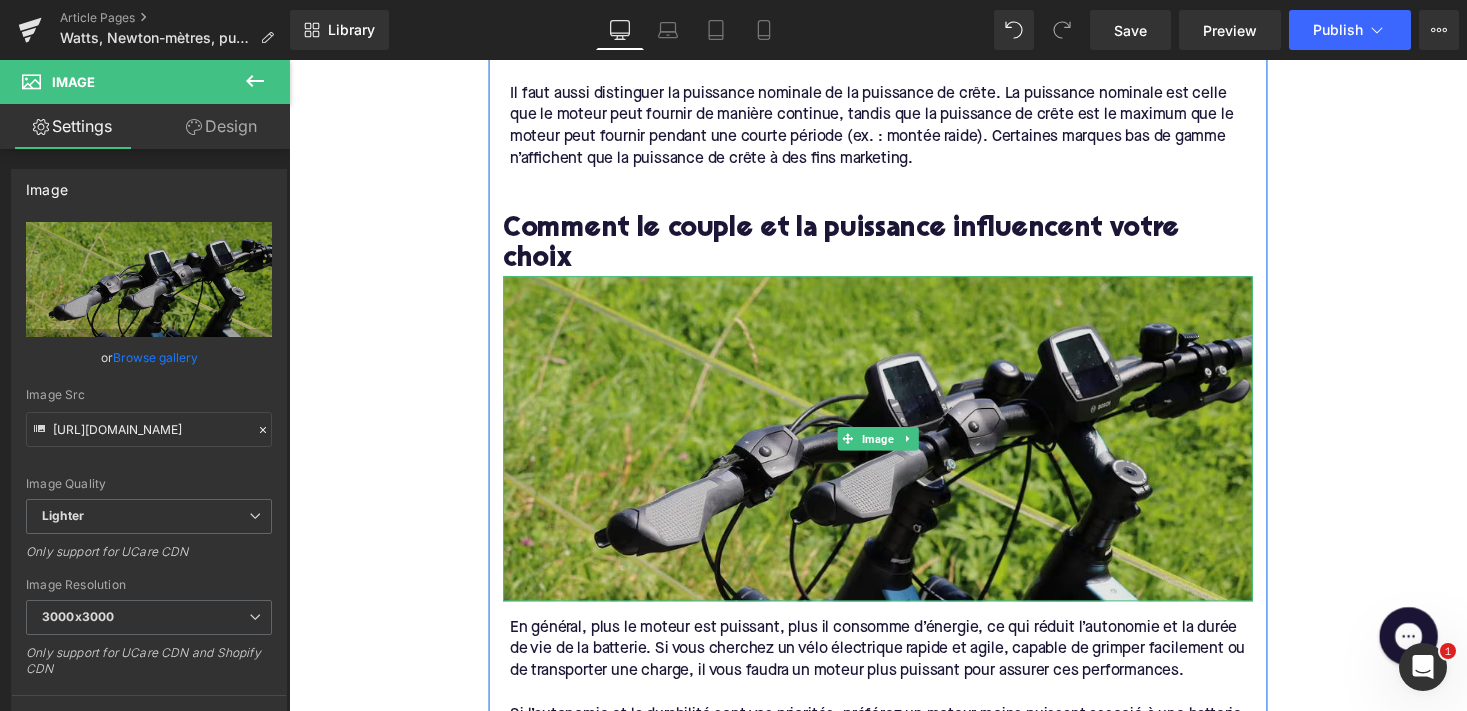 click at bounding box center (894, 449) 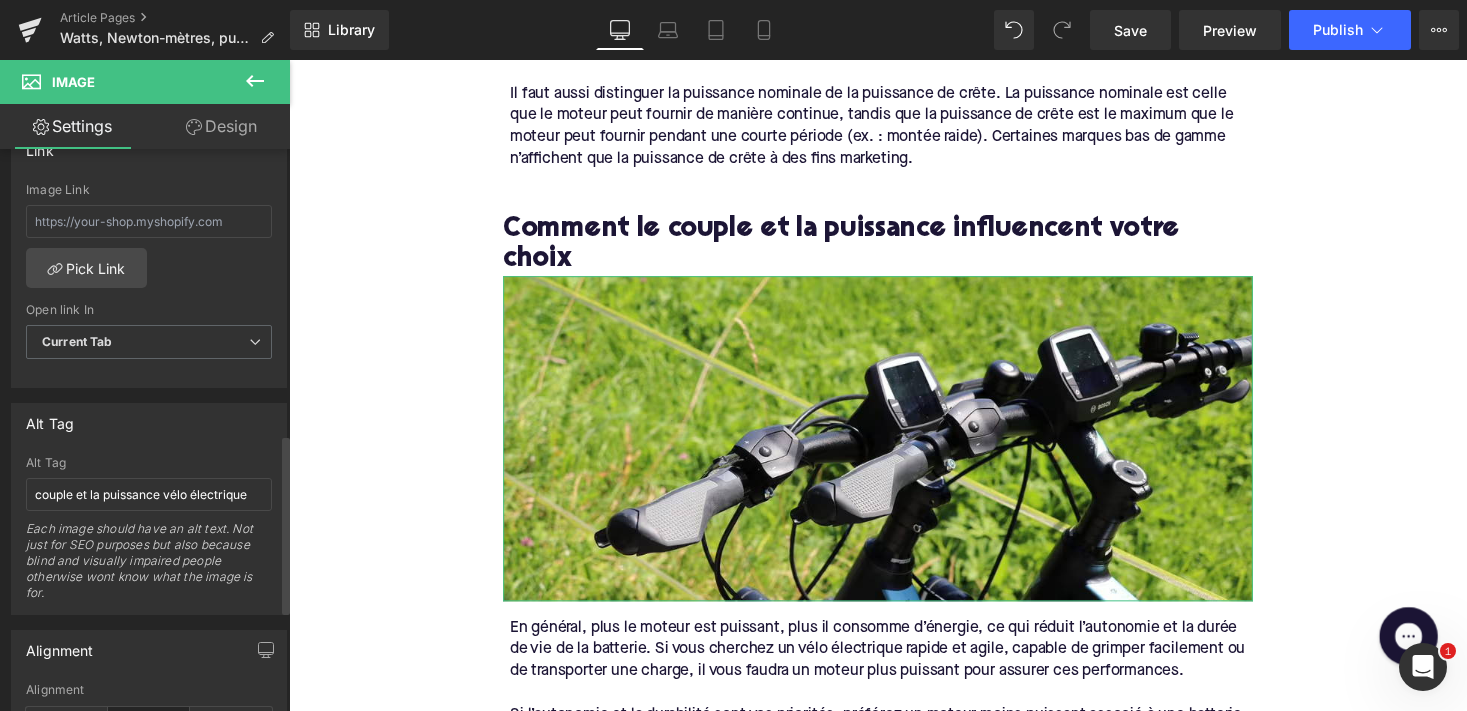 scroll, scrollTop: 898, scrollLeft: 0, axis: vertical 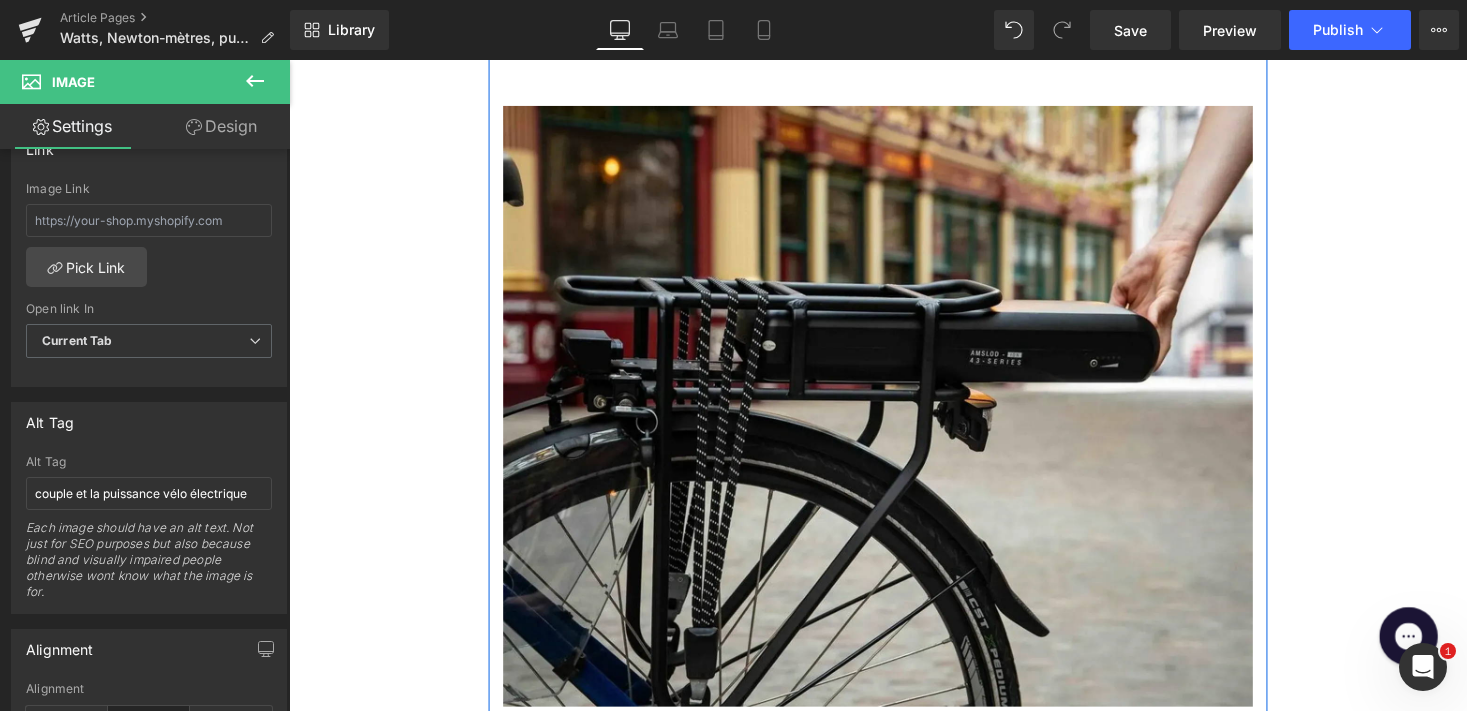 click at bounding box center (894, 415) 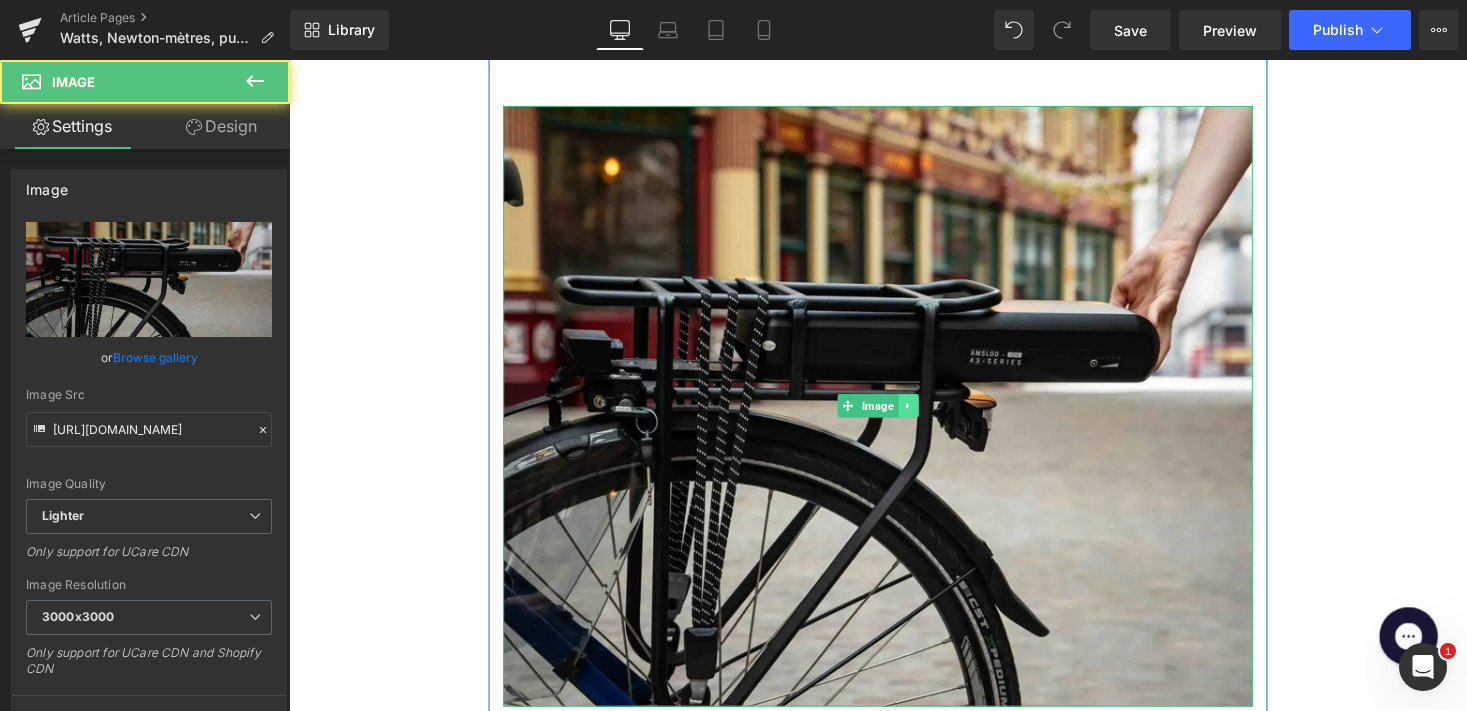 click 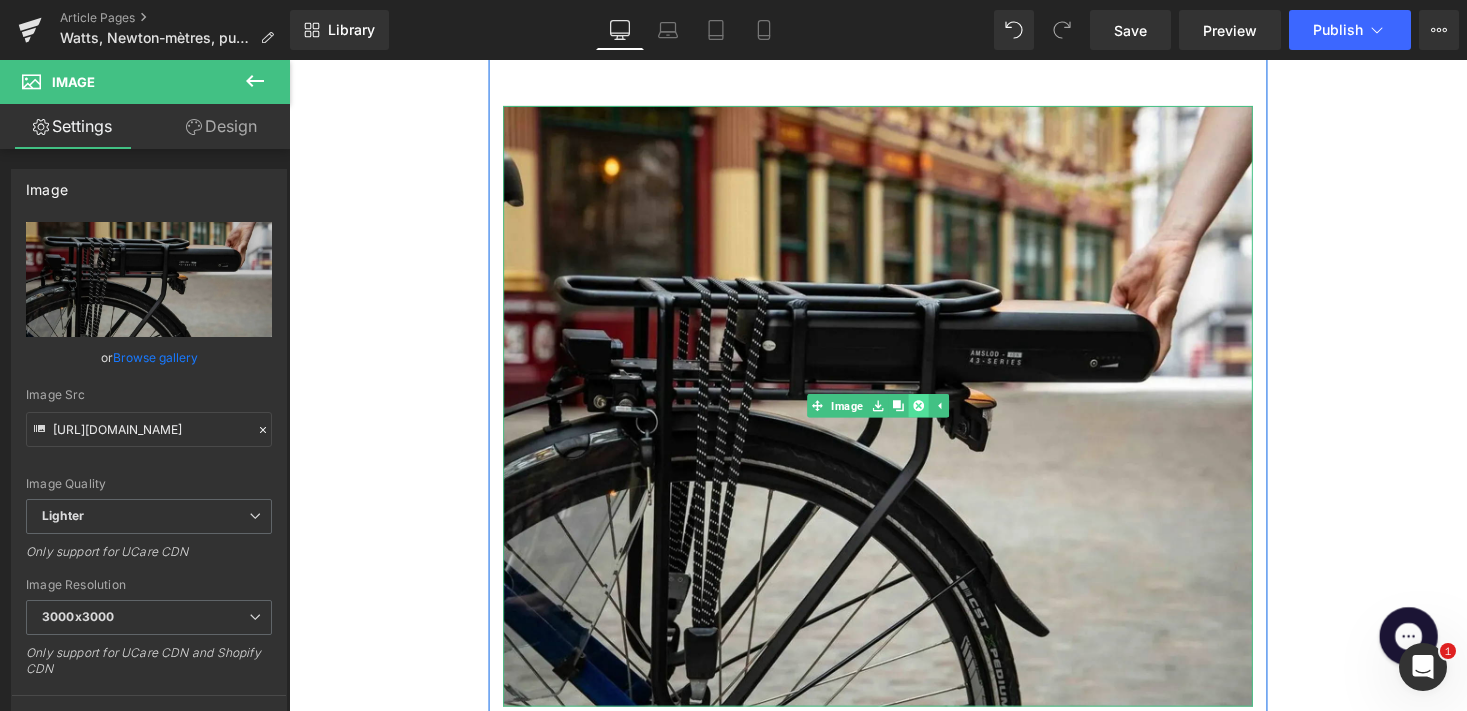 click at bounding box center [935, 415] 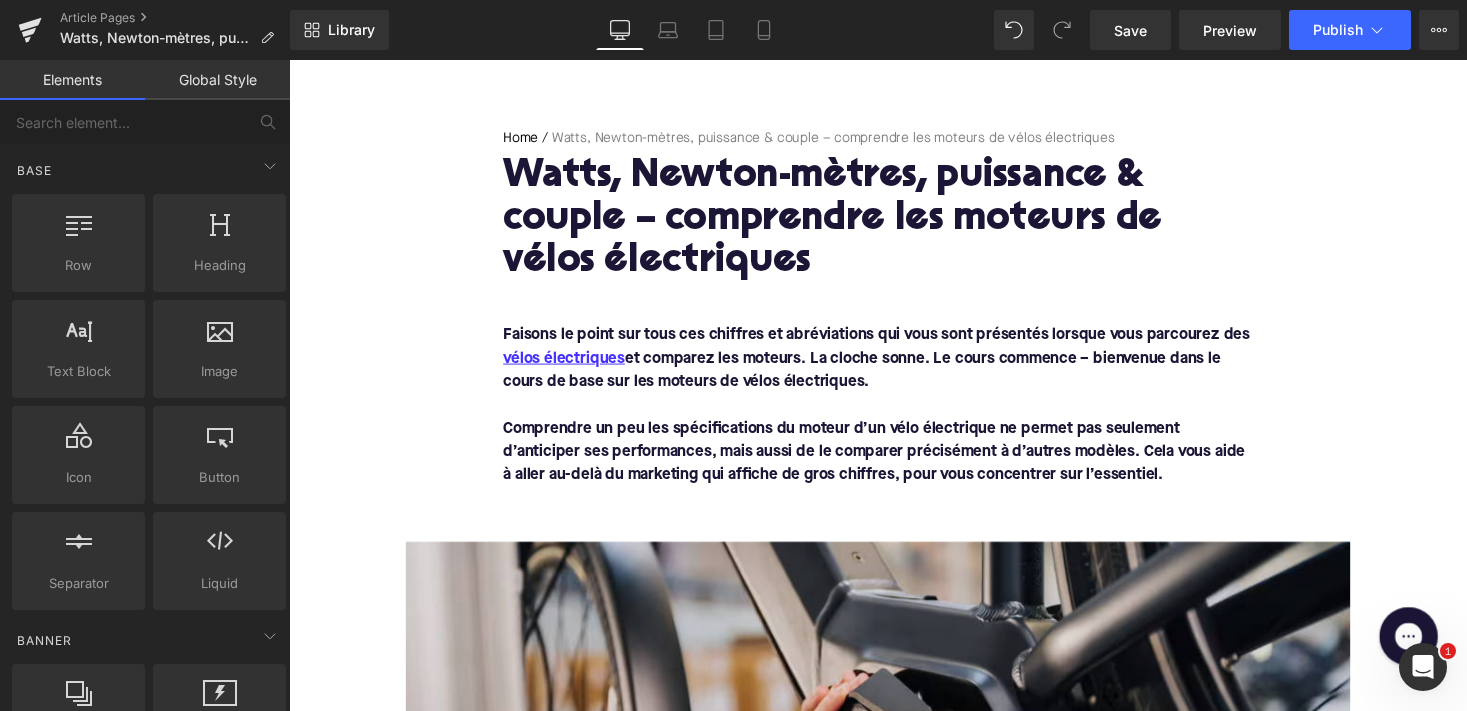 scroll, scrollTop: 291, scrollLeft: 0, axis: vertical 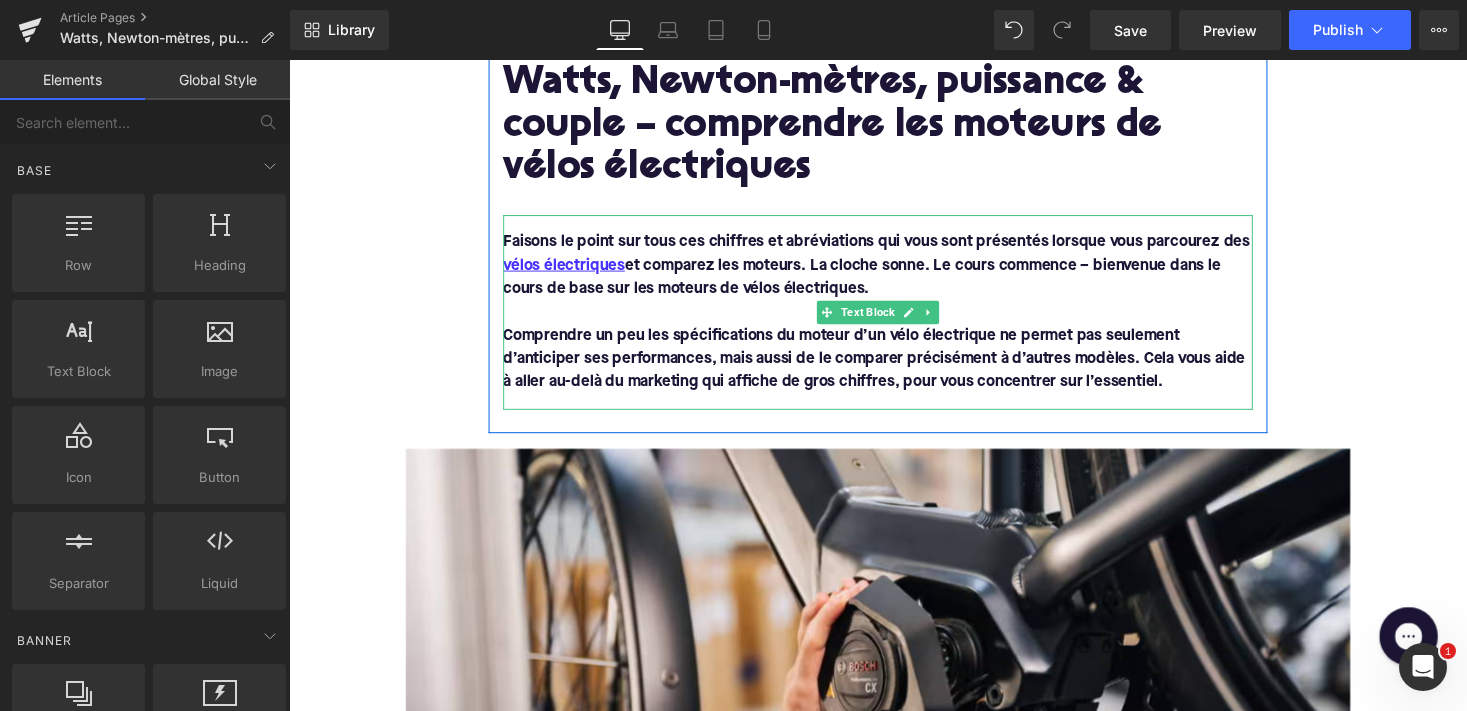 click at bounding box center (894, 431) 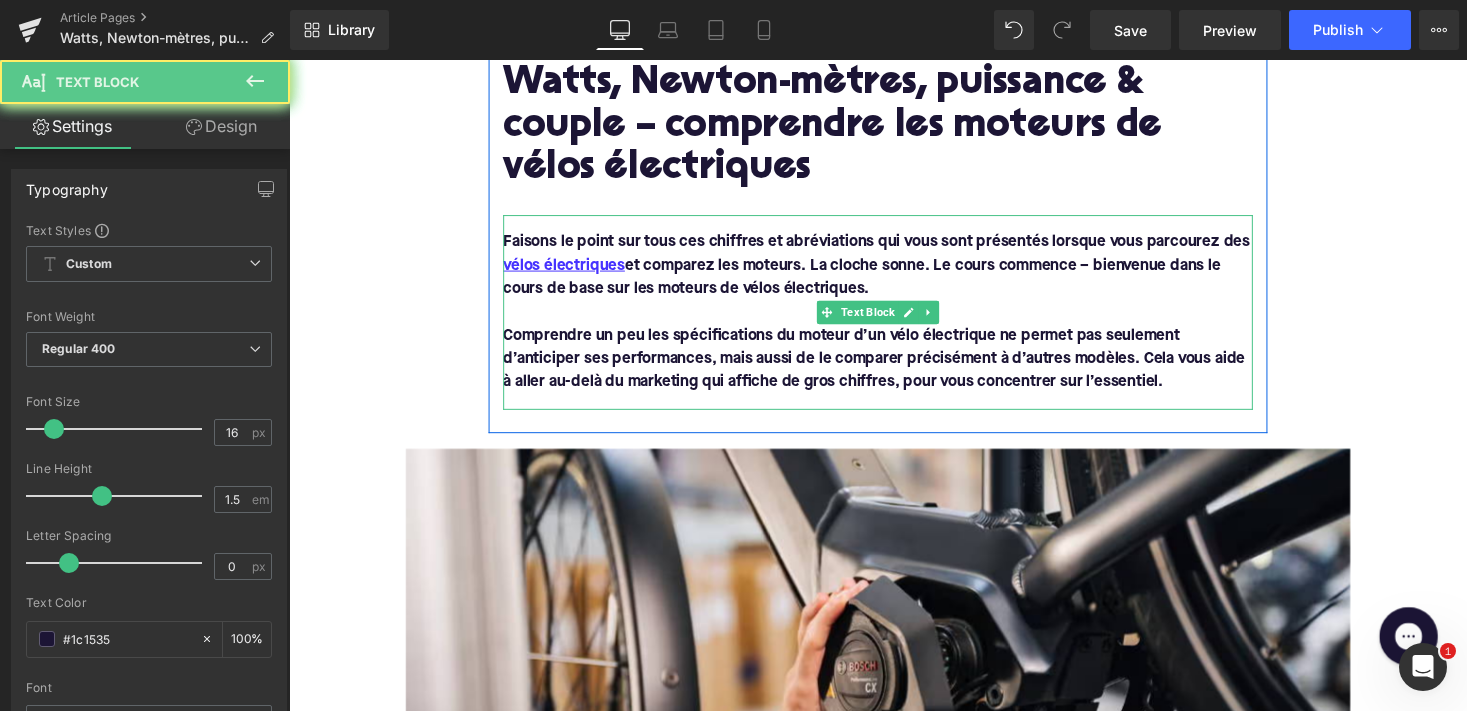 click on "Faisons le point sur tous ces chiffres et abréviations qui vous sont présentés lorsque vous parcourez des  vélos électriques  et comparez les moteurs. La cloche sonne. Le cours commence – bienvenue dans le cours de base sur les moteurs de vélos électriques. Comprendre un peu les spécifications du moteur d’un vélo électrique ne permet pas seulement d’anticiper ses performances, mais aussi de le comparer précisément à d’autres modèles. Cela vous aide à aller au-delà du marketing qui affiche de gros chiffres, pour vous concentrer sur l’essentiel." at bounding box center (894, 319) 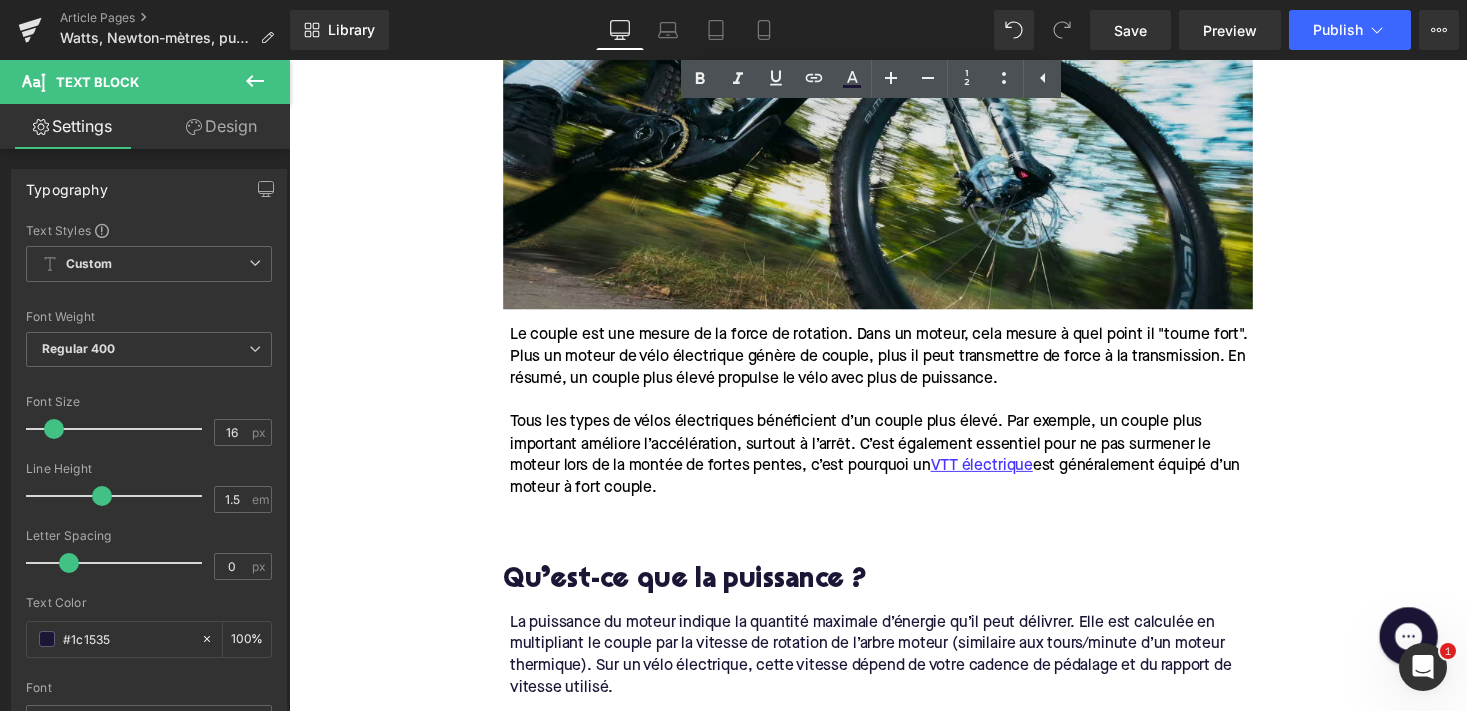 scroll, scrollTop: 1875, scrollLeft: 0, axis: vertical 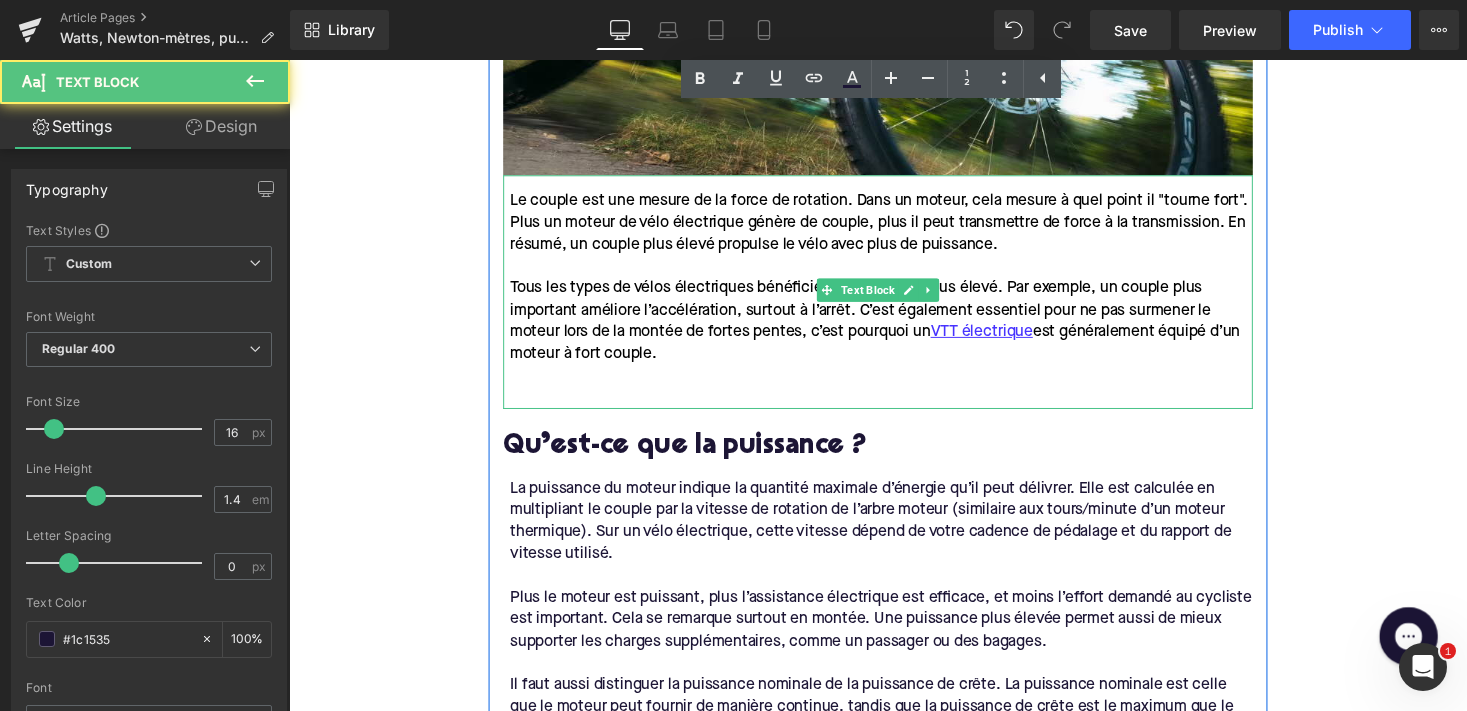 click at bounding box center [897, 384] 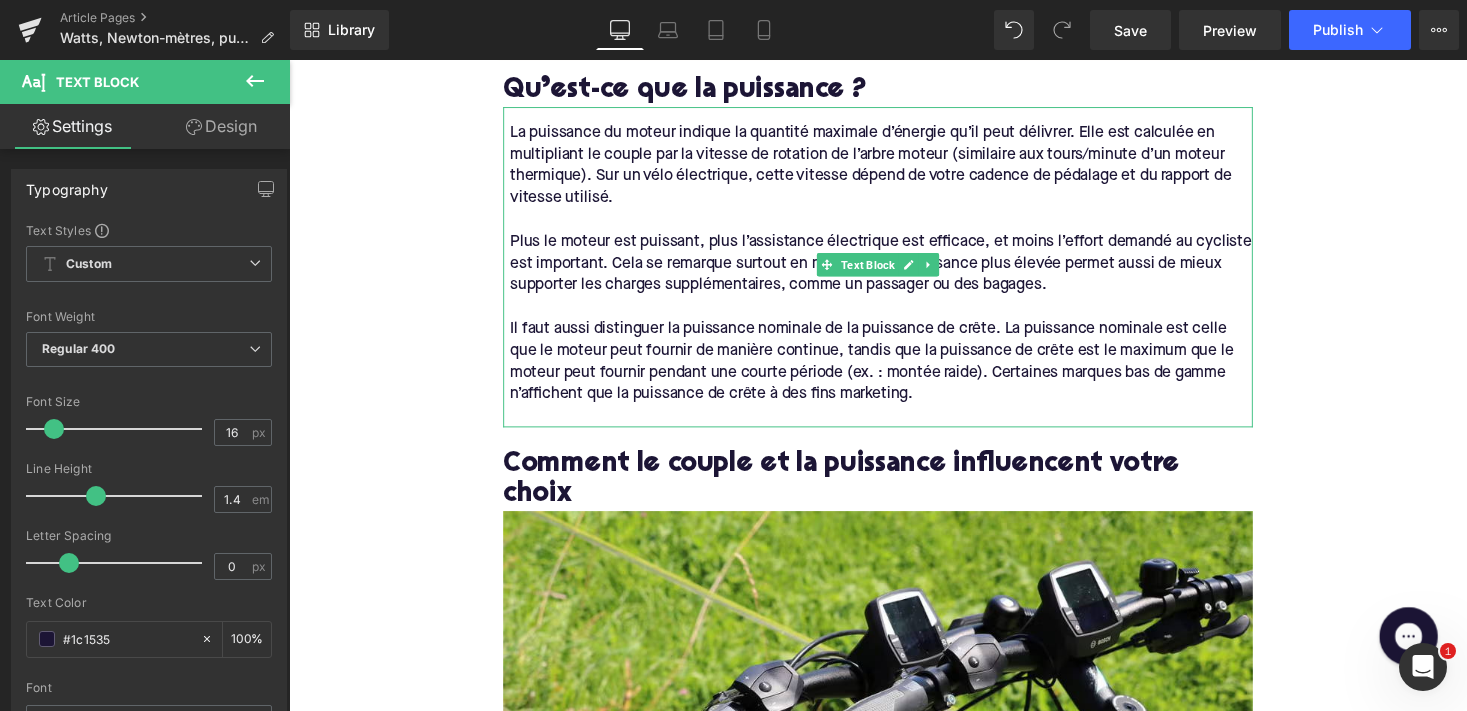 scroll, scrollTop: 2341, scrollLeft: 0, axis: vertical 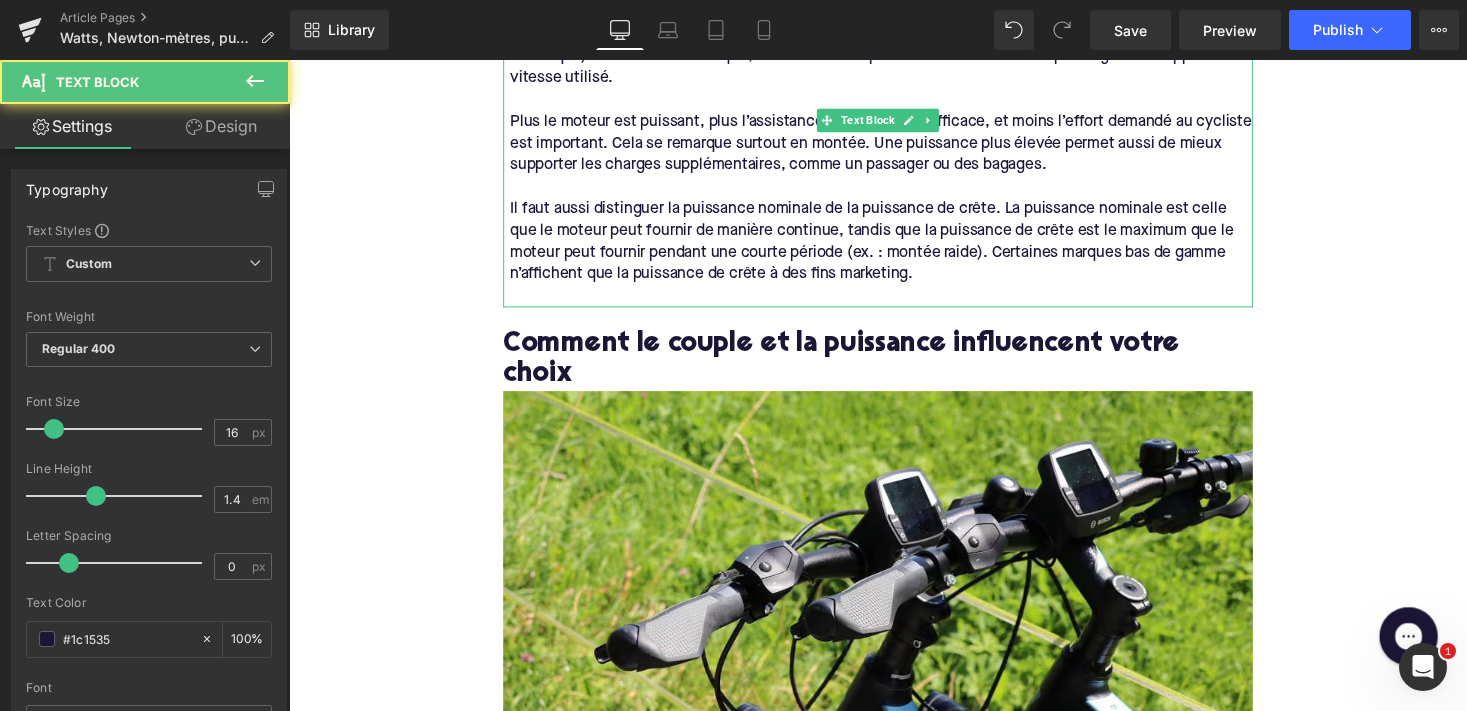 click at bounding box center (897, 303) 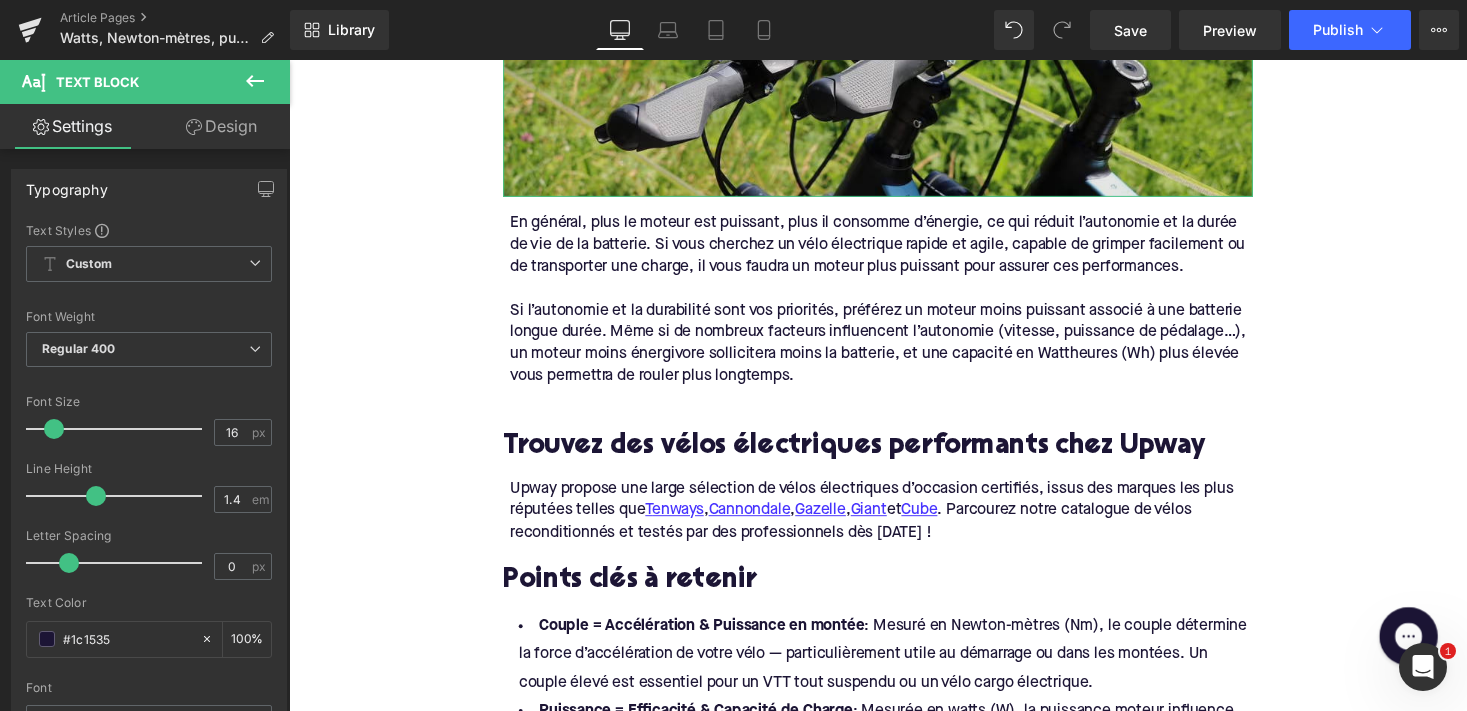 scroll, scrollTop: 2884, scrollLeft: 0, axis: vertical 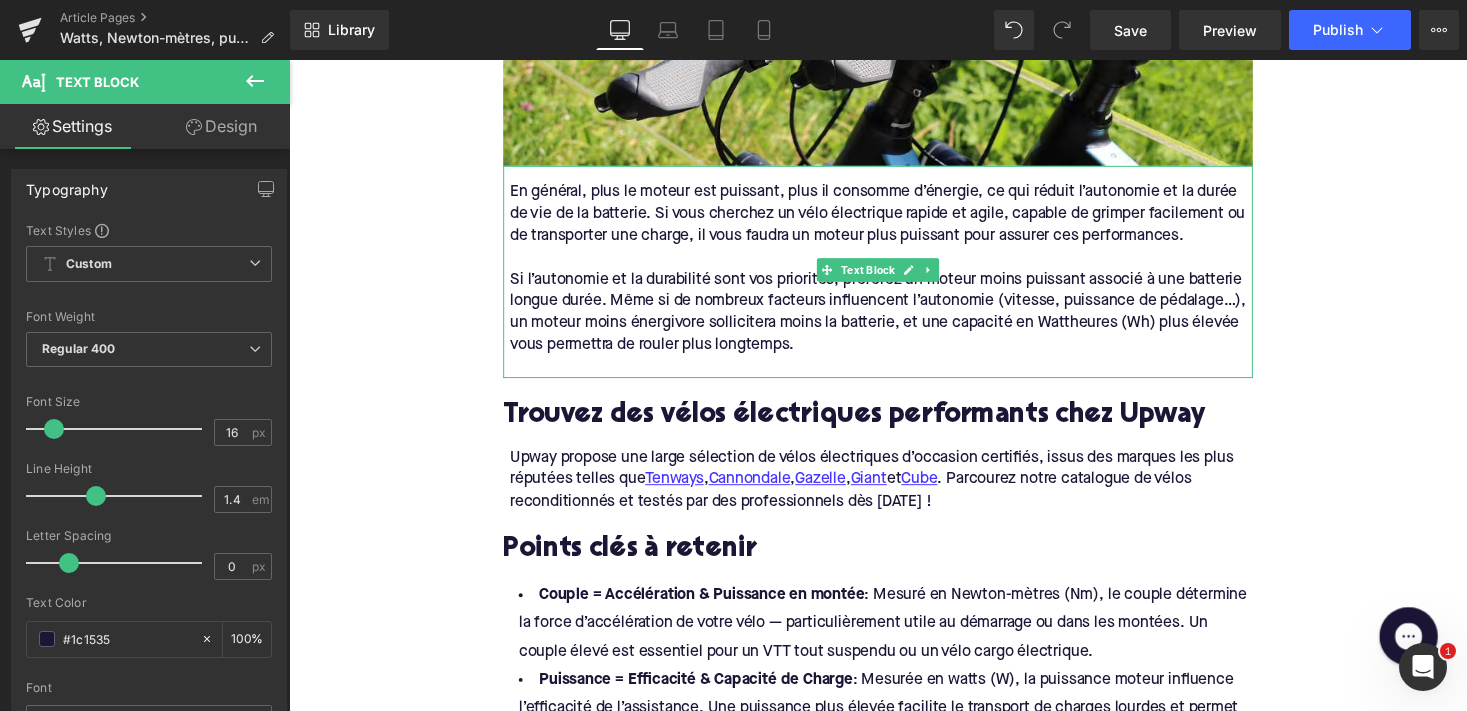 click at bounding box center [897, 375] 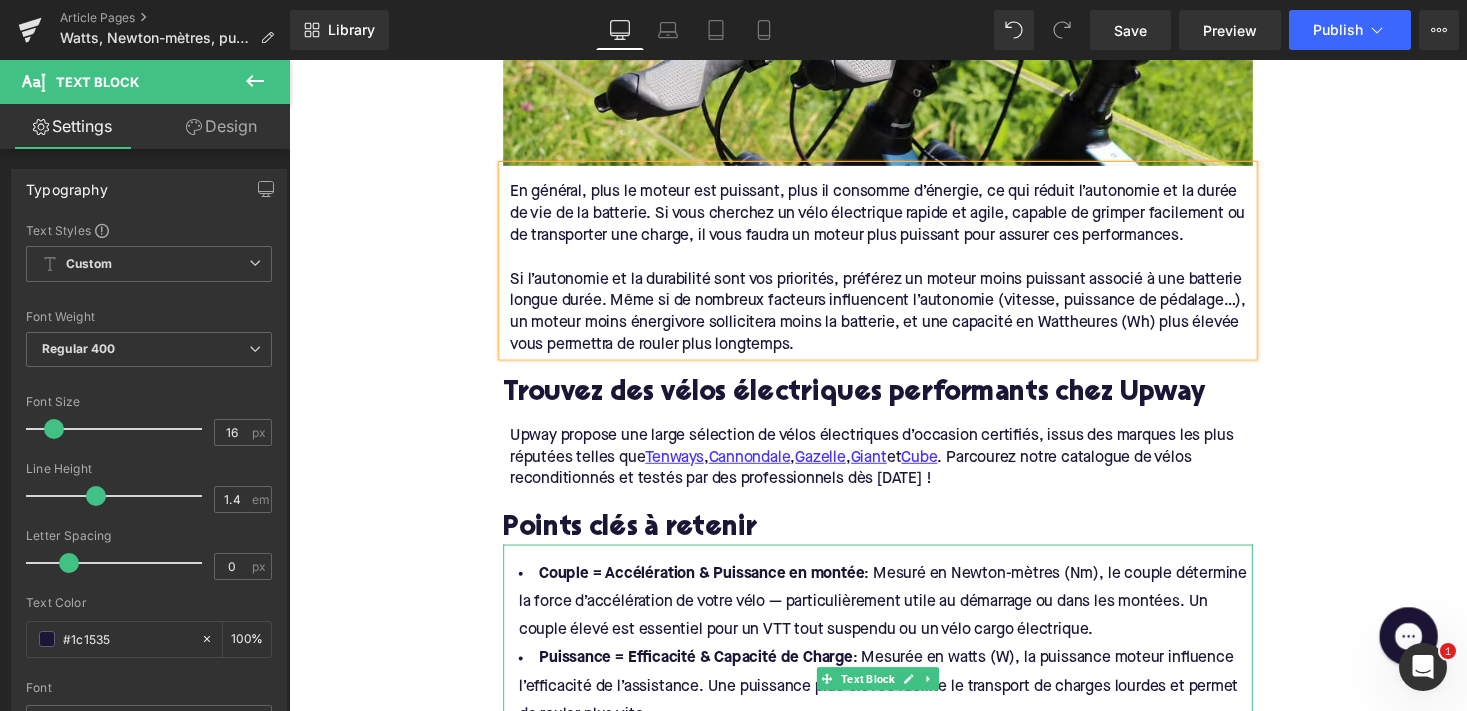 click on "Couple = Accélération & Puissance en montée  : Mesuré en Newton-mètres (Nm), le couple détermine la force d’accélération de votre vélo — particulièrement utile au démarrage ou dans les montées. Un couple élevé est essentiel pour un VTT tout suspendu ou un vélo cargo électrique." at bounding box center (894, 617) 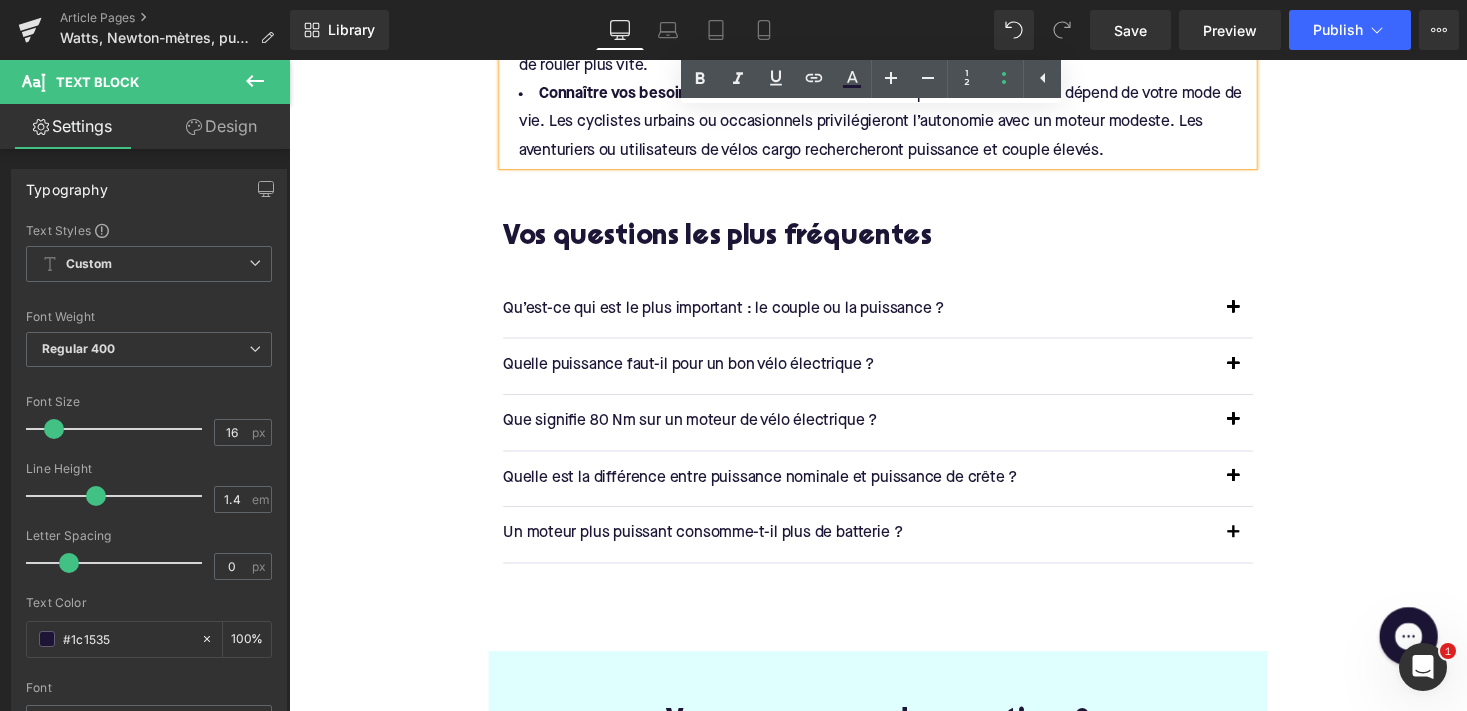 scroll, scrollTop: 3547, scrollLeft: 0, axis: vertical 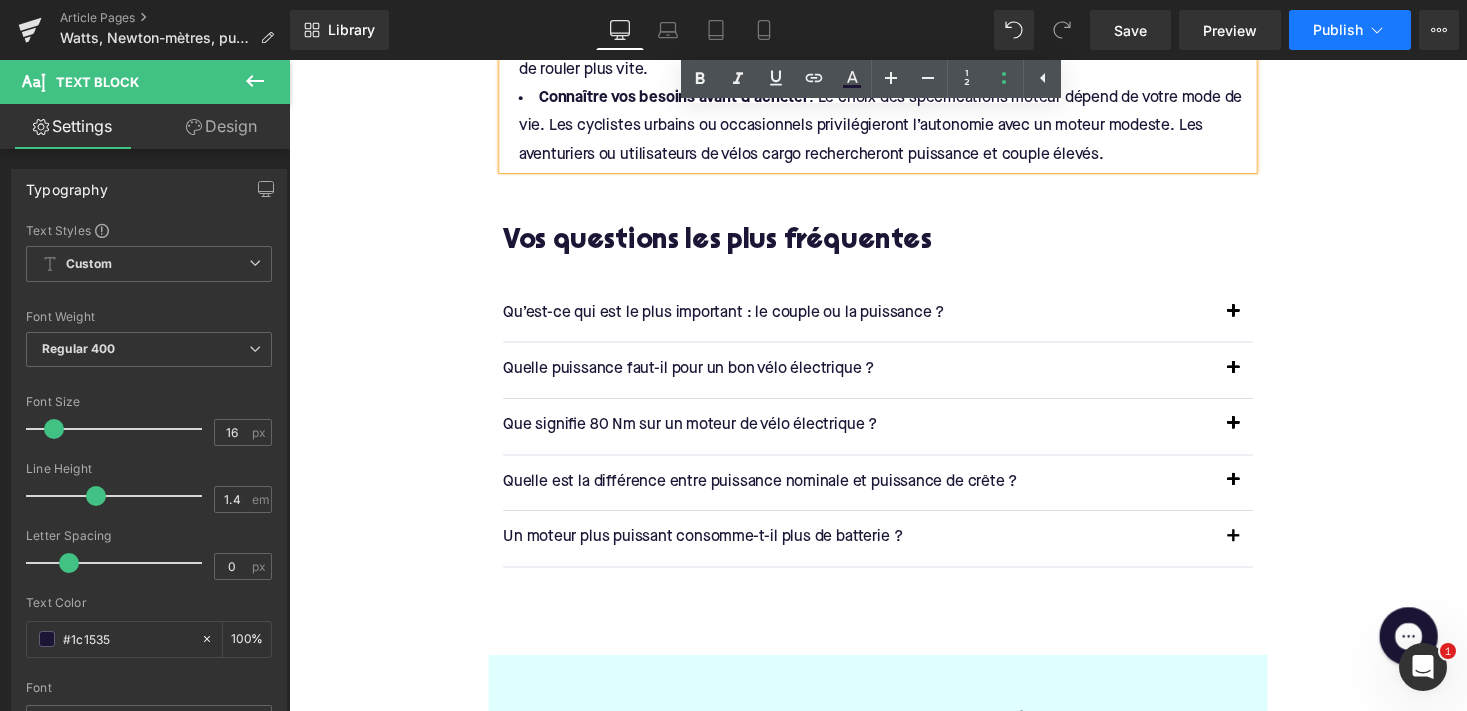 click on "Publish" at bounding box center (1338, 30) 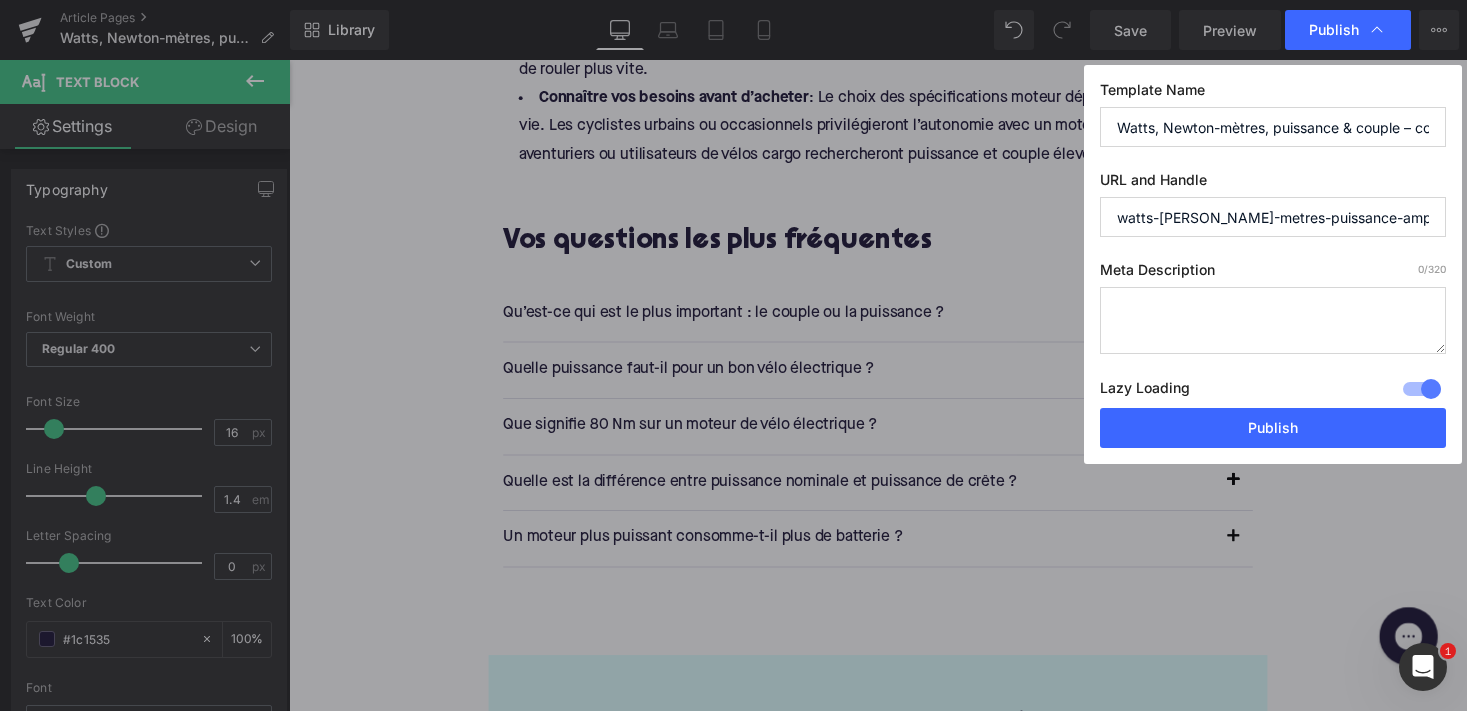 click at bounding box center (1273, 320) 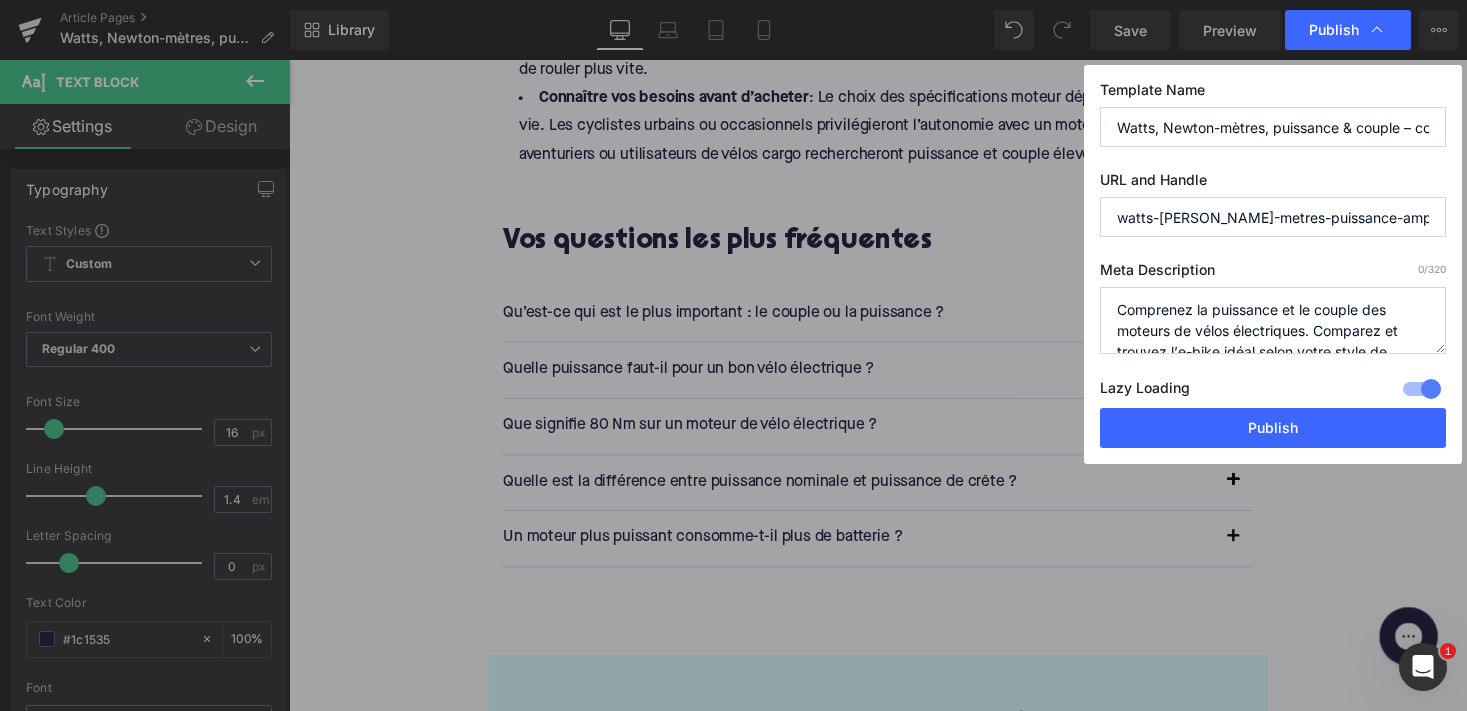 scroll, scrollTop: 42, scrollLeft: 0, axis: vertical 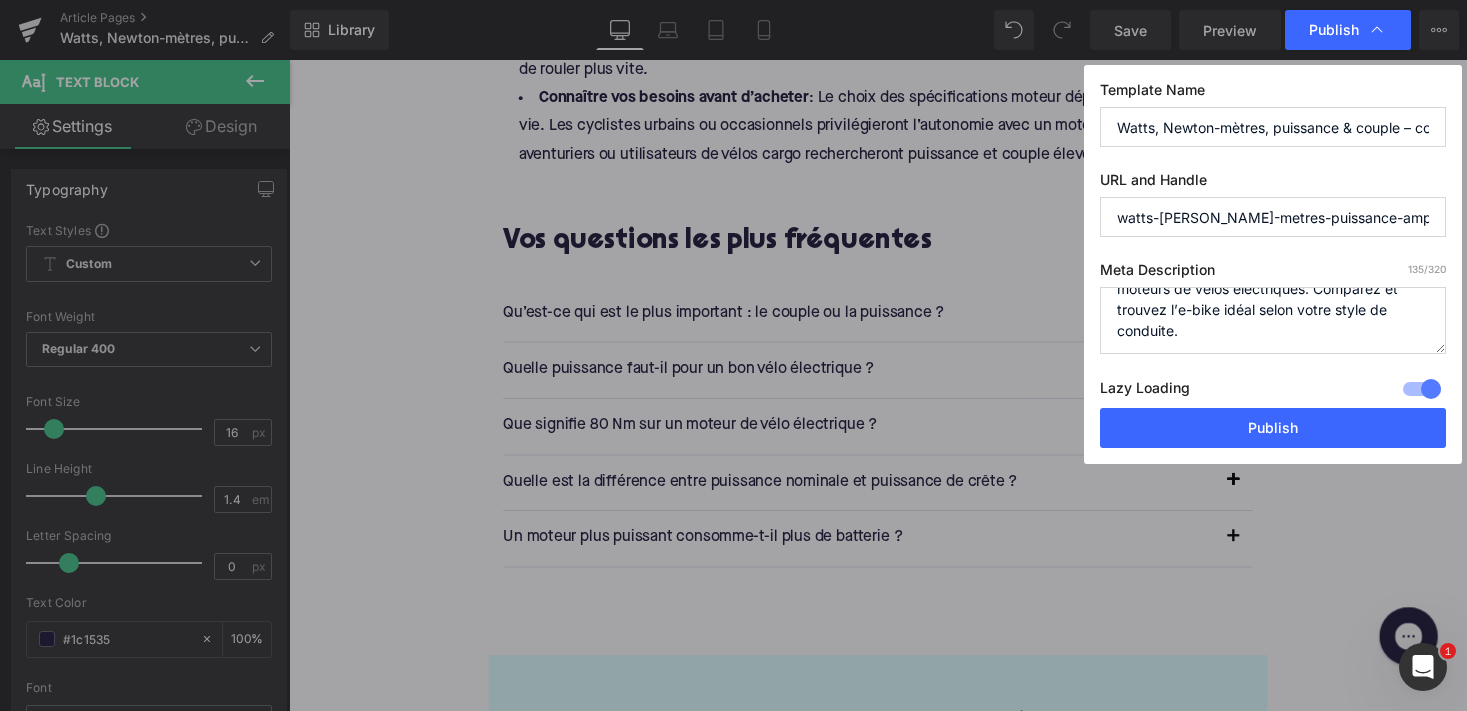 type on "Comprenez la puissance et le couple des moteurs de vélos électriques. Comparez et trouvez l’e-bike idéal selon votre style de conduite." 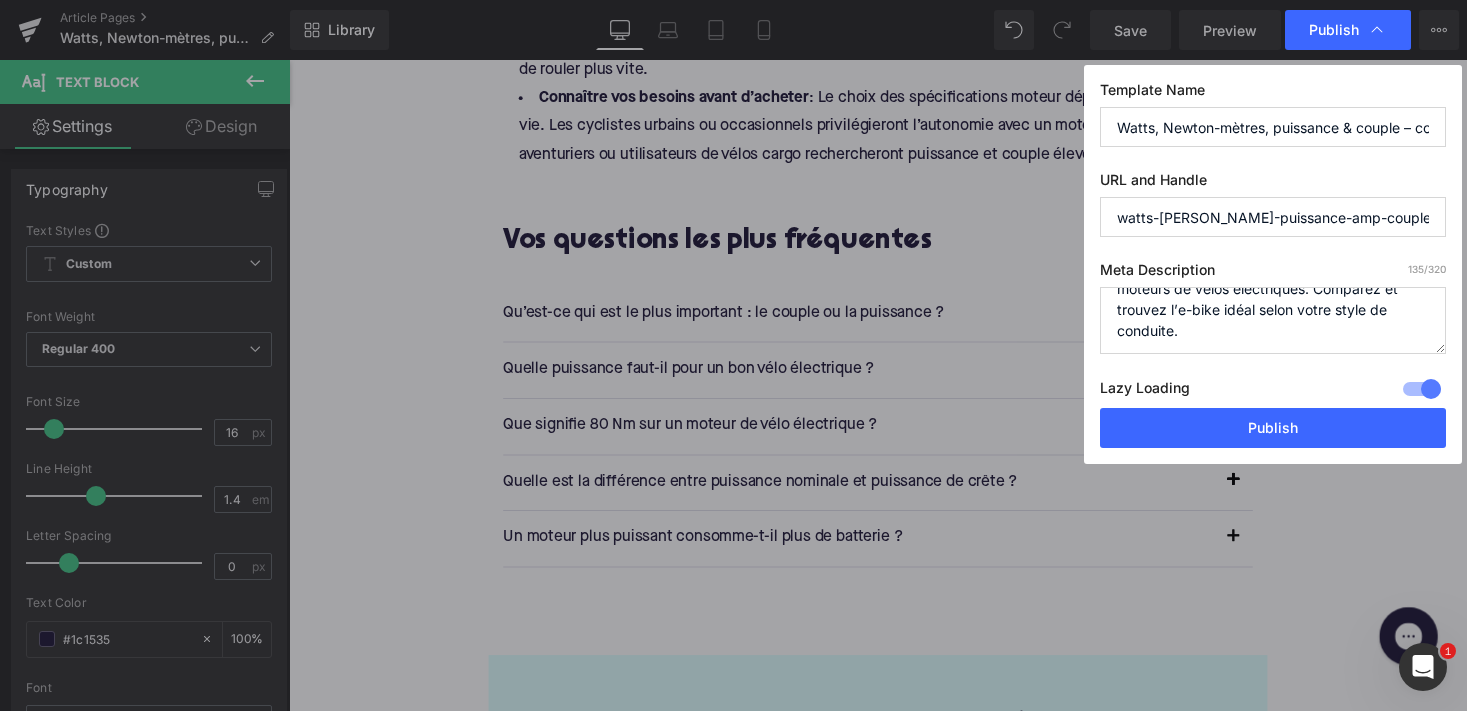 drag, startPoint x: 1314, startPoint y: 221, endPoint x: 1279, endPoint y: 219, distance: 35.057095 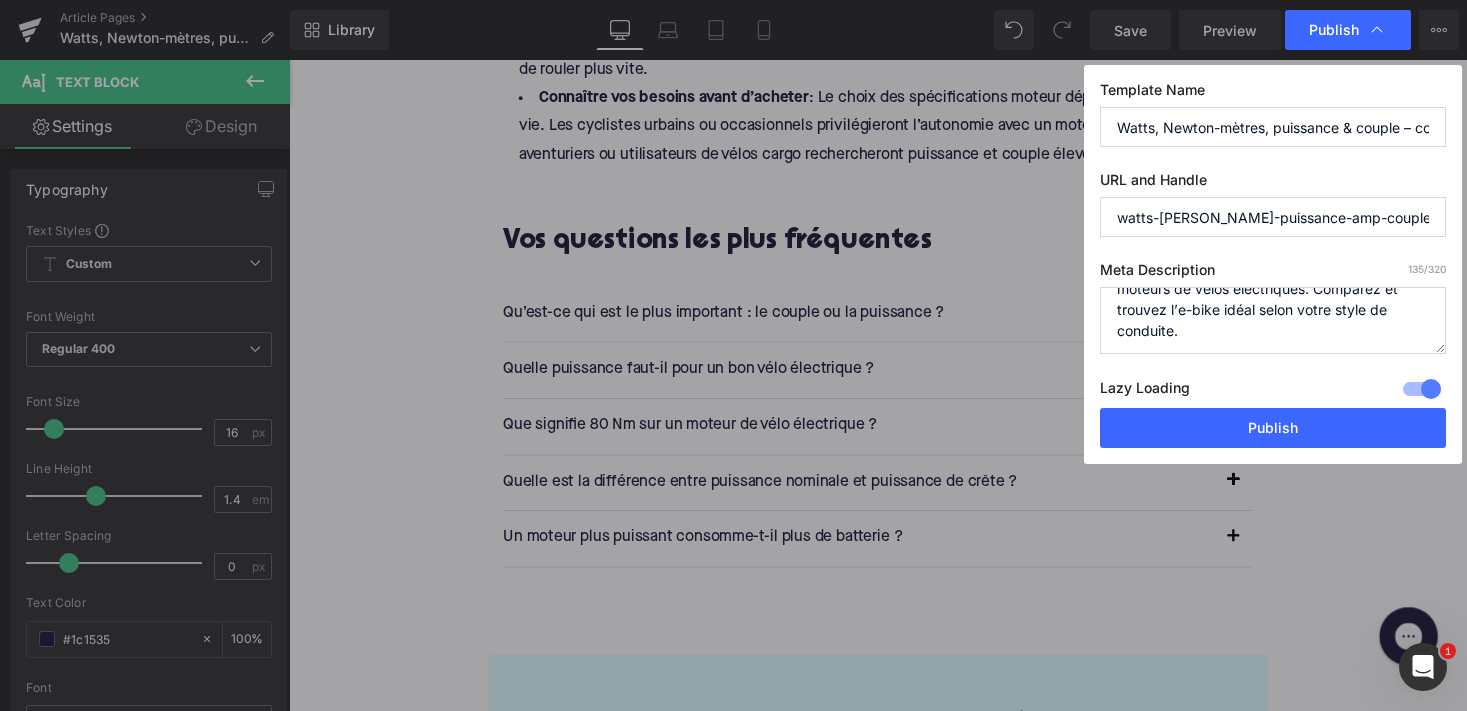 click on "watts-[PERSON_NAME]-puissance-amp-couple-comprendre-les-moteurs-de-velos-electriques" at bounding box center (1273, 217) 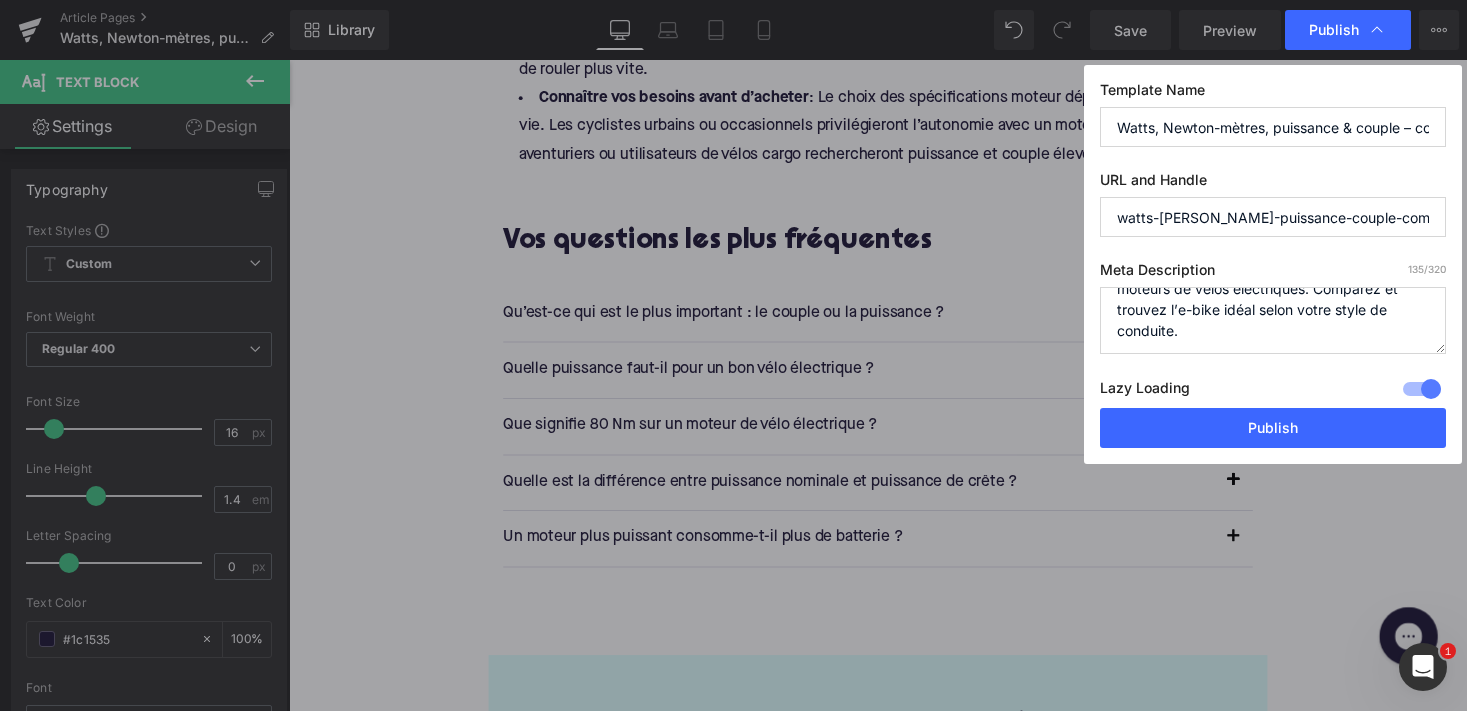 drag, startPoint x: 1349, startPoint y: 220, endPoint x: 1456, endPoint y: 222, distance: 107.01869 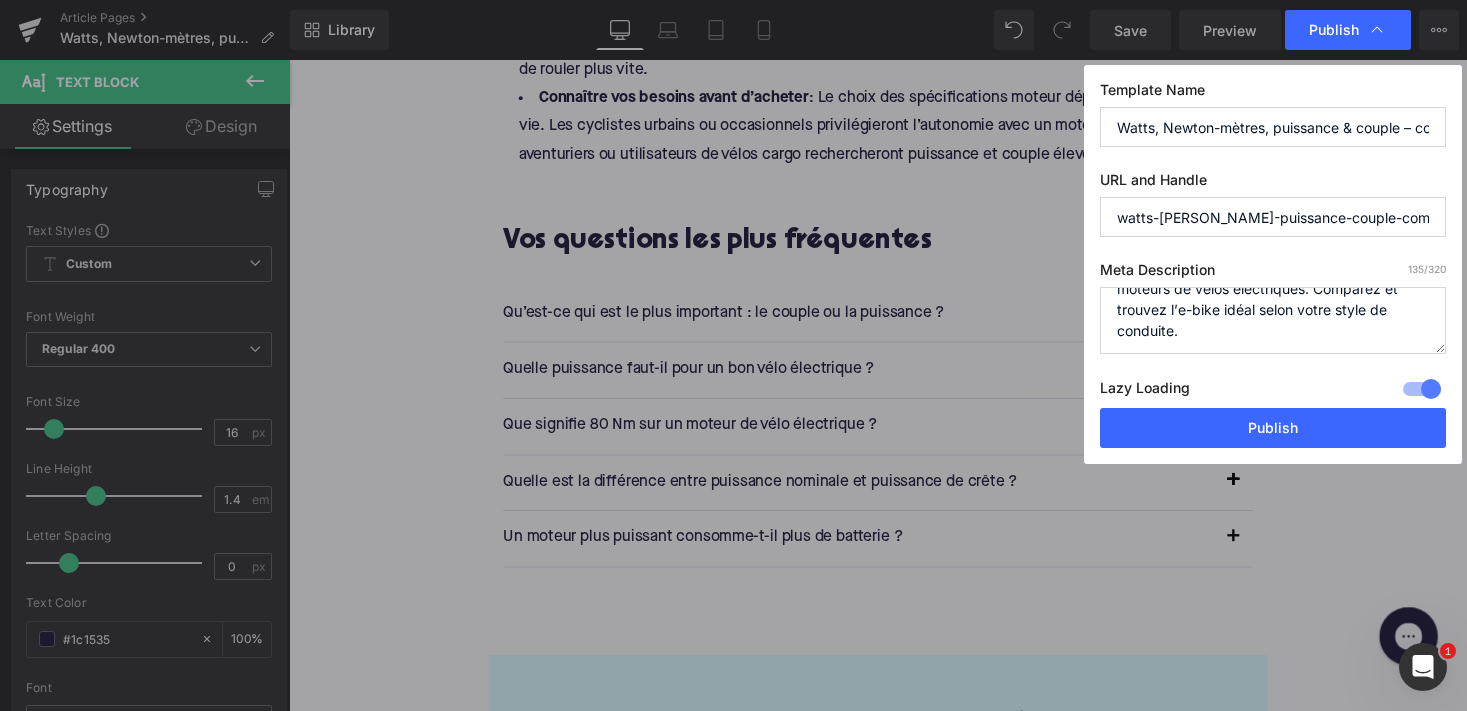 click on "Template Name [PERSON_NAME], Newton-mètres, puissance & couple – comprendre les moteurs de vélos électriques URL and Handle watts-newton-puissance-couple-comprendre-les-moteurs-de-velos-electriques Meta Description 135 /320 Comprenez la puissance et le couple des moteurs de vélos électriques. Comparez et trouvez l’e-bike idéal selon votre style de conduite.
Lazy Loading
Build
Upgrade plan to unlock
Lazy loading helps you improve page loading time, enhance user experience & increase your SEO results.
Lazy loading is available on  Build, Optimize & Enterprise.
You’ve reached the maximum published page number of your plan  (102/999999) .
Upgrade plan to unlock more pages
Publish" at bounding box center (1273, 264) 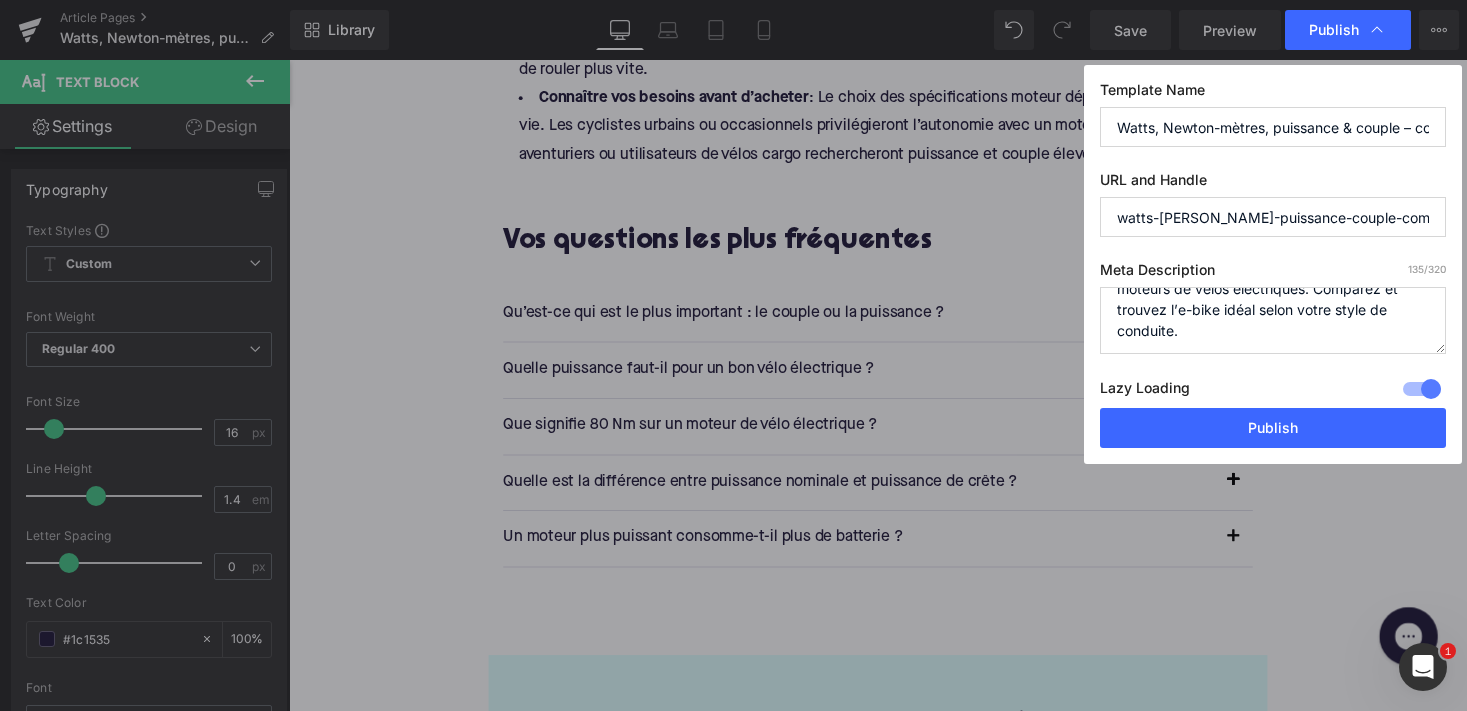 drag, startPoint x: 1203, startPoint y: 218, endPoint x: 1117, endPoint y: 218, distance: 86 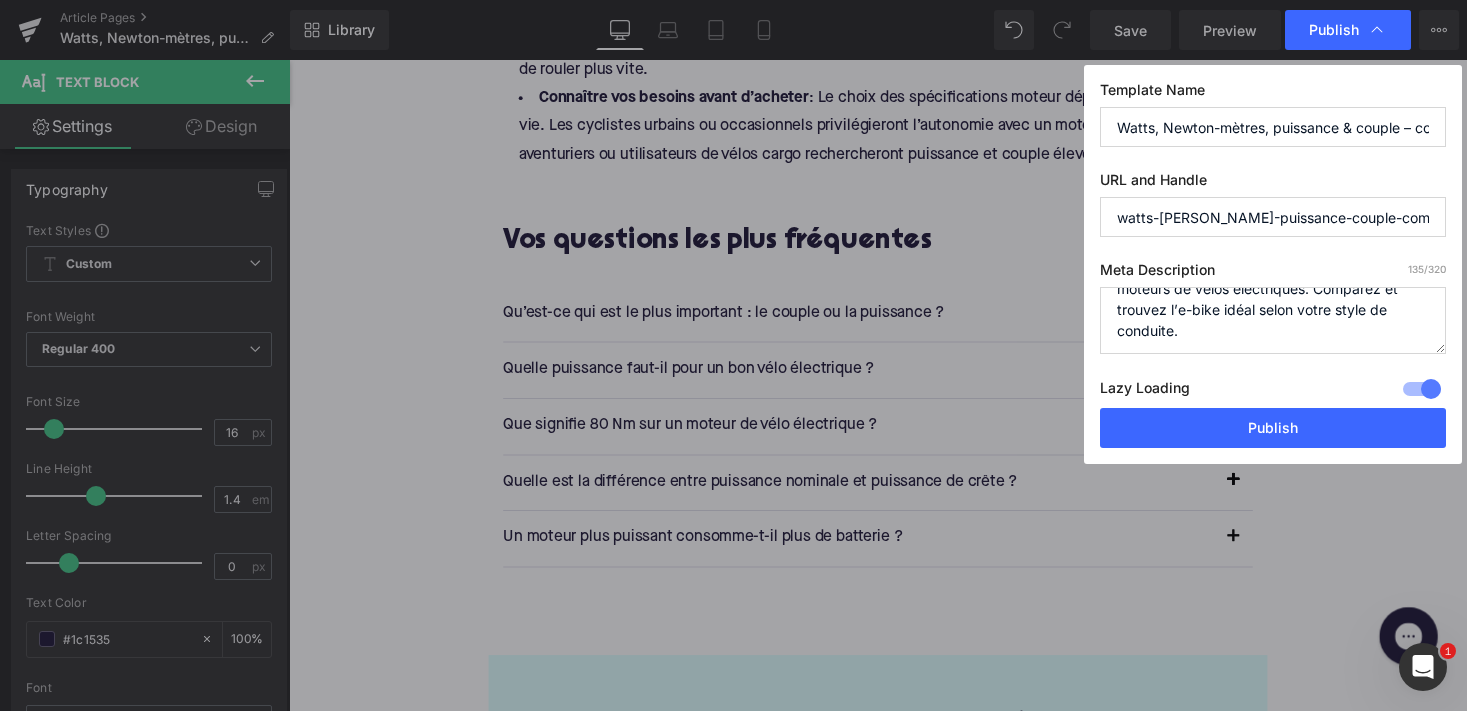 click on "watts-[PERSON_NAME]-puissance-couple-comprendre-les-moteurs-de-velos-electriques" at bounding box center [1273, 217] 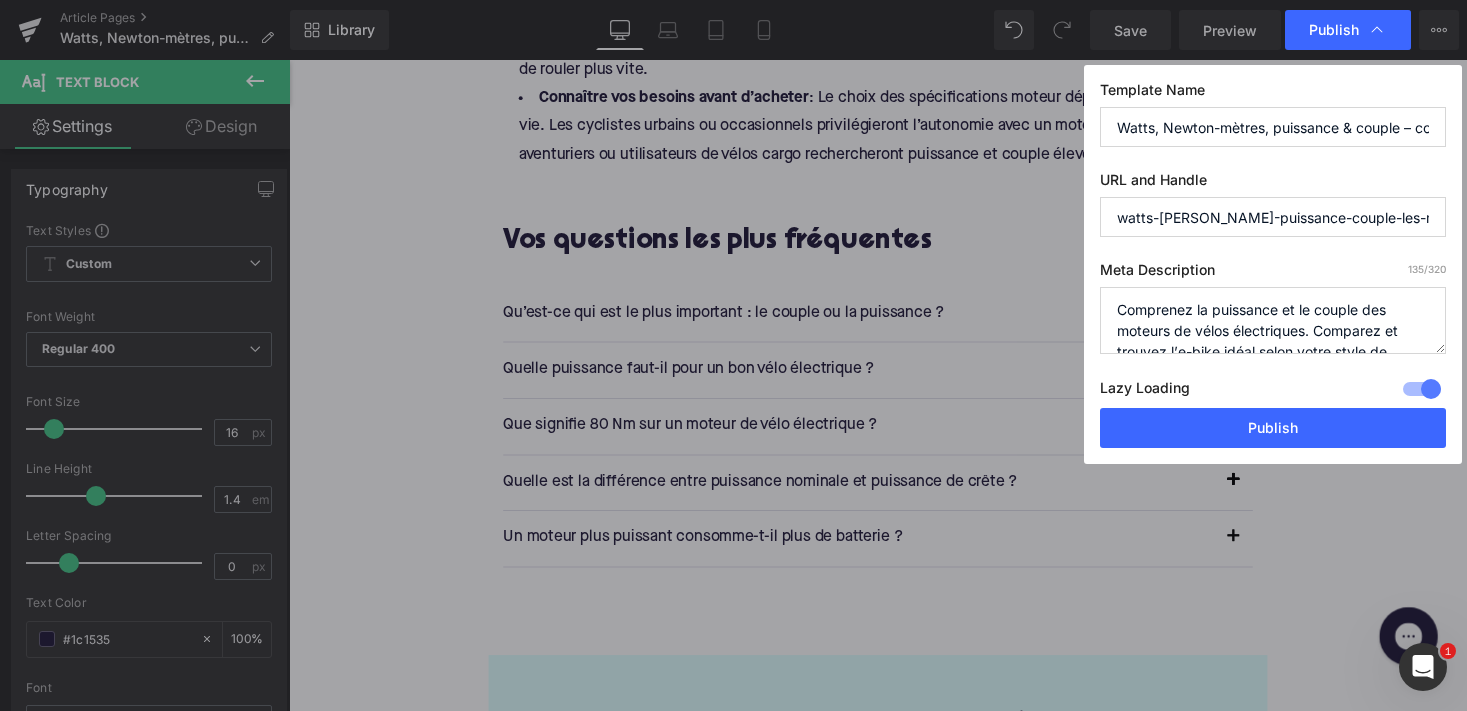 scroll, scrollTop: 0, scrollLeft: 0, axis: both 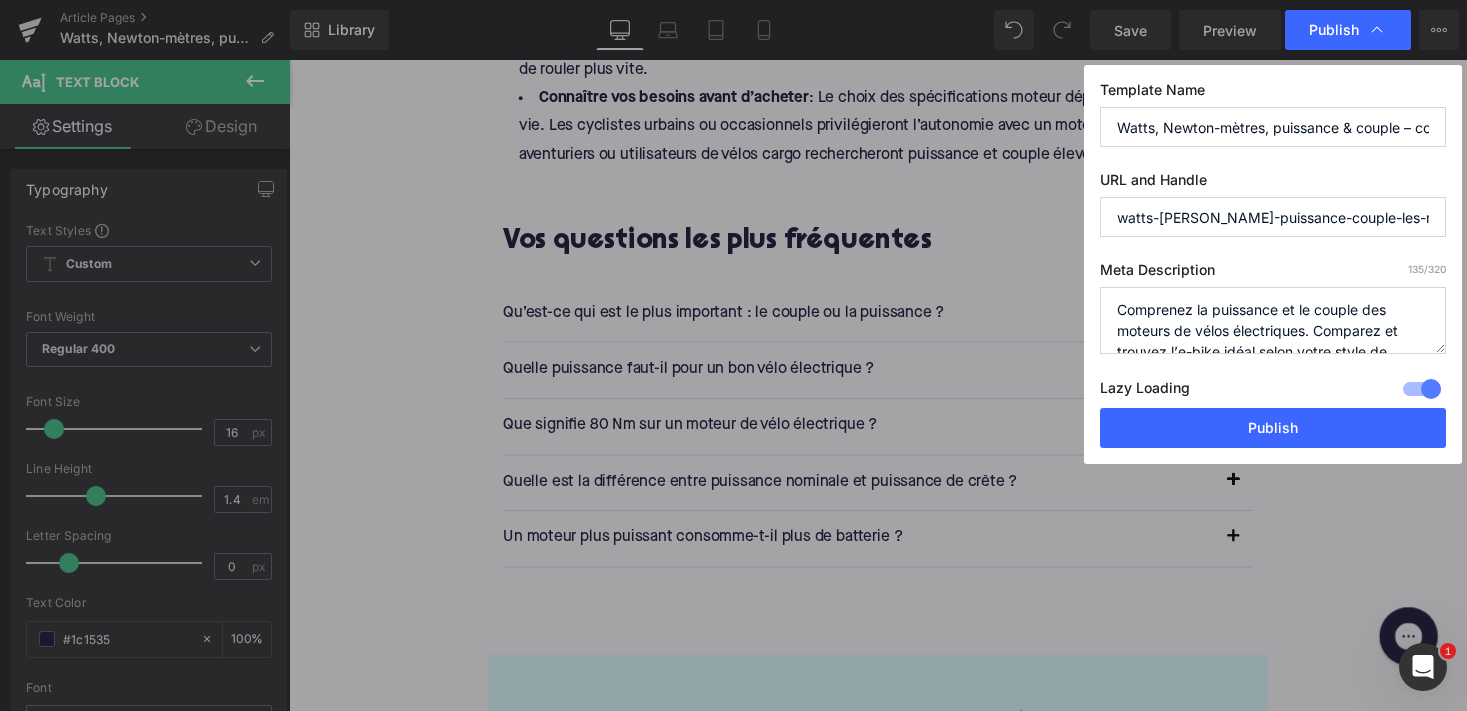 type on "watts-[PERSON_NAME]-puissance-couple-les-moteurs-de-velos-electriques" 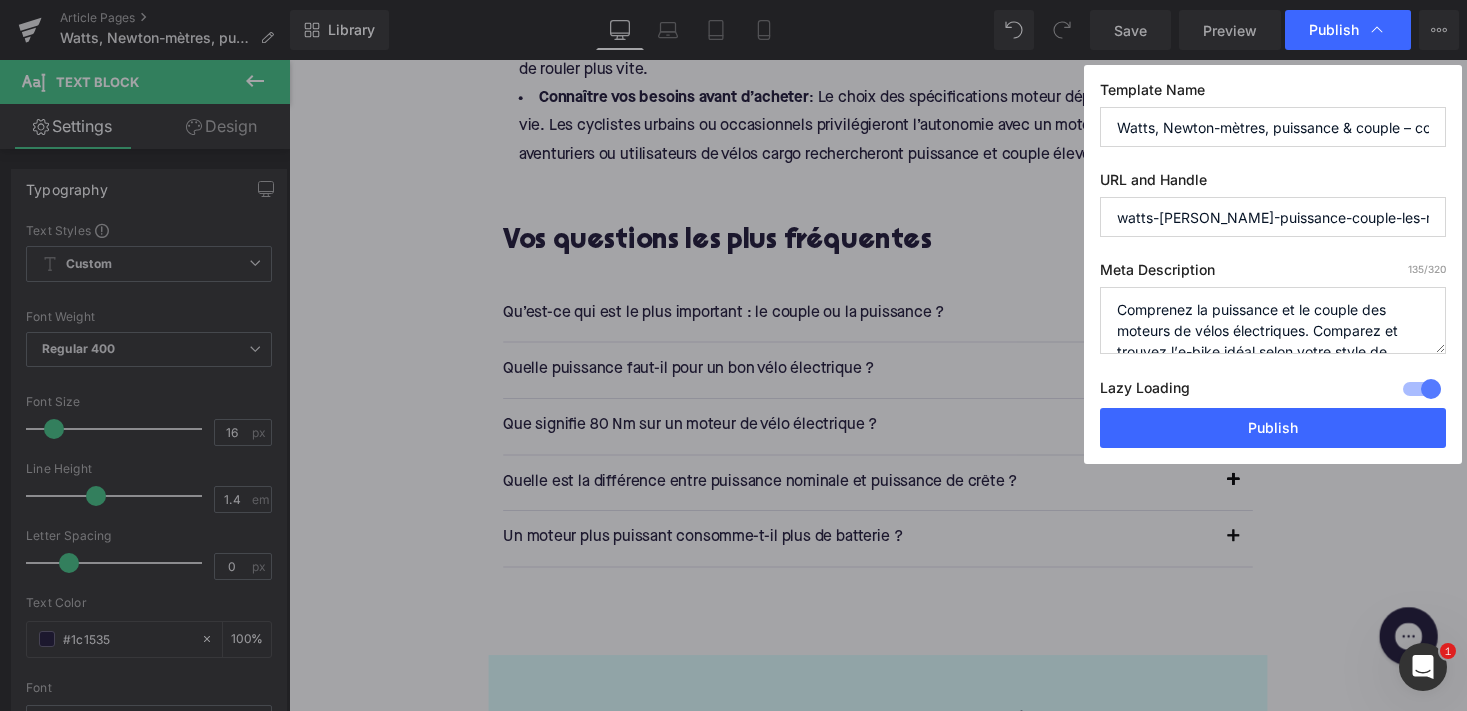 scroll, scrollTop: 0, scrollLeft: 0, axis: both 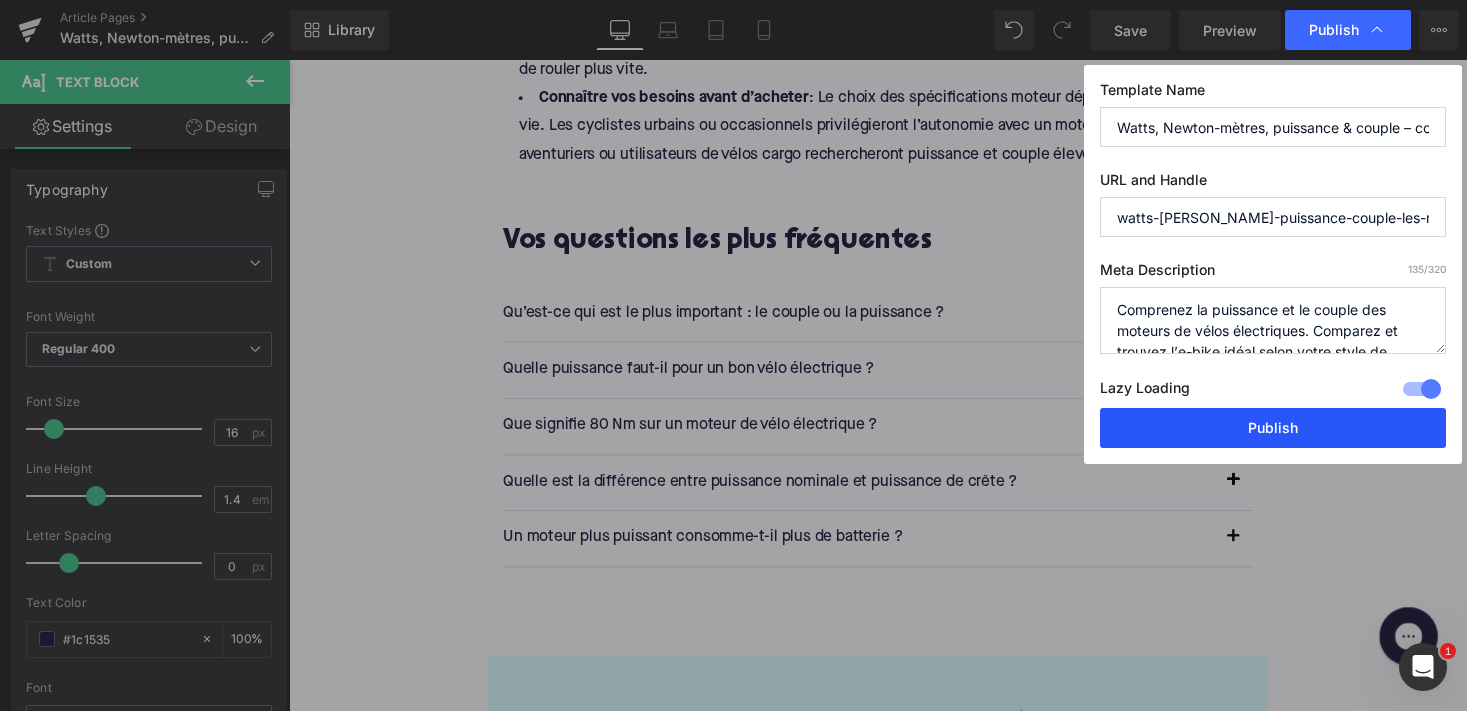 click on "Publish" at bounding box center [1273, 428] 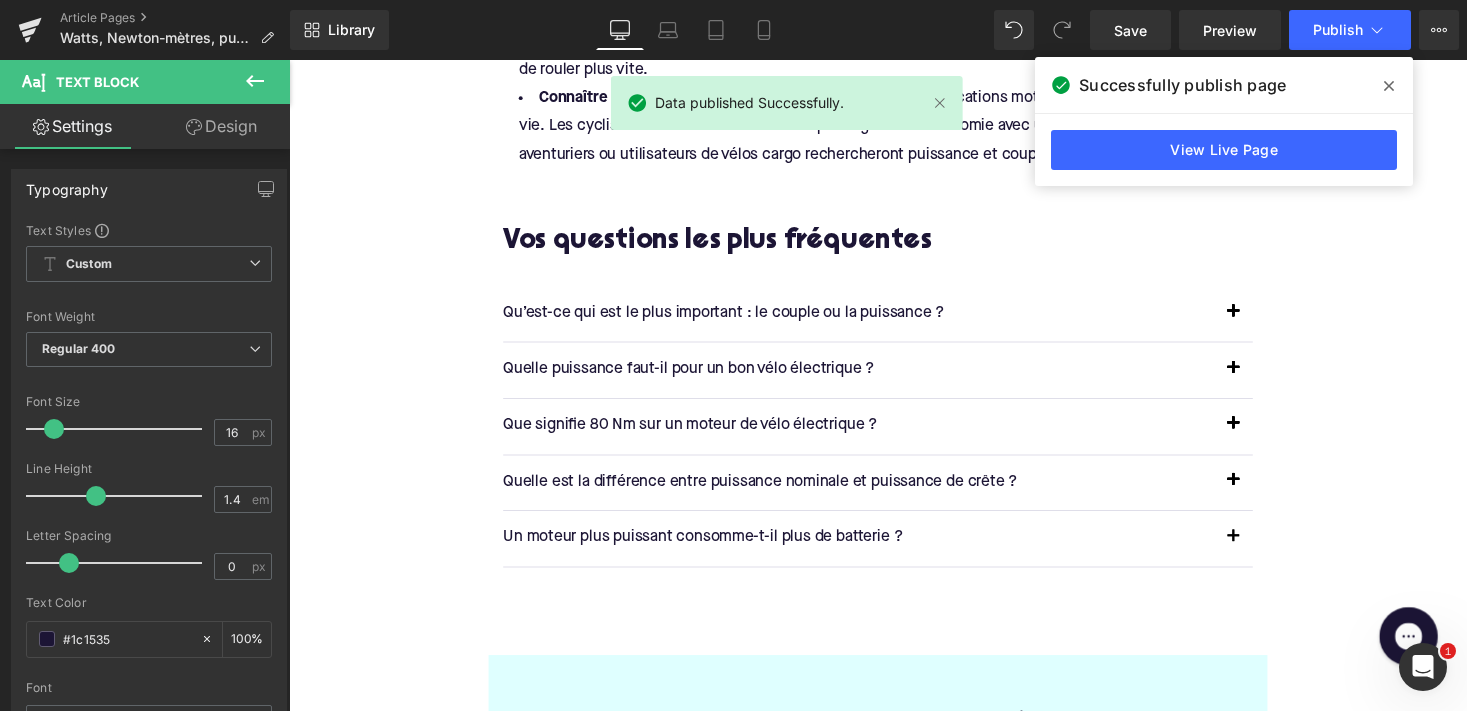 scroll, scrollTop: 3159, scrollLeft: 0, axis: vertical 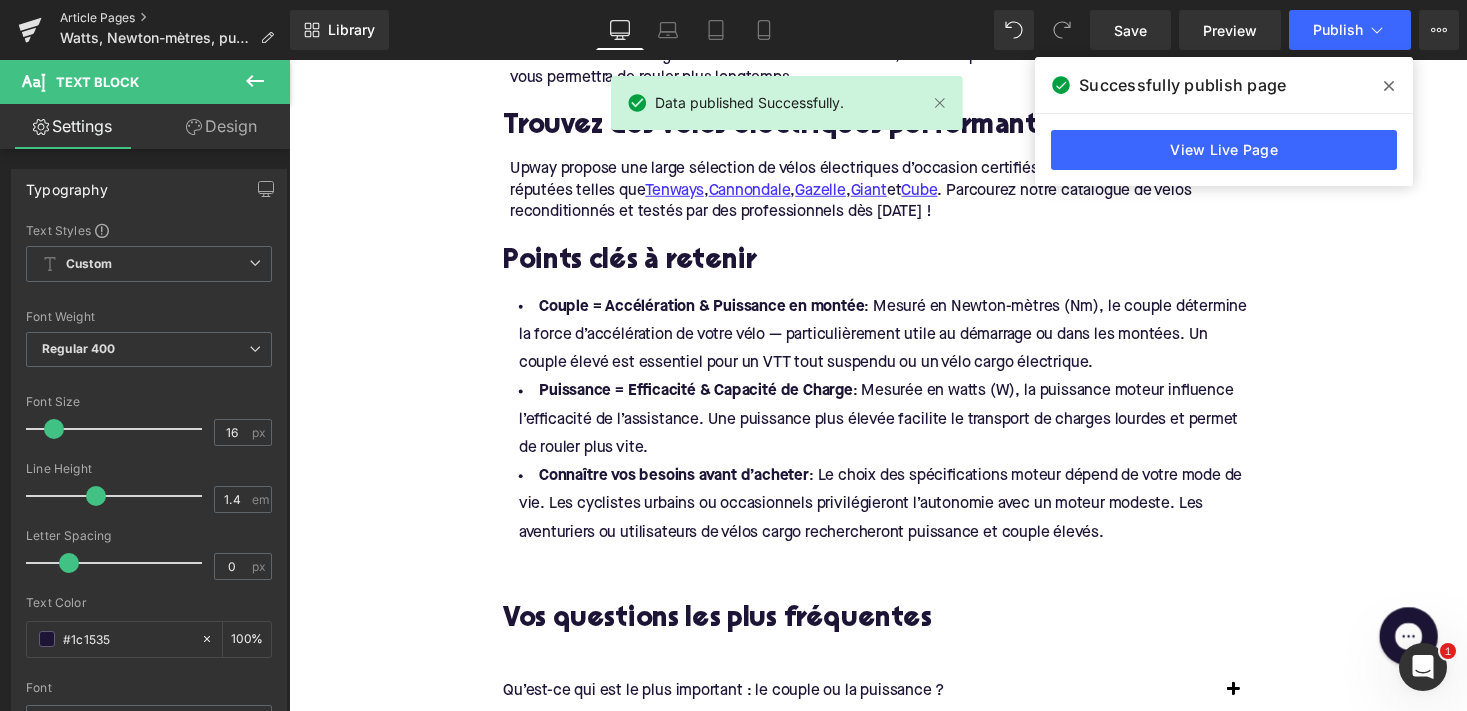 click on "Article Pages" at bounding box center (175, 18) 